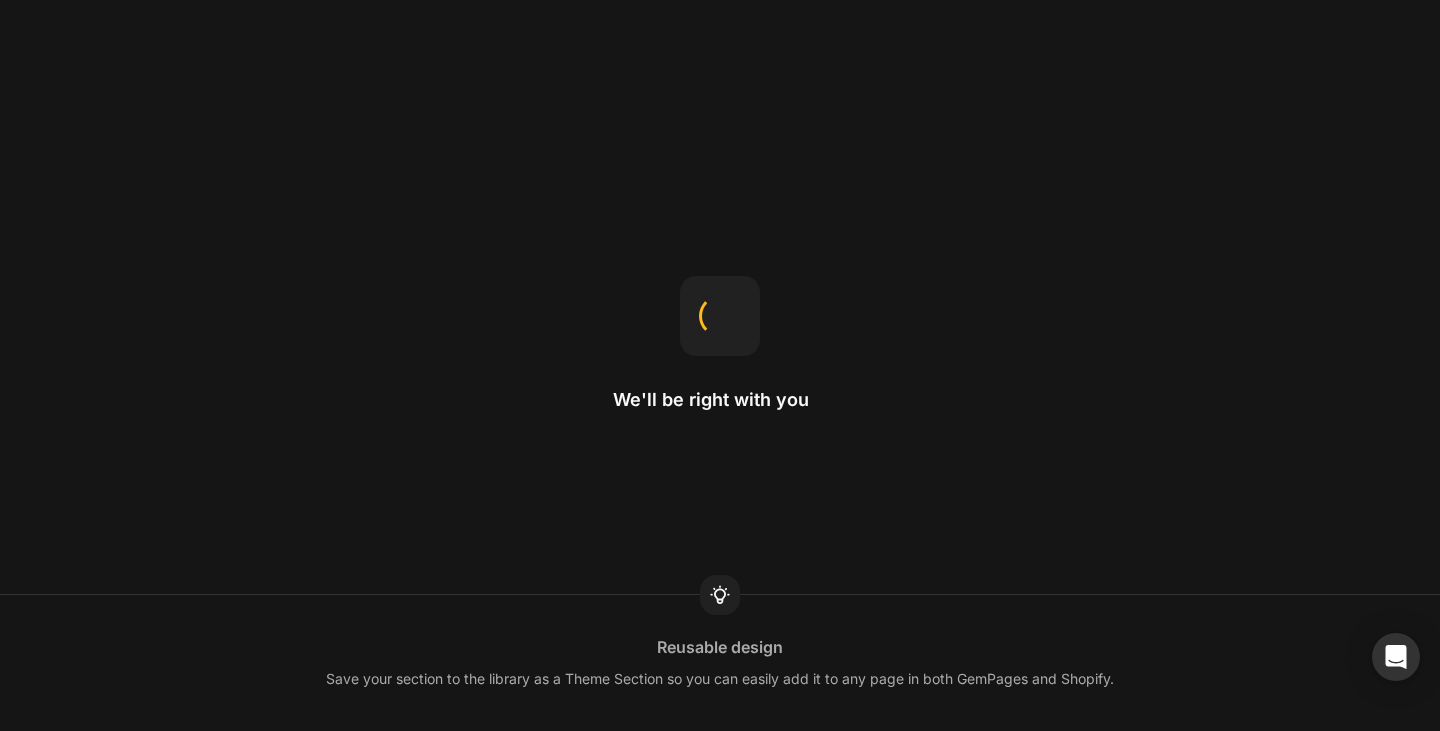 scroll, scrollTop: 0, scrollLeft: 0, axis: both 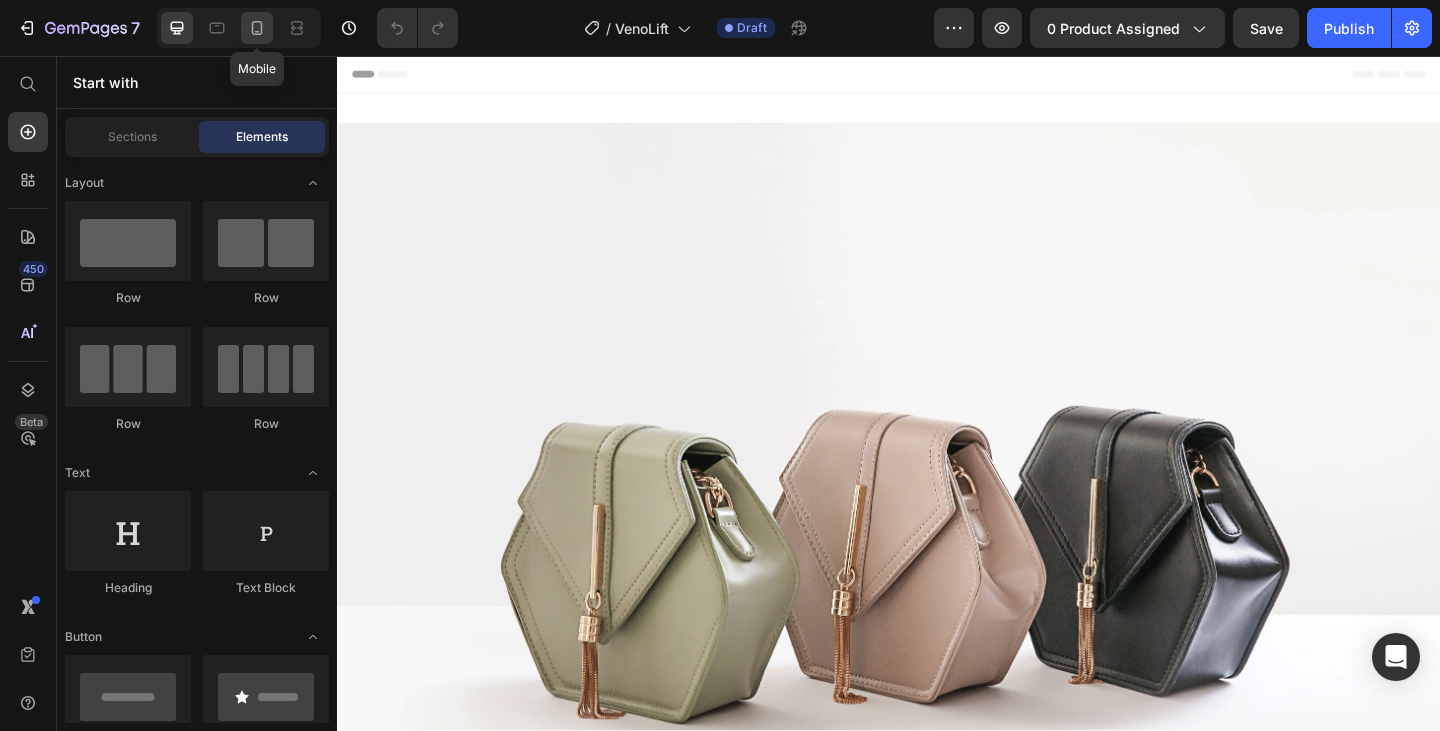 click 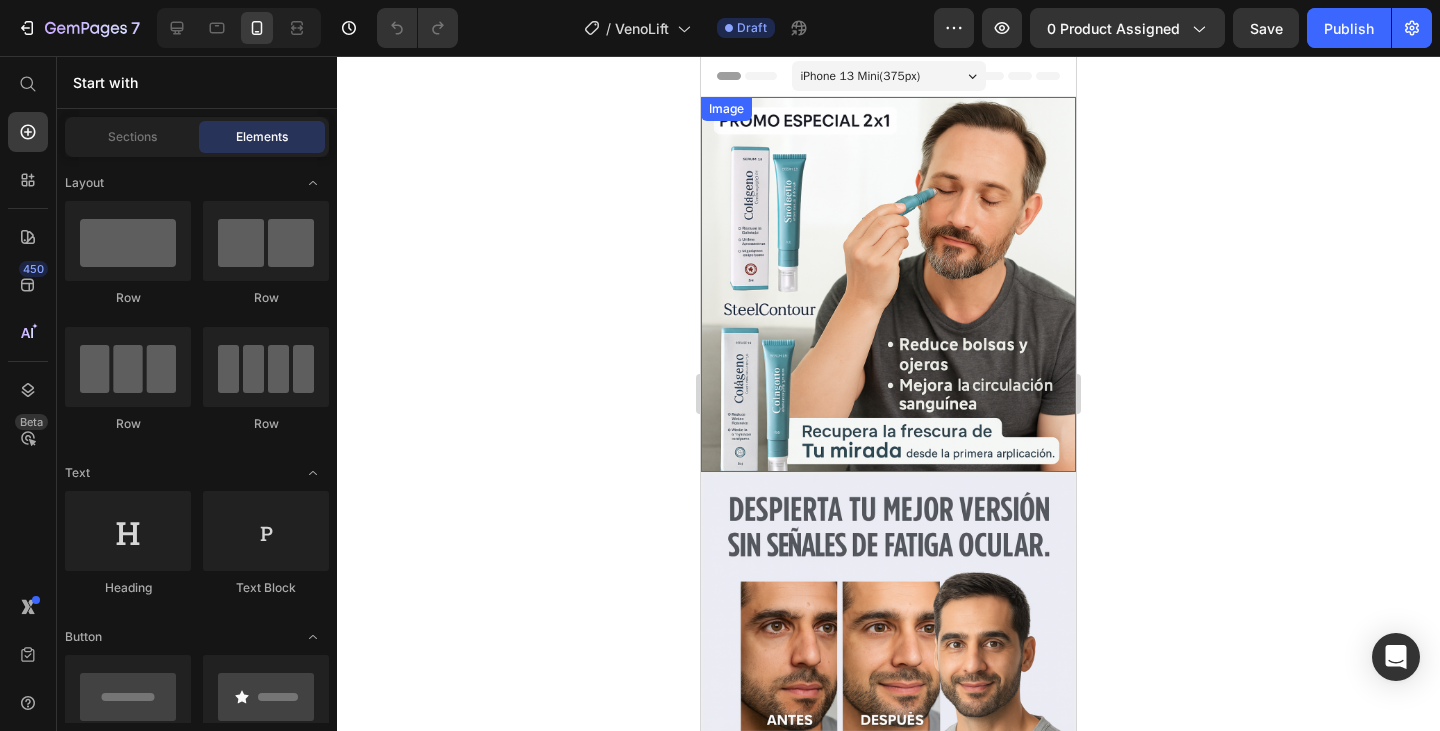 click at bounding box center (888, 284) 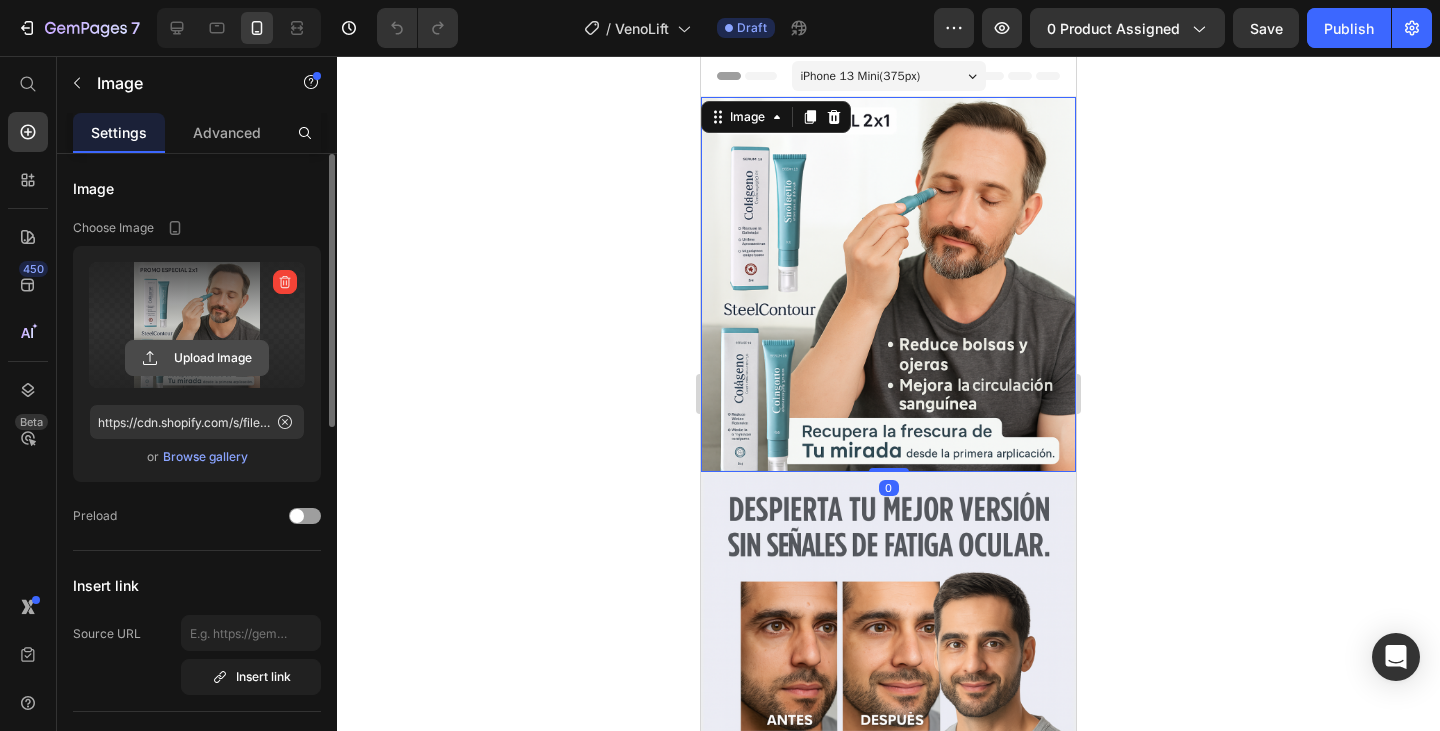 click 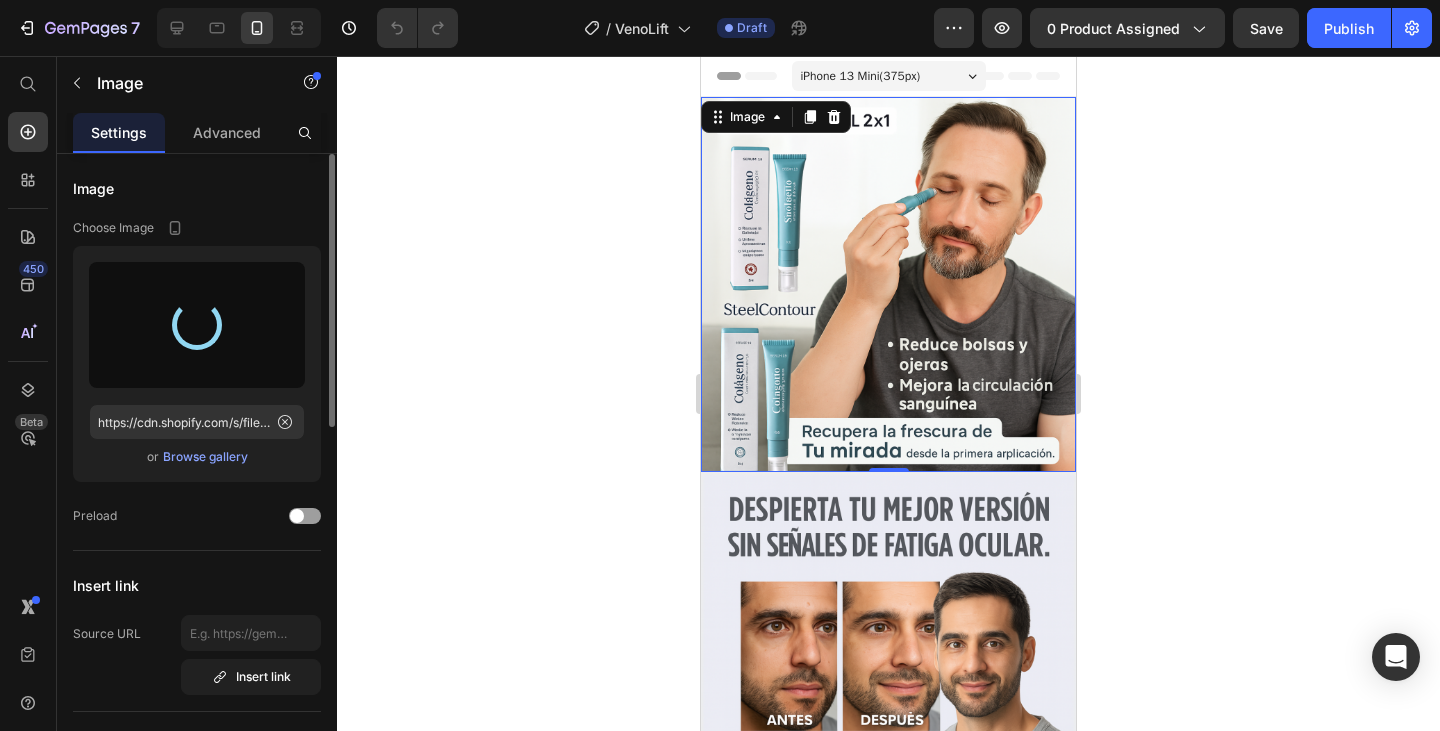 type on "https://cdn.shopify.com/s/files/1/0758/5343/1041/files/gempages_572939387302577043-b48b6f26-6b71-4a6a-b729-3c1e6ea19a09.png" 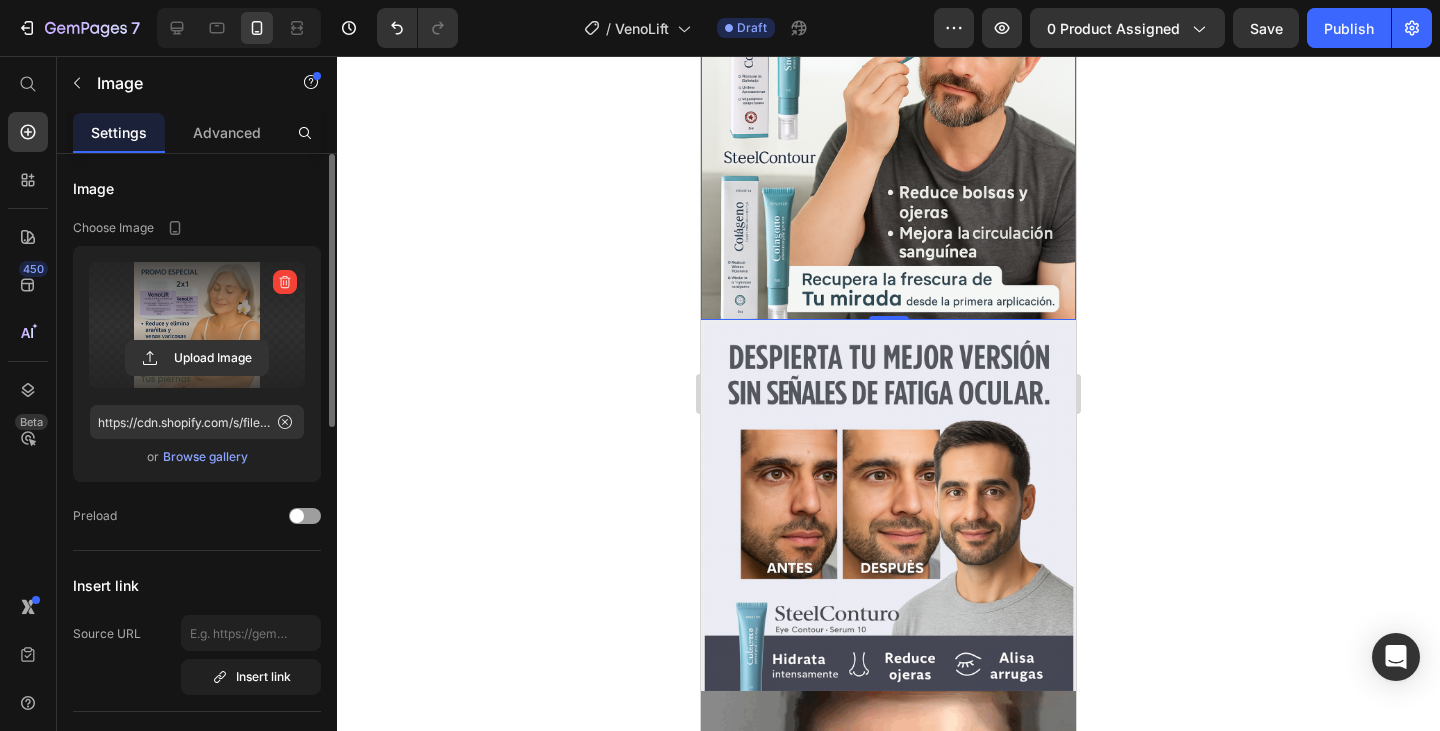 scroll, scrollTop: 200, scrollLeft: 0, axis: vertical 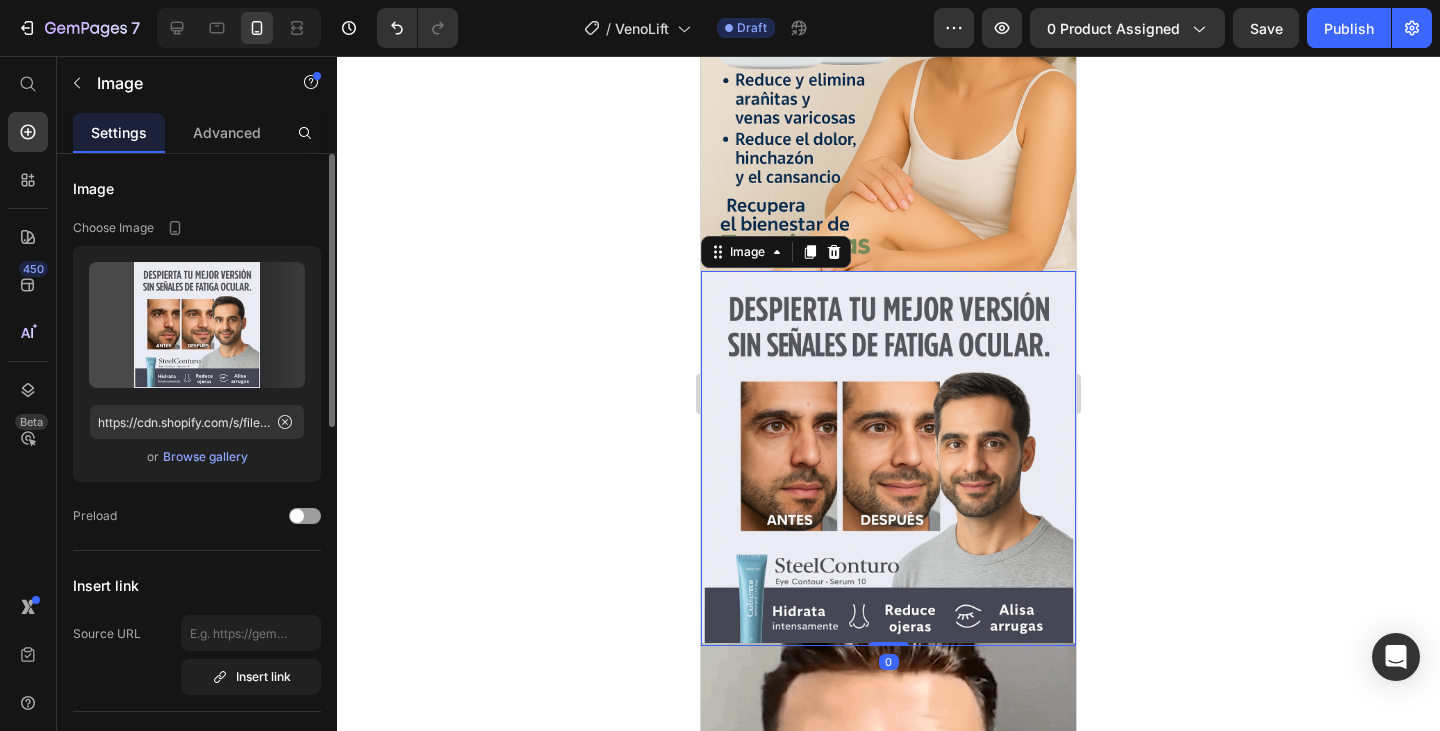 click at bounding box center [888, 458] 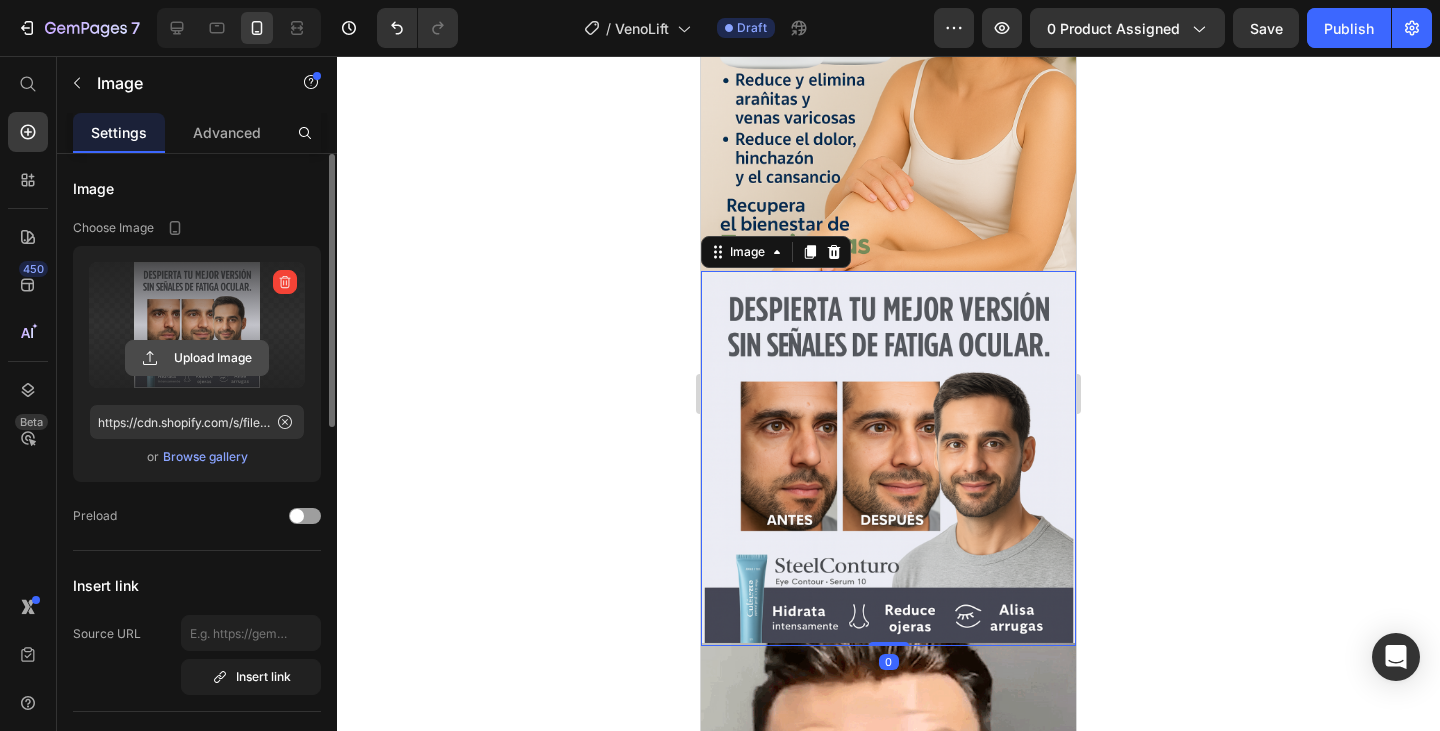 click 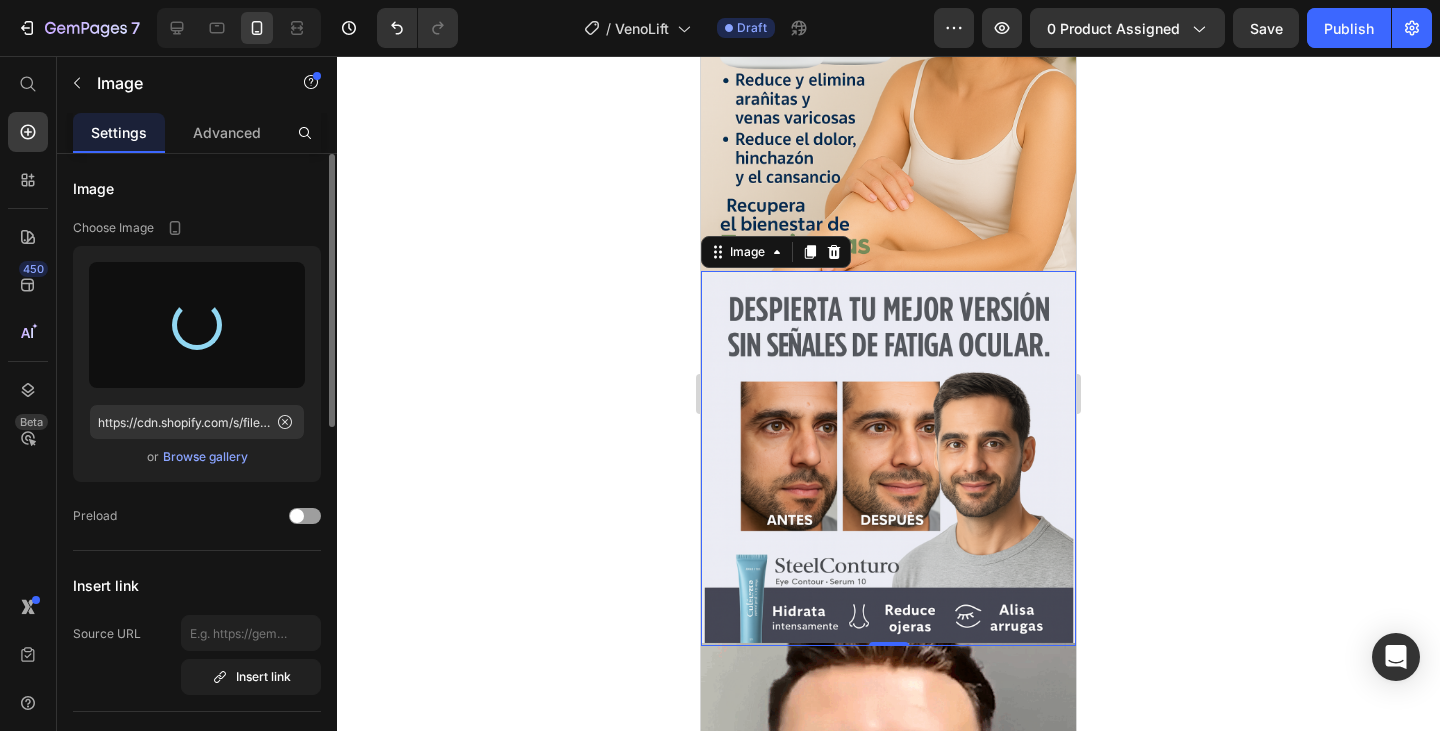 type on "https://cdn.shopify.com/s/files/1/0758/5343/1041/files/gempages_572939387302577043-8ddc6b9b-e4aa-48ad-b9b7-7e7d3ab3a2e6.png" 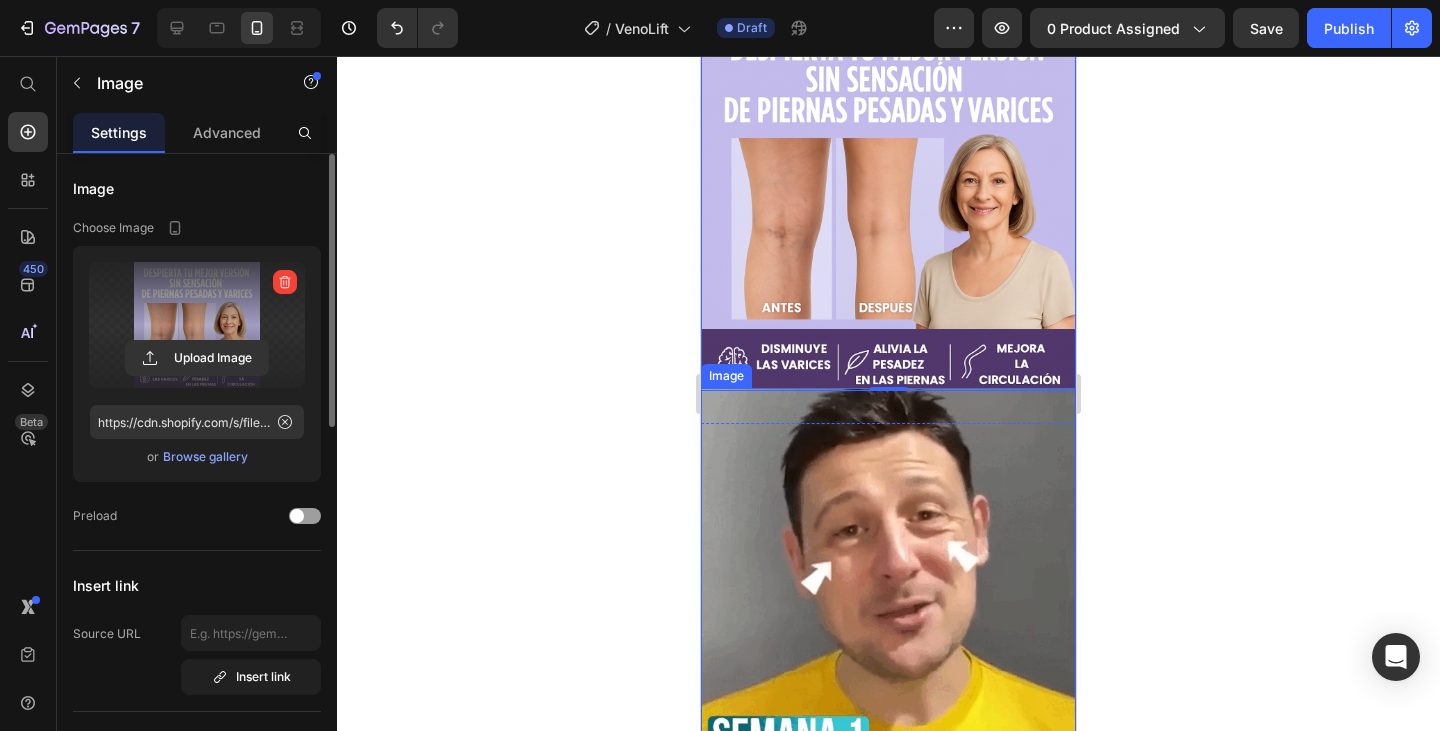 scroll, scrollTop: 500, scrollLeft: 0, axis: vertical 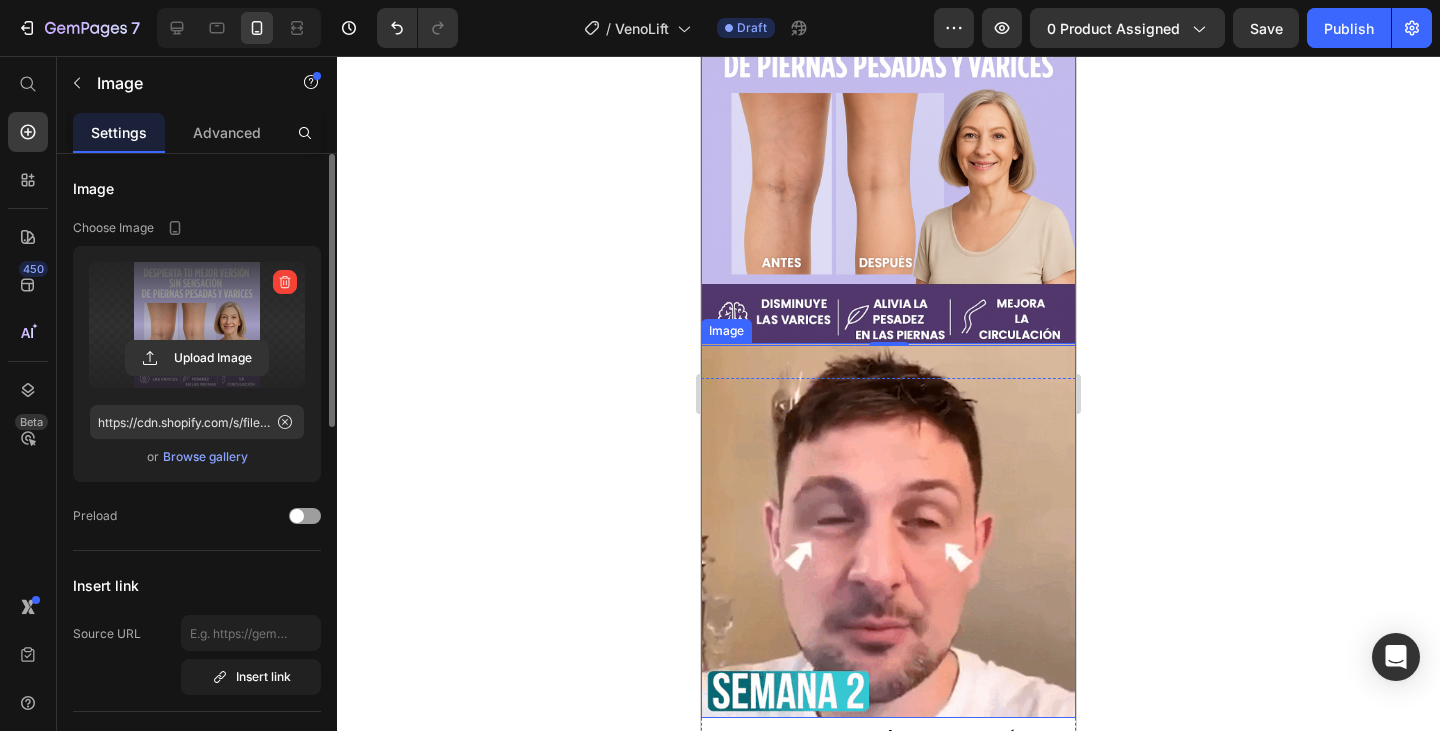 click at bounding box center (888, 530) 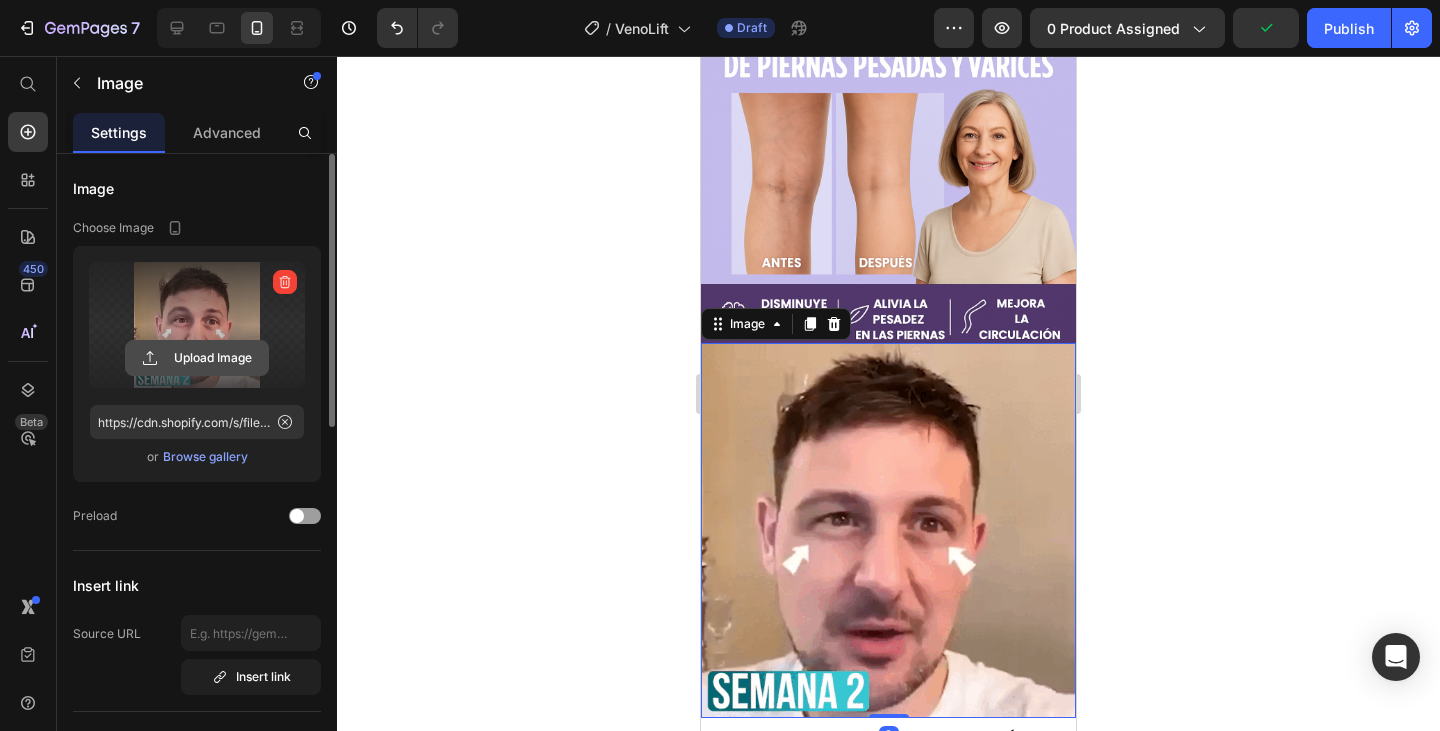 click 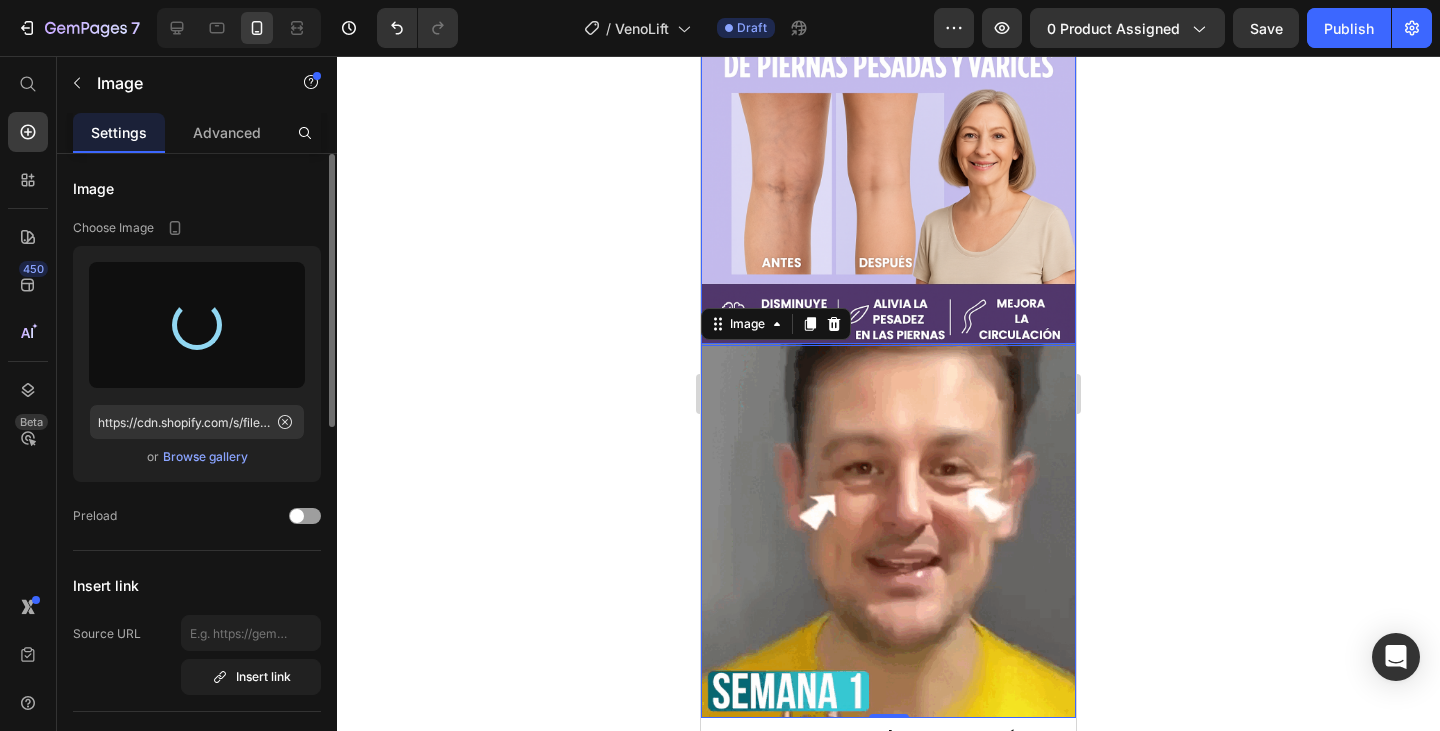 type on "https://cdn.shopify.com/s/files/1/0758/5343/1041/files/gempages_572939387302577043-93a216f6-4079-4f47-9b82-e11fb788bf40.gif" 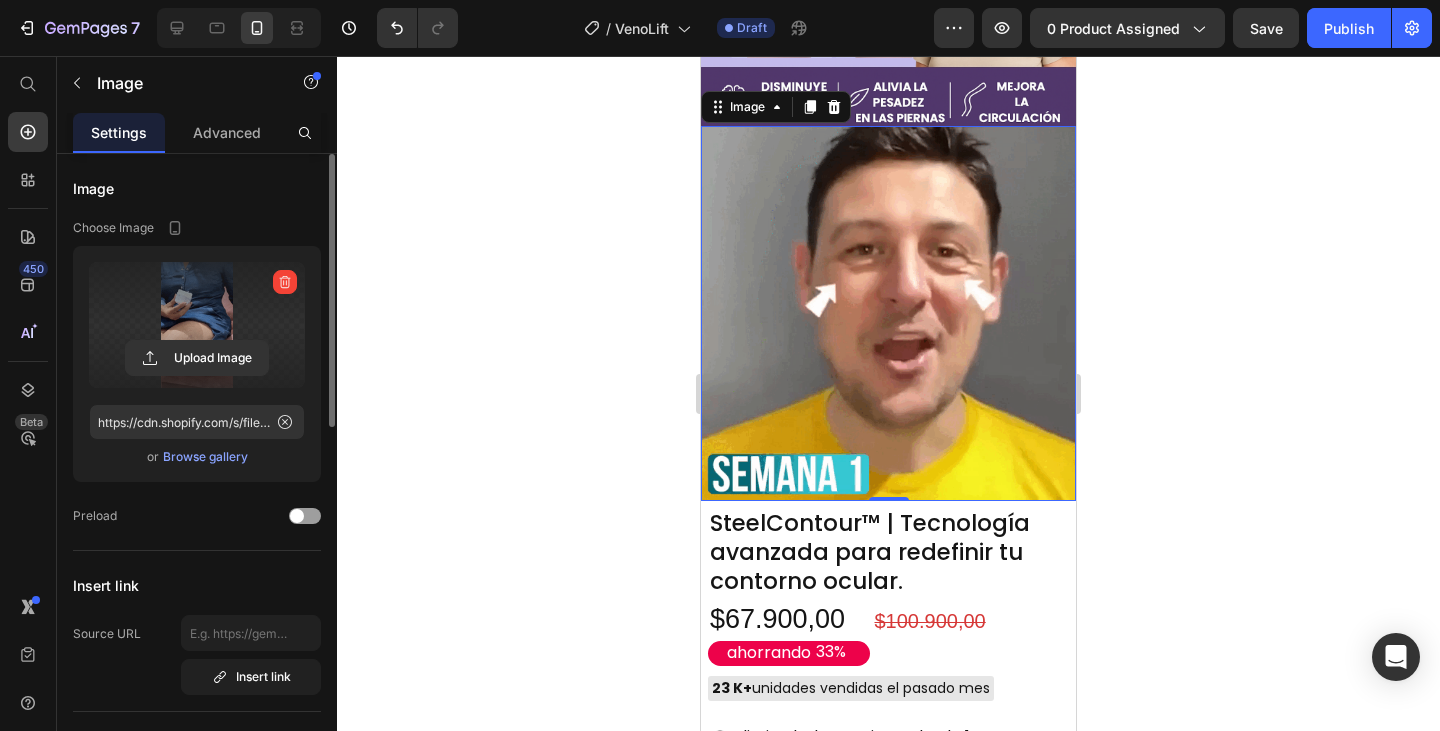 scroll, scrollTop: 800, scrollLeft: 0, axis: vertical 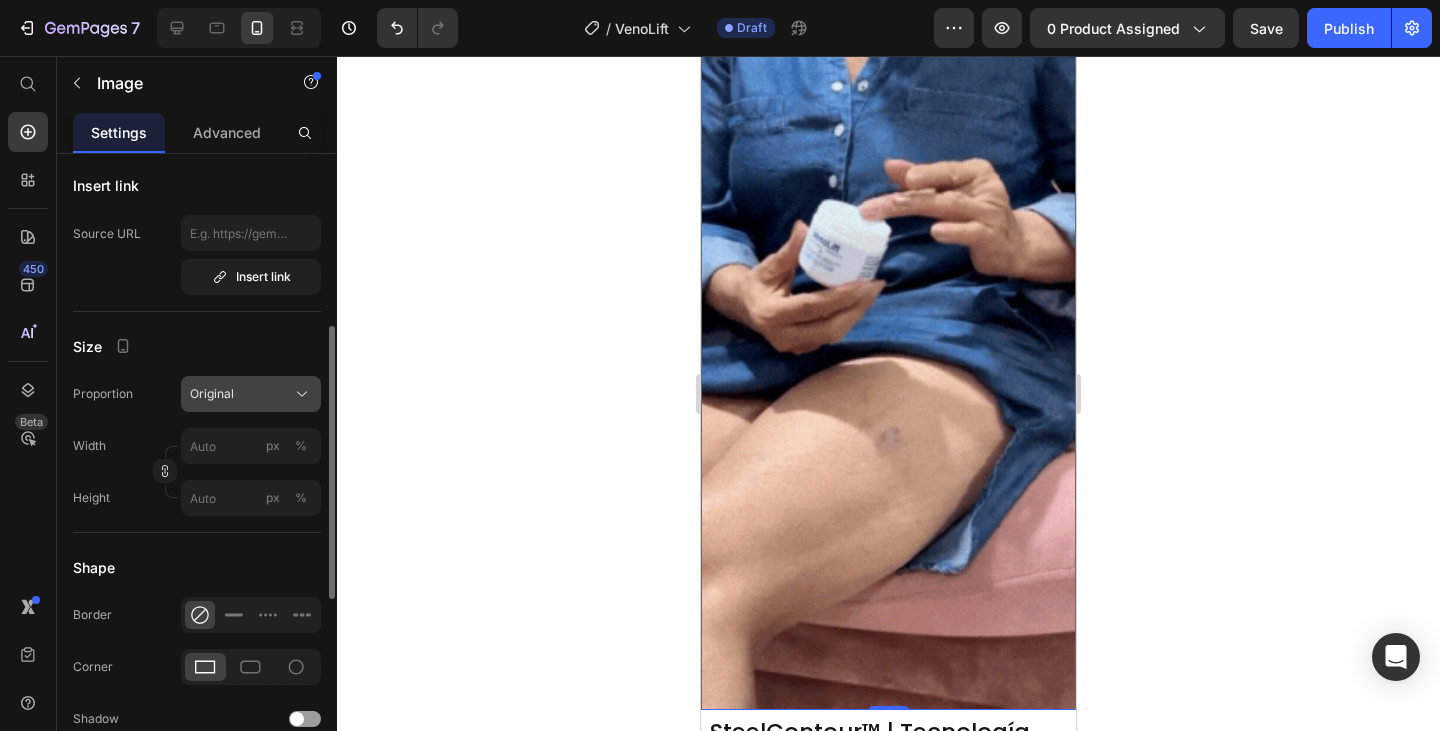 click on "Original" 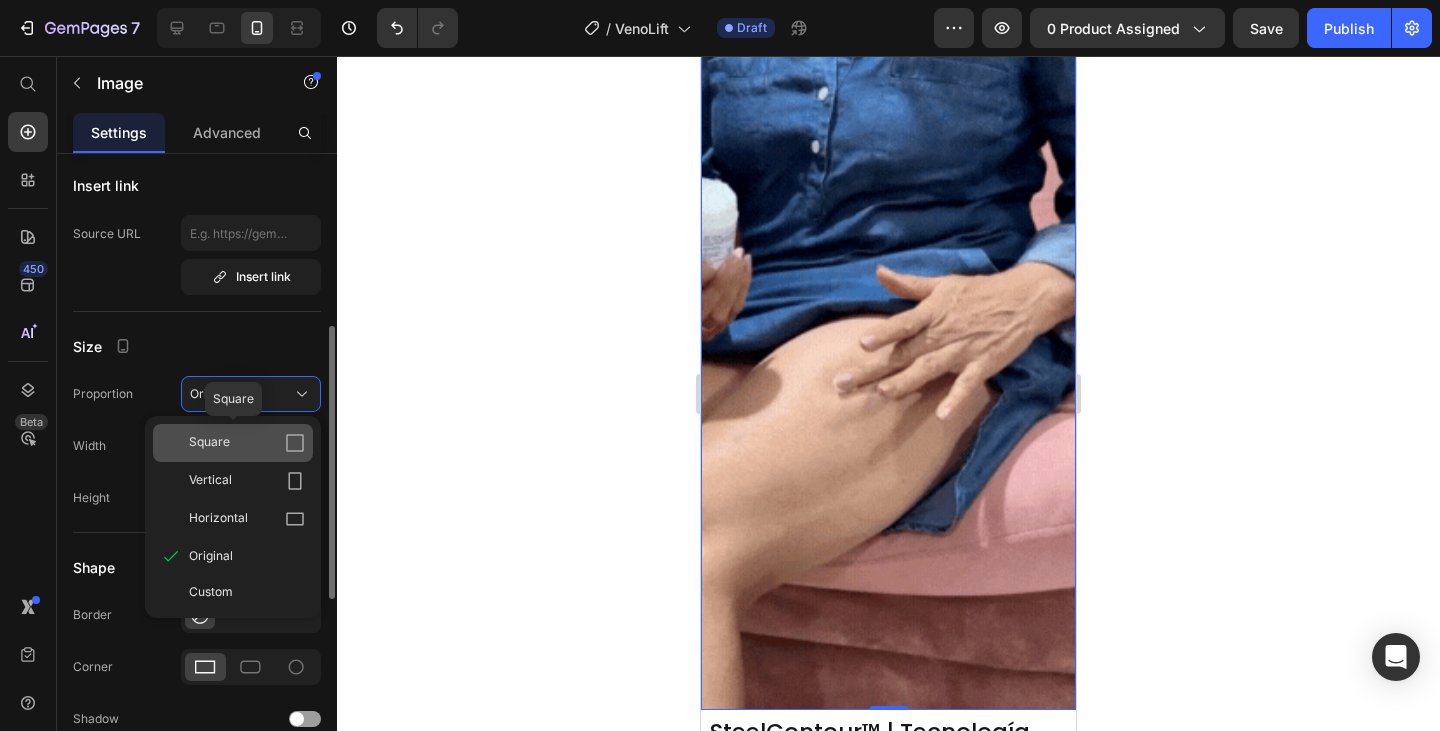 click 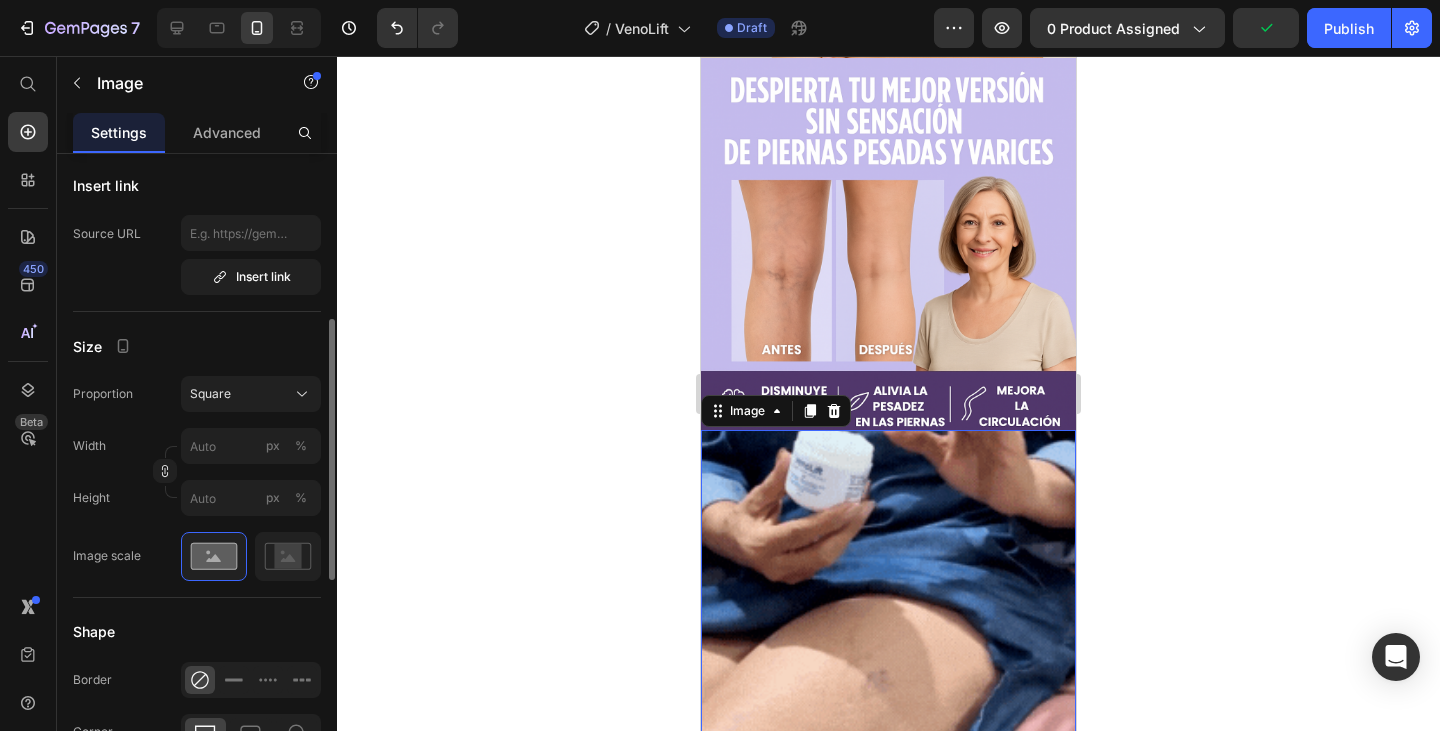 scroll, scrollTop: 600, scrollLeft: 0, axis: vertical 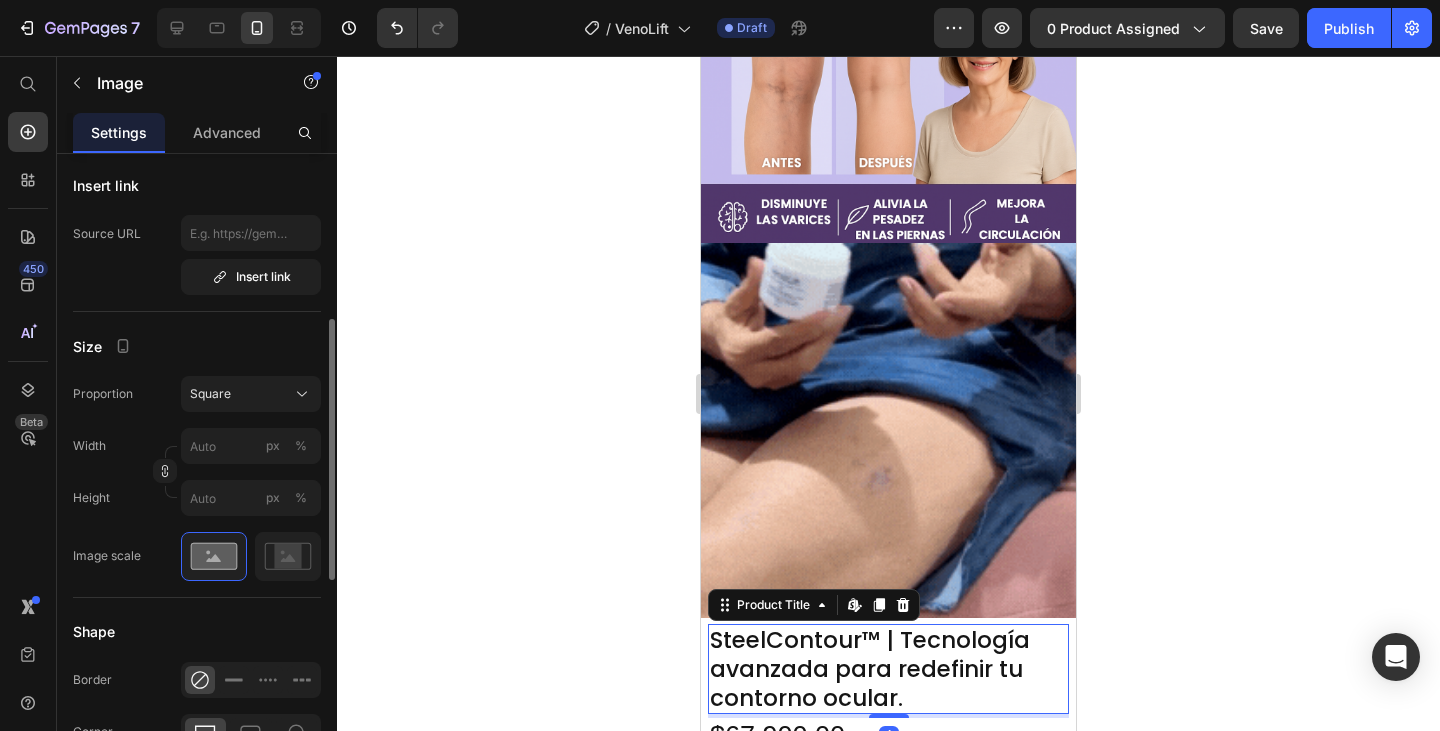 click on "SteelContour™ | Tecnología avanzada para redefinir tu contorno ocular." at bounding box center [888, 669] 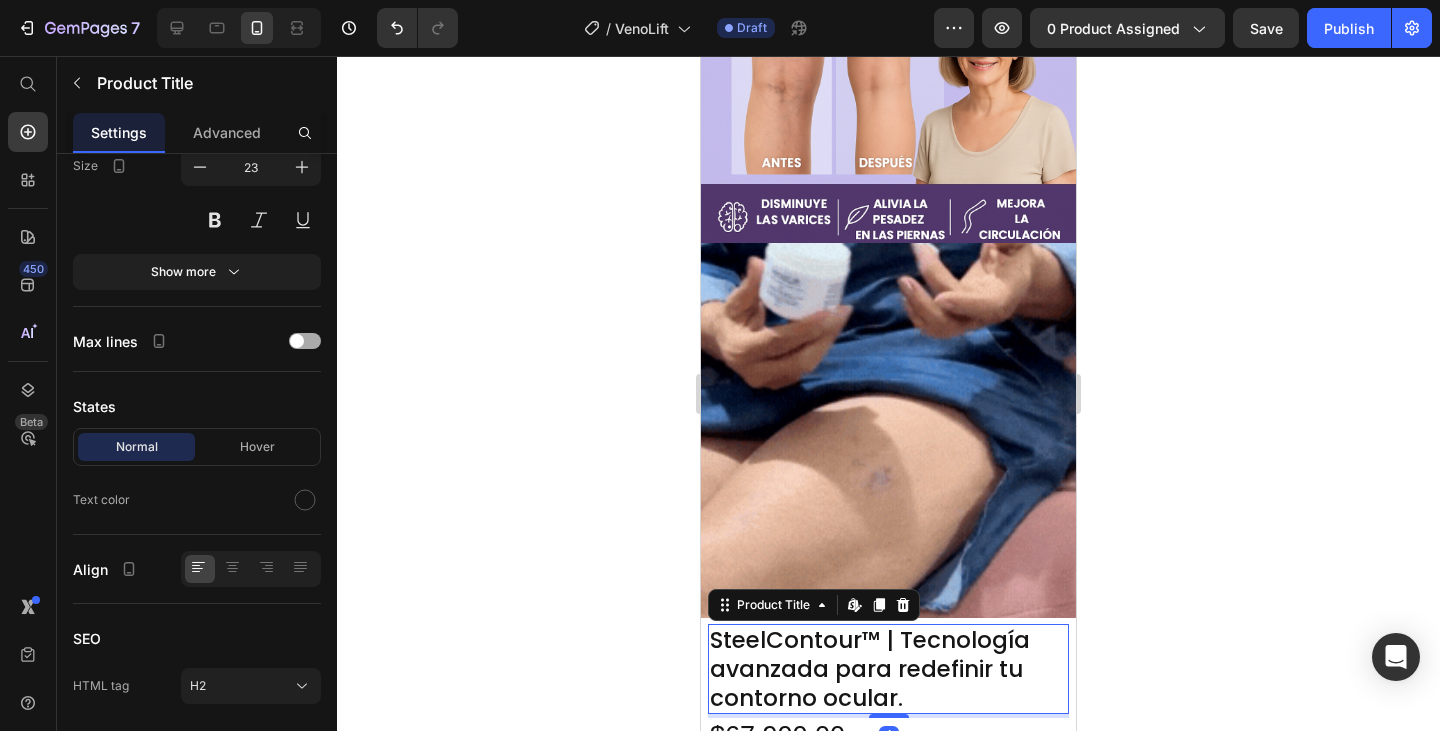 scroll, scrollTop: 0, scrollLeft: 0, axis: both 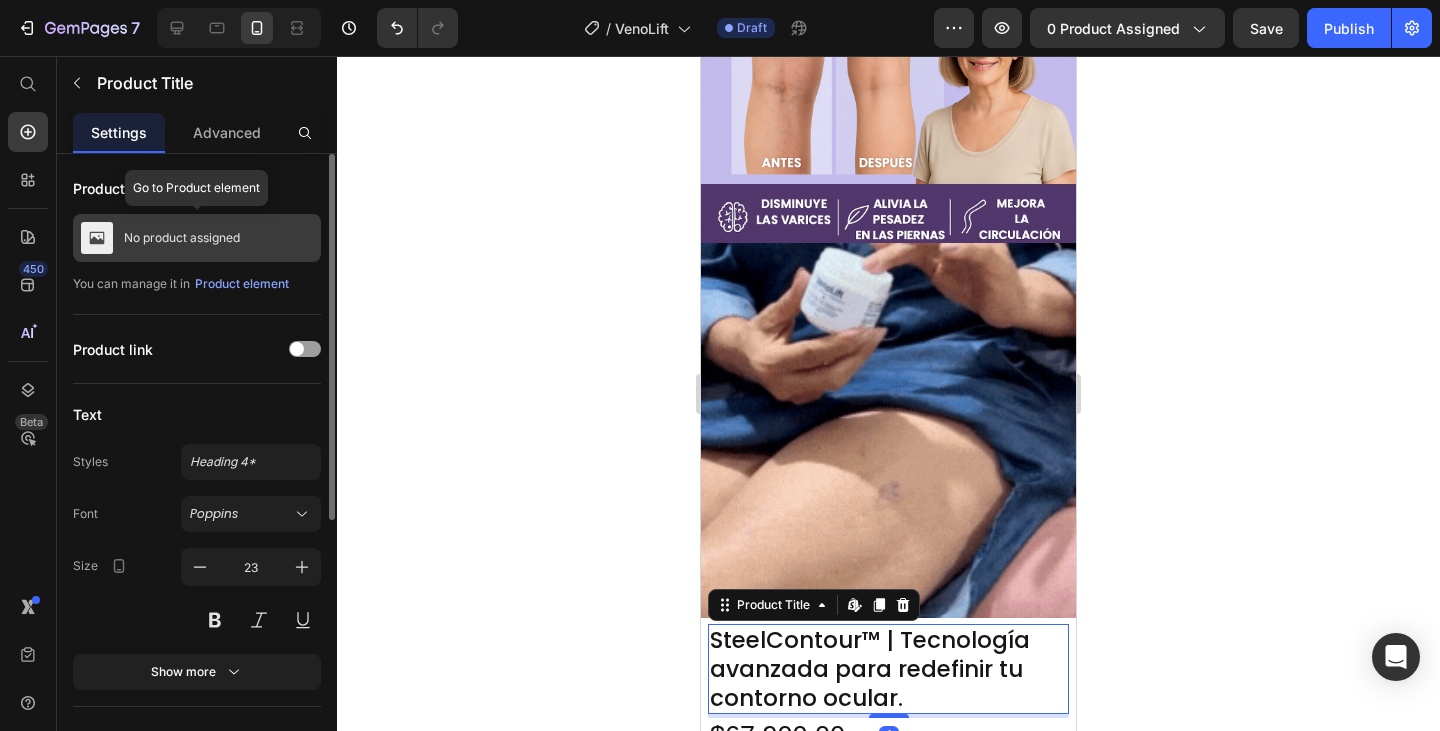 click on "No product assigned" at bounding box center [182, 238] 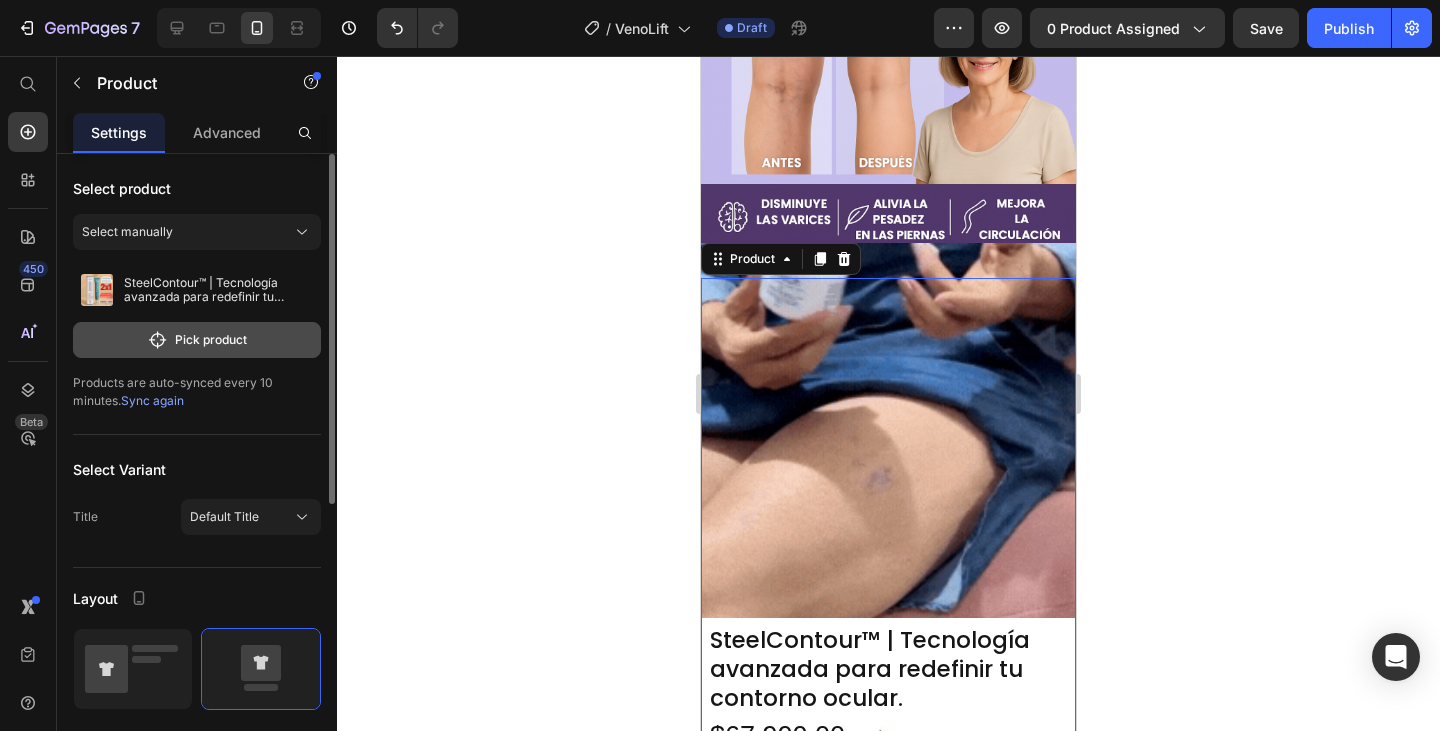 click on "Pick product" at bounding box center (197, 340) 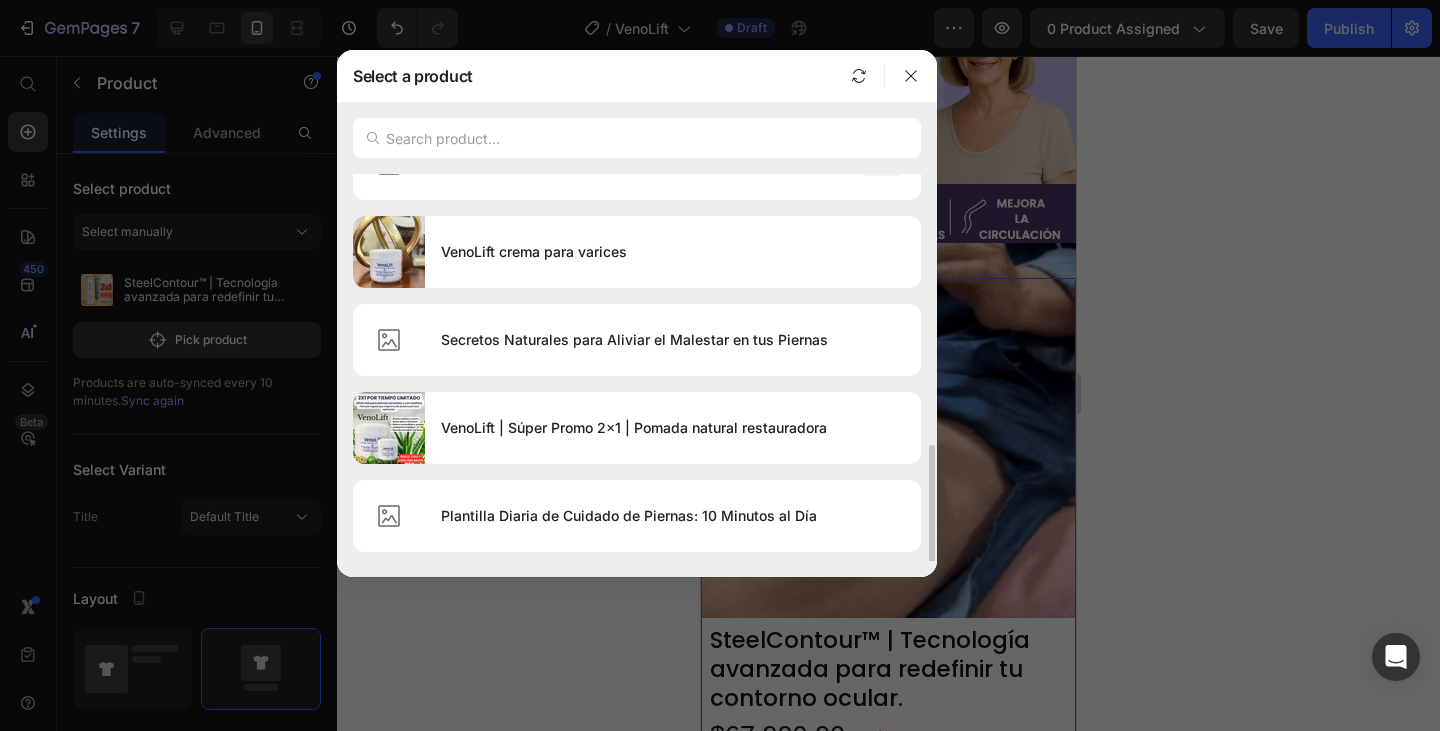 scroll, scrollTop: 600, scrollLeft: 0, axis: vertical 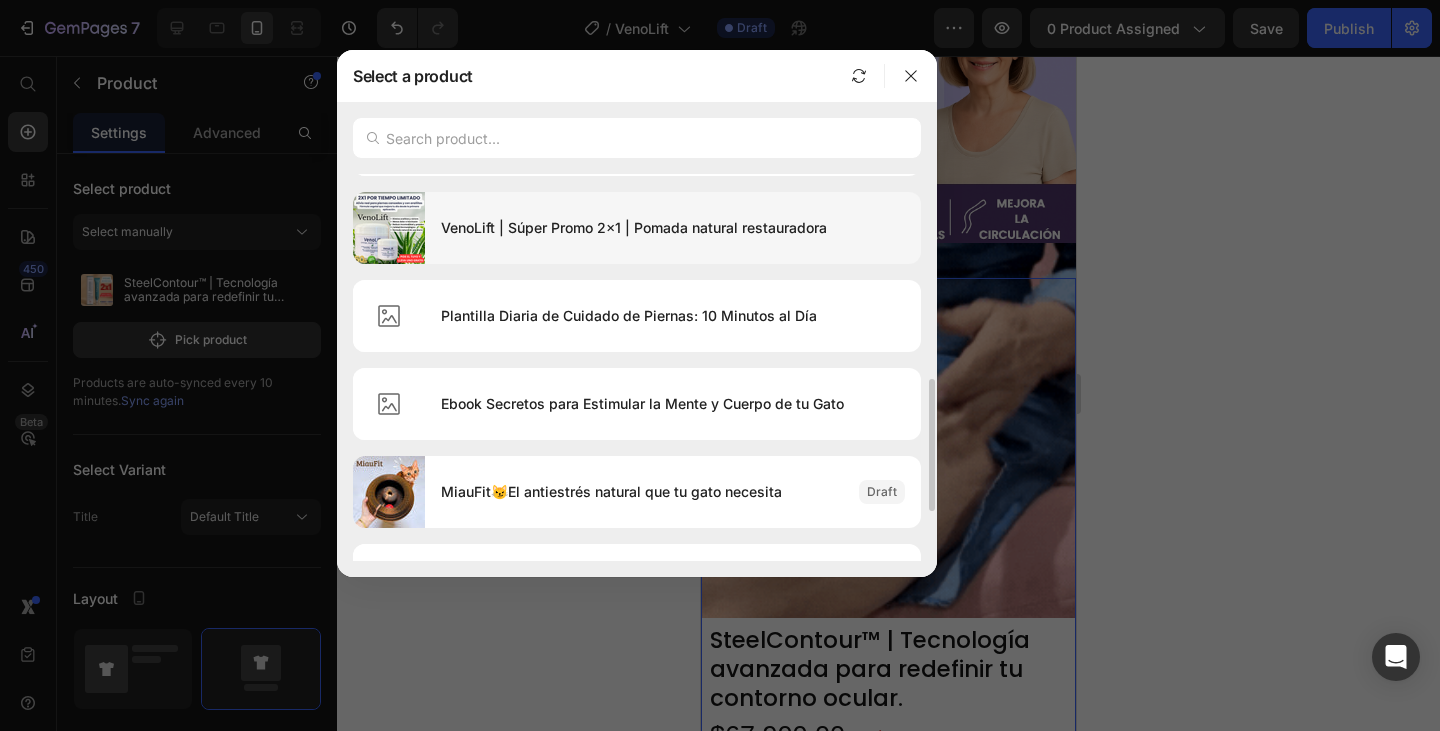 click on "VenoLift | Súper Promo 2x1 | Pomada natural restauradora" at bounding box center [673, 228] 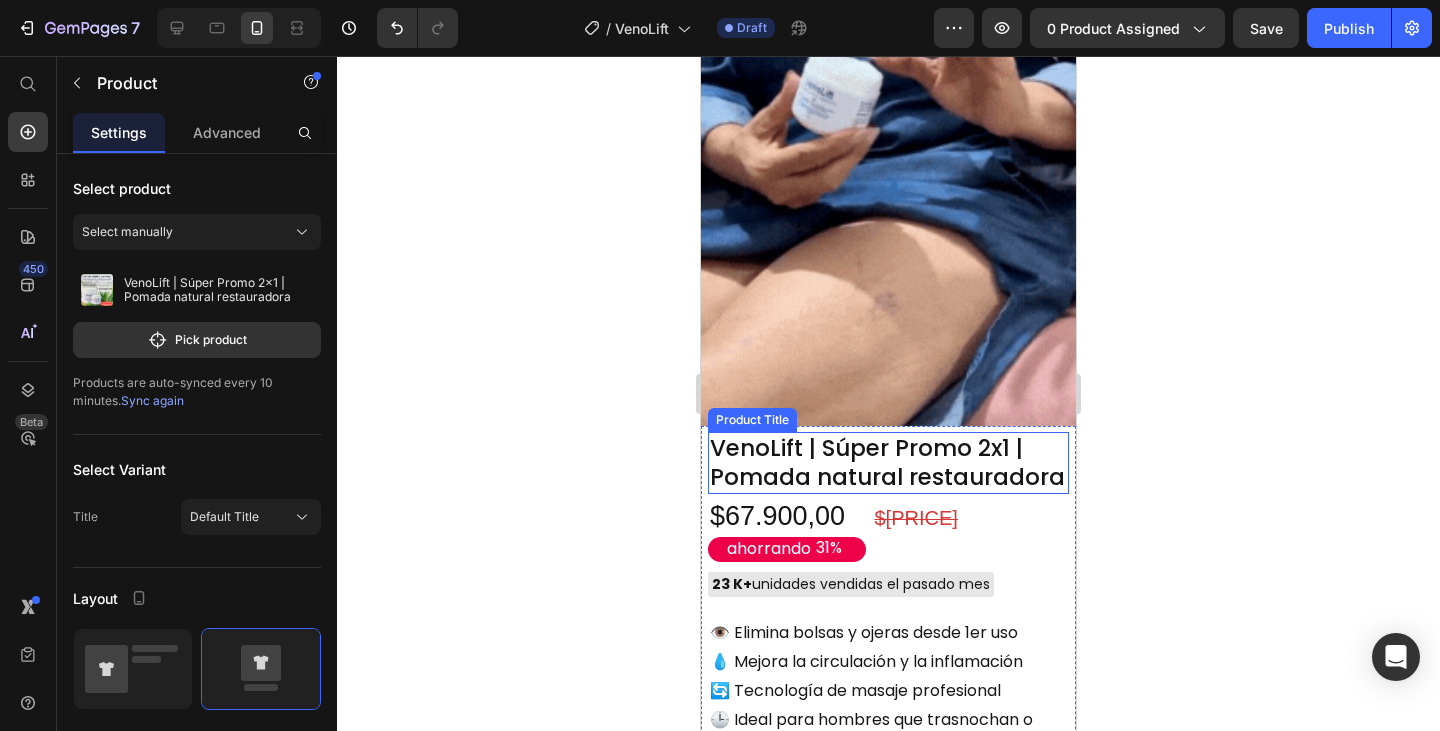 scroll, scrollTop: 800, scrollLeft: 0, axis: vertical 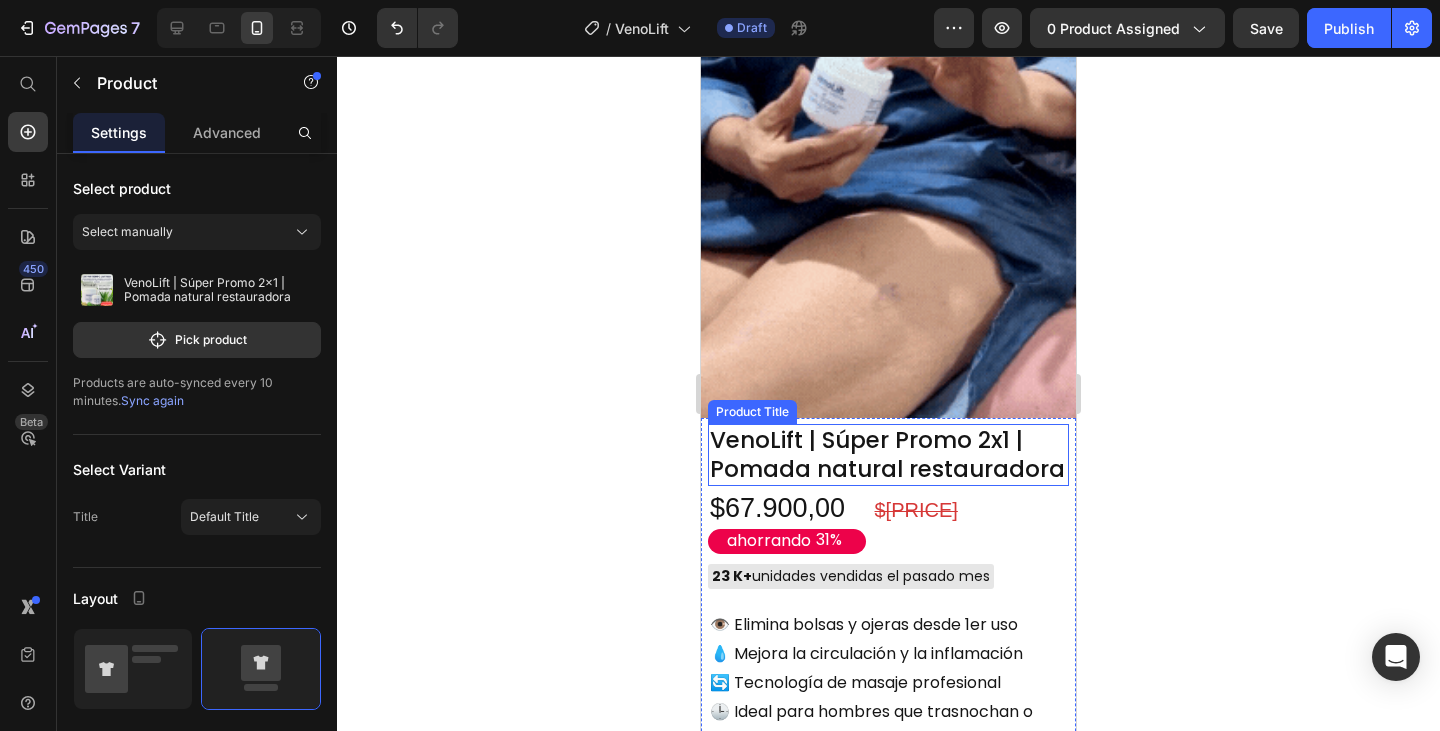 click on "VenoLift | Súper Promo 2x1 | Pomada natural restauradora" at bounding box center [888, 455] 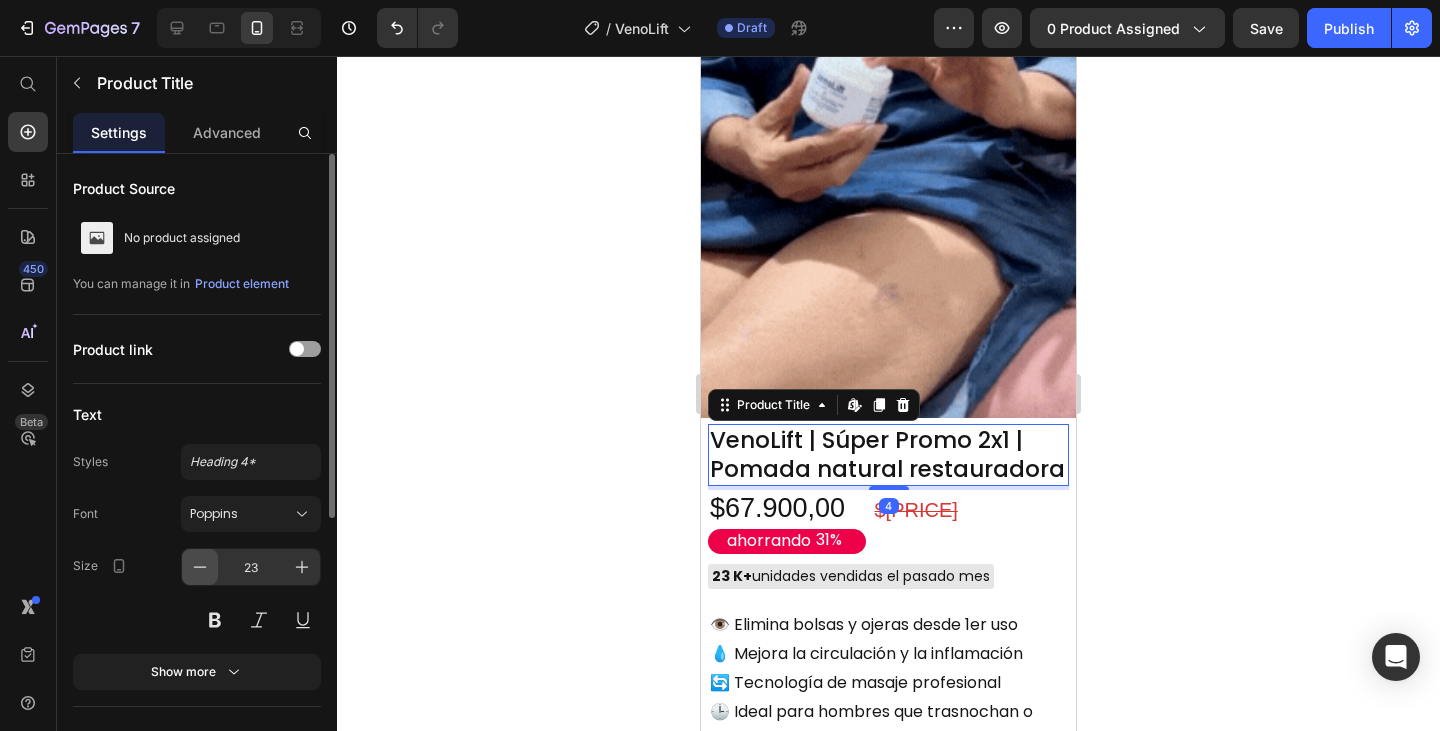 click 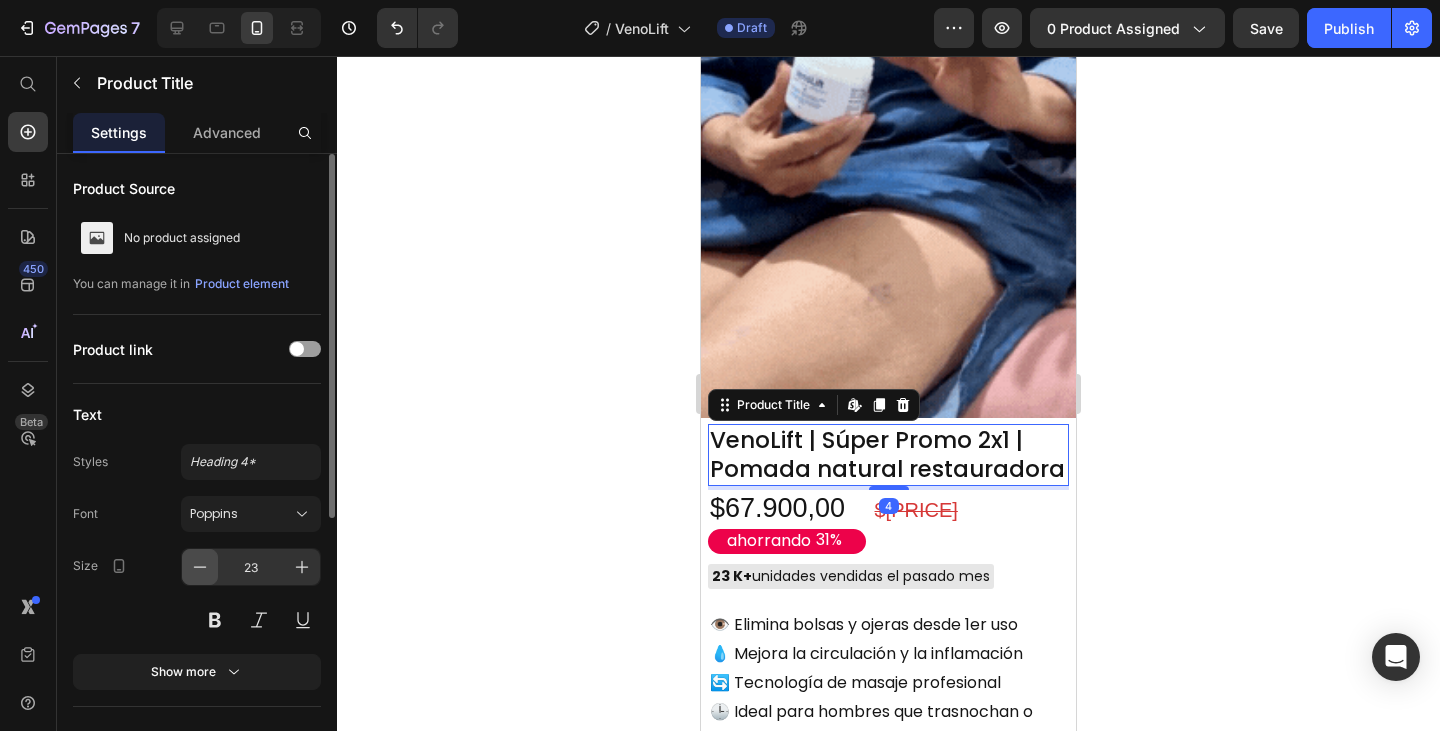 type on "22" 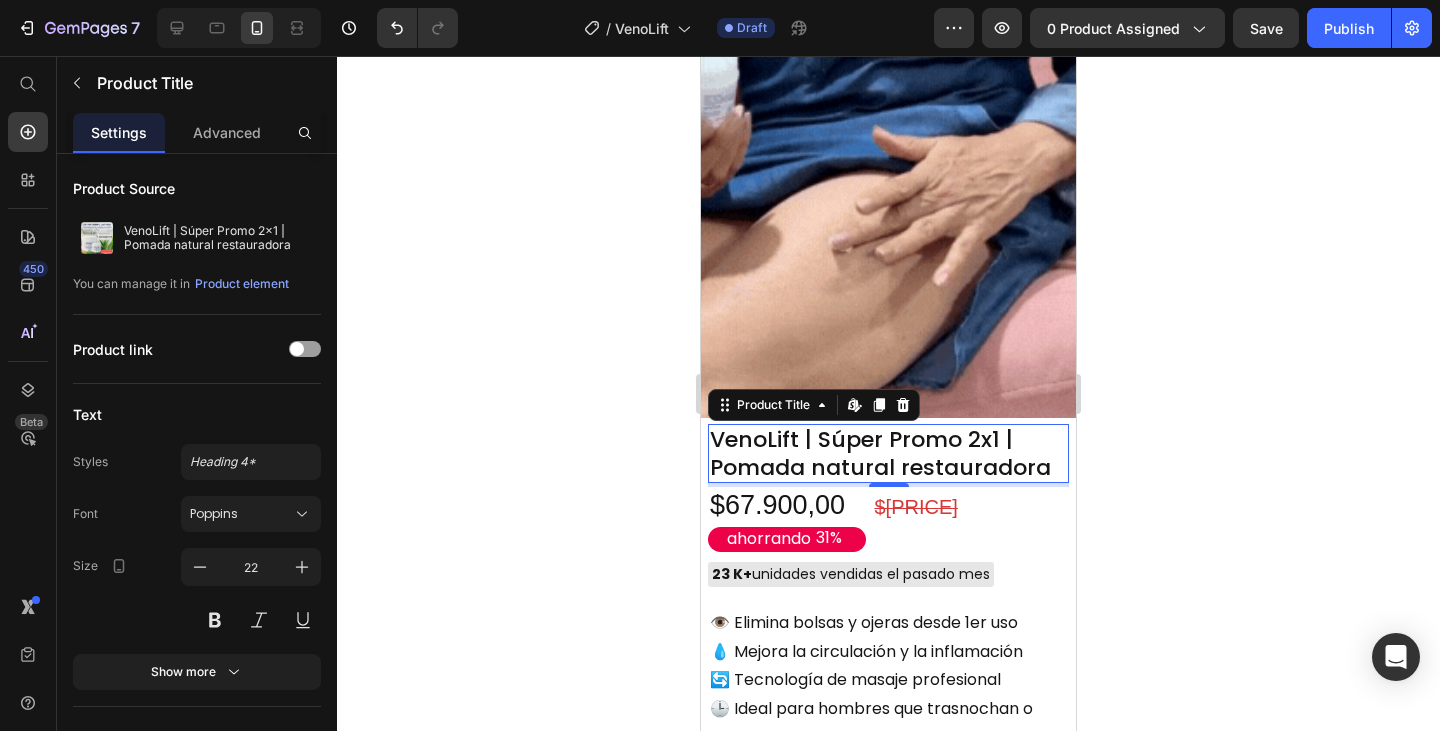 click 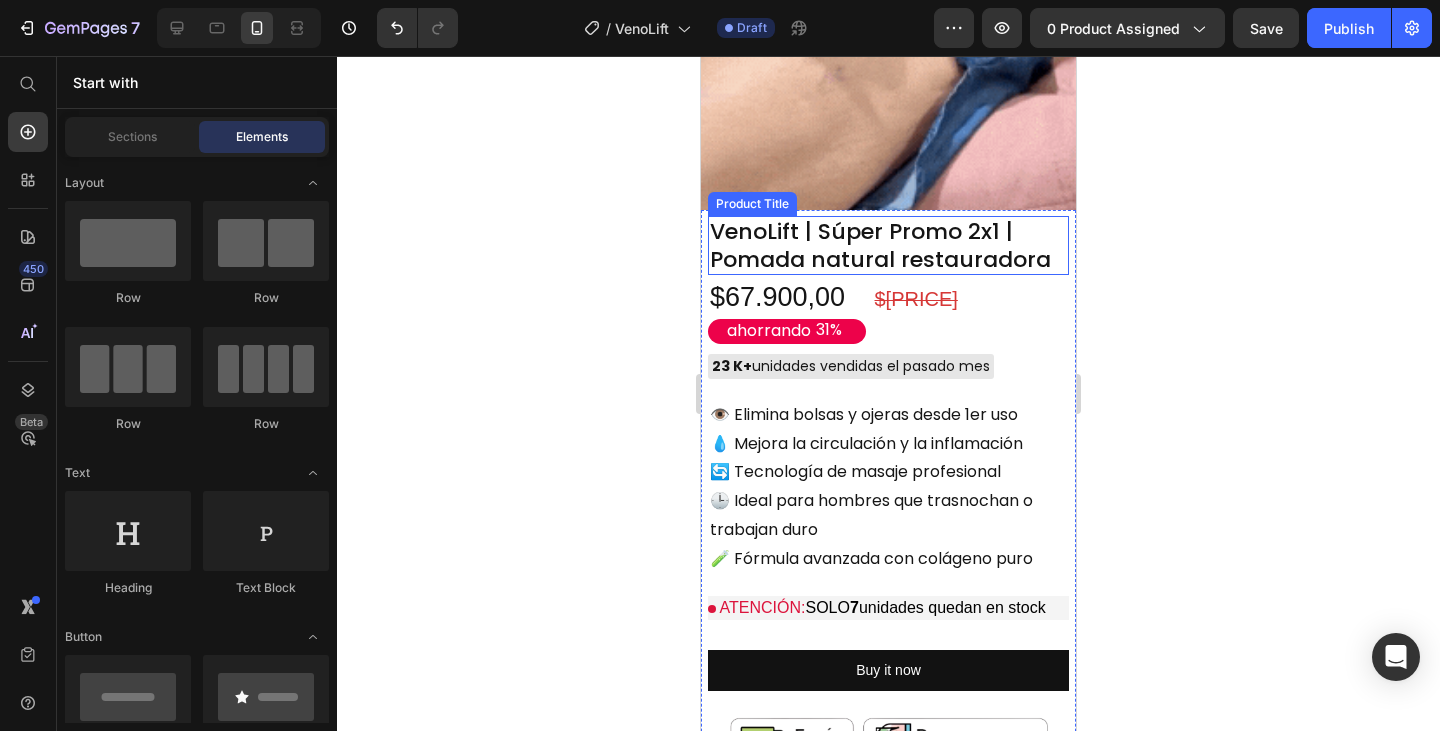 scroll, scrollTop: 1000, scrollLeft: 0, axis: vertical 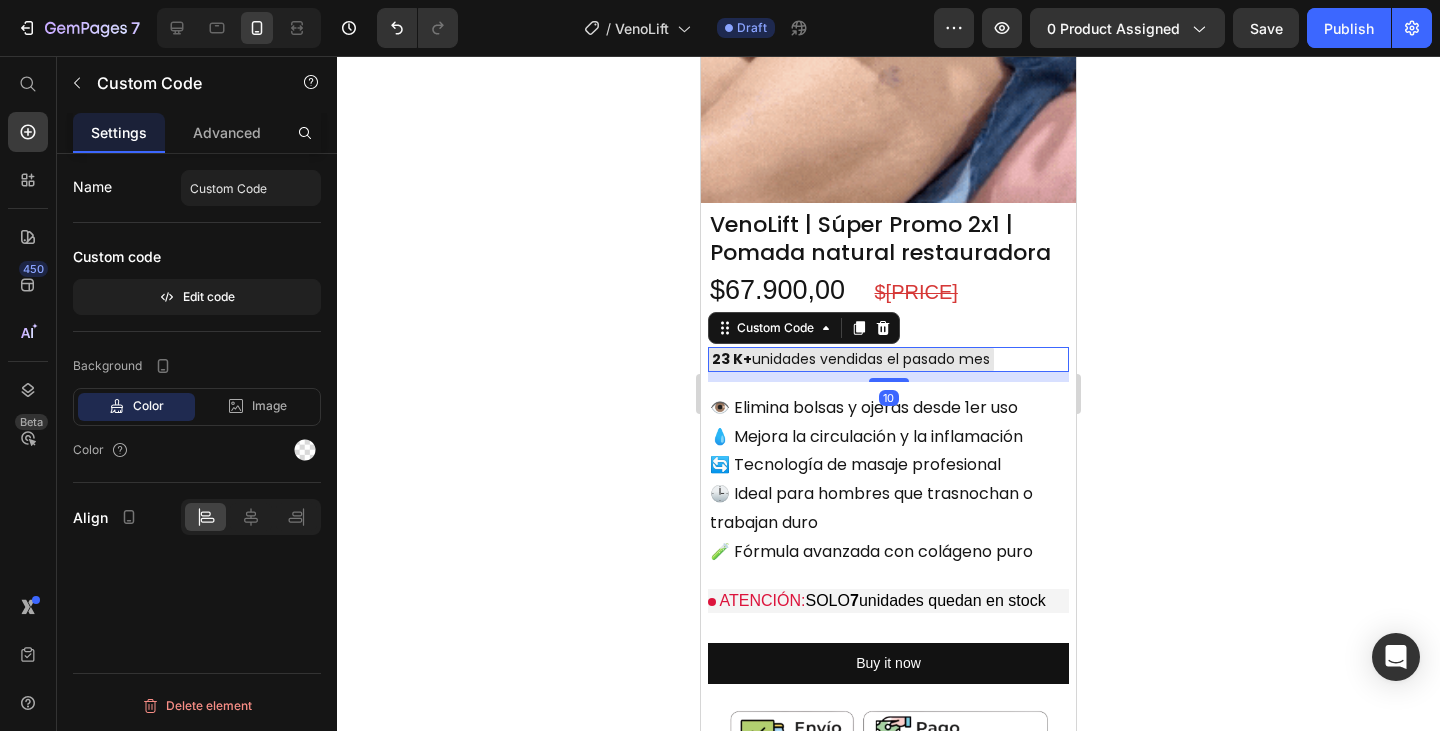 click on "23 K+" at bounding box center [732, 359] 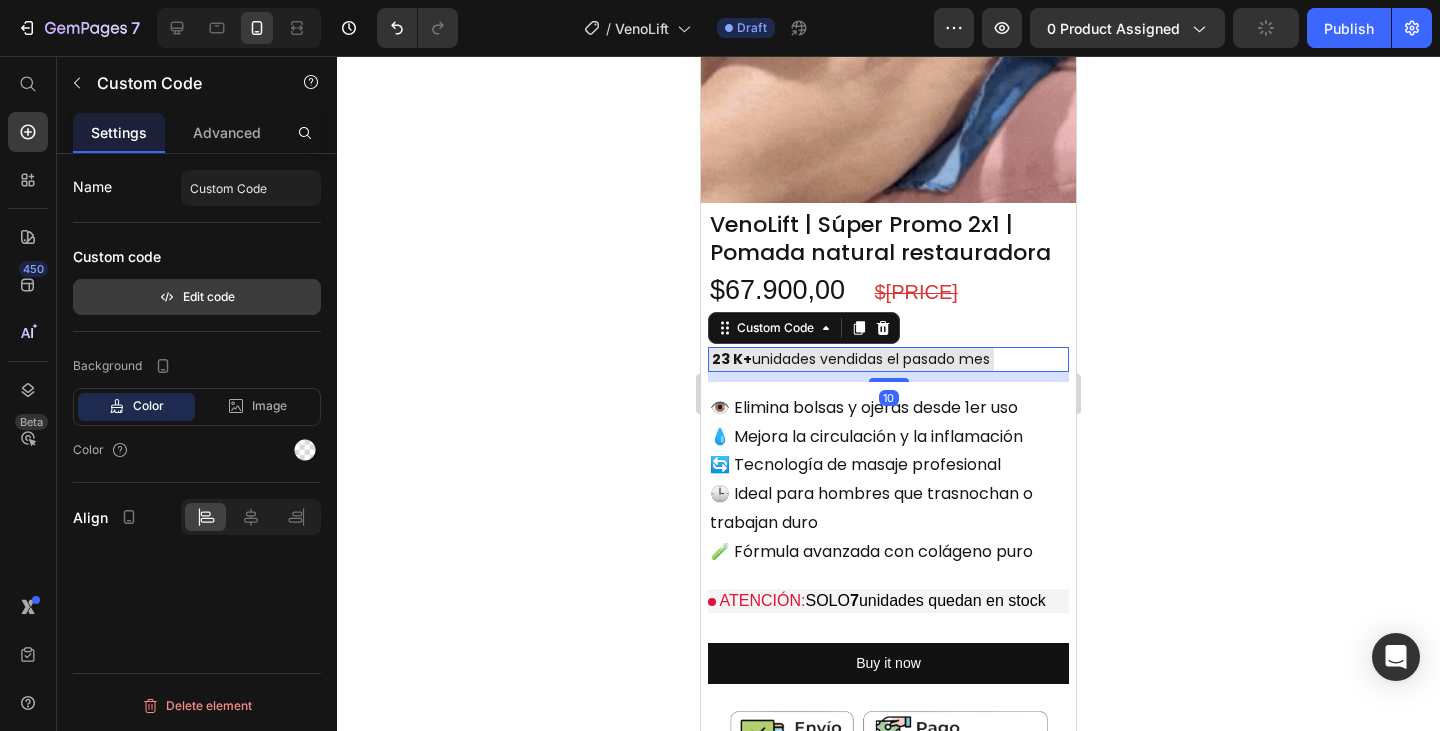 click on "Edit code" at bounding box center (197, 297) 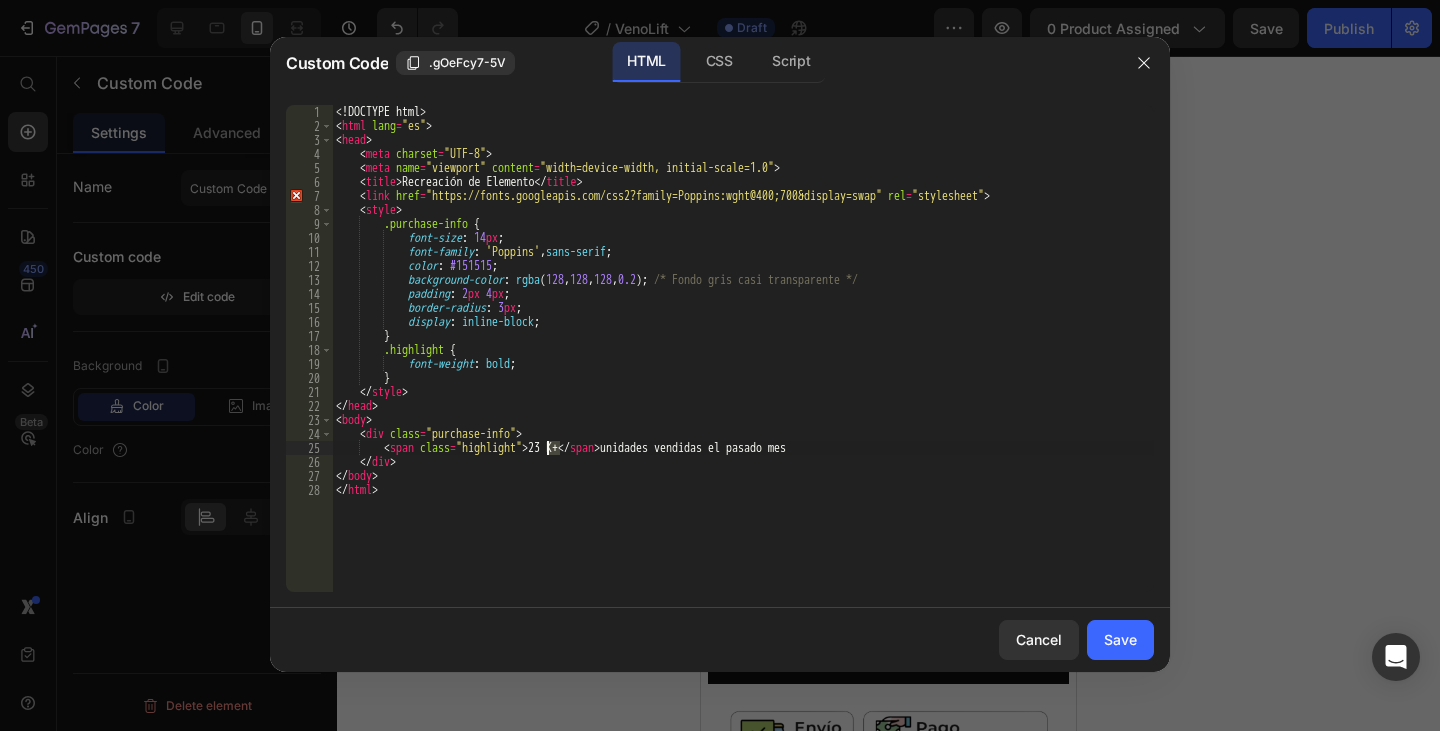 drag, startPoint x: 558, startPoint y: 448, endPoint x: 548, endPoint y: 447, distance: 10.049875 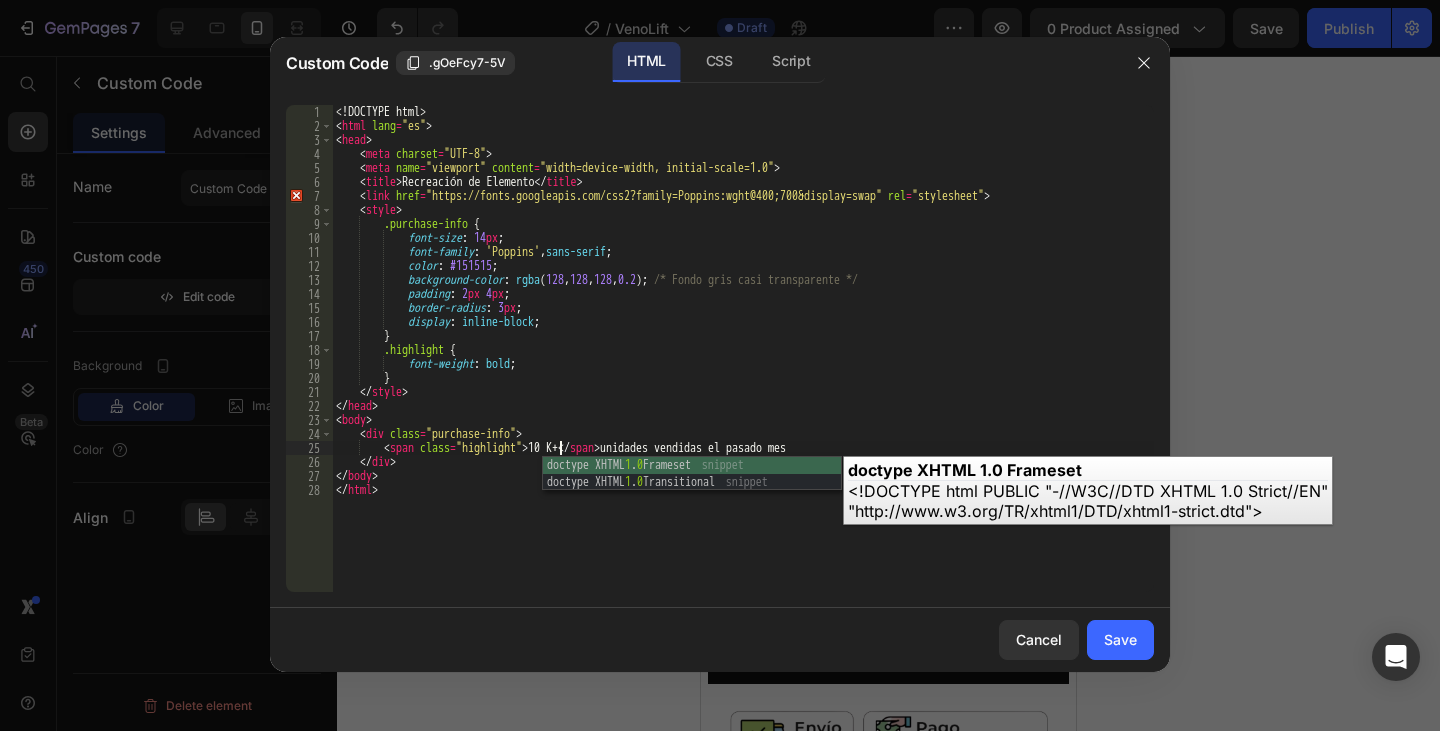 click on "<! DOCTYPE   html > < html   lang = "es" > < head >      < meta   charset = "UTF-8" >      < meta   name = "viewport"   content = "width=device-width, initial-scale=1.0" >      < title > Recreación de Elemento </ title >      < link   href = "https://fonts.googleapis.com/css2?family=Poppins:wght@400;700&display=swap"   rel = "stylesheet" >      < style >           .purchase-info   {                font-size :   14 px ;                font-family :   ' Poppins ' ,  sans-serif ;                color :   #151515 ;                background-color :   rgba ( 128 ,  128 ,  128 ,  0.2 ) ;   /* Fondo gris casi transparente */                padding :   2 px   4 px ;                border-radius :   3 px ;                display :   inline-block ;           }           .highlight   {                font-weight :   bold ;           }      </ style > </ head > < body >      < div   class = "purchase-info" >           < span   class = "highlight" > 10 K+ </ span >  unidades vendidas el pasado mes      </ div > </ body >" at bounding box center [743, 362] 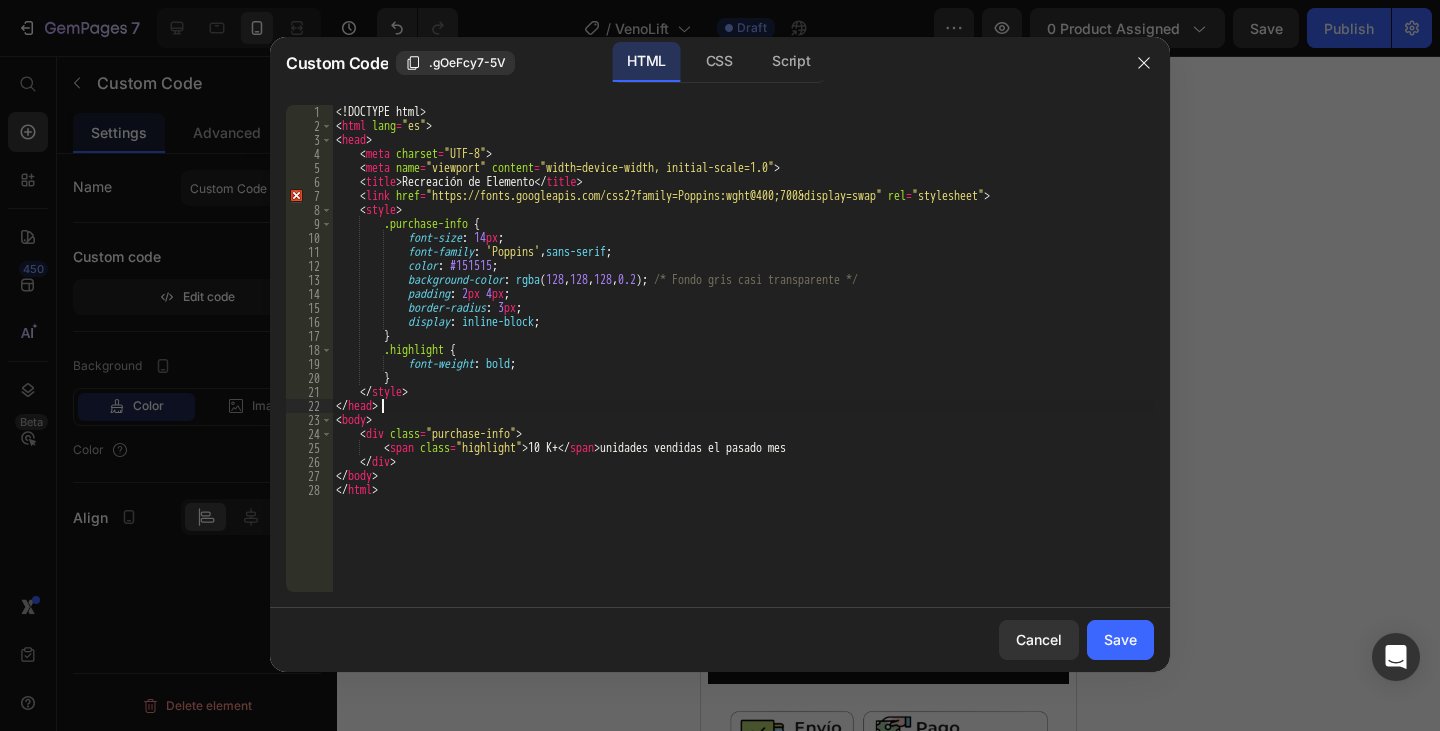scroll, scrollTop: 0, scrollLeft: 3, axis: horizontal 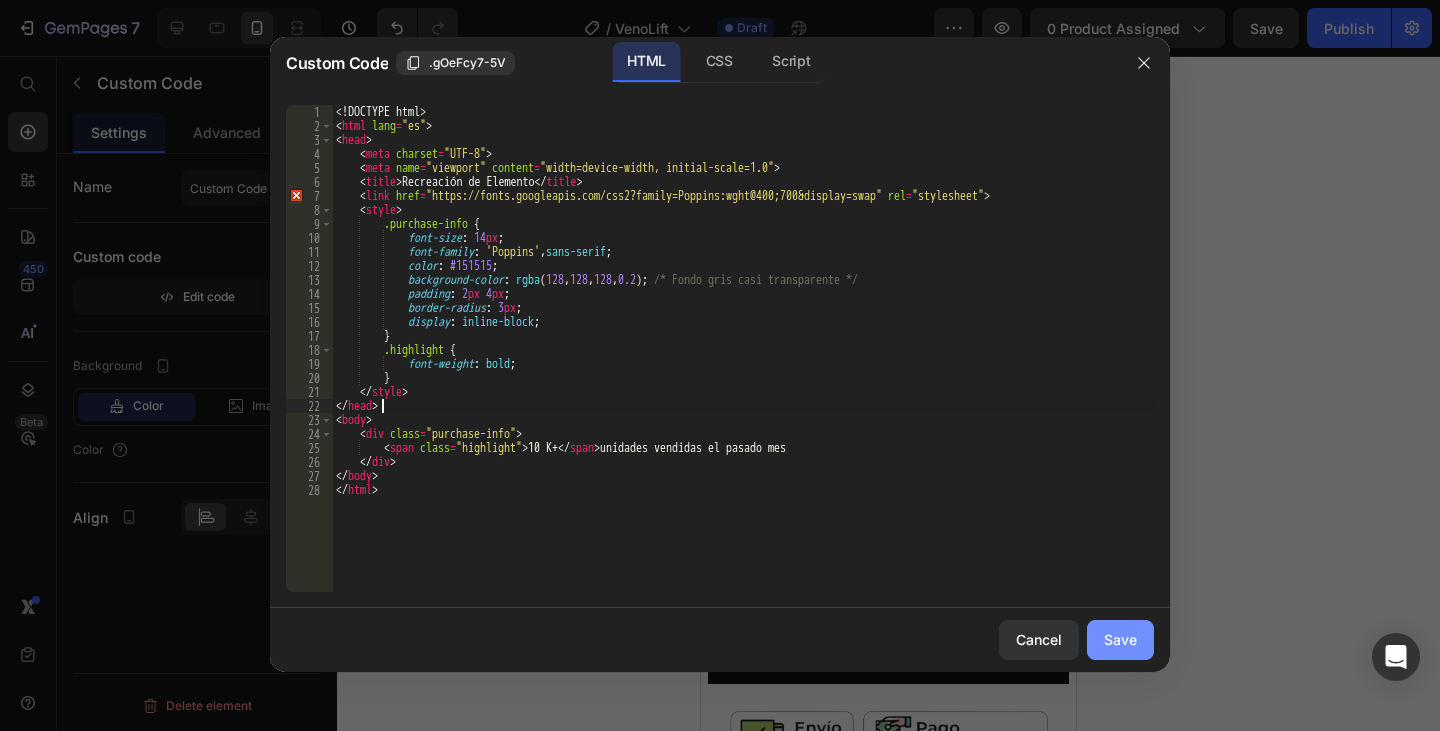 type on "</head>" 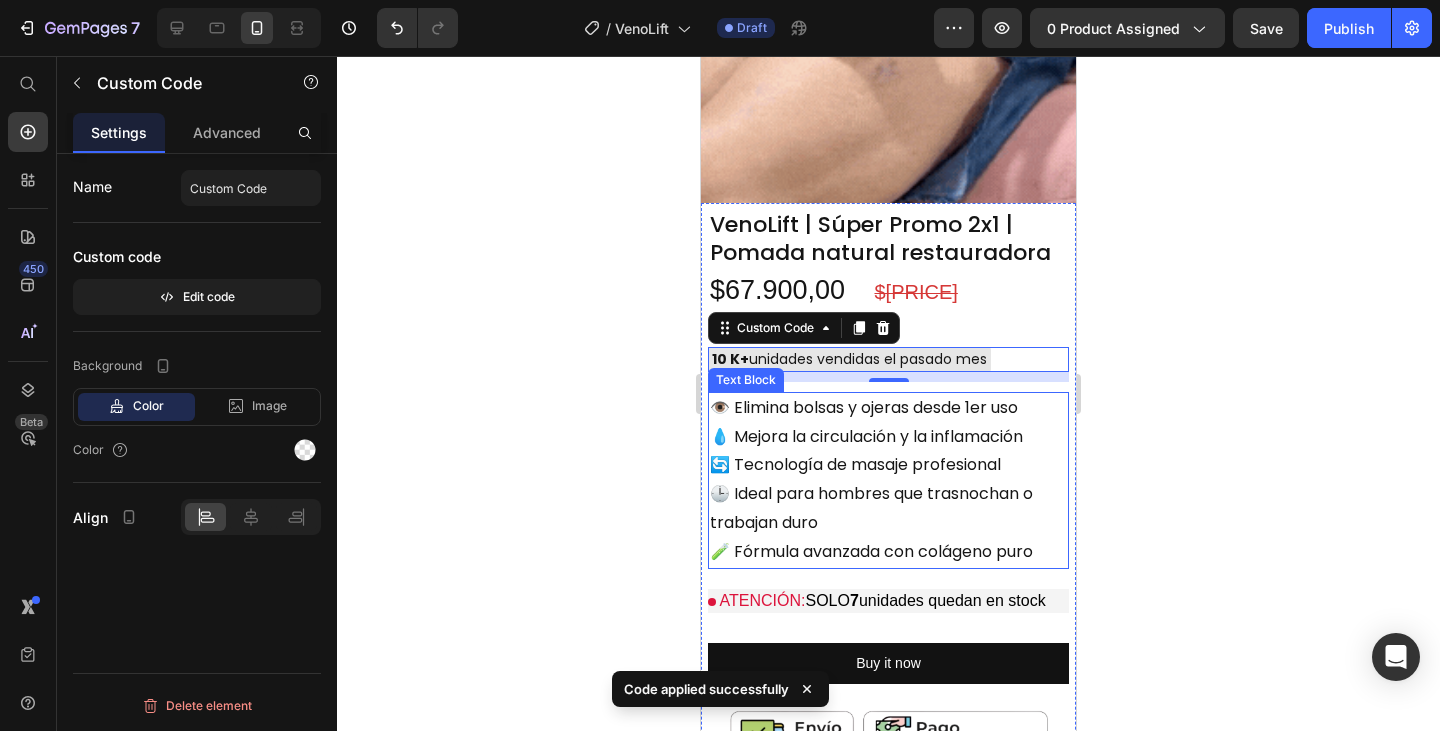 scroll, scrollTop: 1100, scrollLeft: 0, axis: vertical 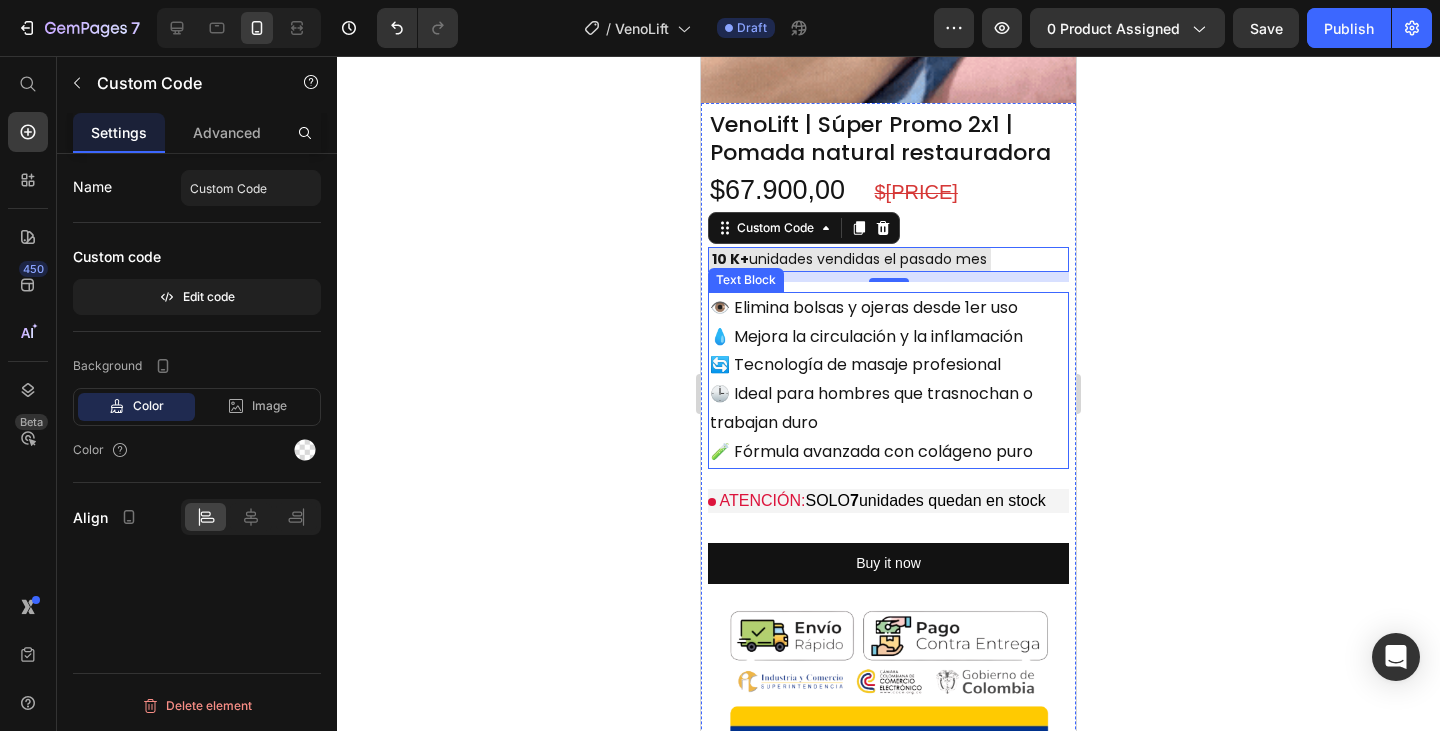 click on "👁️ Elimina bolsas y ojeras desde 1er uso 💧 Mejora la circulación y la inflamación 🔄 Tecnología de masaje profesional 🕒 Ideal para hombres que trasnochan o trabajan duro 🧪 Fórmula avanzada con colágeno puro" at bounding box center (888, 380) 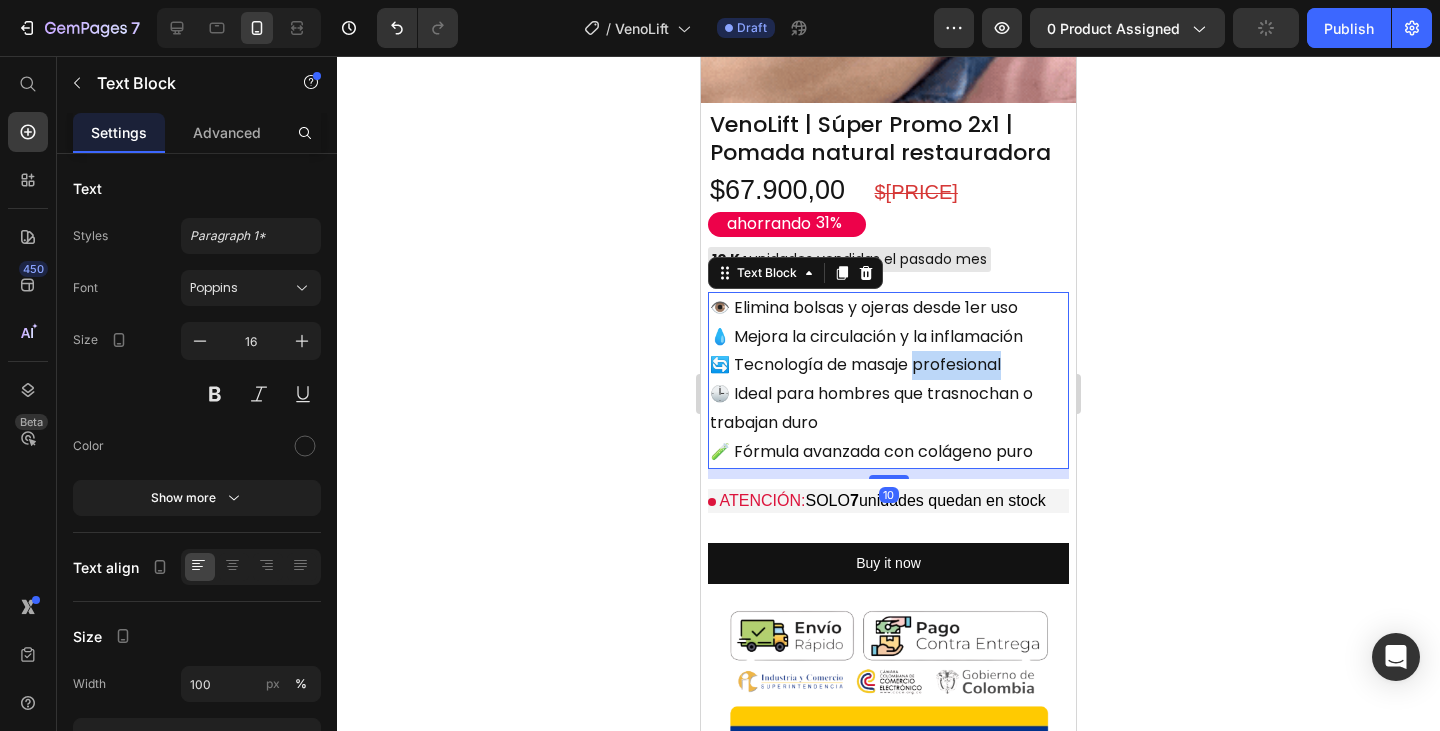 click on "👁️ Elimina bolsas y ojeras desde 1er uso 💧 Mejora la circulación y la inflamación 🔄 Tecnología de masaje profesional 🕒 Ideal para hombres que trasnochan o trabajan duro 🧪 Fórmula avanzada con colágeno puro" at bounding box center (888, 380) 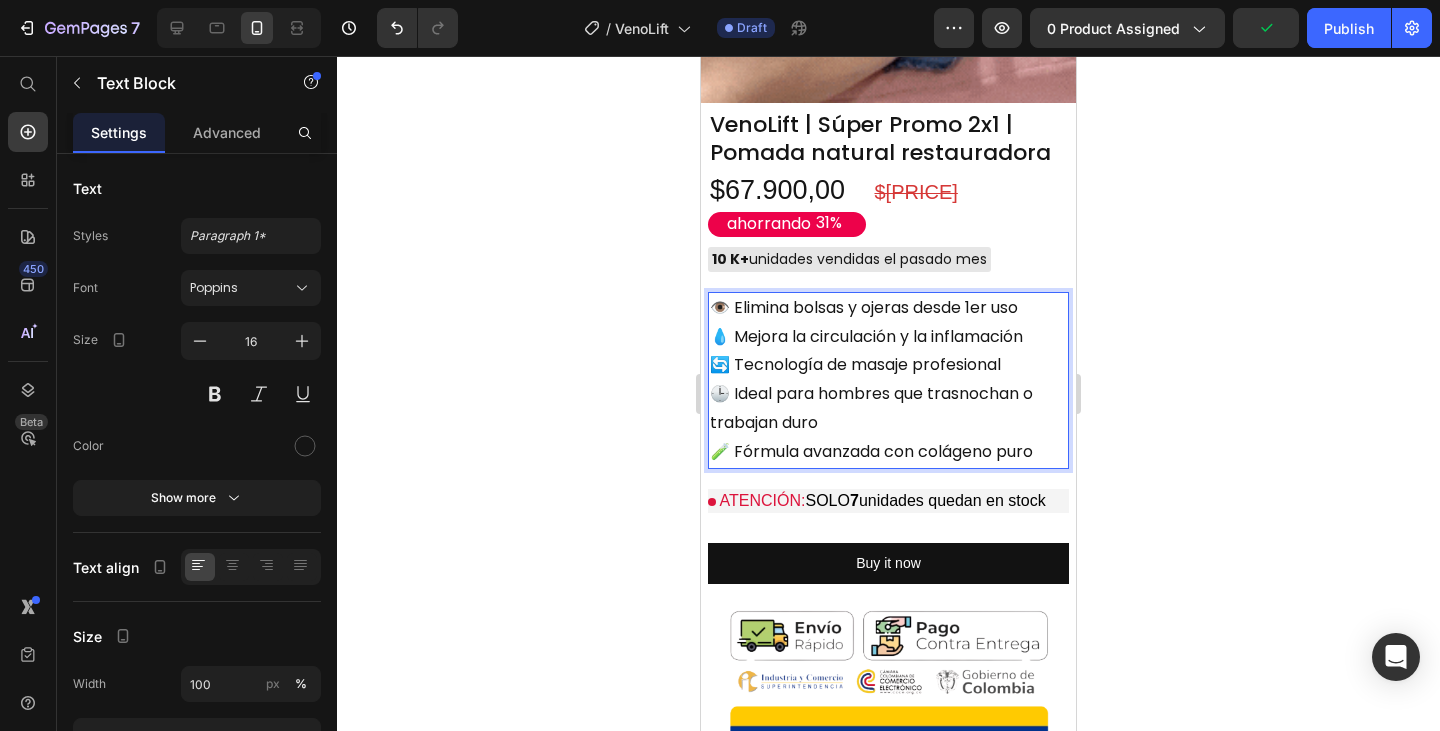 click on "👁️ Elimina bolsas y ojeras desde 1er uso 💧 Mejora la circulación y la inflamación 🔄 Tecnología de masaje profesional 🕒 Ideal para hombres que trasnochan o trabajan duro 🧪 Fórmula avanzada con colágeno puro" at bounding box center [888, 380] 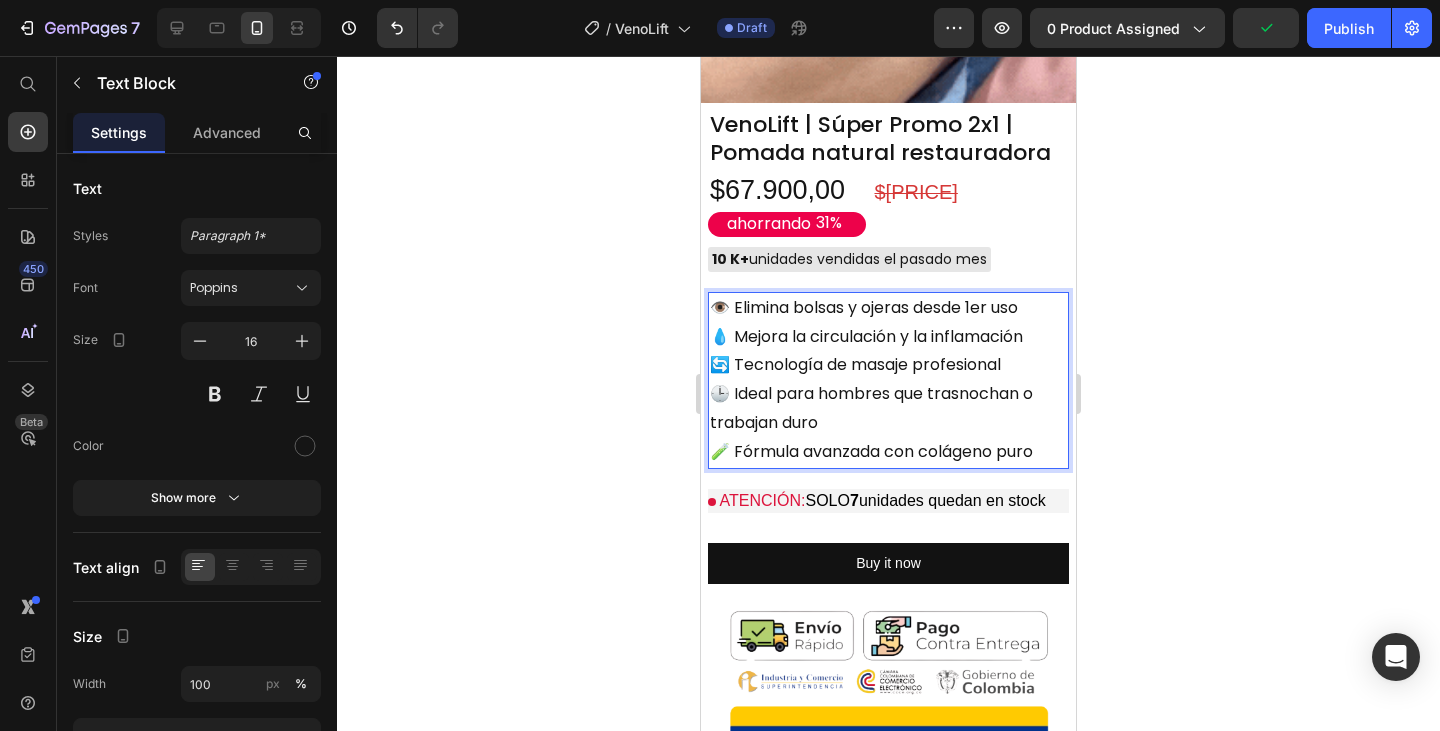 click on "👁️ Elimina bolsas y ojeras desde 1er uso 💧 Mejora la circulación y la inflamación 🔄 Tecnología de masaje profesional 🕒 Ideal para hombres que trasnochan o trabajan duro 🧪 Fórmula avanzada con colágeno puro" at bounding box center (888, 380) 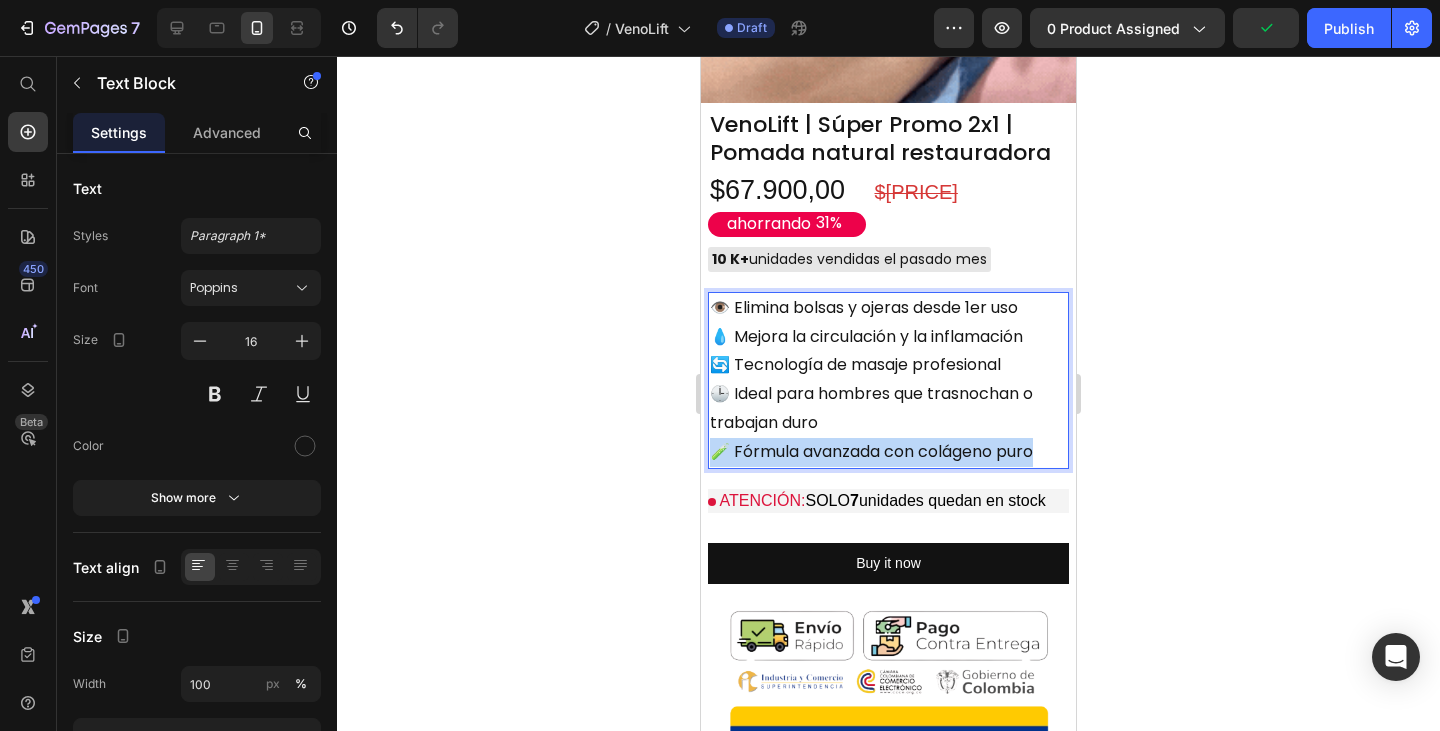 click on "👁️ Elimina bolsas y ojeras desde 1er uso 💧 Mejora la circulación y la inflamación 🔄 Tecnología de masaje profesional 🕒 Ideal para hombres que trasnochan o trabajan duro 🧪 Fórmula avanzada con colágeno puro" at bounding box center [888, 380] 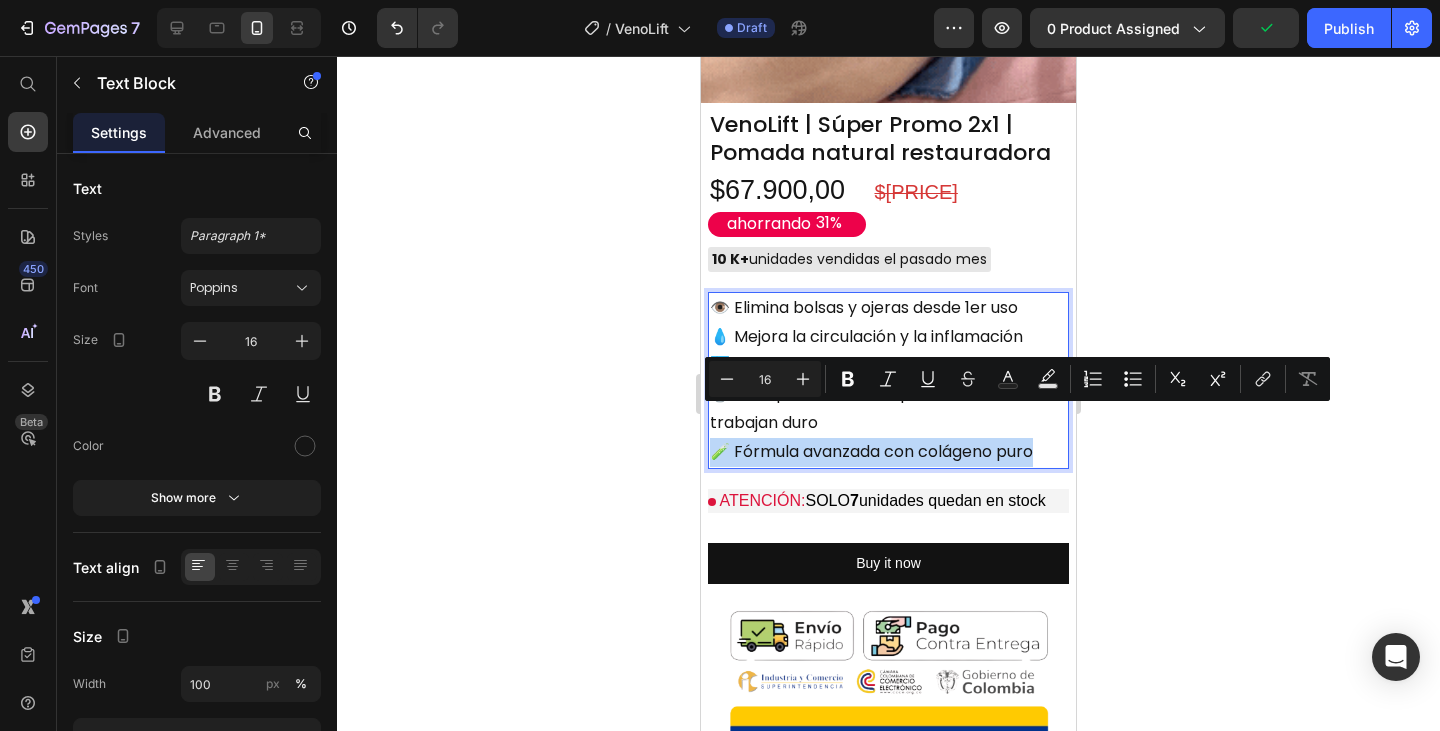click on "👁️ Elimina bolsas y ojeras desde 1er uso 💧 Mejora la circulación y la inflamación 🔄 Tecnología de masaje profesional 🕒 Ideal para hombres que trasnochan o trabajan duro 🧪 Fórmula avanzada con colágeno puro" at bounding box center (888, 380) 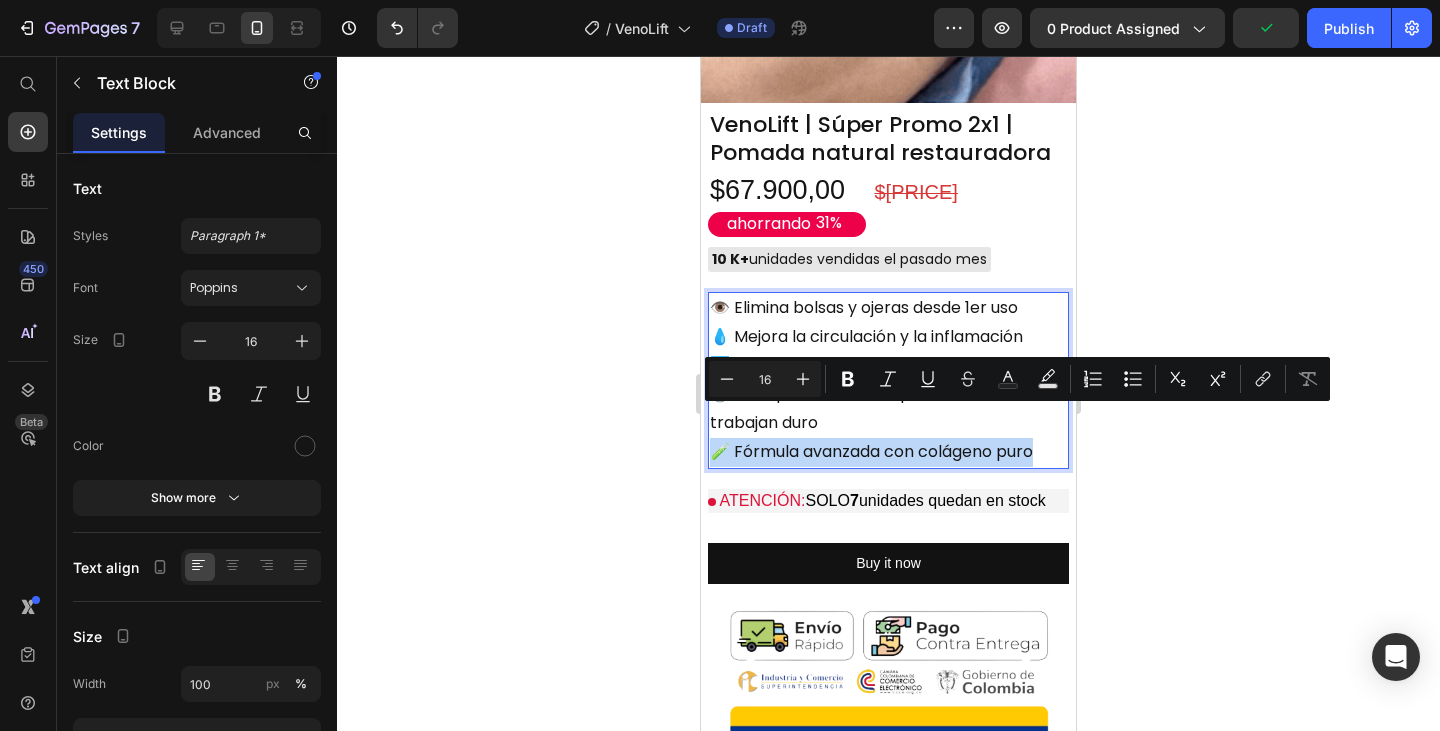 click on "👁️ Elimina bolsas y ojeras desde 1er uso 💧 Mejora la circulación y la inflamación 🔄 Tecnología de masaje profesional 🕒 Ideal para hombres que trasnochan o trabajan duro 🧪 Fórmula avanzada con colágeno puro" at bounding box center (888, 380) 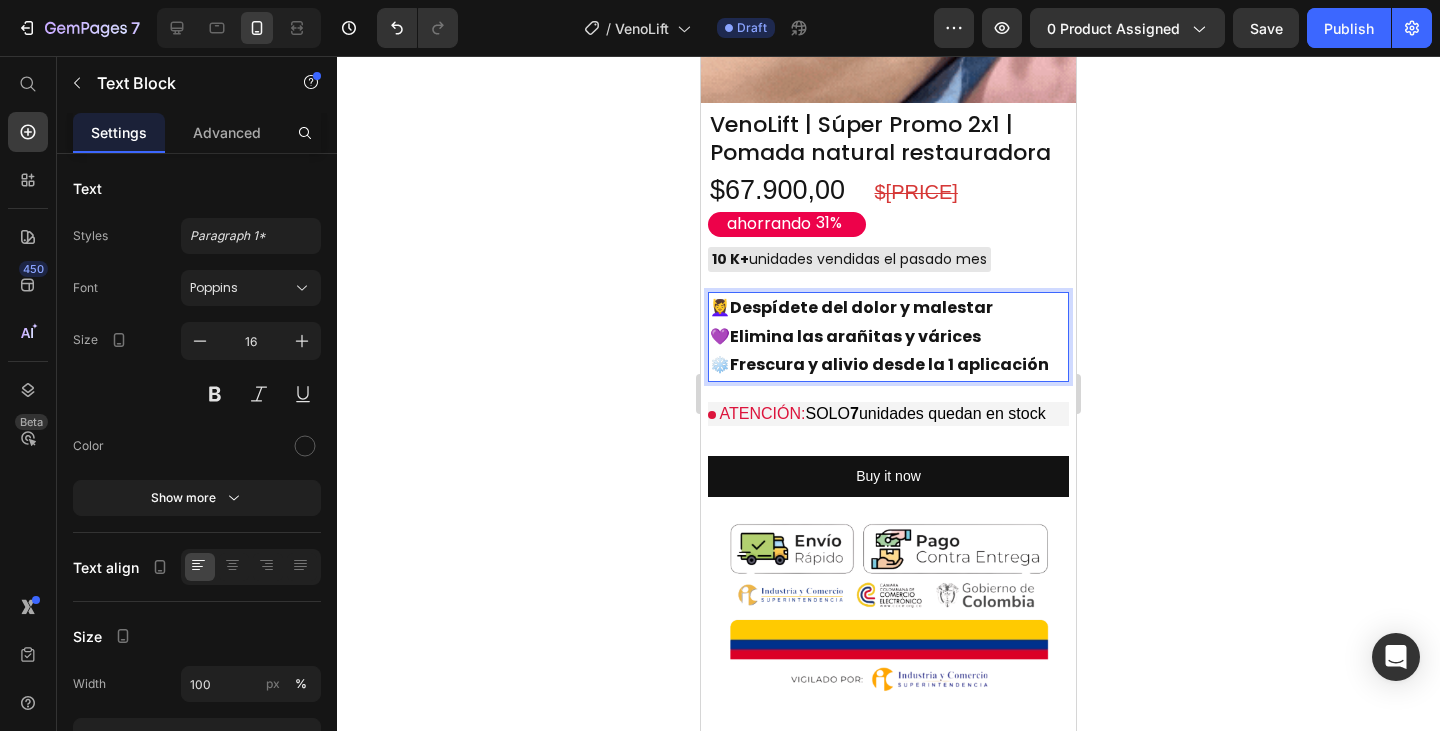 click 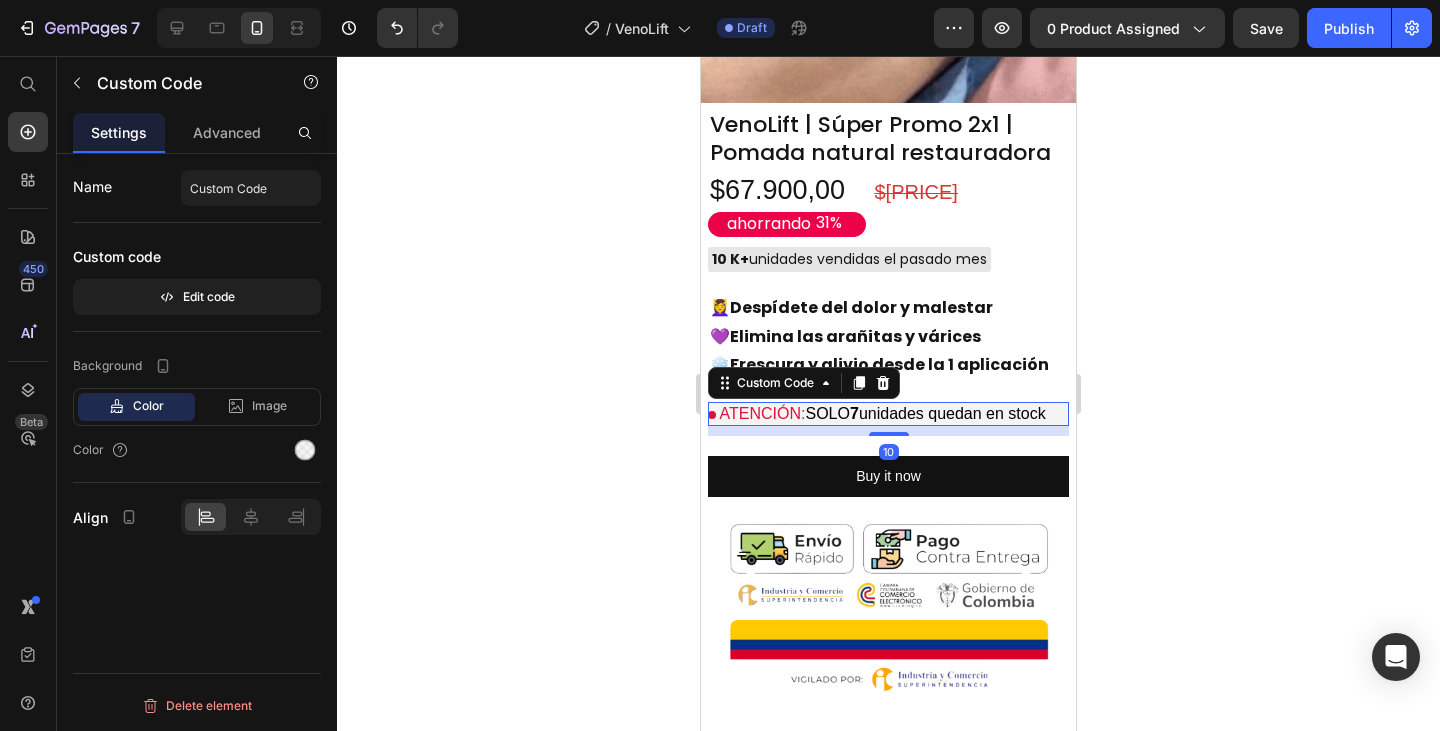 click on "7" at bounding box center [854, 413] 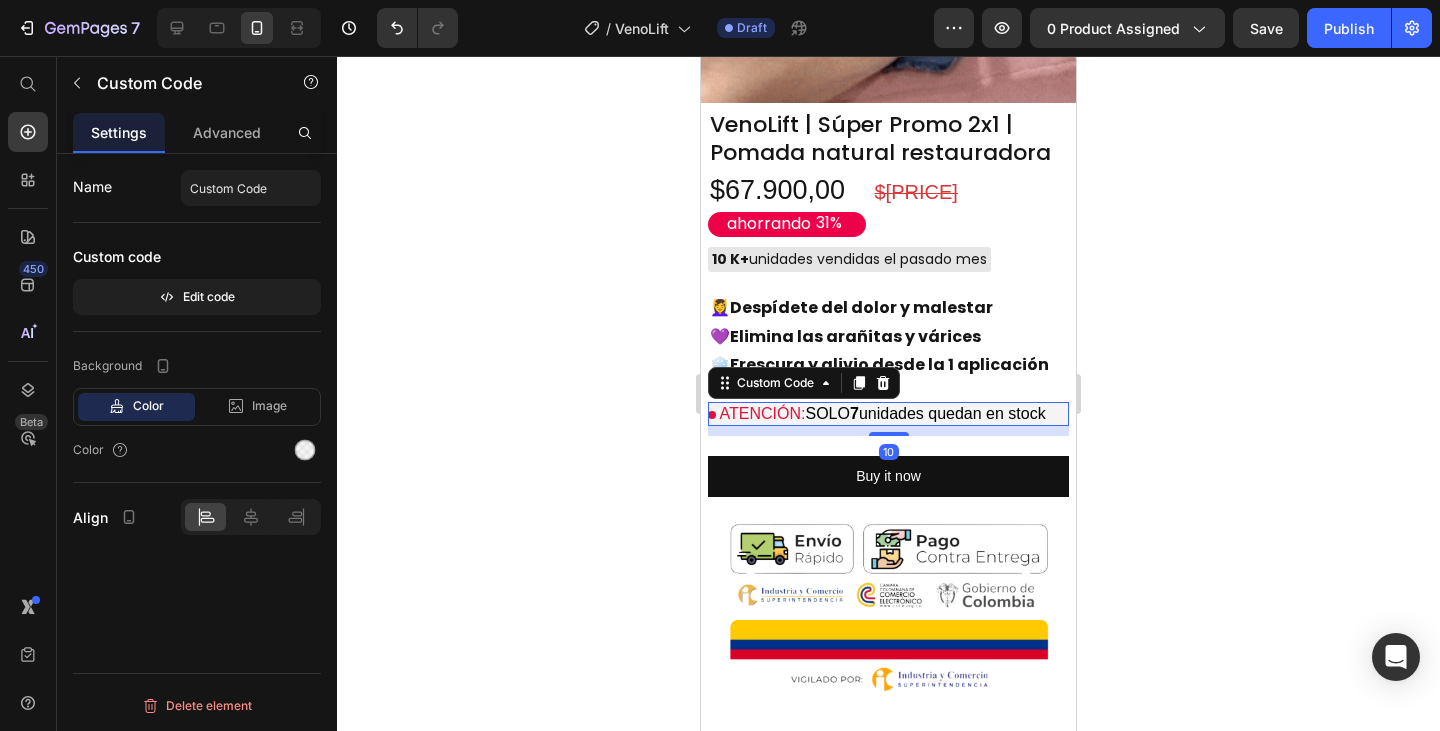click on "ATENCIÓN:  SOLO  7  unidades quedan en stock" at bounding box center [888, 414] 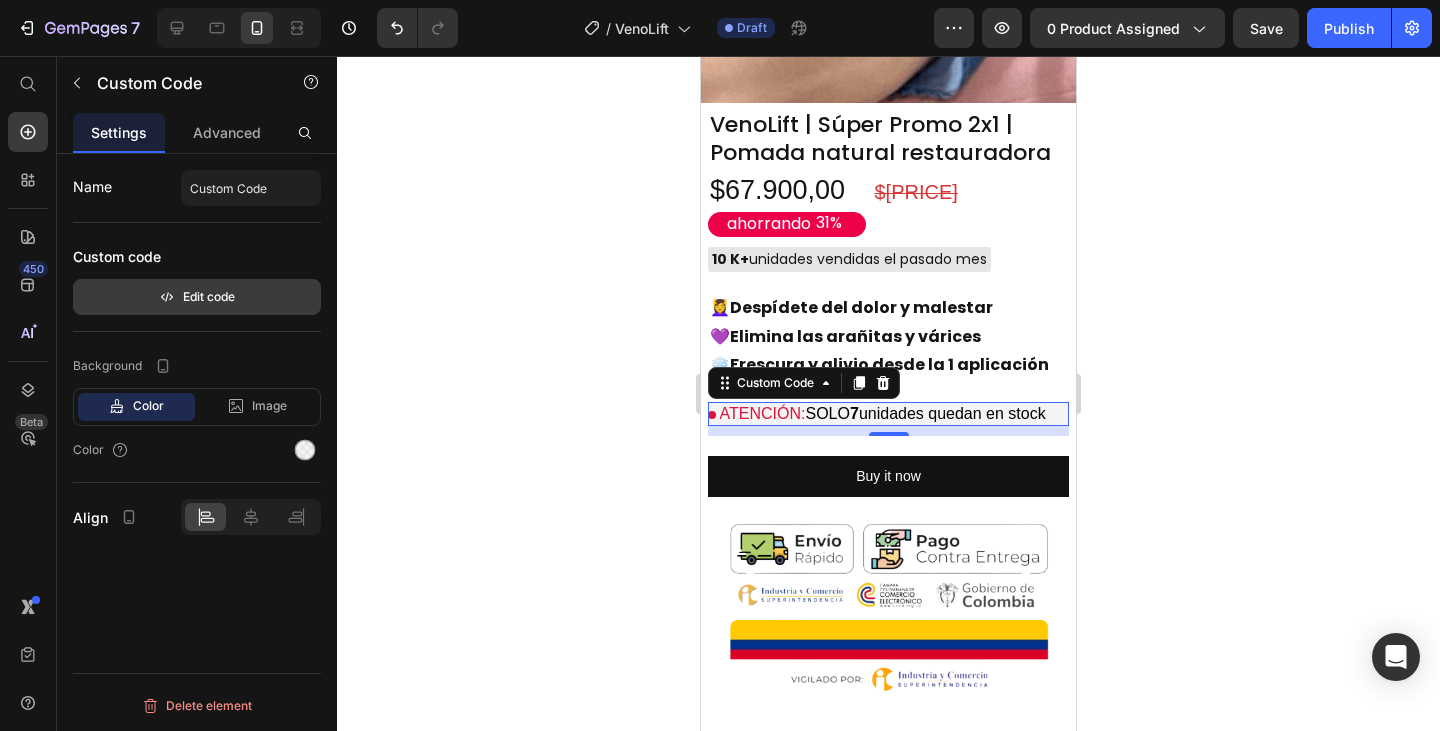 click on "Edit code" at bounding box center (197, 297) 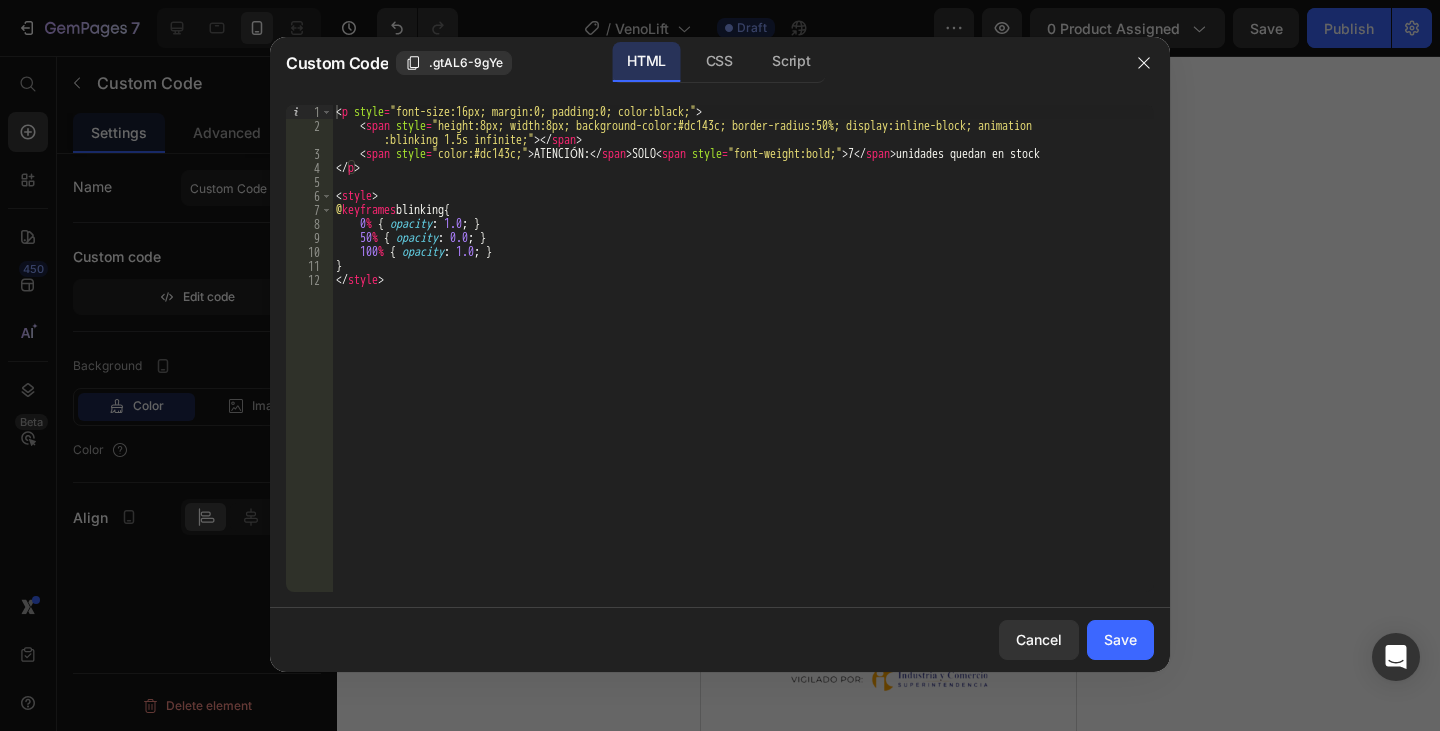click on "< p   style = "font-size:16px; margin:0; padding:0; color:black;" >      < span   style = "height:8px; width:8px; background-color:#dc143c; border-radius:50%; display:inline-block; animation          :blinking 1.5s infinite;" > </ span >      < span   style = "color:#dc143c;" > ATENCIÓN: </ span >  SOLO  < span   style = "font-weight:bold;" > 7 </ span >  unidades quedan en stock </ p > < style > @ keyframes  blinking  {      0 %   {   opacity :   1.0 ;   }      50 %   {   opacity :   0.0 ;   }      100 %   {   opacity :   1.0 ;   } } </ style >" at bounding box center [743, 362] 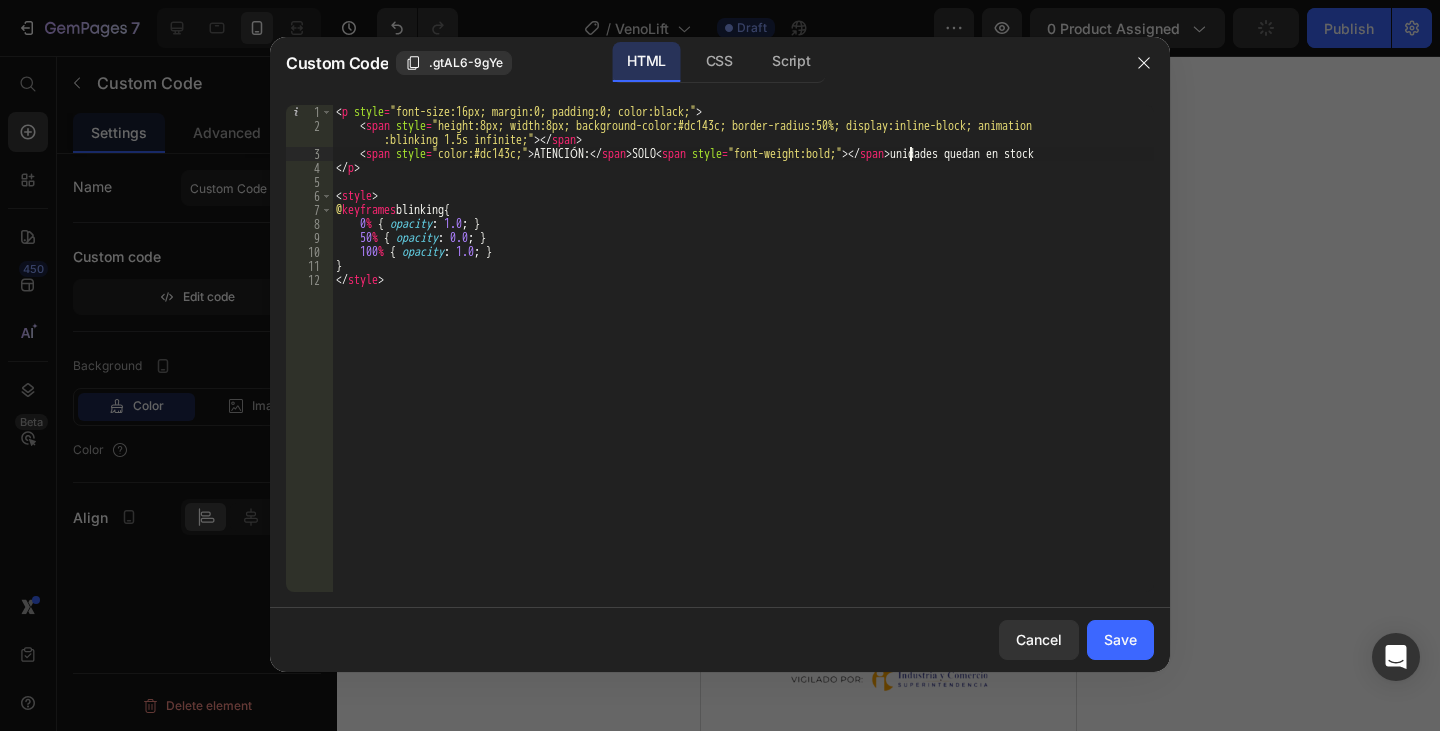 scroll, scrollTop: 0, scrollLeft: 48, axis: horizontal 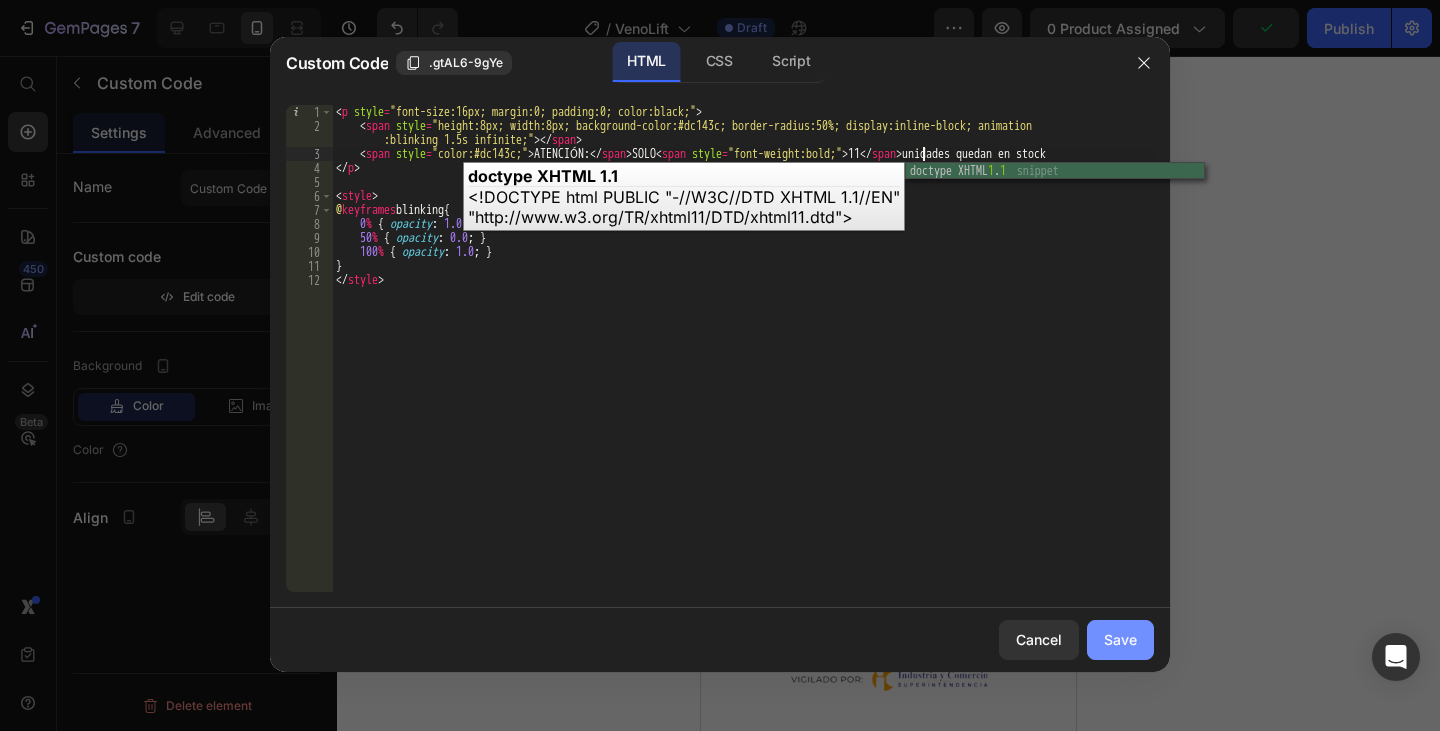 type on "ATENCIÓN: SOLO 11 unidades quedan en stock" 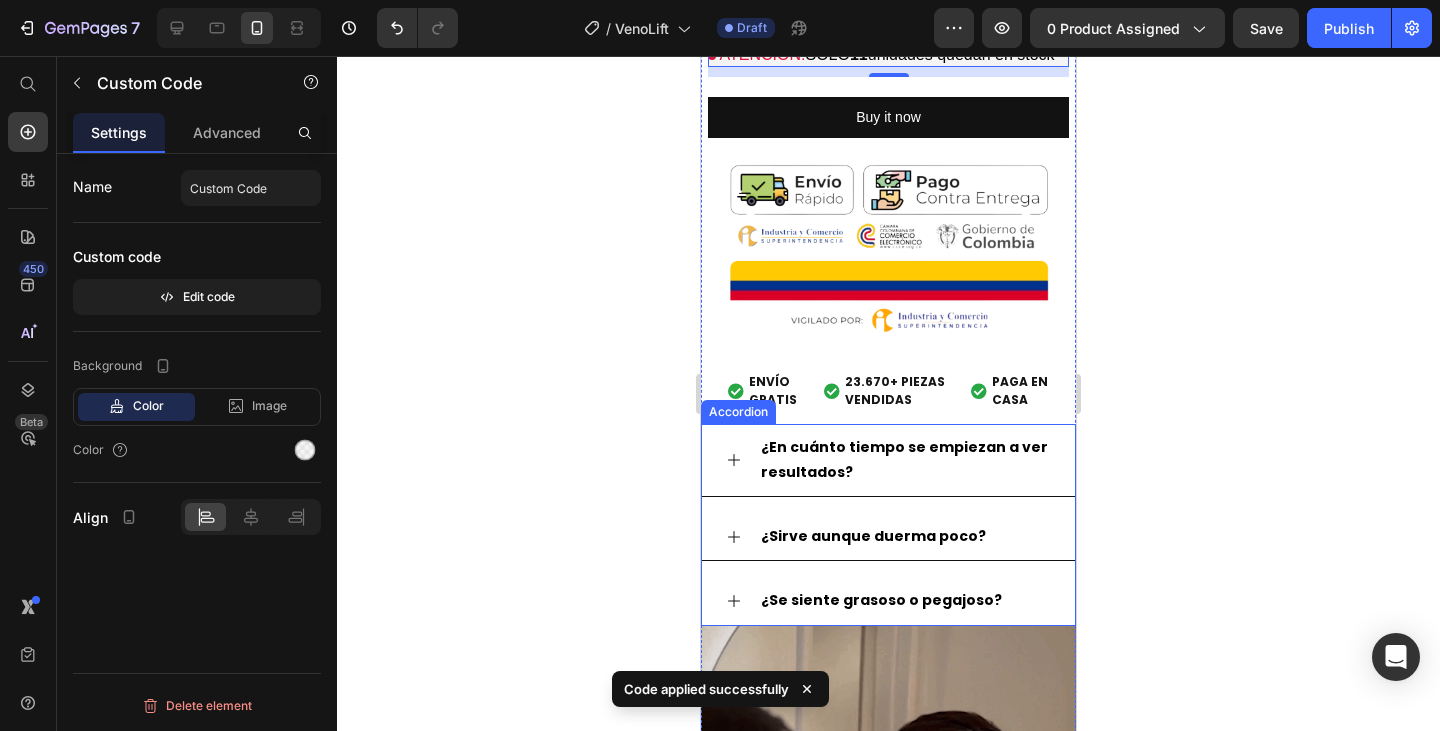 scroll, scrollTop: 1500, scrollLeft: 0, axis: vertical 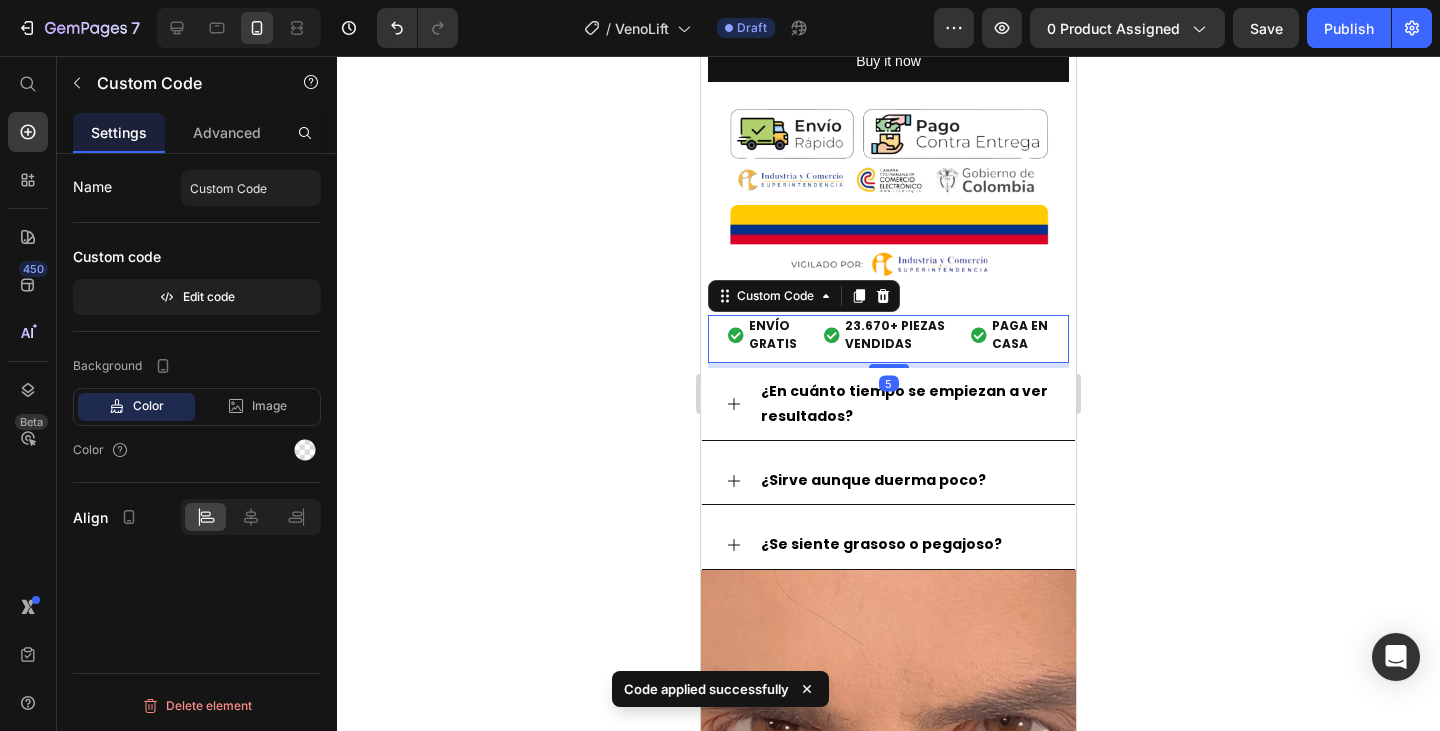 click on "23.670+ PIEZAS VENDIDAS" at bounding box center (898, 335) 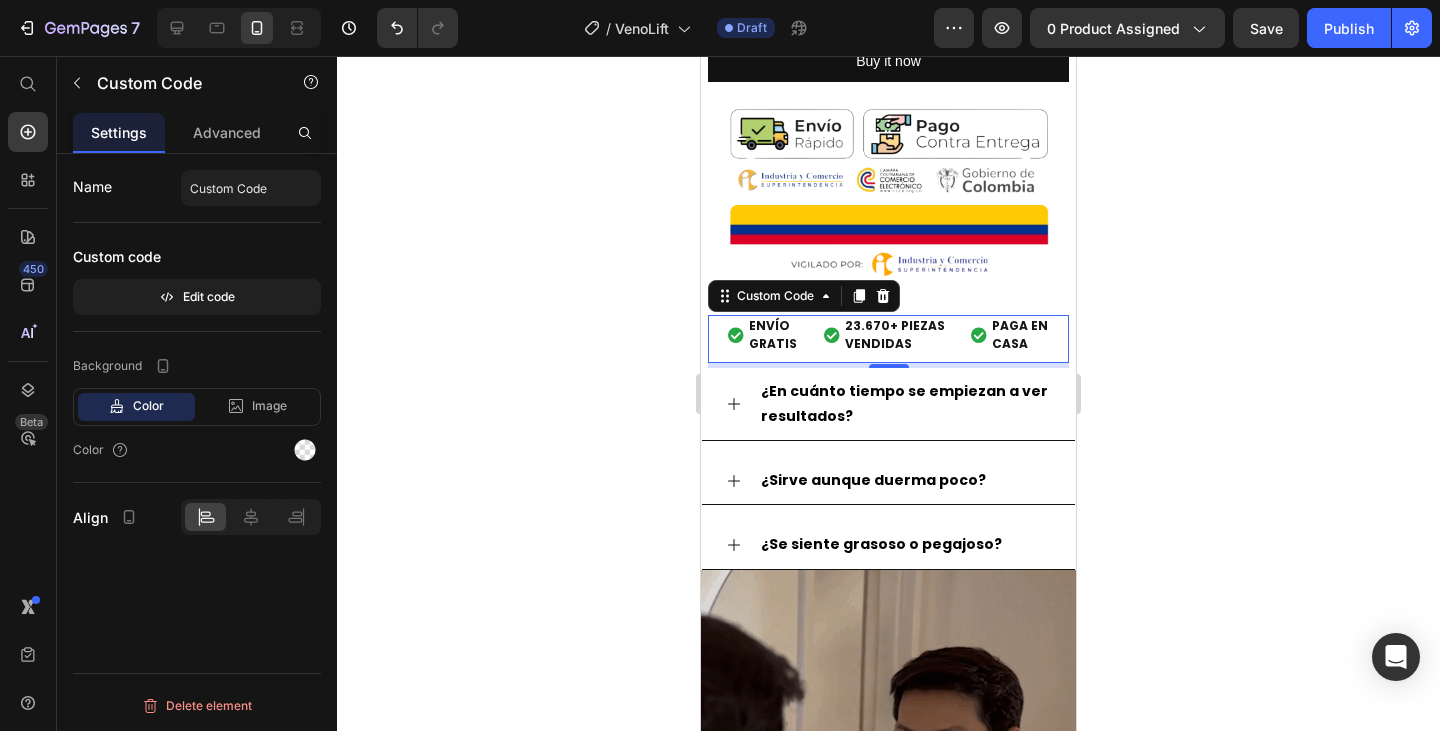 click on "23.670+ PIEZAS VENDIDAS" at bounding box center [898, 335] 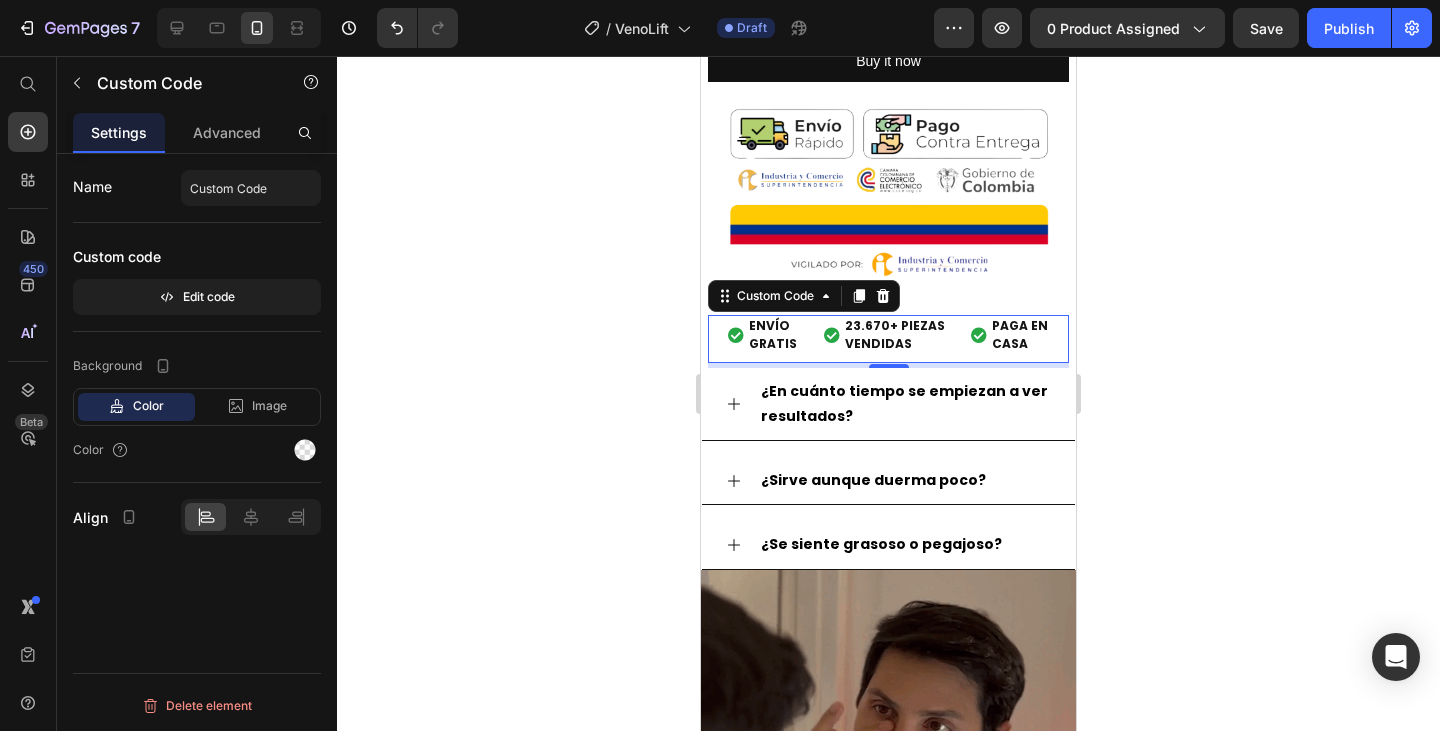 click on "23.670+ PIEZAS VENDIDAS" at bounding box center (898, 335) 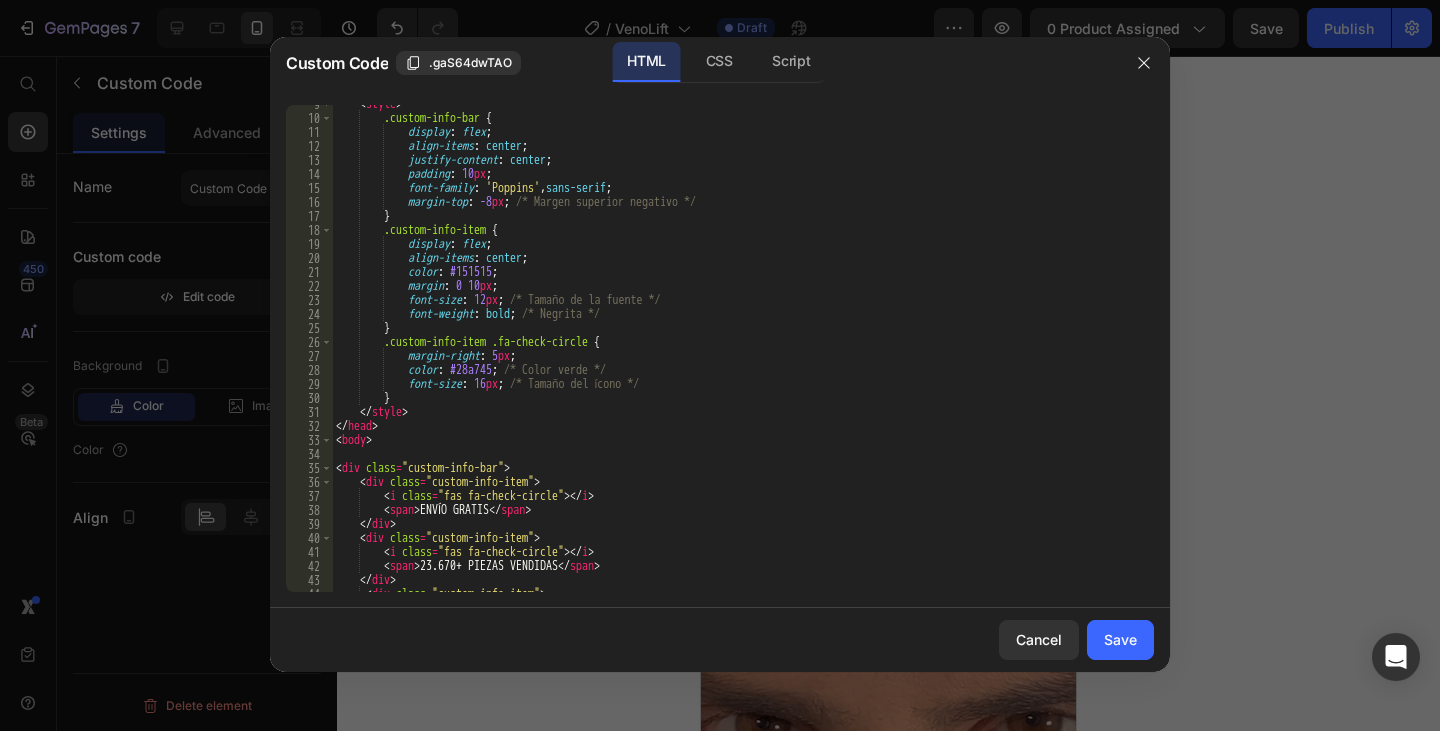 scroll, scrollTop: 180, scrollLeft: 0, axis: vertical 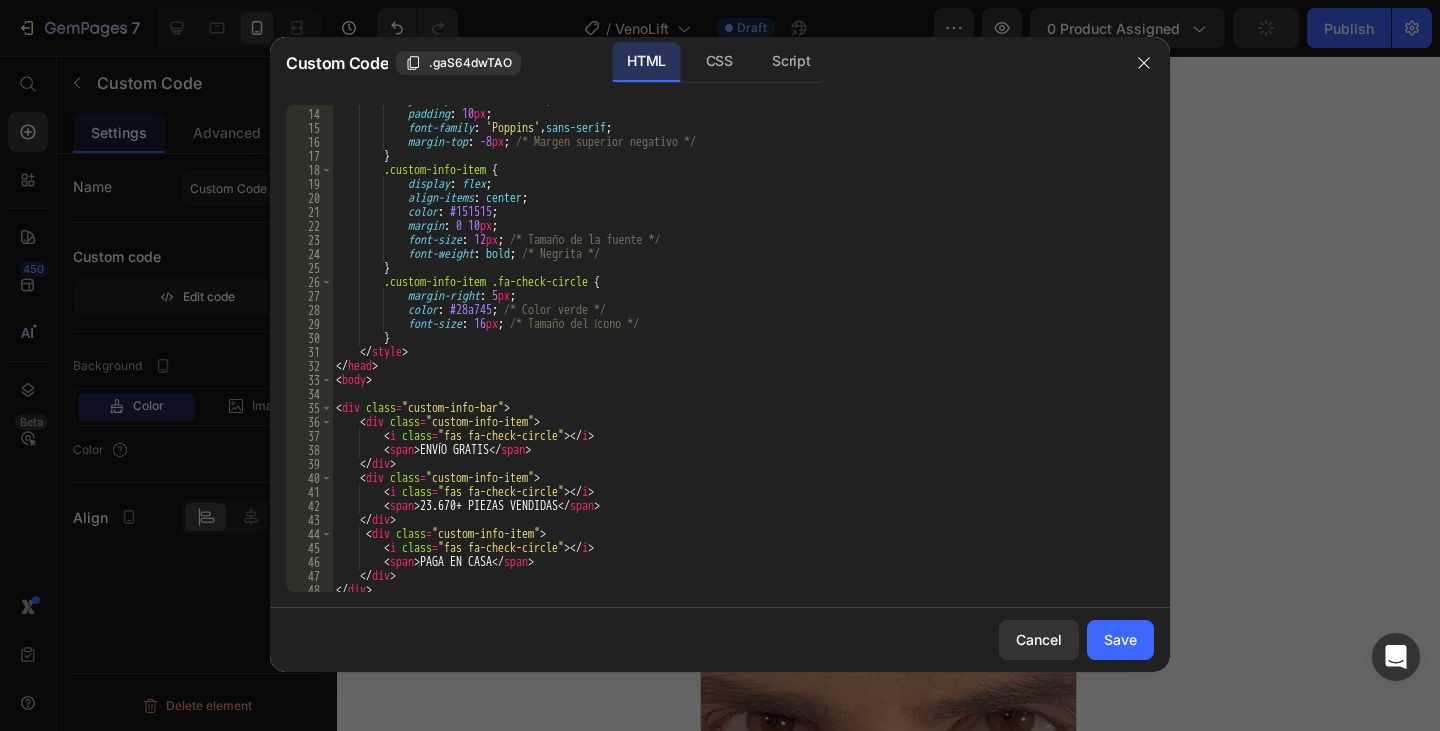 click on "justify-content : center ; padding : 10 px ; font-family : ' Poppins ' , sans-serif ; margin-top : -8 px ; /* Margen superior negativo */ } .custom-info-item { display : flex ; align-items : center ; color : #151515 ; margin : 0 10 px ; font-size : 12 px ; /* Tamaño de la fuente */ font-weight : bold ; /* Negrita */ } .custom-info-item .fa-check-circle { margin-right : 5 px ; color : #28a745 ; /* Color verde */ font-size : 16 px ; /* Tamaño del ícono */ } </style> </head> <body> < div class = "custom-info-bar" > < div class = "custom-info-item" > < i class = "fas fa-check-circle" > </ i > < span > ENVÍO GRATIS < / span > < / div > < div class = "custom-info-item" >" at bounding box center (735, 350) 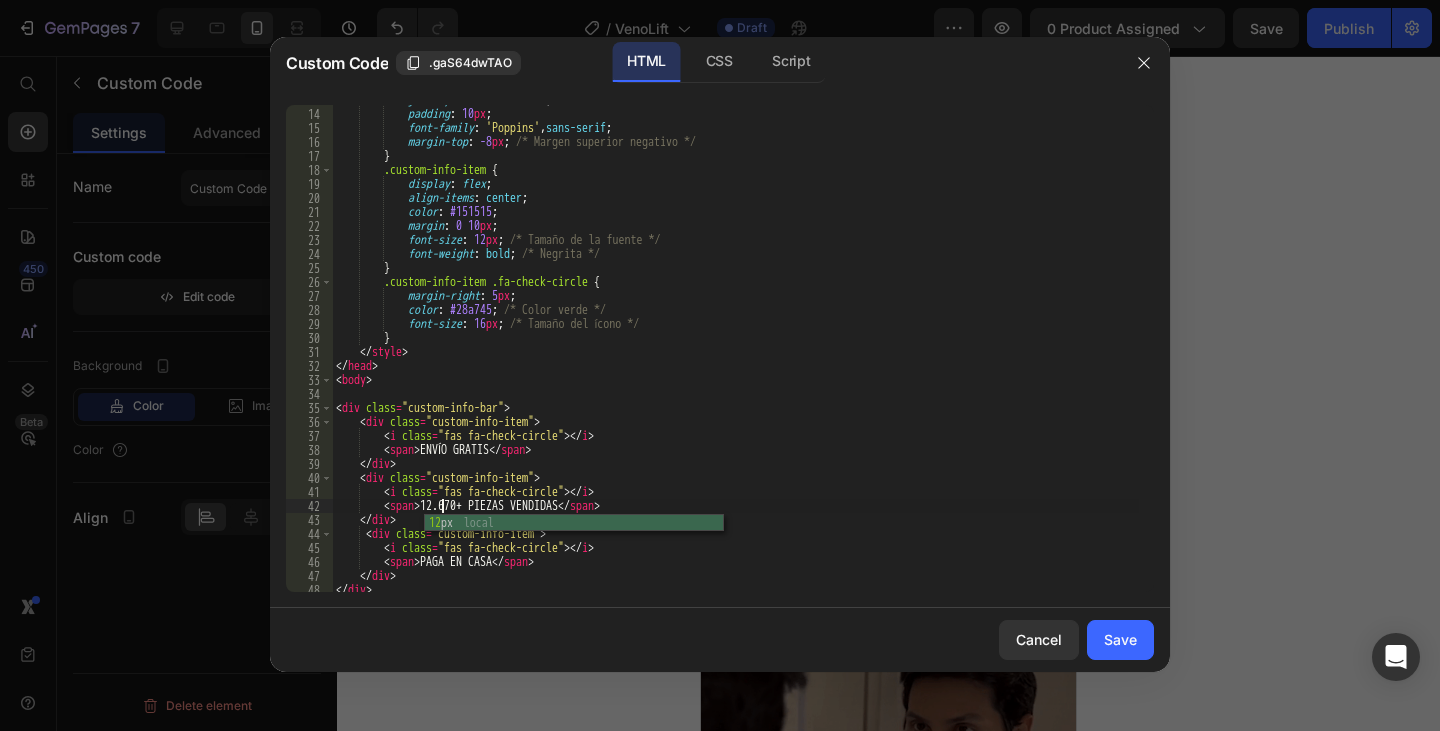 scroll, scrollTop: 0, scrollLeft: 9, axis: horizontal 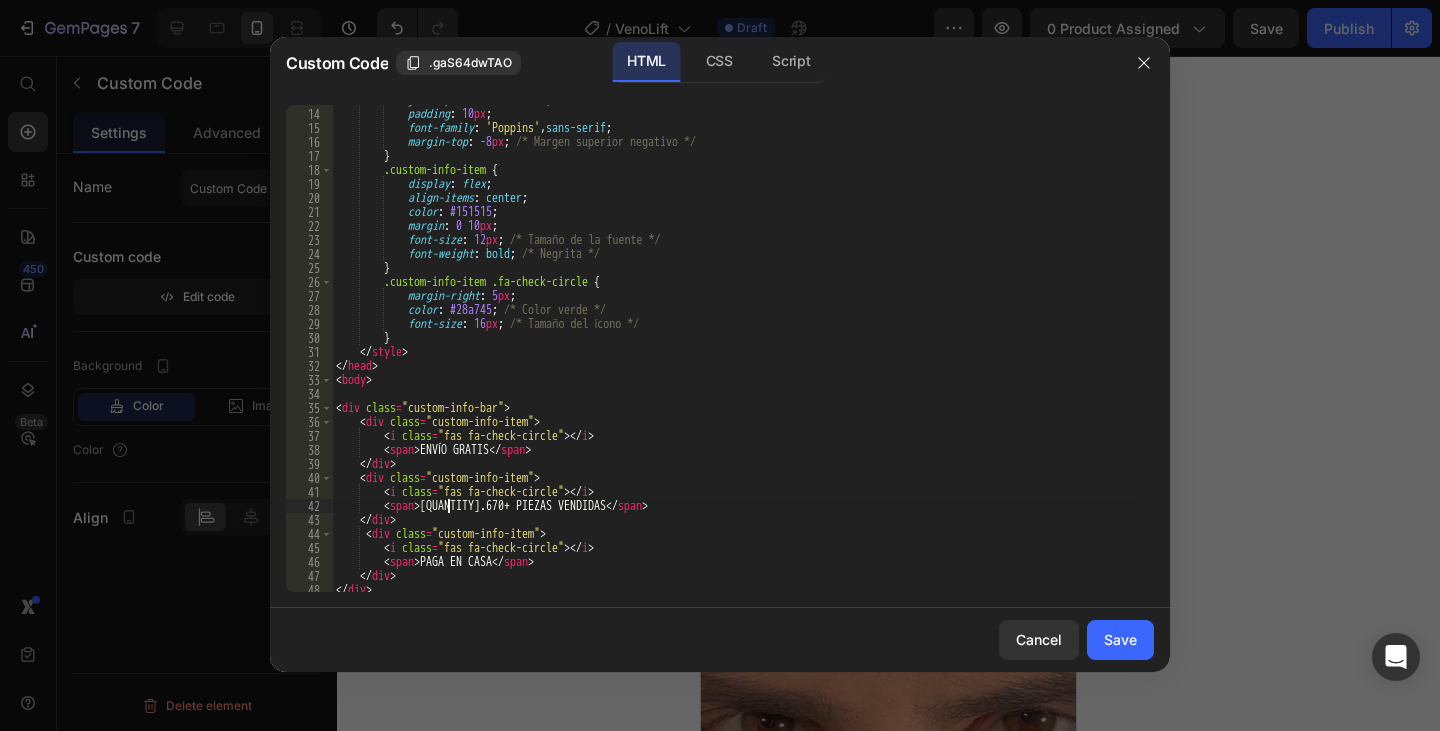 click on "justify-content : center ; padding : 10 px ; font-family : ' Poppins ' , sans-serif ; margin-top : -8 px ; /* Margen superior negativo */ } .custom-info-item { display : flex ; align-items : center ; color : #151515 ; margin : 0 10 px ; font-size : 12 px ; /* Tamaño de la fuente */ font-weight : bold ; /* Negrita */ } .custom-info-item .fa-check-circle { margin-right : 5 px ; color : #28a745 ; /* Color verde */ font-size : 16 px ; /* Tamaño del ícono */ } </style> </head> <body> < div class = "custom-info-bar" > < div class = "custom-info-item" > < i class = "fas fa-check-circle" > </ i > < span > ENVÍO GRATIS < / span > < / div > < div class = "custom-info-item" >" at bounding box center [735, 350] 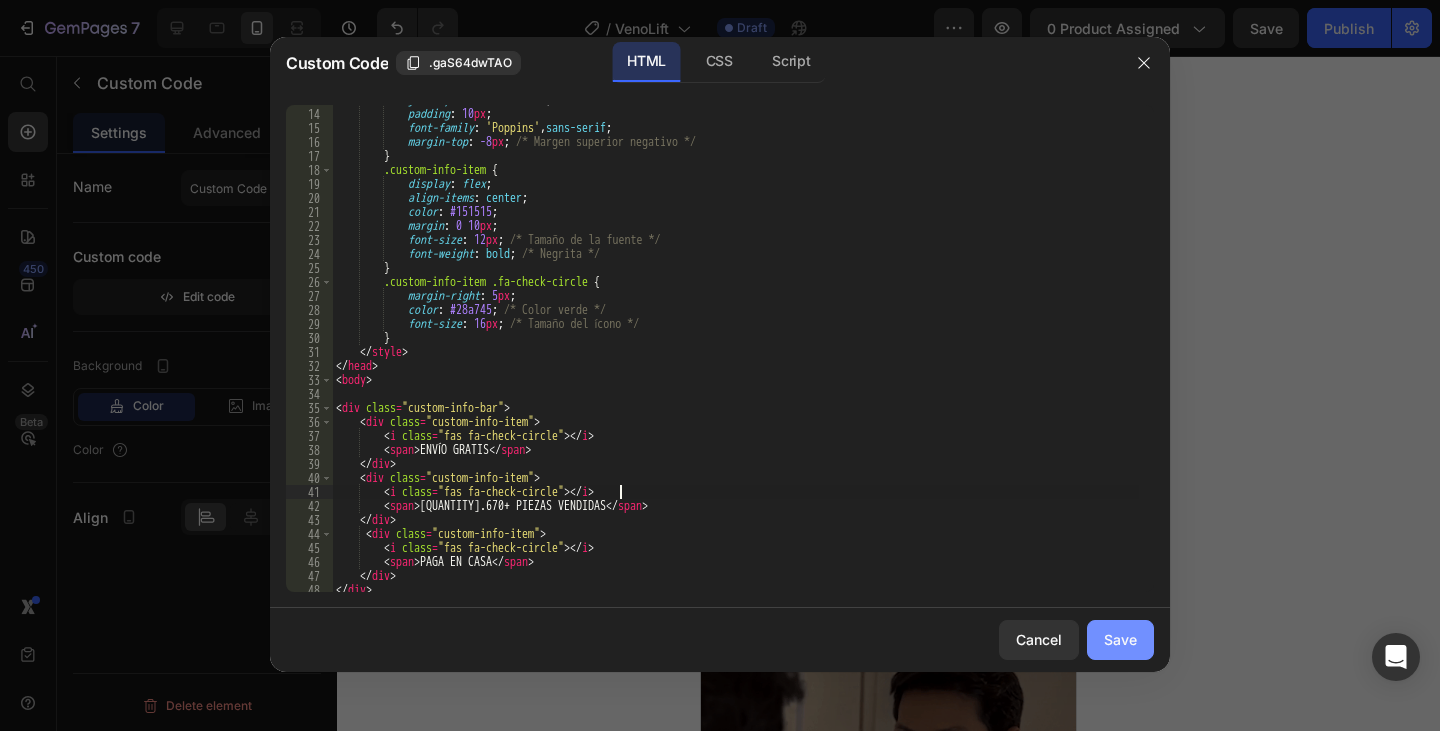 type on "<i class="fas fa-check-circle"></i>" 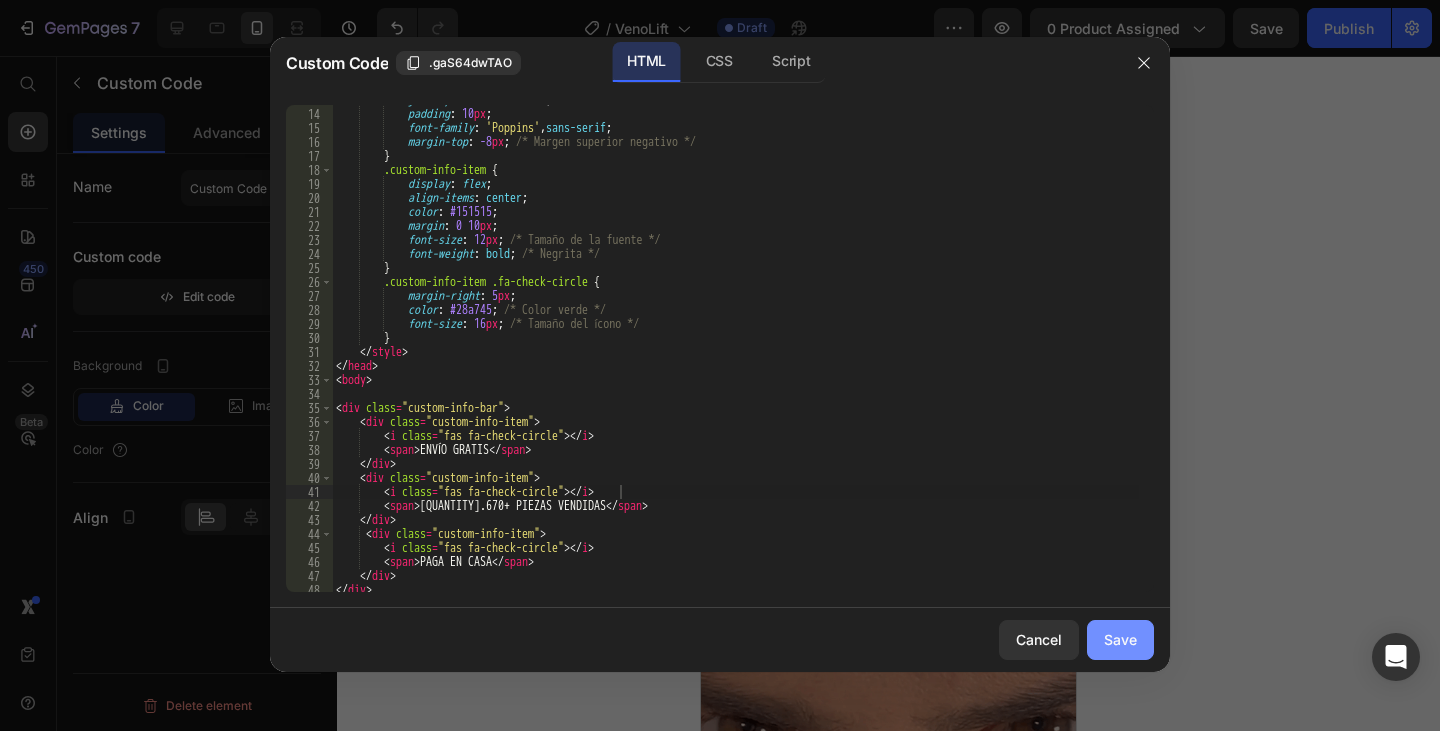 click on "Save" at bounding box center [1120, 639] 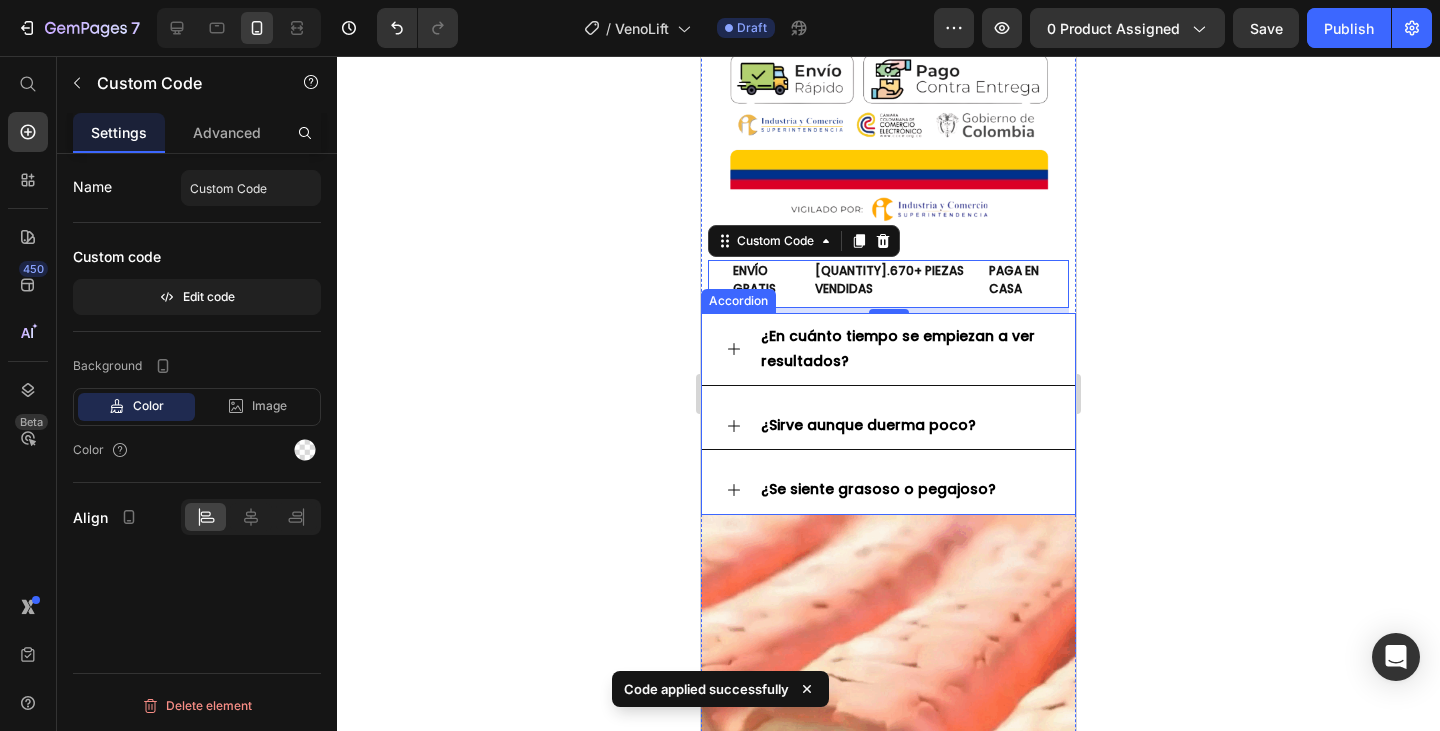 scroll, scrollTop: 1600, scrollLeft: 0, axis: vertical 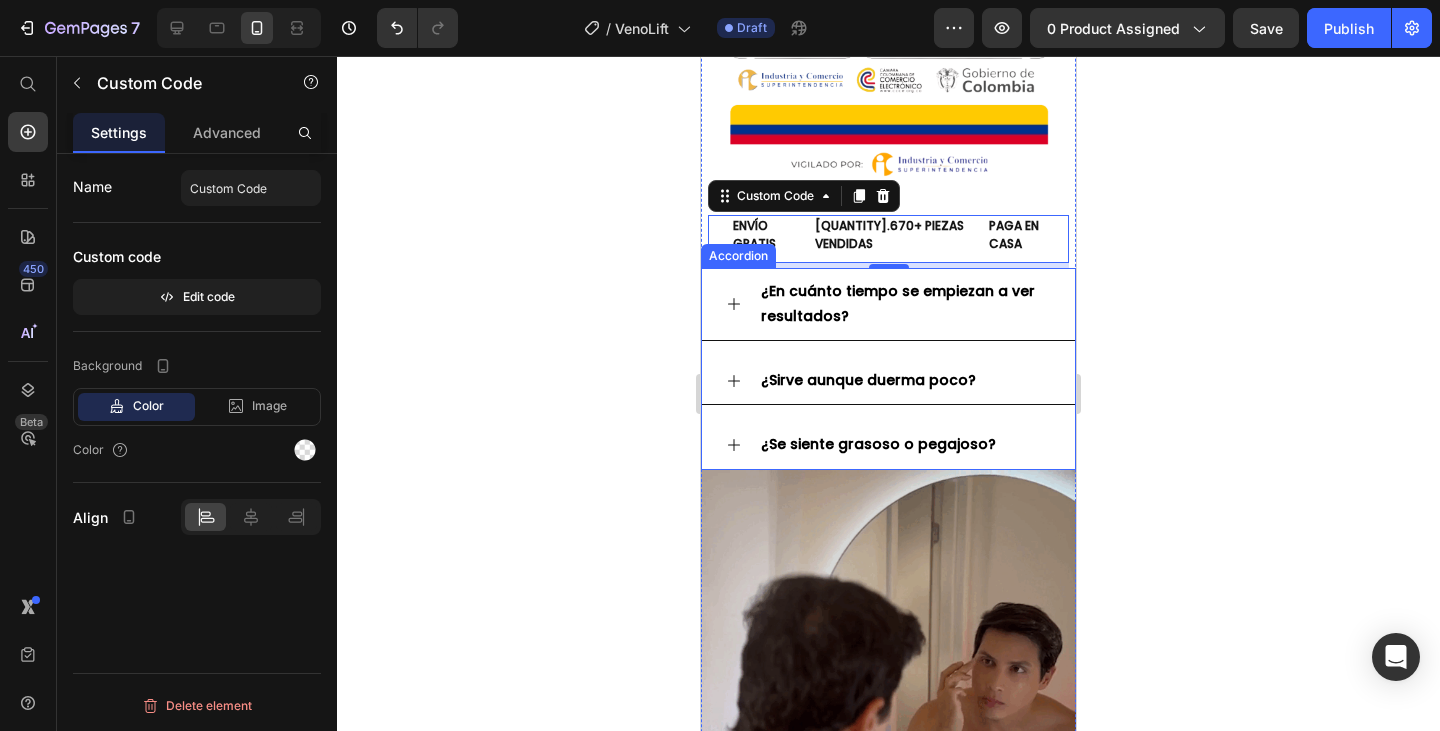click on "¿En cuánto tiempo se empiezan a ver resultados?" at bounding box center [898, 303] 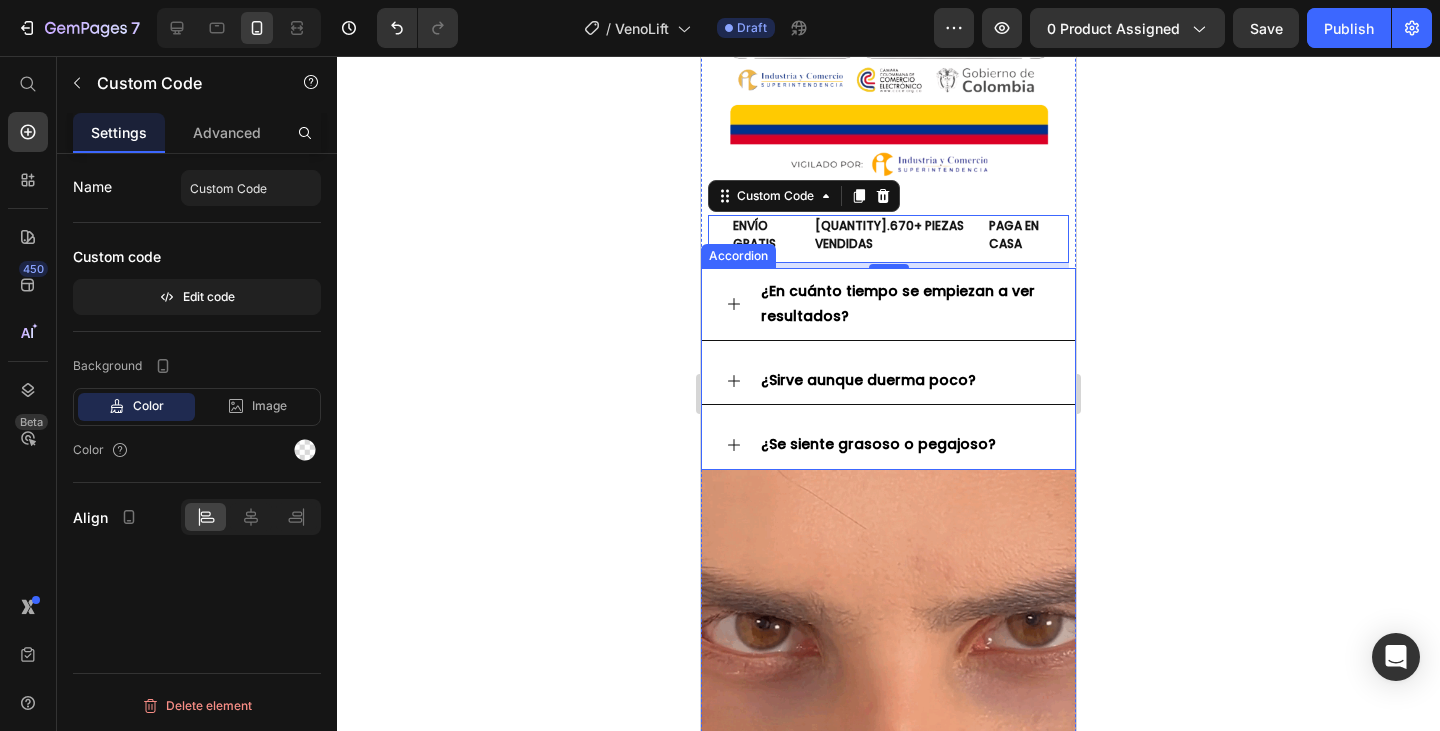 click on "¿En cuánto tiempo se empiezan a ver resultados?" at bounding box center (898, 303) 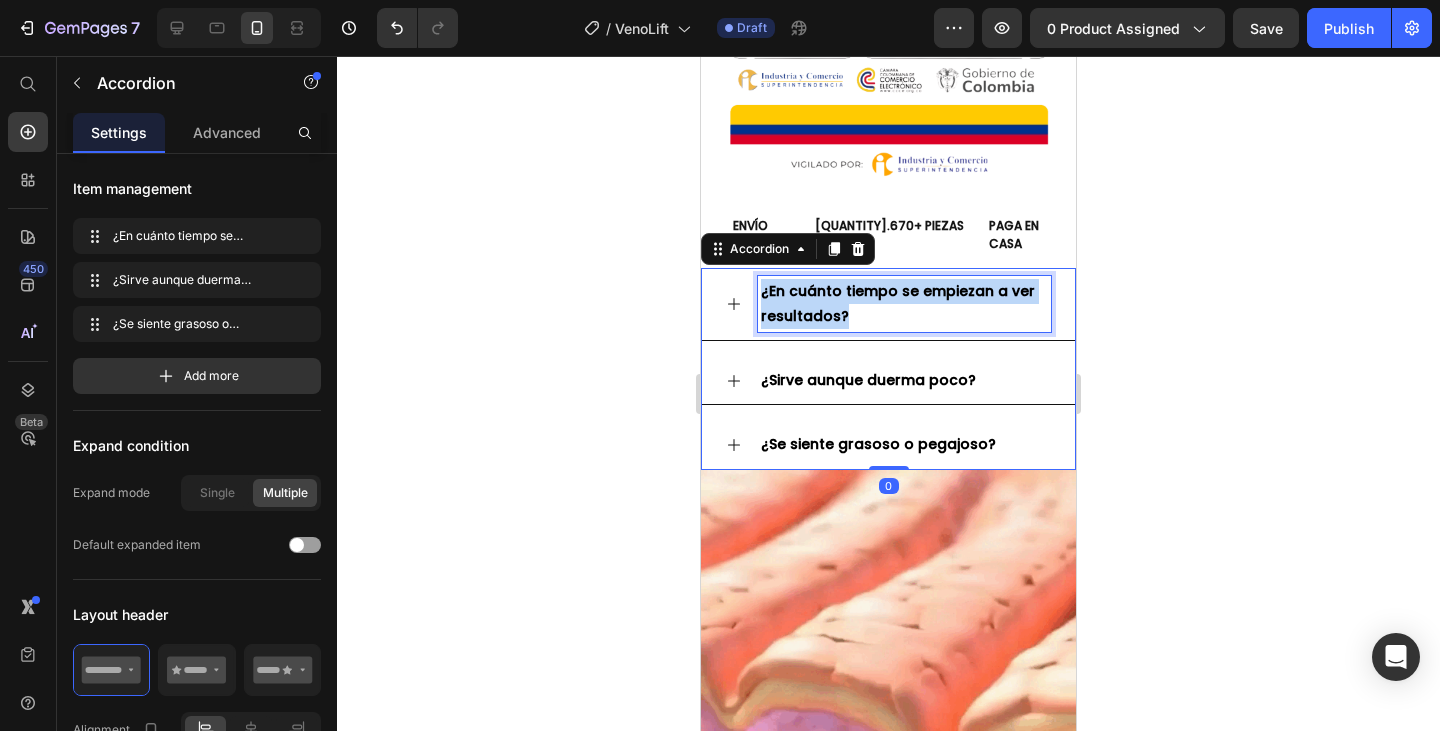 click on "¿En cuánto tiempo se empiezan a ver resultados?" at bounding box center [898, 303] 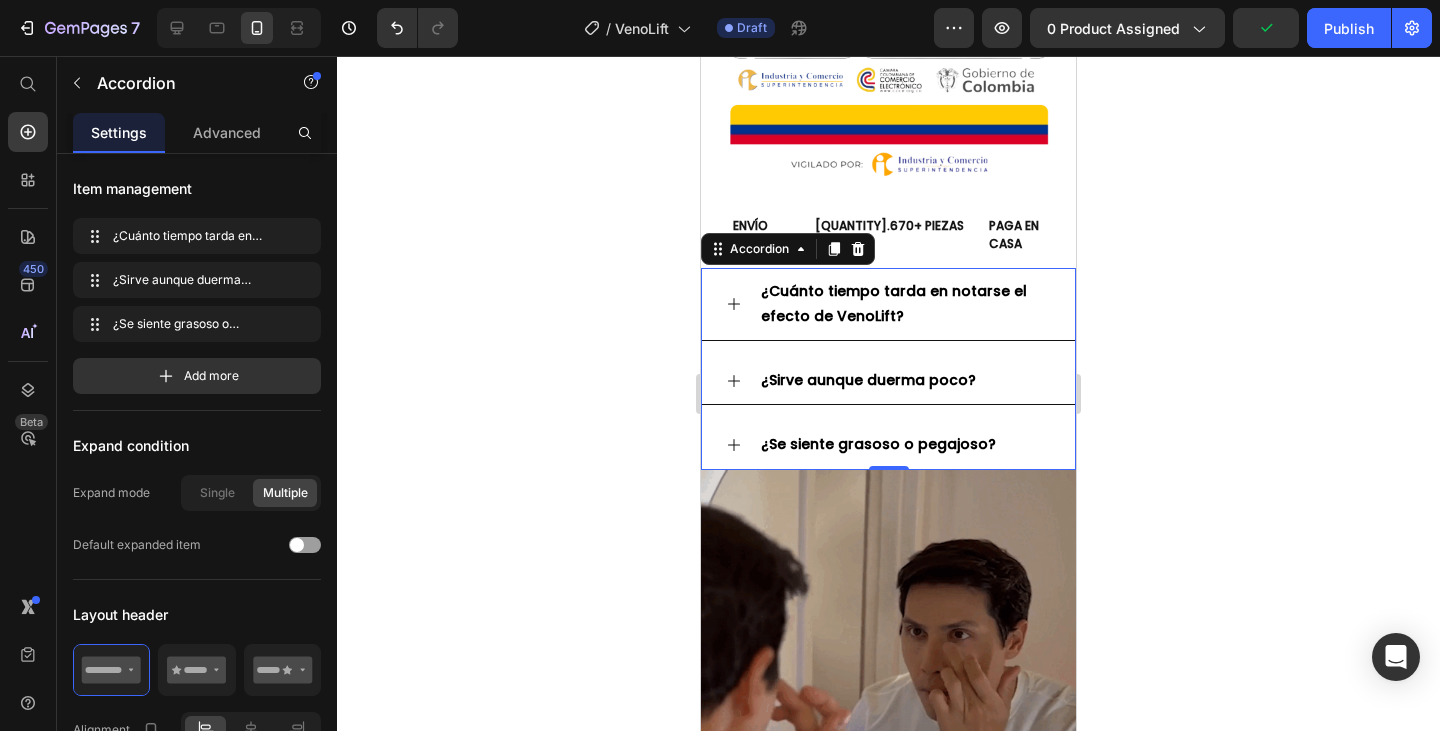 click on "¿Sirve aunque duerma poco?" at bounding box center (868, 380) 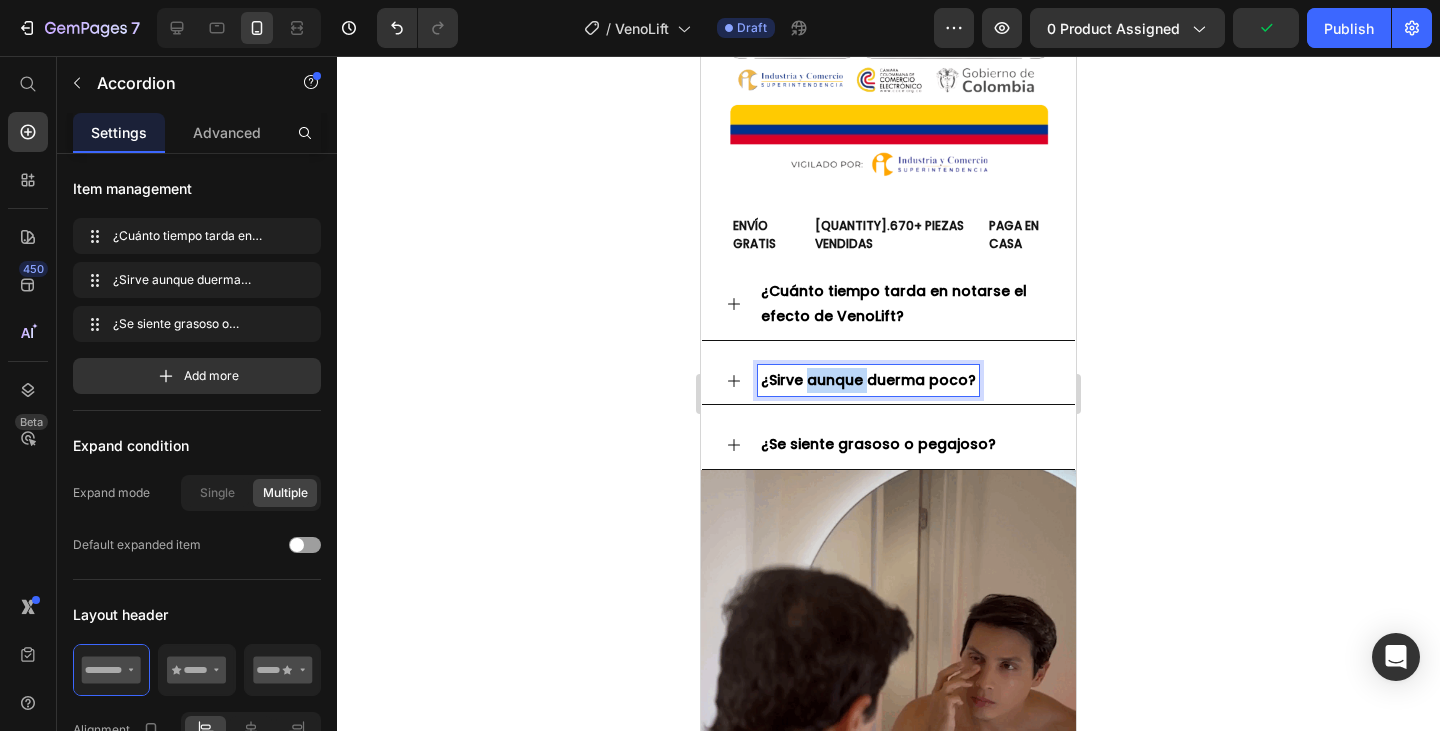 click on "¿Sirve aunque duerma poco?" at bounding box center [868, 380] 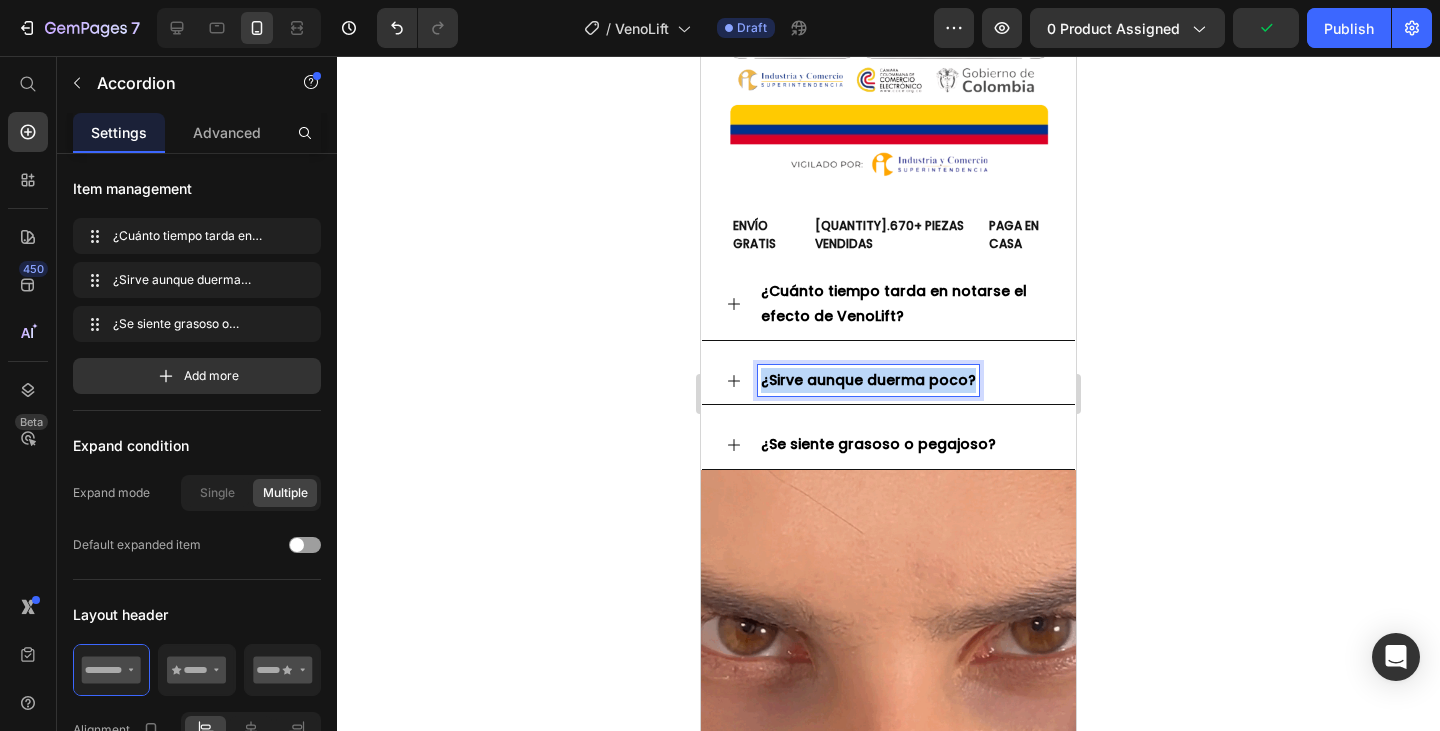 click on "¿Sirve aunque duerma poco?" at bounding box center (868, 380) 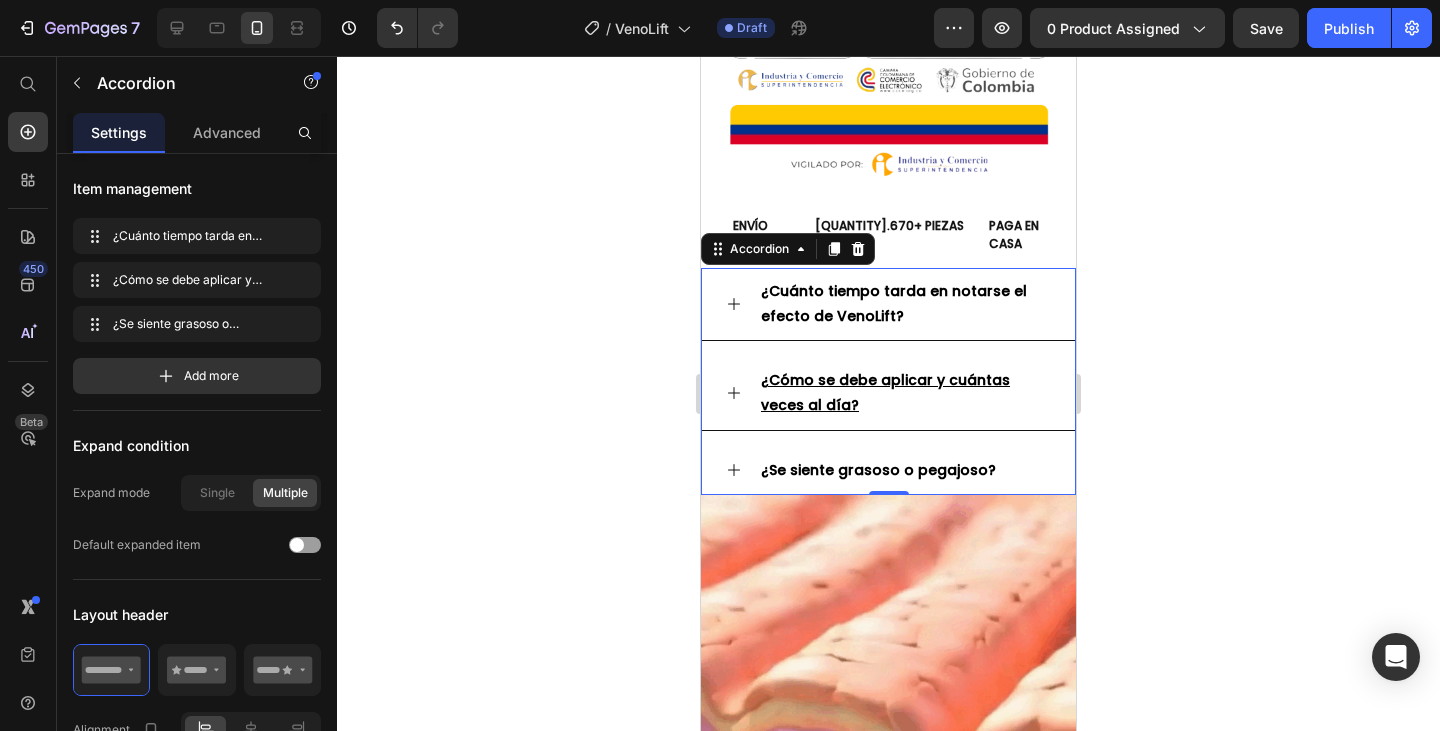 click on "¿Se siente grasoso o pegajoso?" at bounding box center (878, 470) 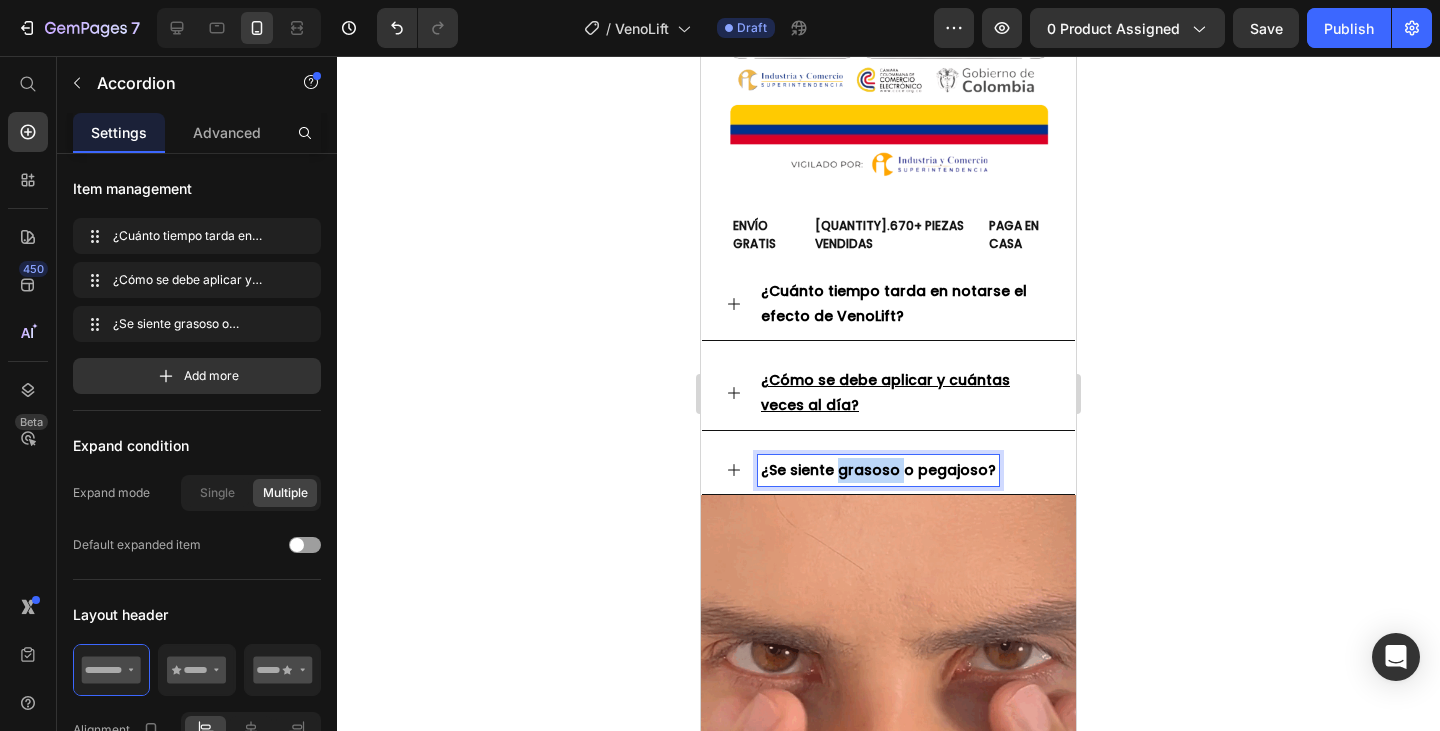 click on "¿Se siente grasoso o pegajoso?" at bounding box center [878, 470] 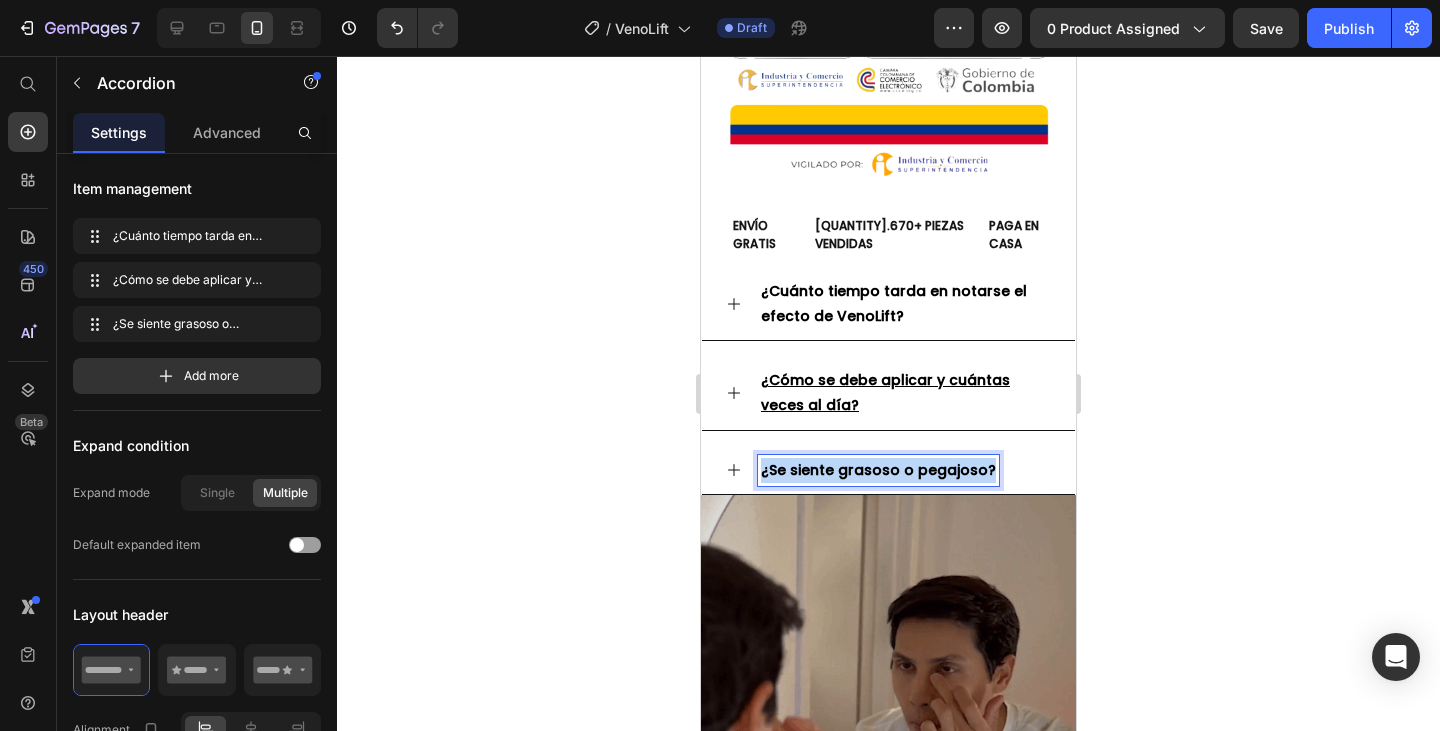 click on "¿Se siente grasoso o pegajoso?" at bounding box center (878, 470) 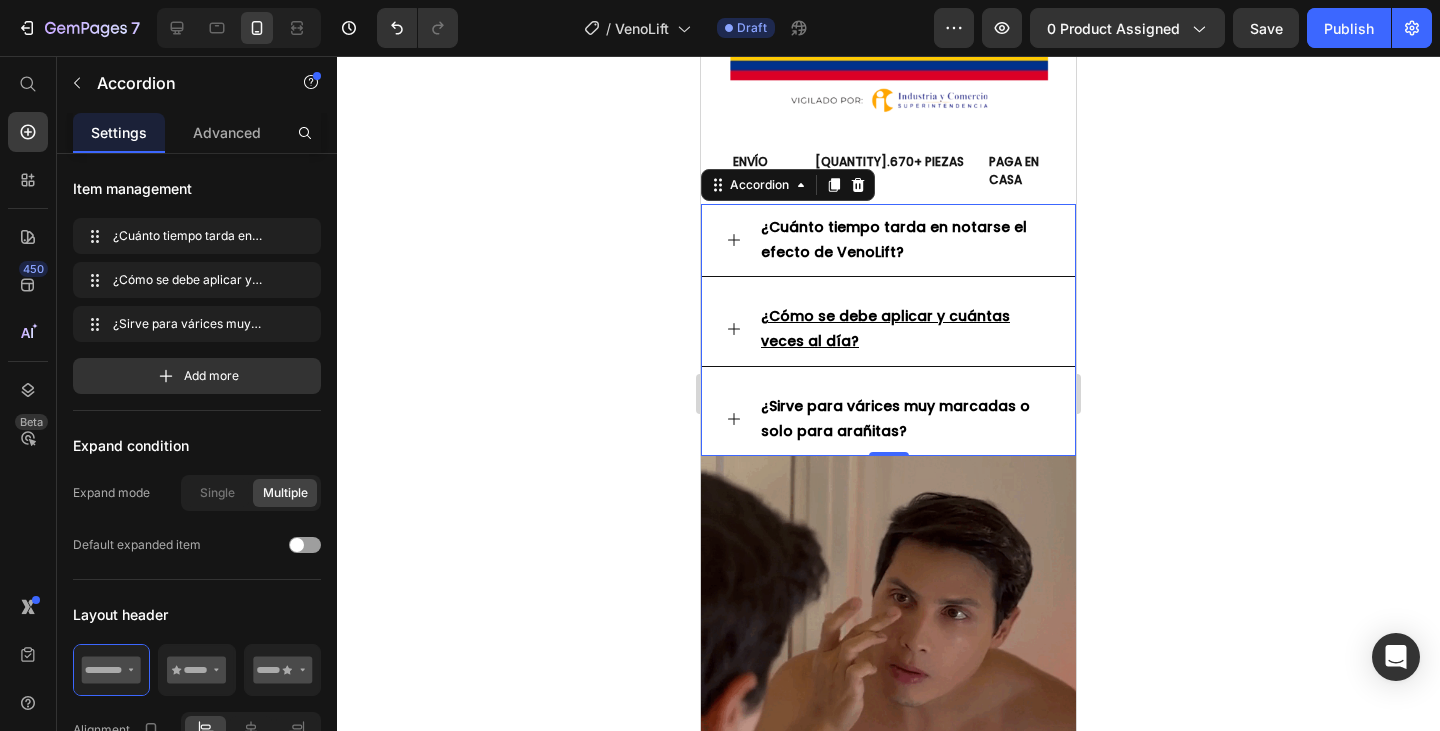 scroll, scrollTop: 1700, scrollLeft: 0, axis: vertical 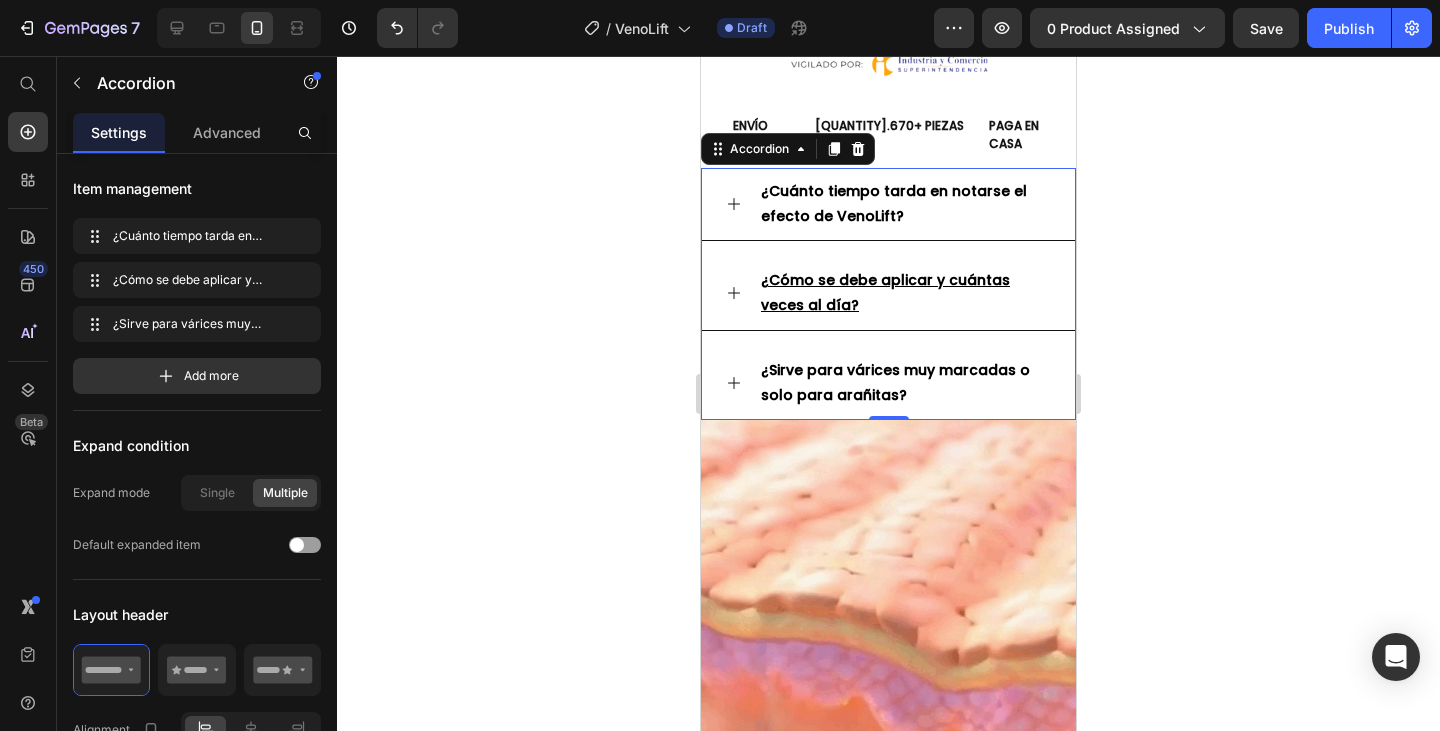 click on "¿Cuánto tiempo tarda en notarse el efecto de VenoLift?
¿Cómo se debe aplicar y cuántas veces al día?
¿Sirve para várices muy marcadas o solo para arañitas?" at bounding box center [888, 294] 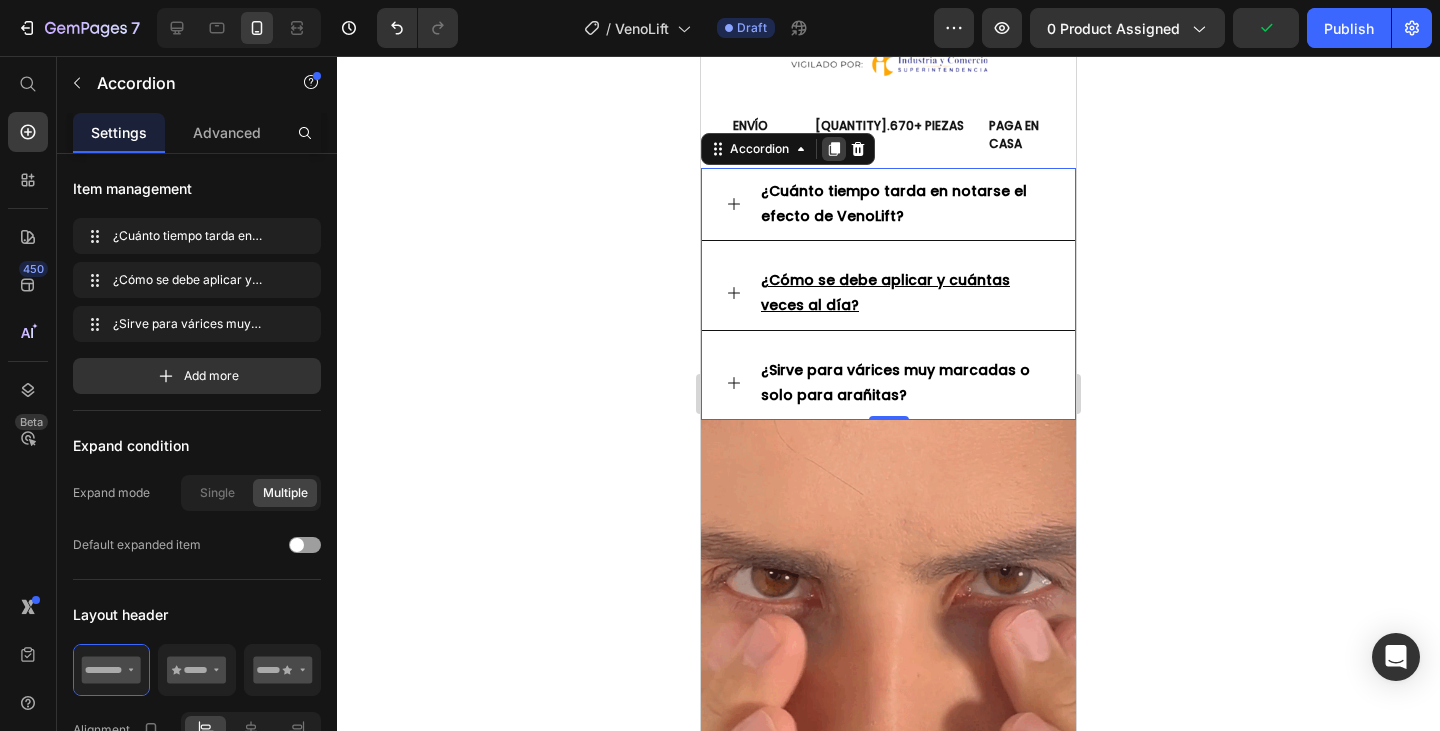 click 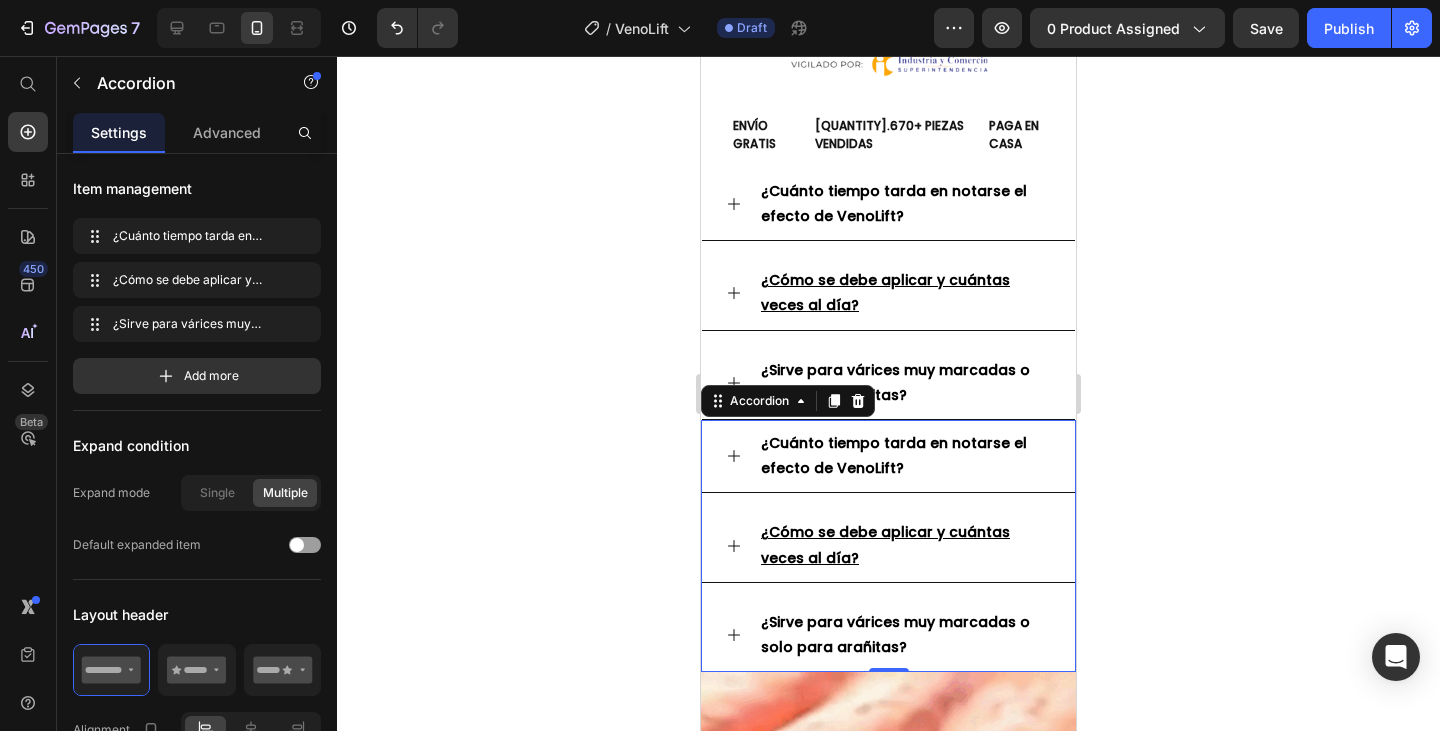 click on "¿Cuánto tiempo tarda en notarse el efecto de VenoLift?" at bounding box center [894, 455] 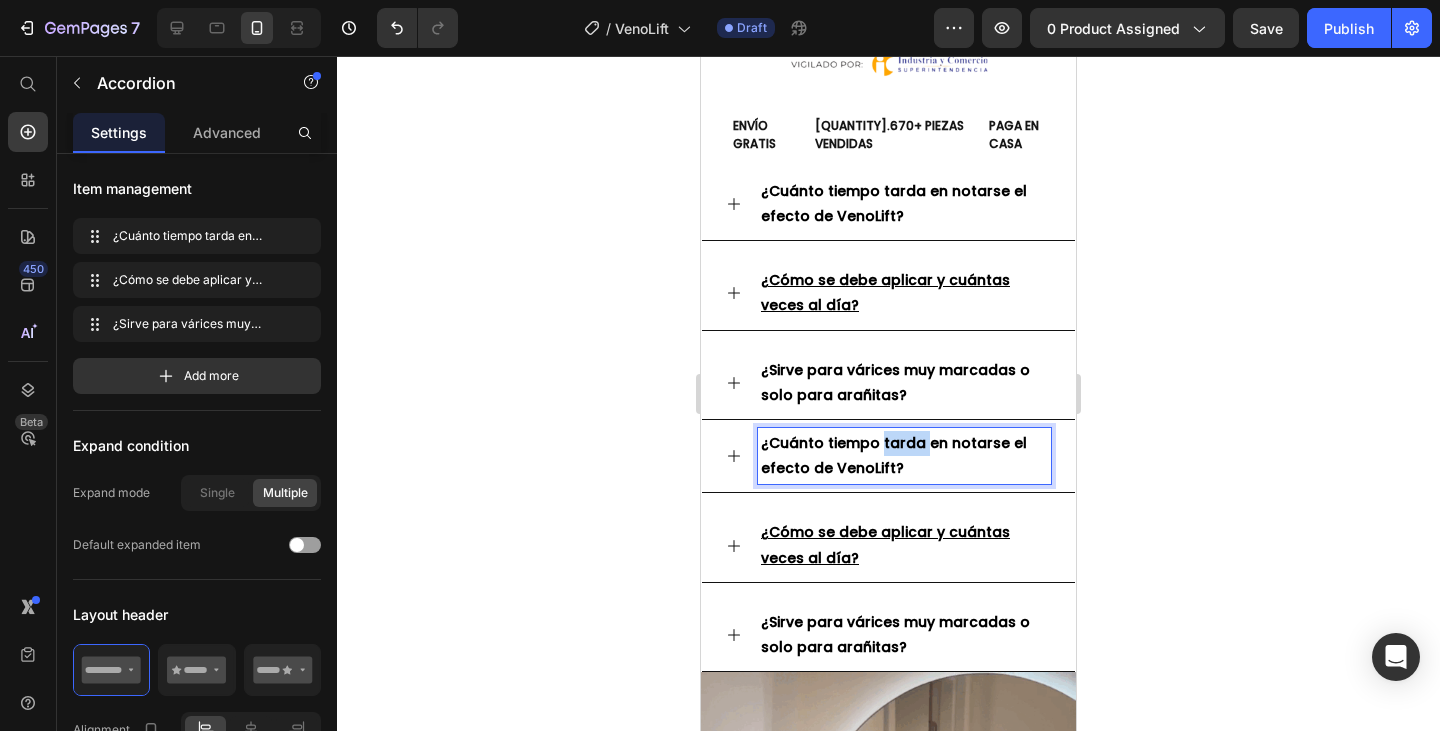 click on "¿Cuánto tiempo tarda en notarse el efecto de VenoLift?" at bounding box center (894, 455) 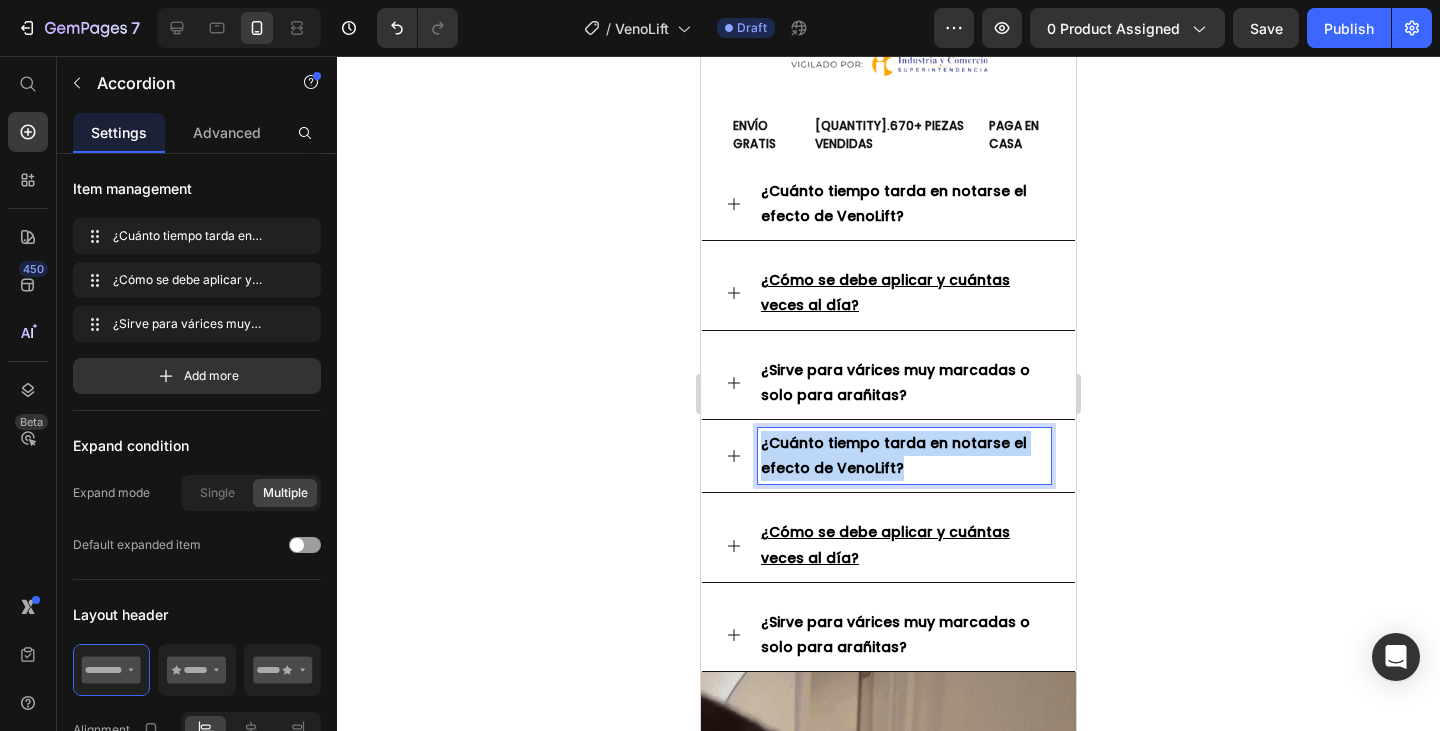 click on "¿Cuánto tiempo tarda en notarse el efecto de VenoLift?" at bounding box center [894, 455] 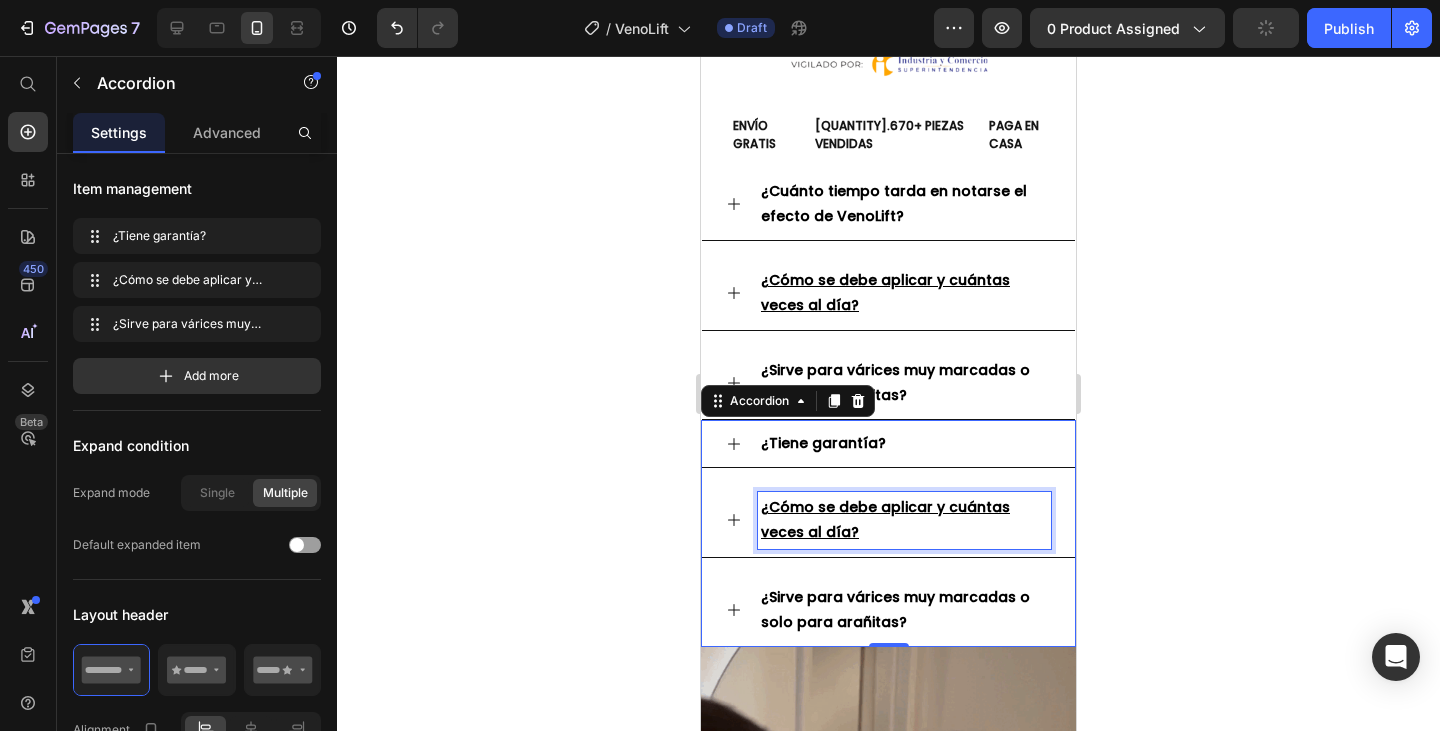 click on "¿Cómo se debe aplicar y cuántas veces al día?" at bounding box center (904, 520) 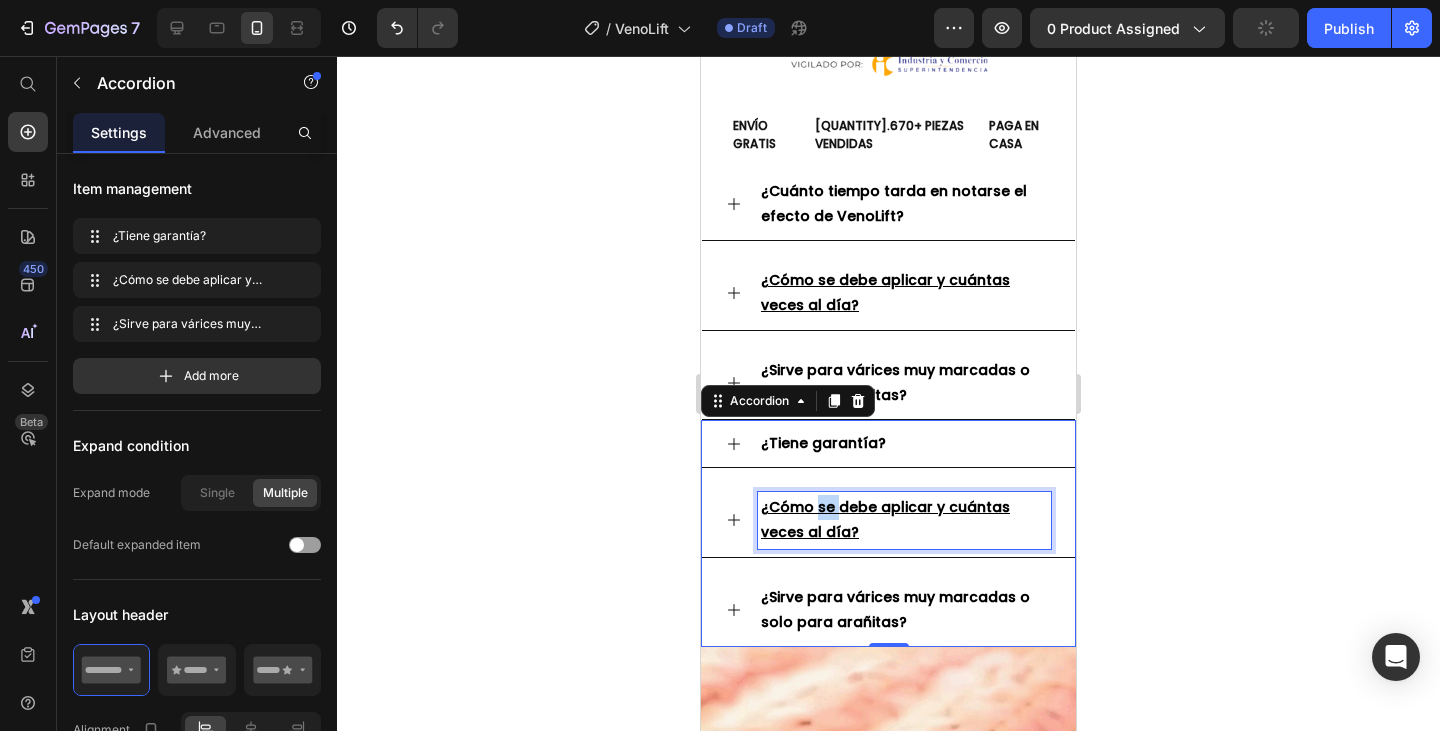 click on "¿Cómo se debe aplicar y cuántas veces al día?" at bounding box center [904, 520] 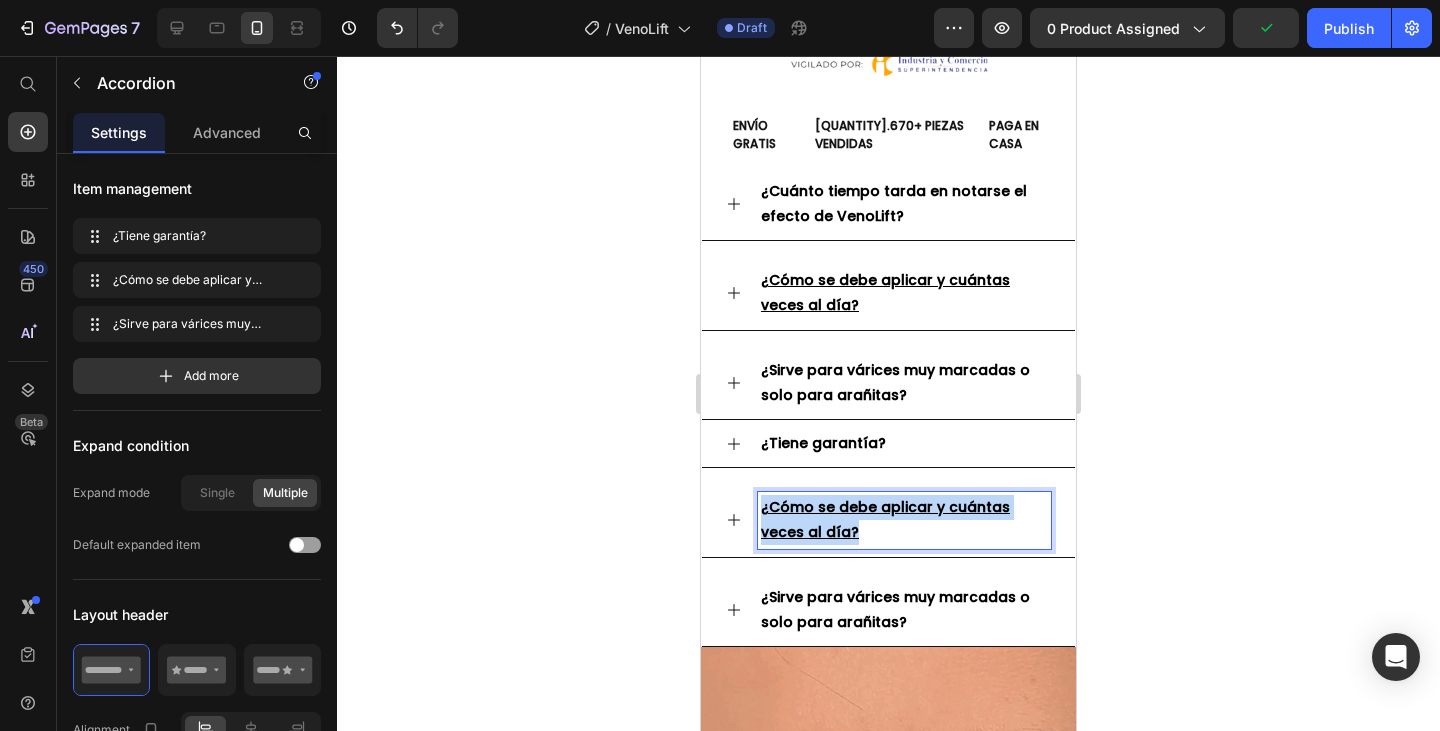 click on "¿Cómo se debe aplicar y cuántas veces al día?" at bounding box center [904, 520] 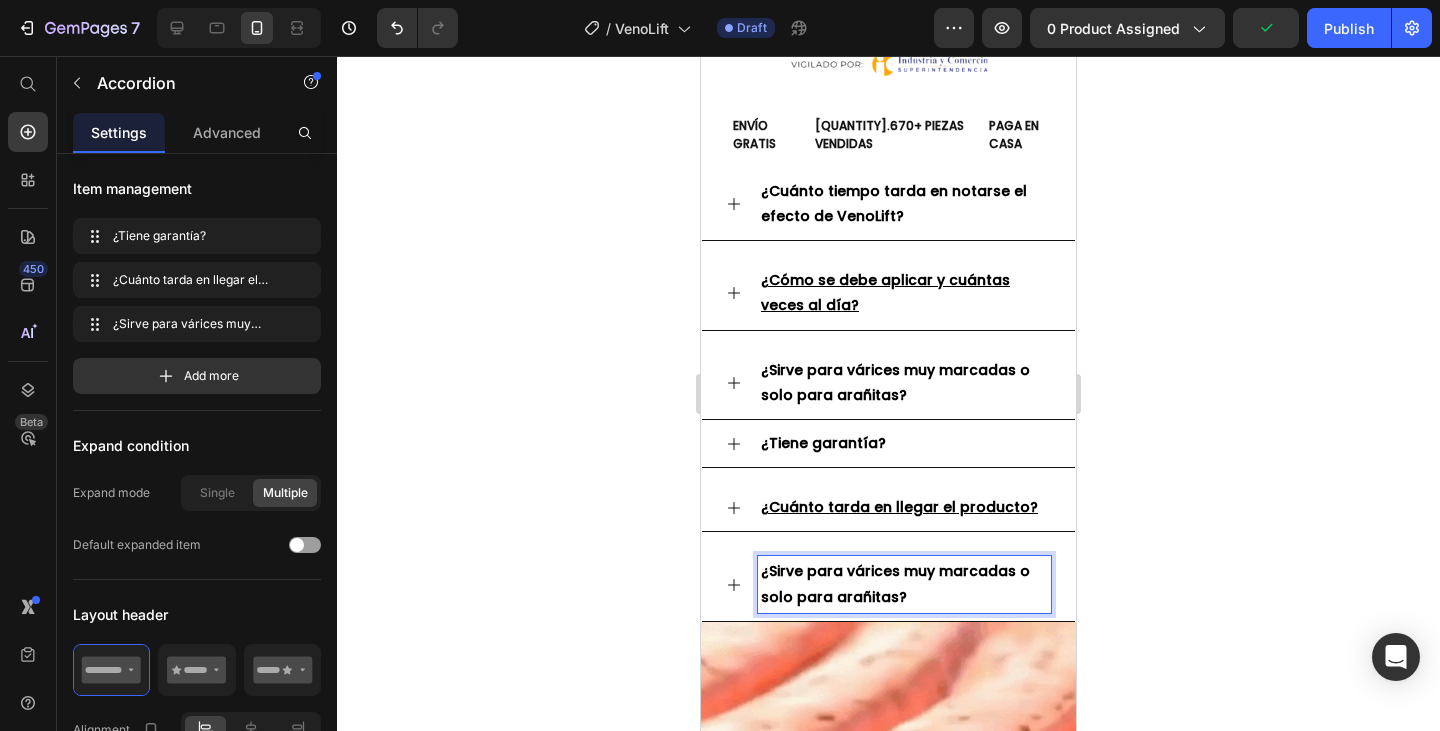 click on "¿Sirve para várices muy marcadas o solo para arañitas?" at bounding box center (904, 584) 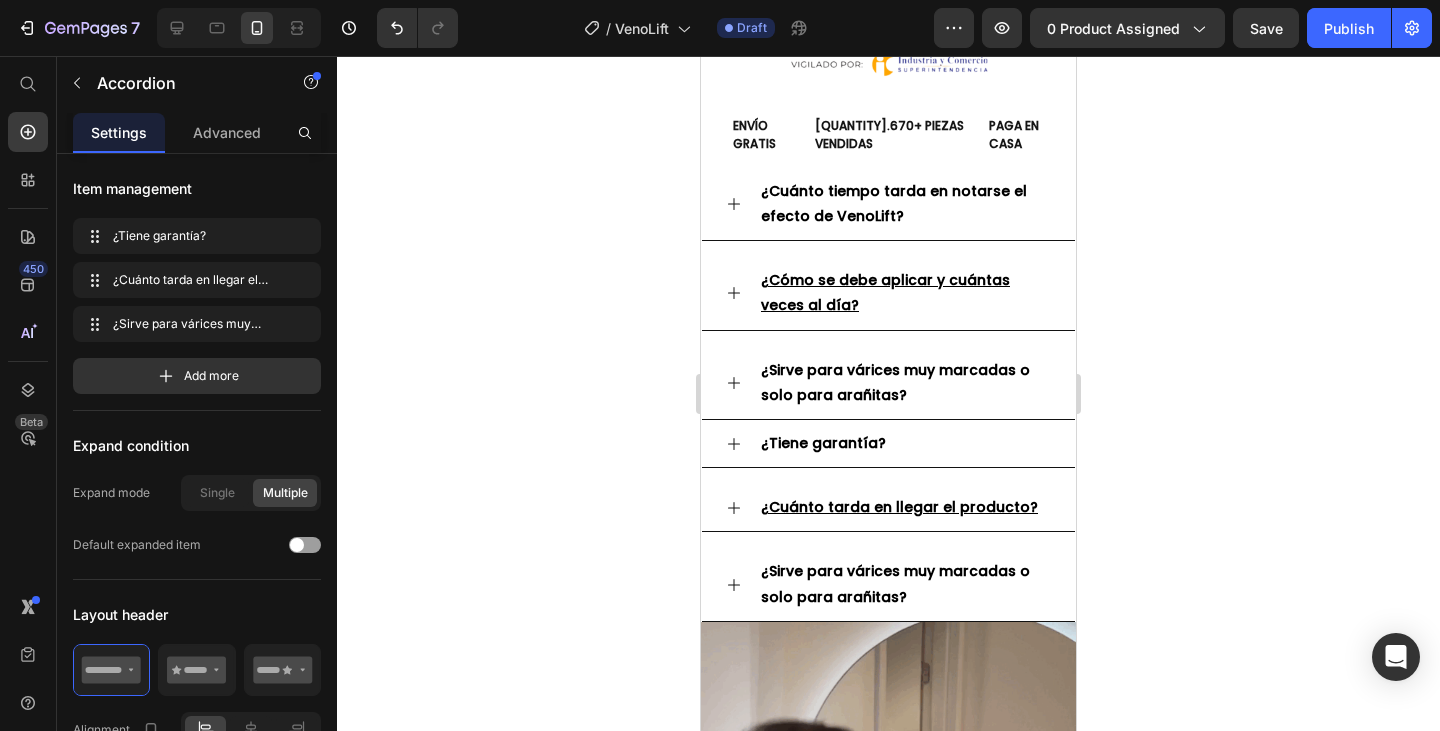 click on "¿Sirve para várices muy marcadas o solo para arañitas?" at bounding box center (888, 584) 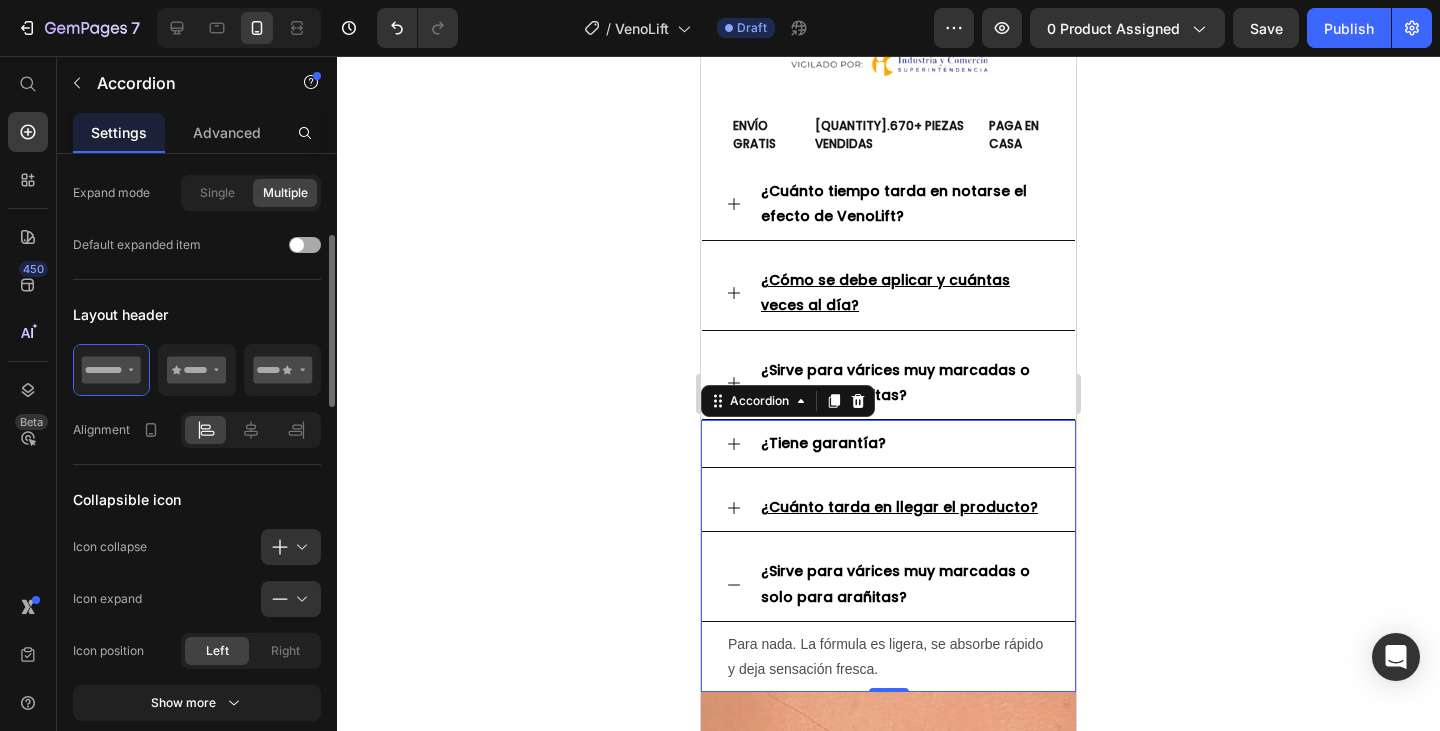 scroll, scrollTop: 0, scrollLeft: 0, axis: both 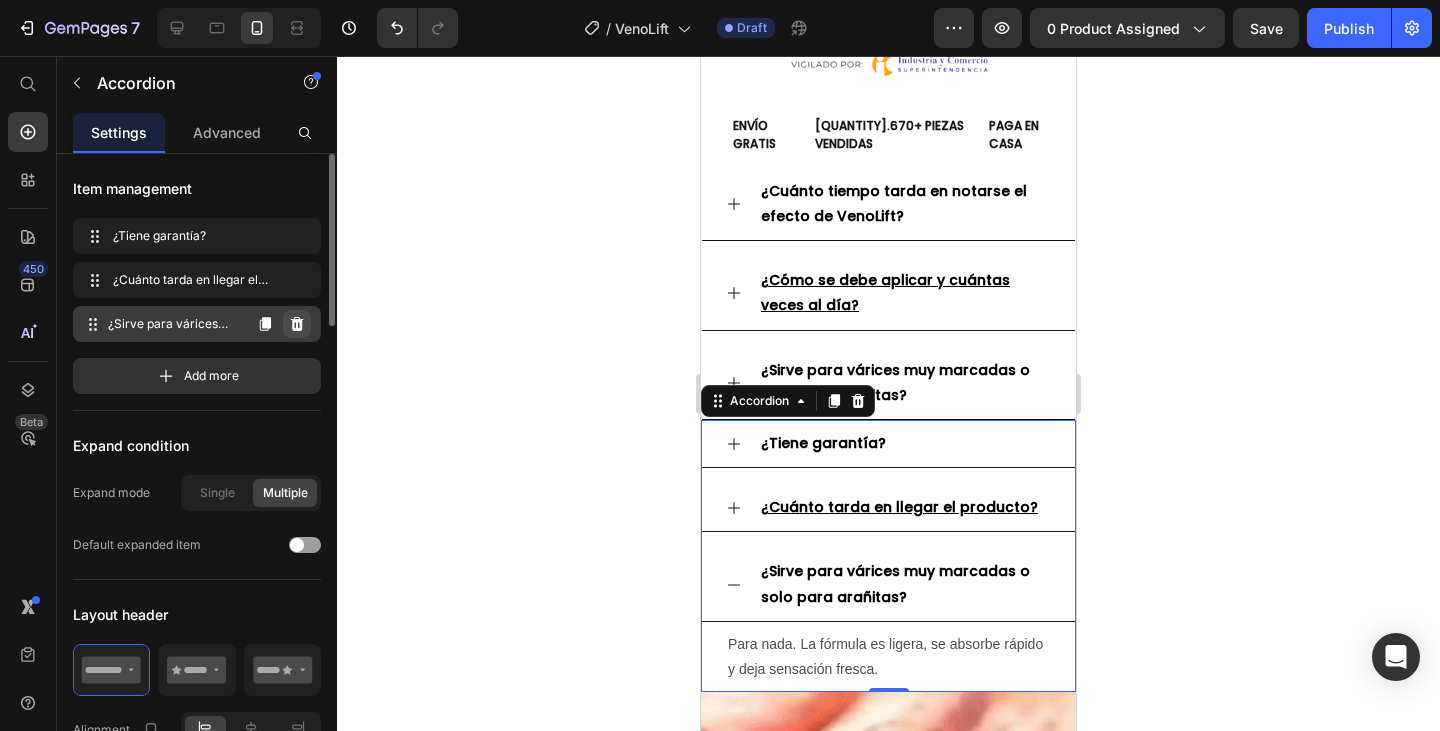 click 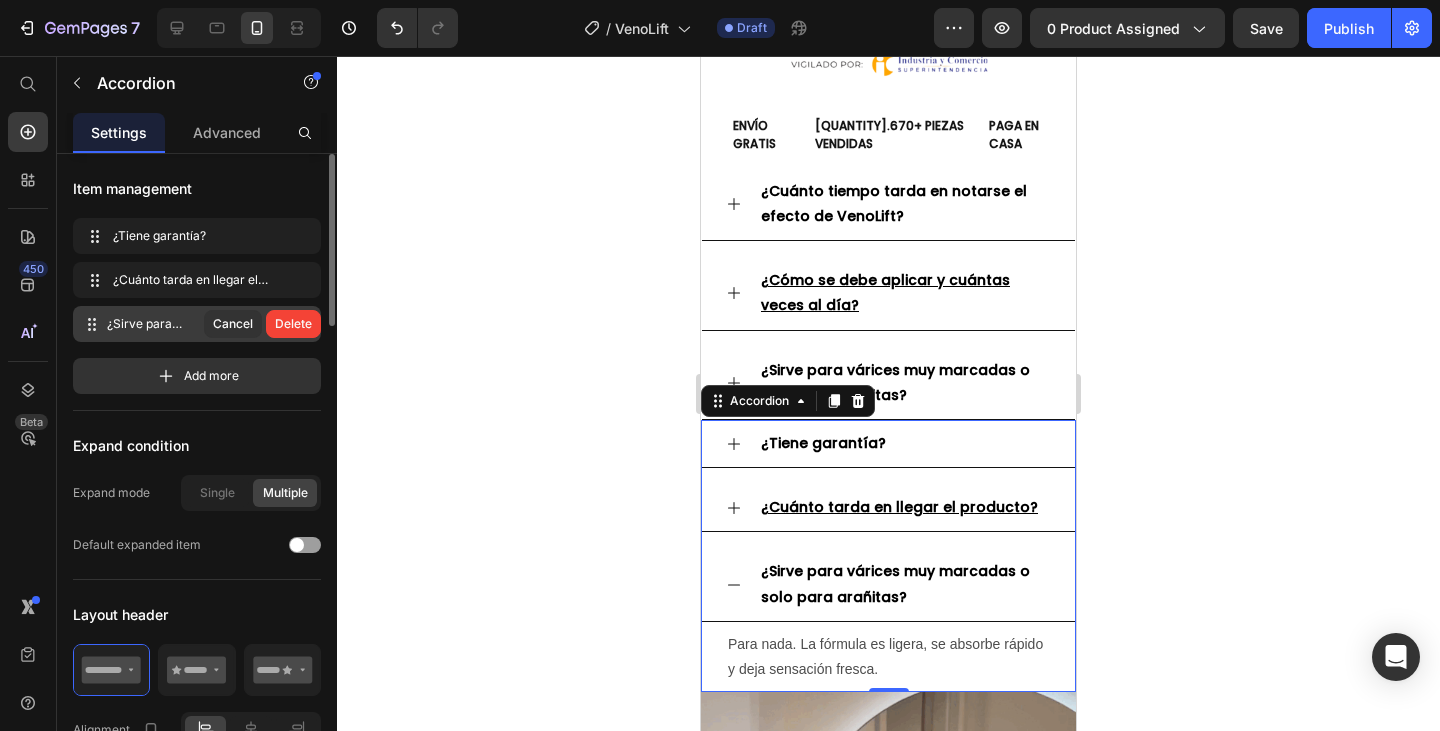 click on "Delete" at bounding box center (293, 324) 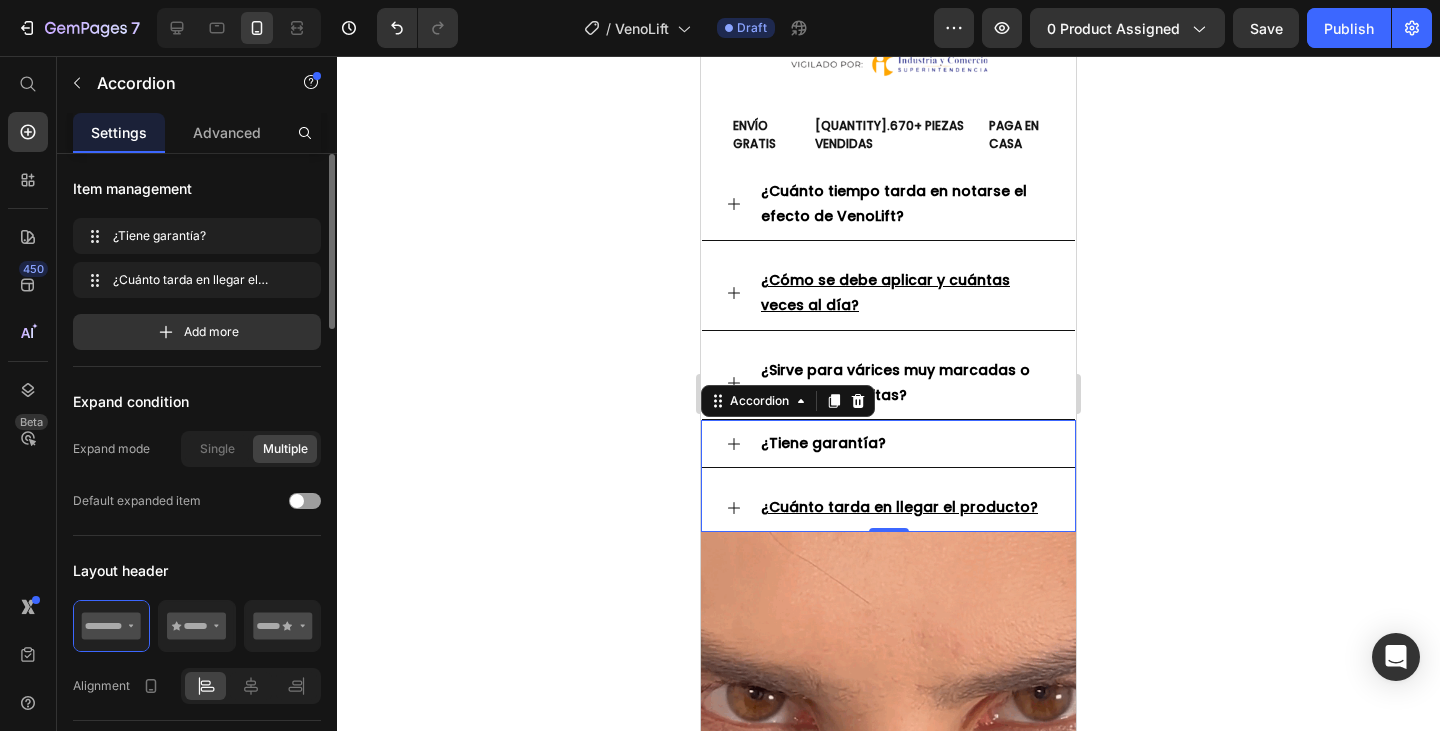 click 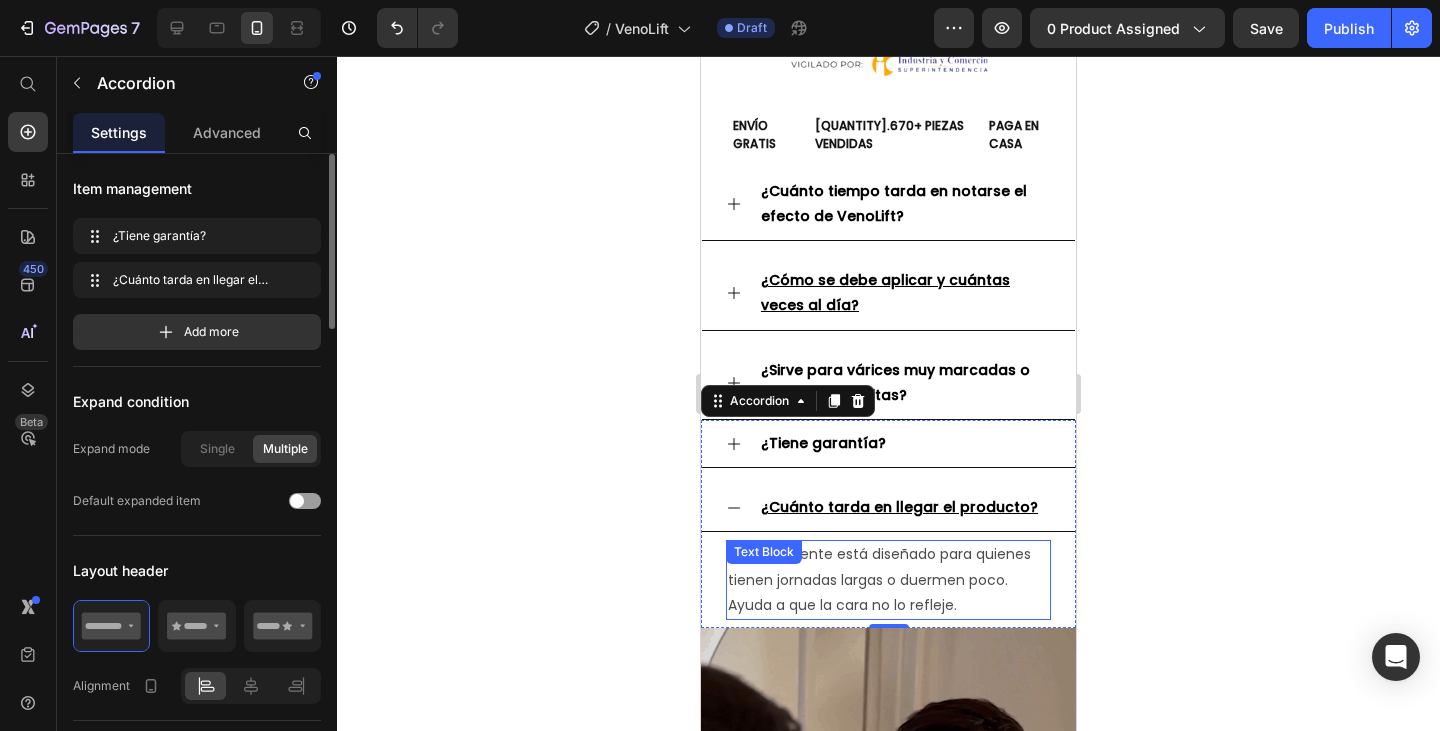 click on "Sí. Justamente está diseñado para quienes tienen jornadas largas o duermen poco. Ayuda a que la cara no lo refleje. Text Block" at bounding box center (888, 580) 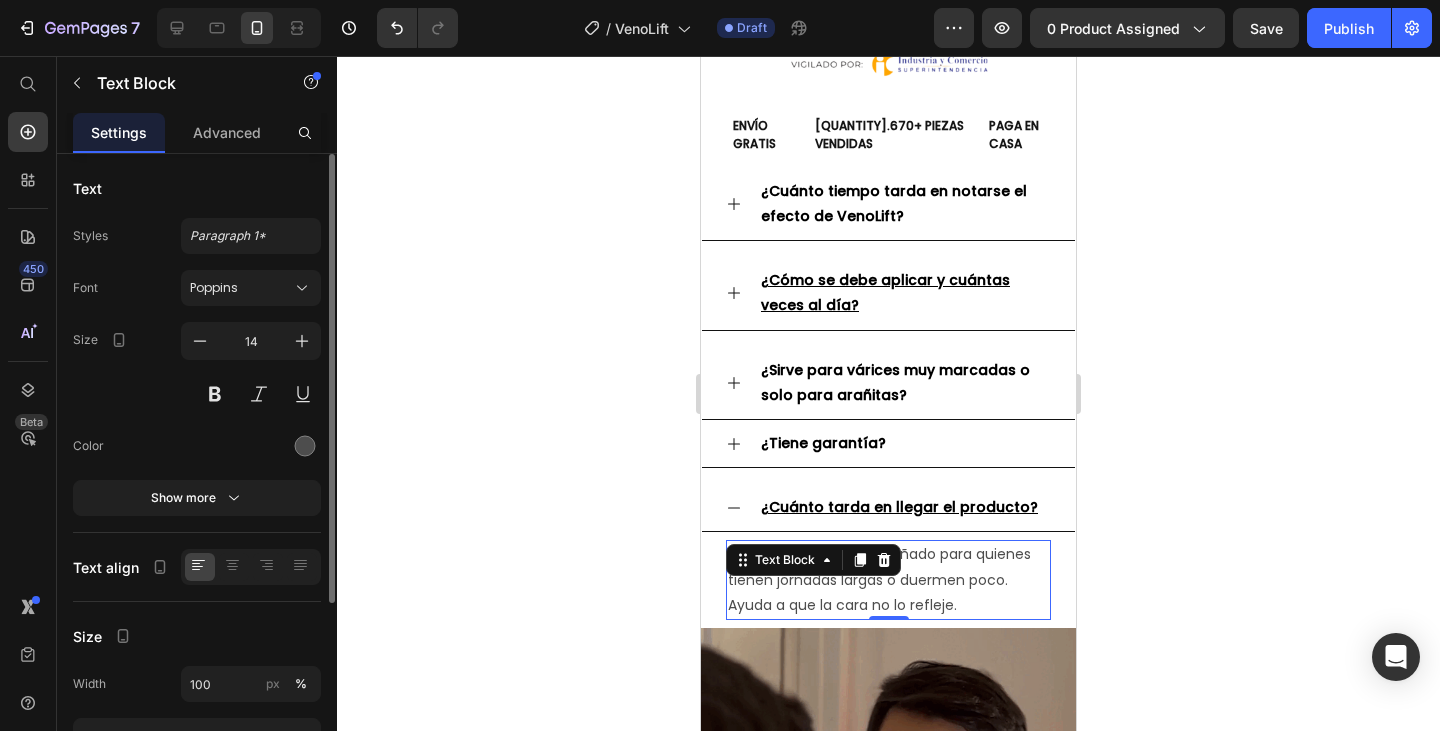 click on "Text Block" at bounding box center [785, 560] 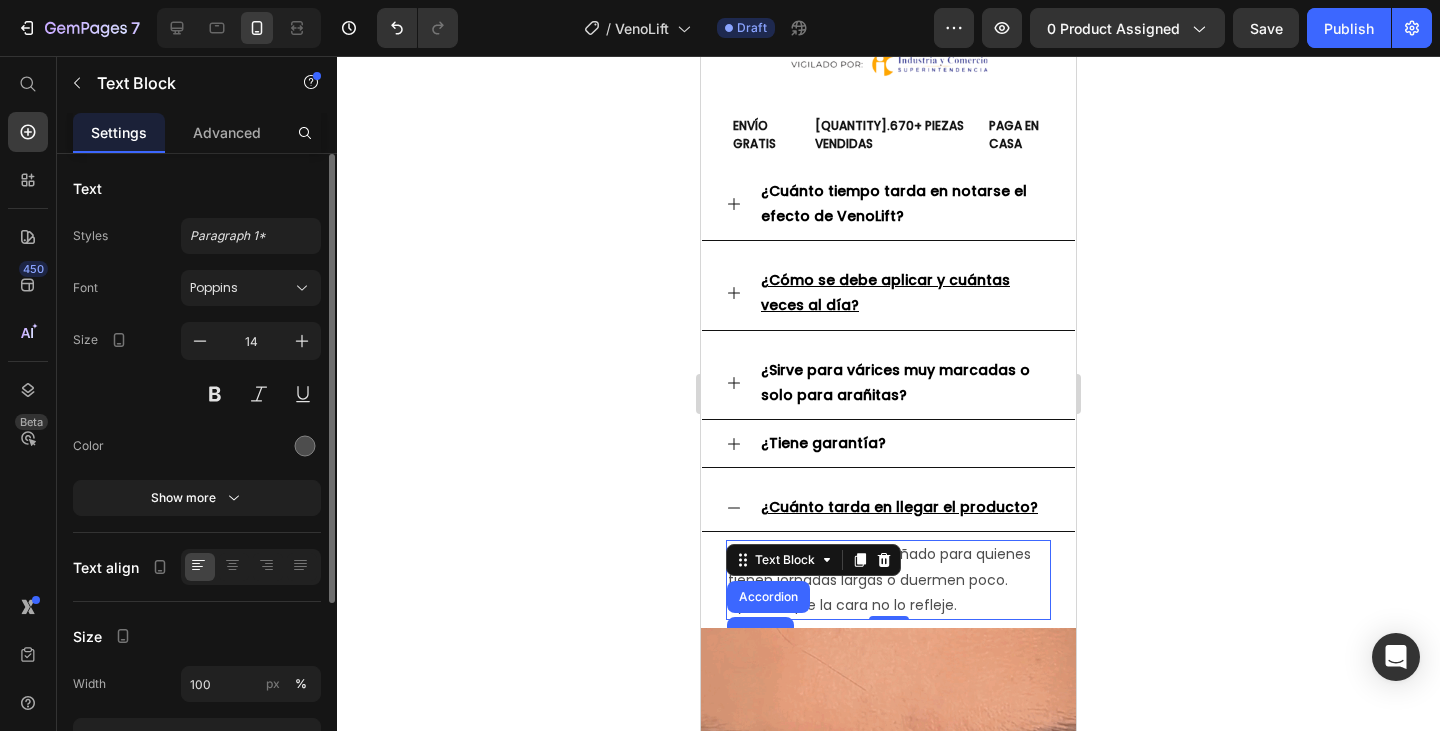 click on "Text Block" at bounding box center (785, 560) 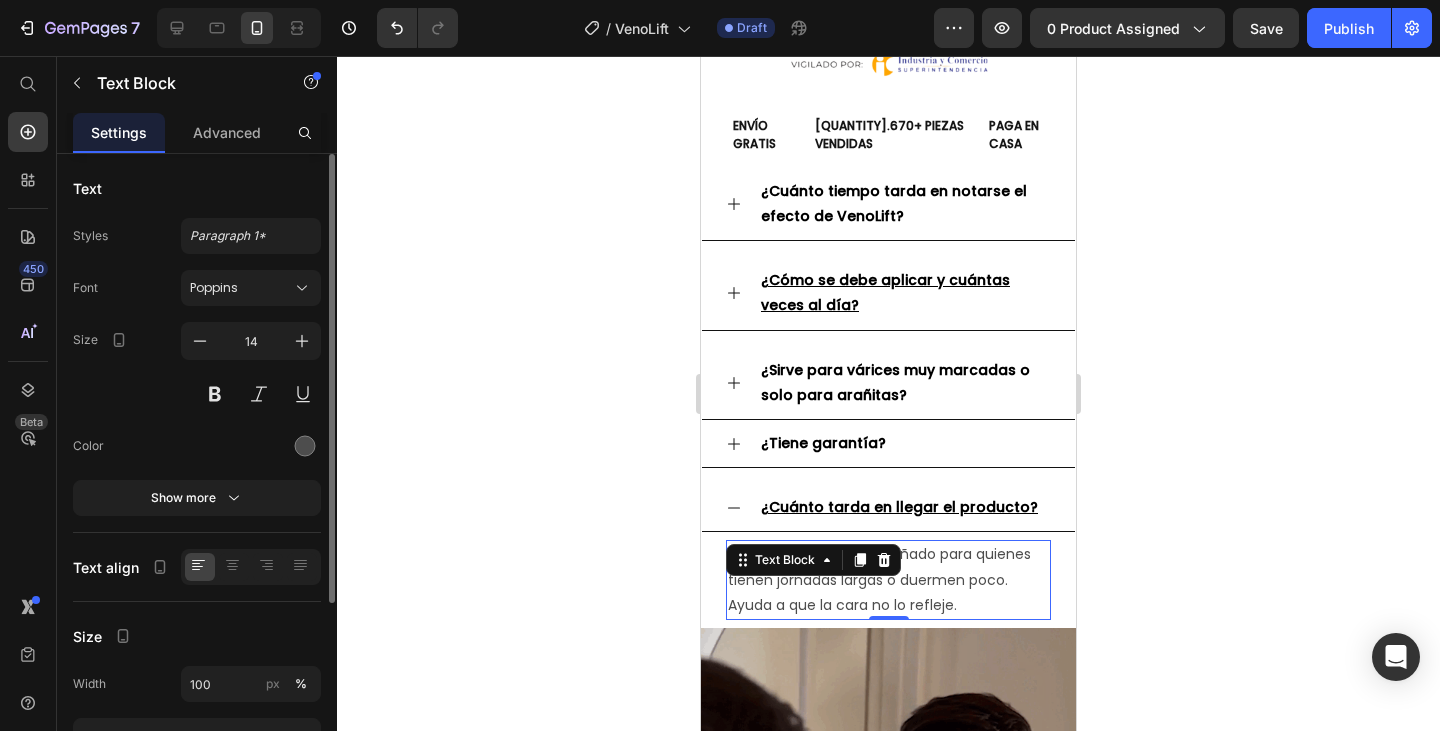 click on "Sí. Justamente está diseñado para quienes tienen jornadas largas o duermen poco. Ayuda a que la cara no lo refleje." at bounding box center (888, 580) 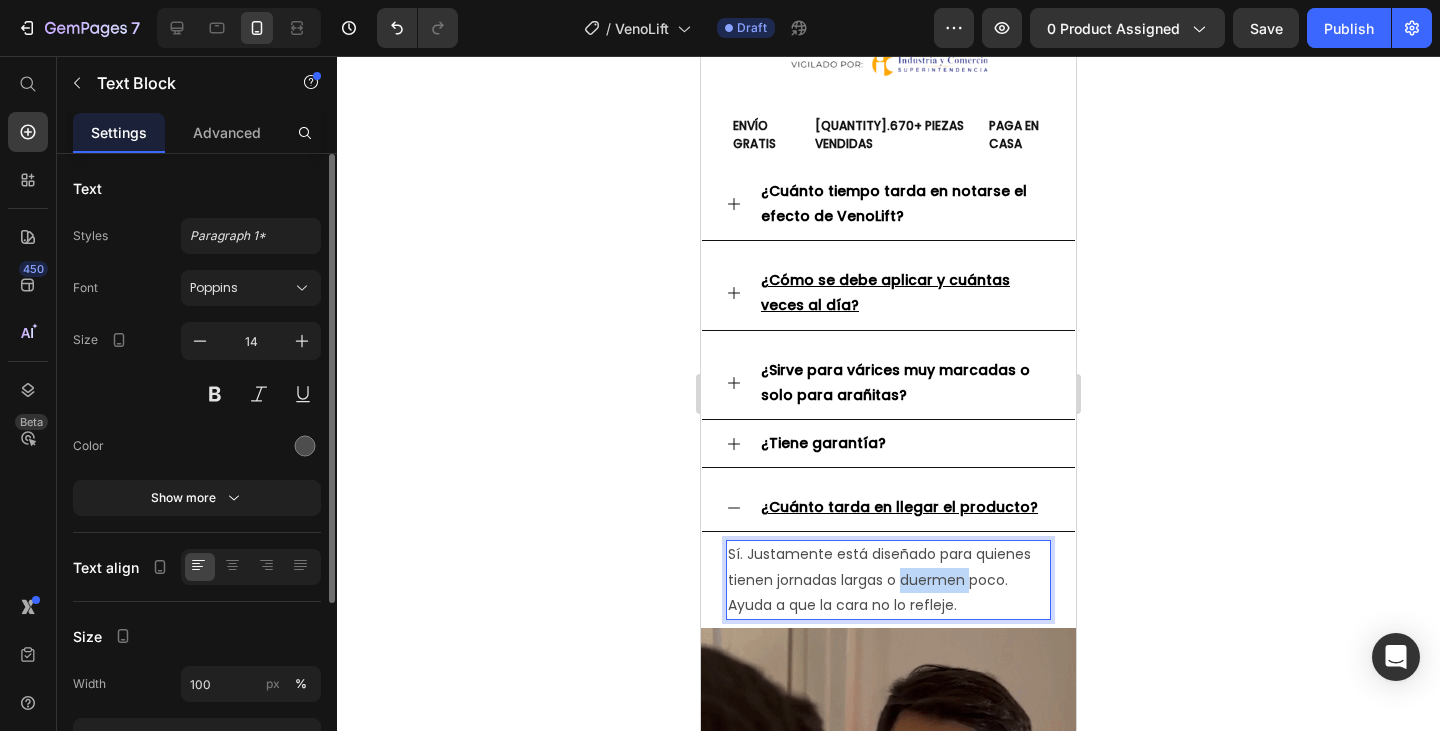 click on "Sí. Justamente está diseñado para quienes tienen jornadas largas o duermen poco. Ayuda a que la cara no lo refleje." at bounding box center [888, 580] 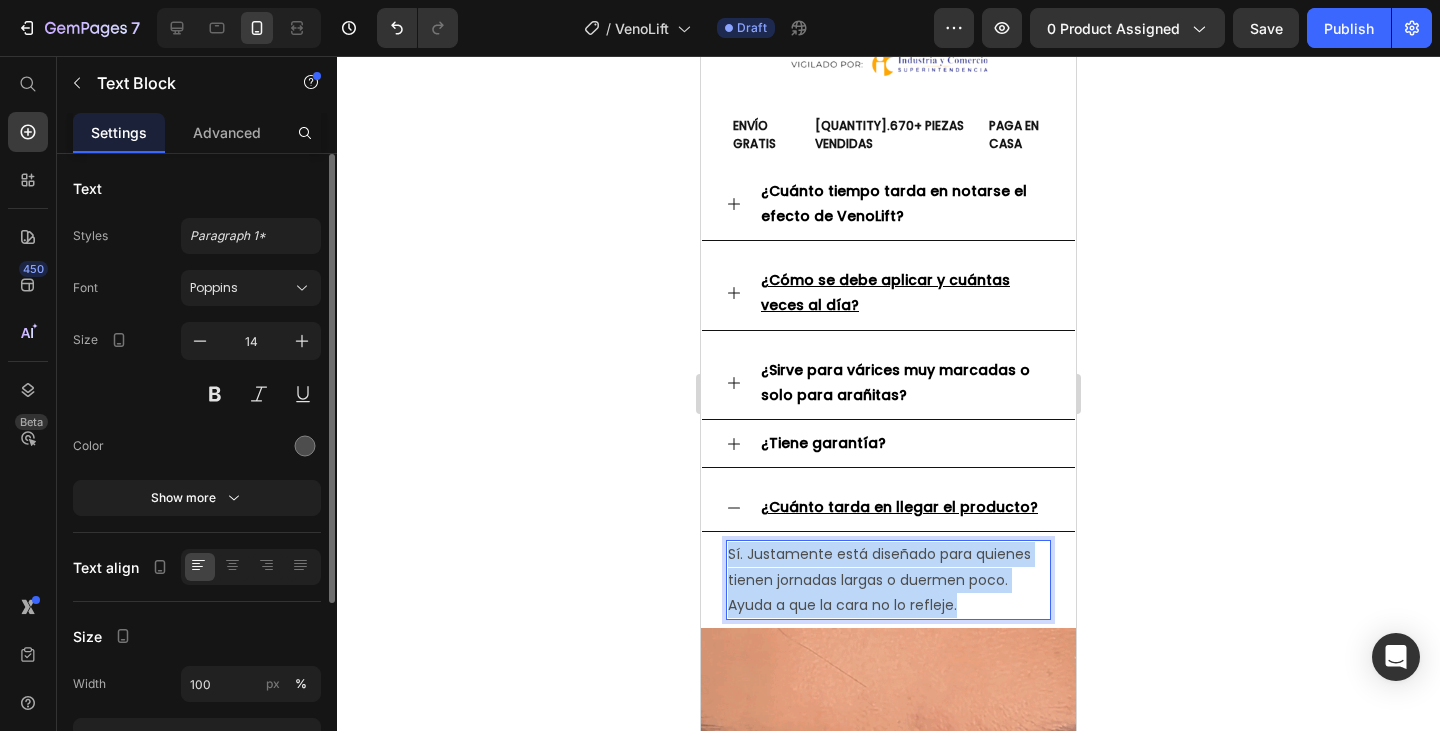 click on "Sí. Justamente está diseñado para quienes tienen jornadas largas o duermen poco. Ayuda a que la cara no lo refleje." at bounding box center (888, 580) 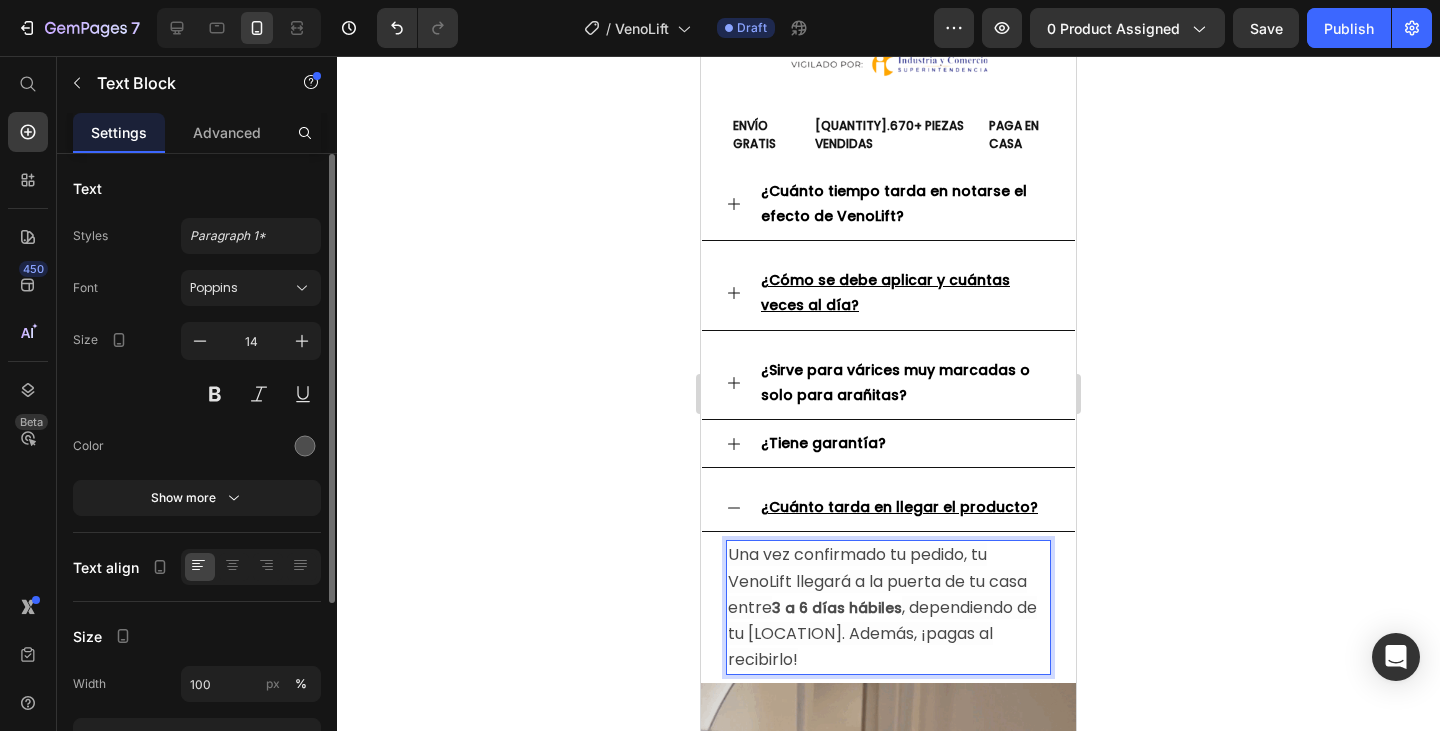 click 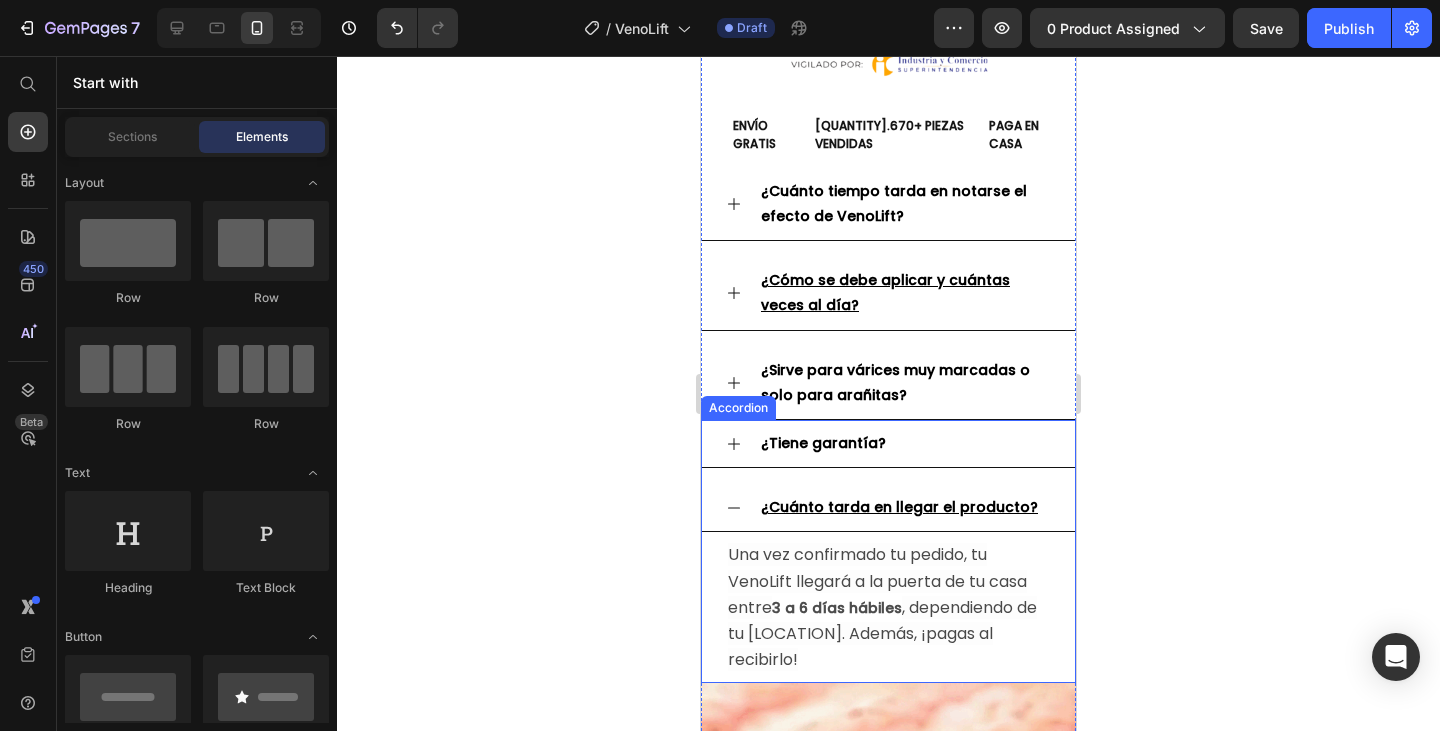 click 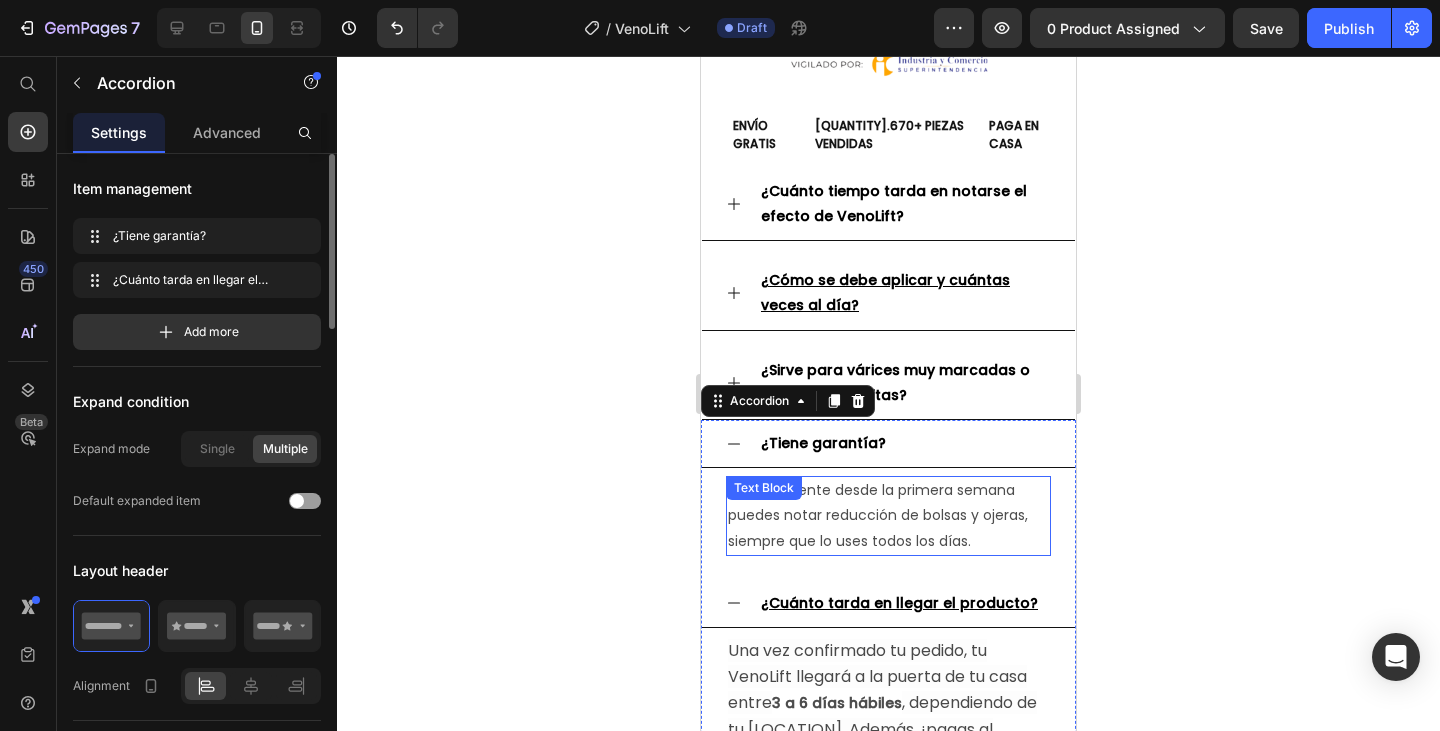click on "Generalmente desde la primera semana puedes notar reducción de bolsas y ojeras, siempre que lo uses todos los días." at bounding box center (888, 516) 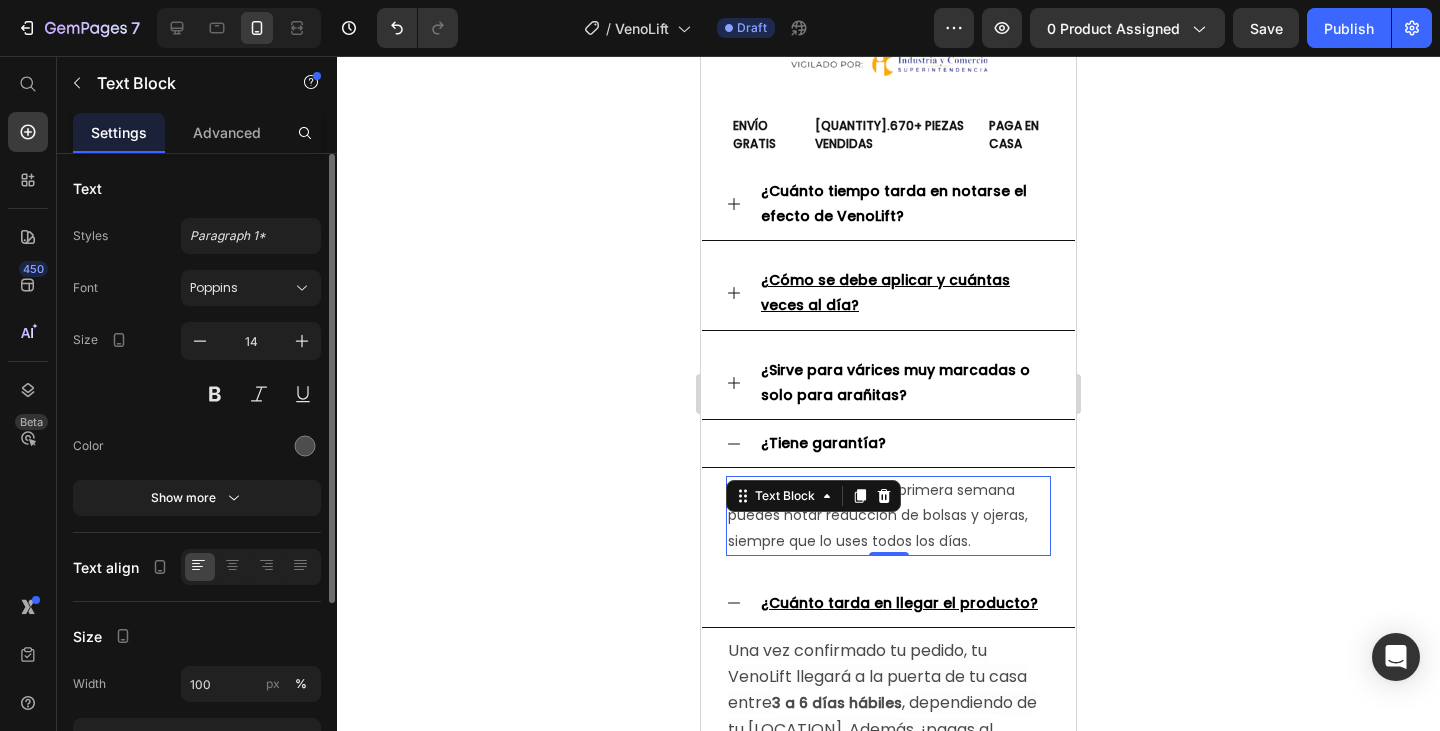 click on "Generalmente desde la primera semana puedes notar reducción de bolsas y ojeras, siempre que lo uses todos los días." at bounding box center (888, 516) 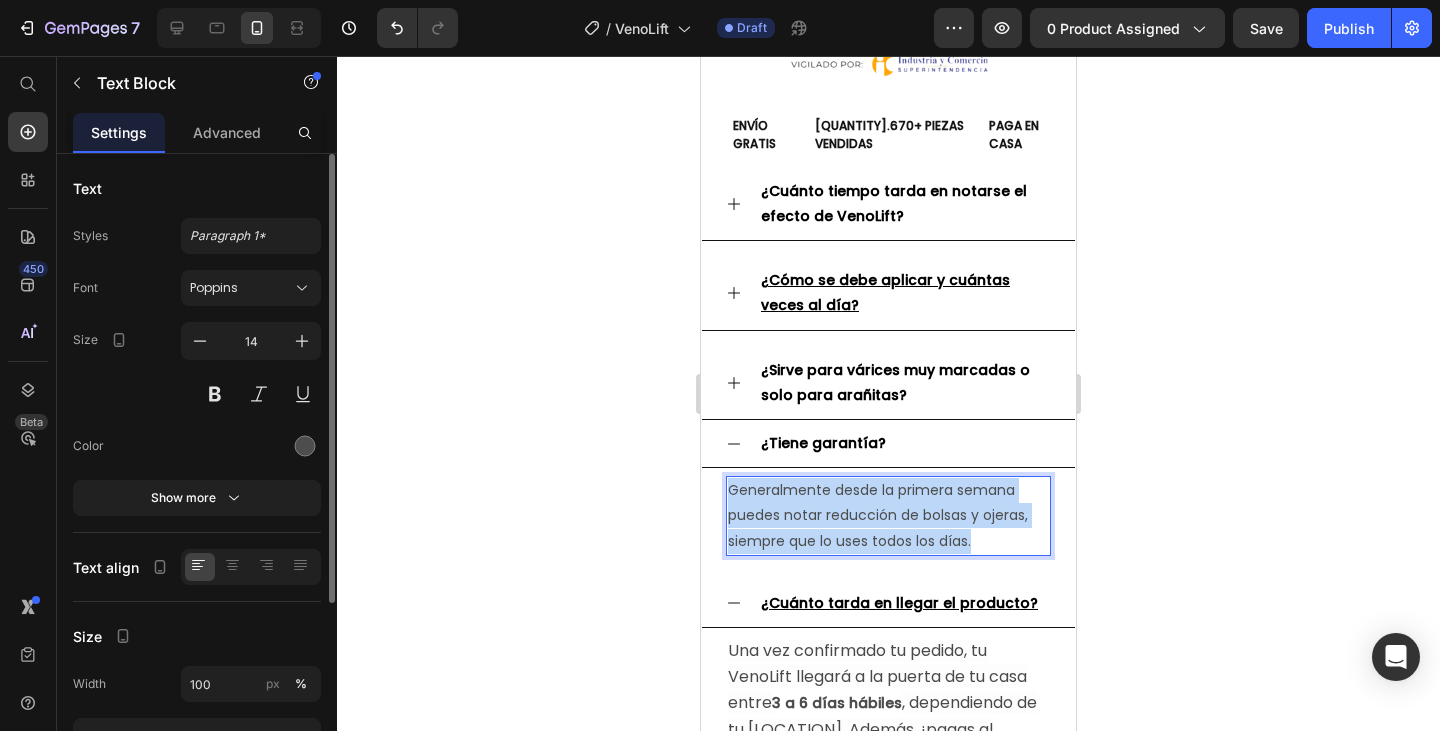 click on "Generalmente desde la primera semana puedes notar reducción de bolsas y ojeras, siempre que lo uses todos los días." at bounding box center (888, 516) 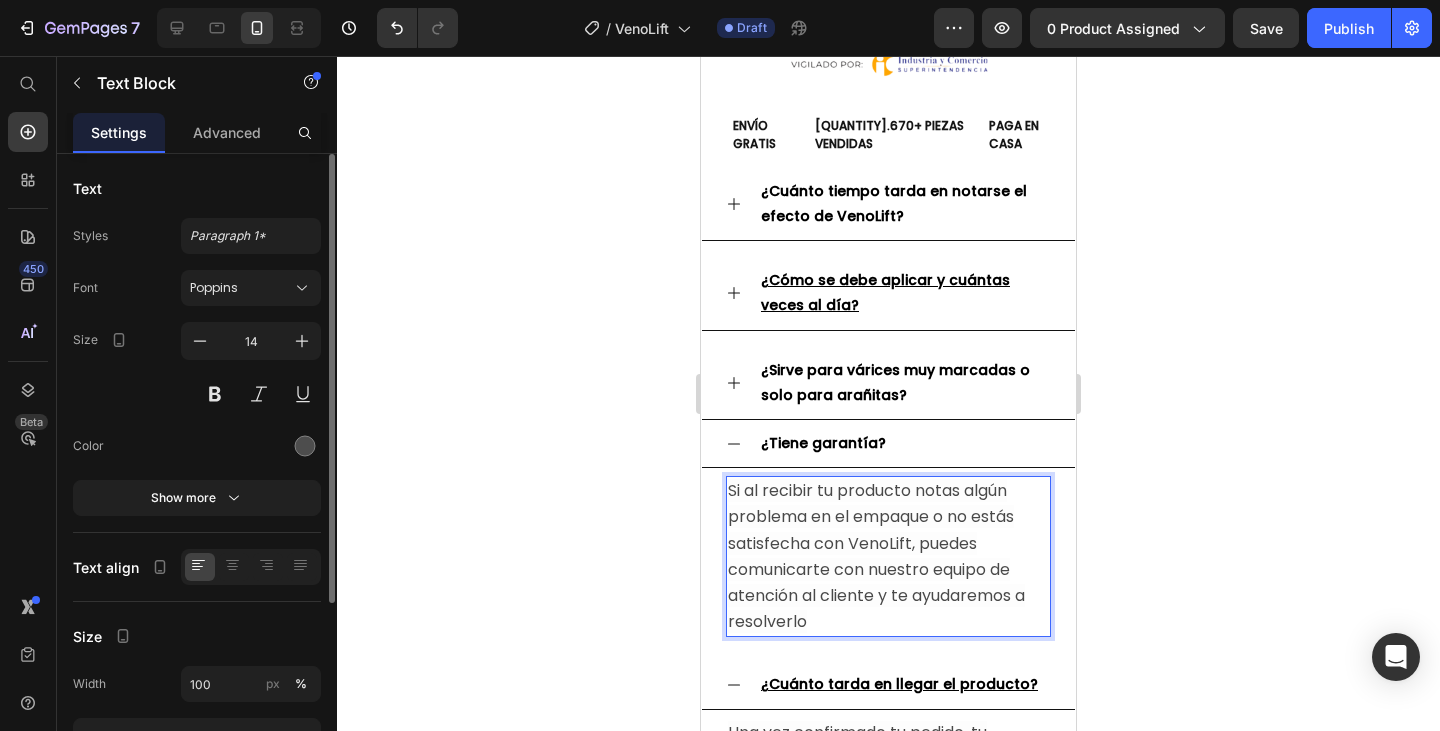 click on "Si al recibir tu producto notas algún problema en el empaque o no estás satisfecha con VenoLift, puedes comunicarte con nuestro equipo de atención al cliente y te ayudaremos a resolverlo" at bounding box center [888, 556] 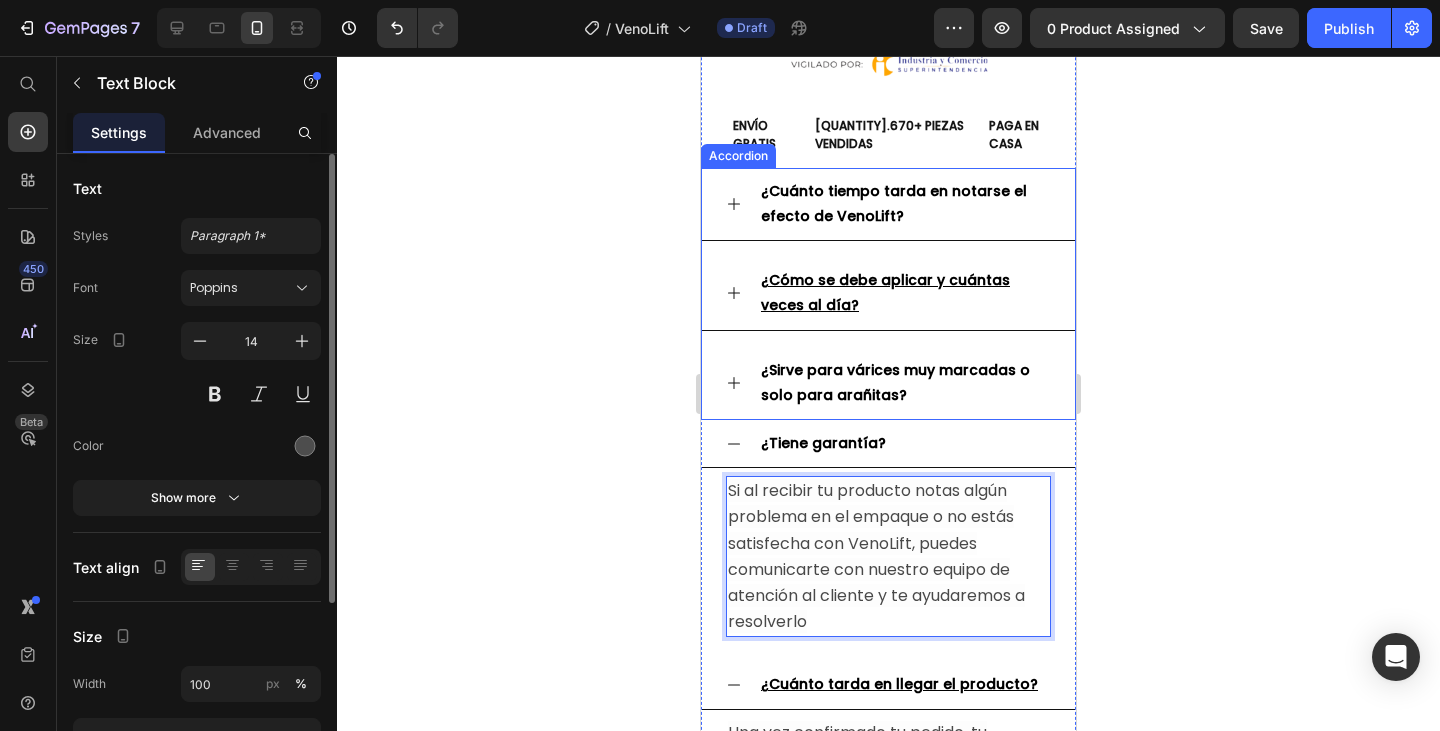 click 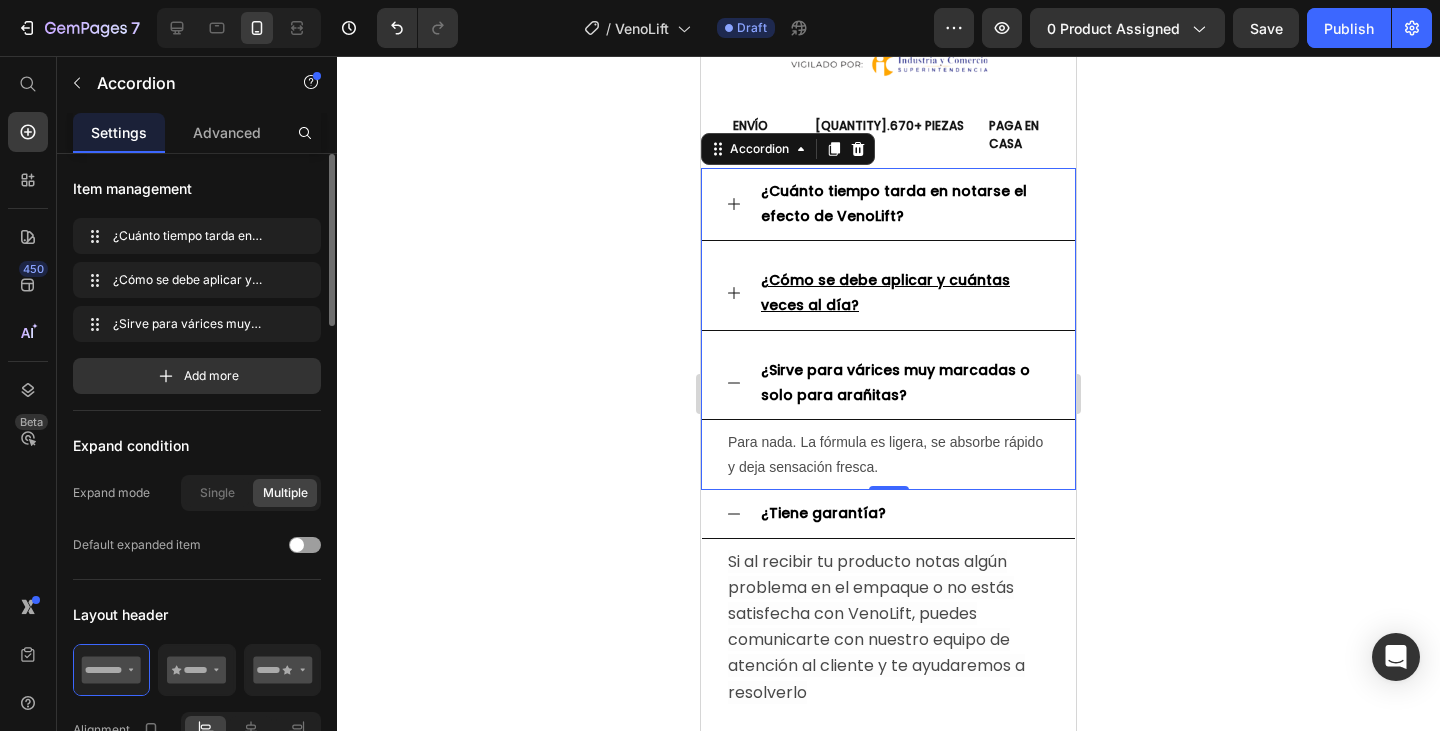 click 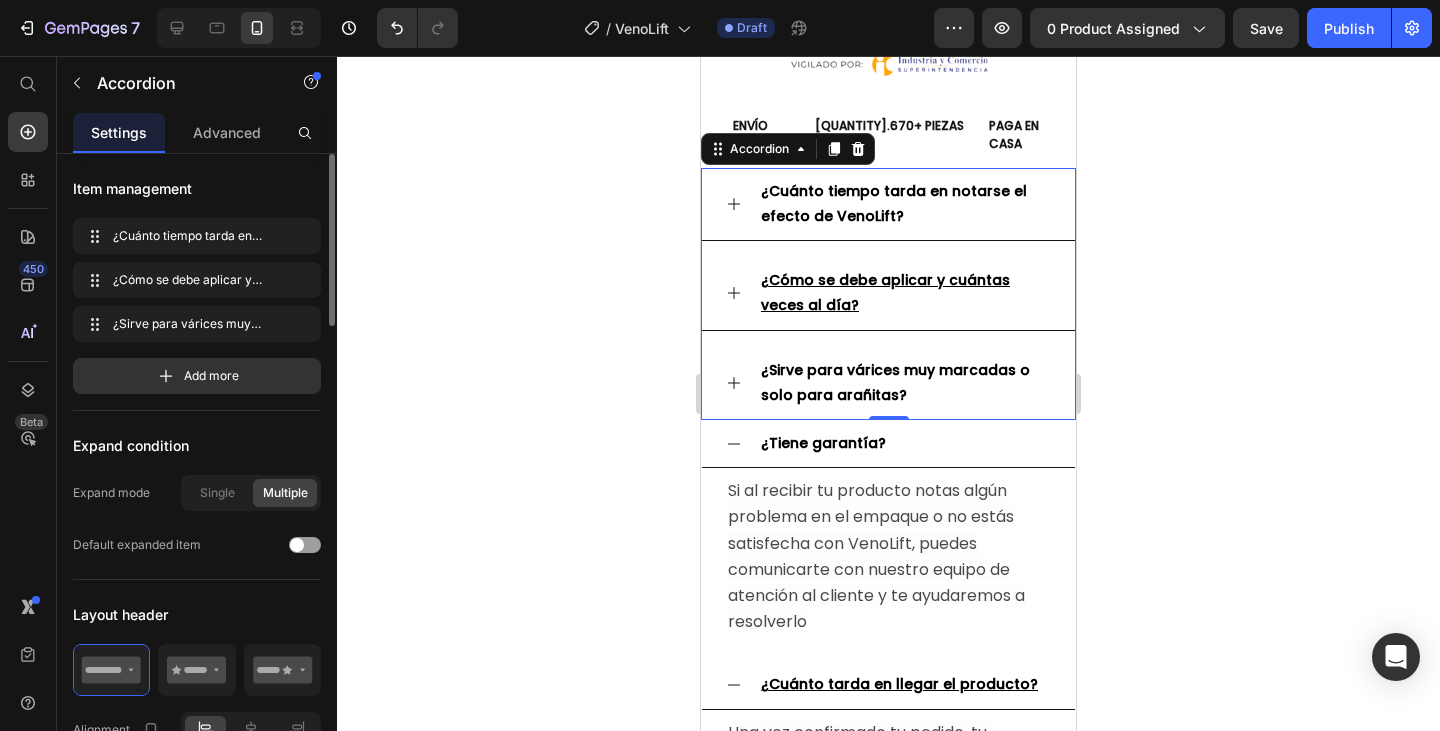 click 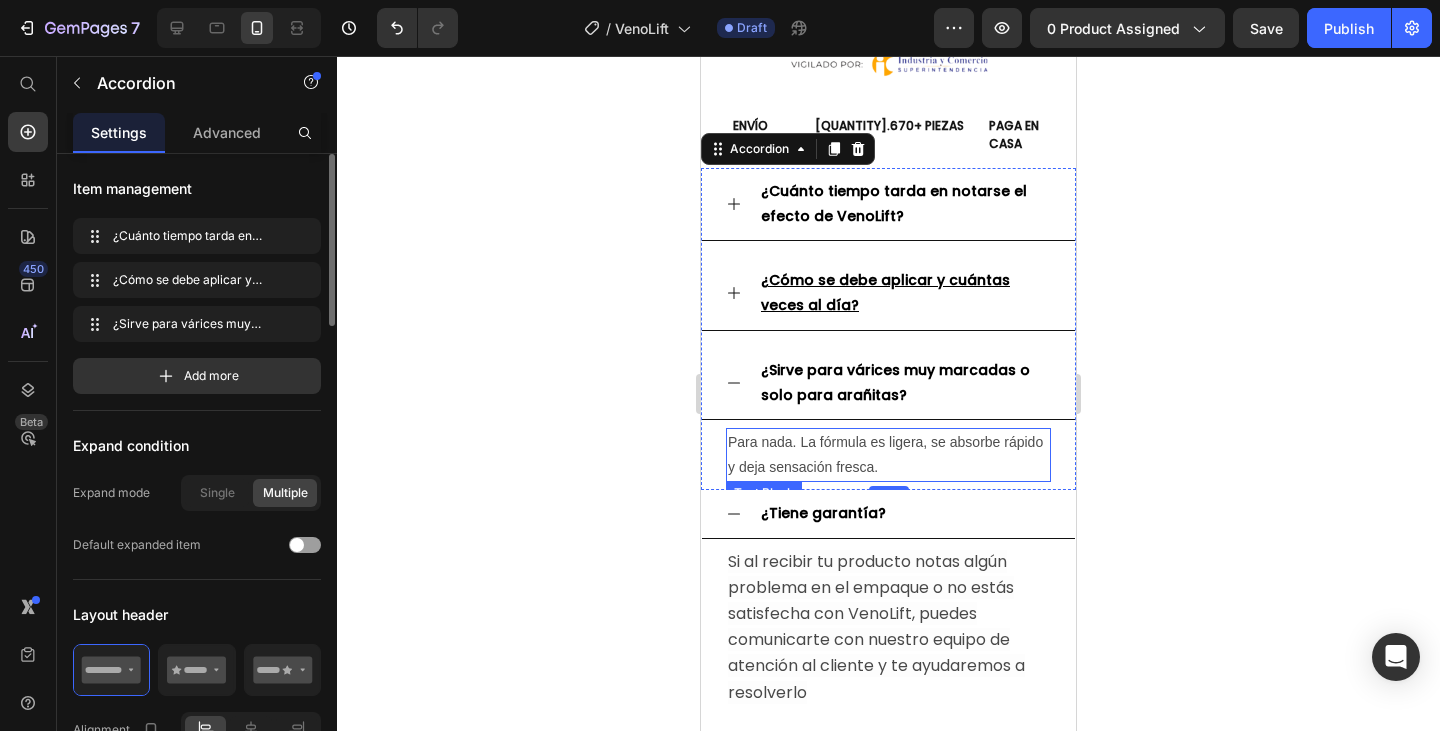 click on "Para nada. La fórmula es ligera, se absorbe rápido y deja sensación fresca." at bounding box center [888, 455] 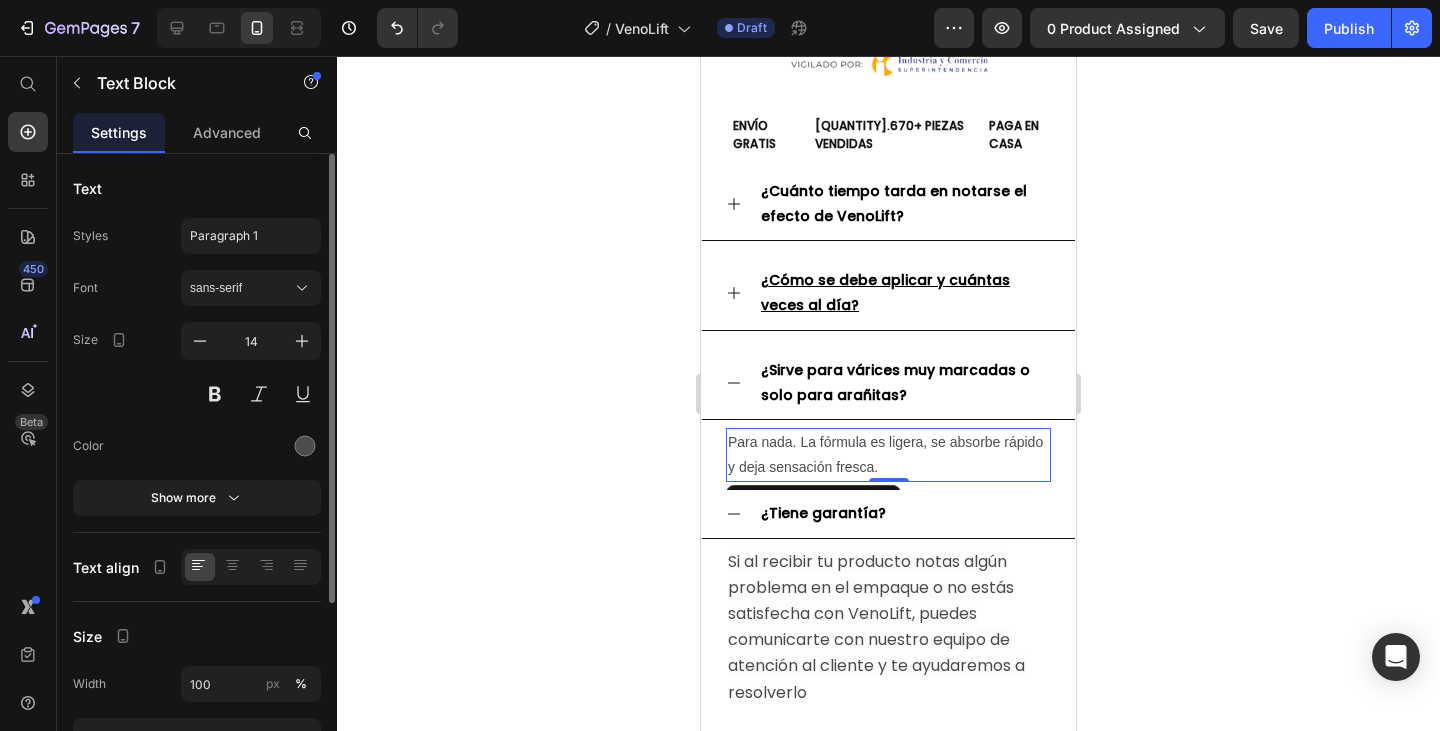 click on "Para nada. La fórmula es ligera, se absorbe rápido y deja sensación fresca." at bounding box center (888, 455) 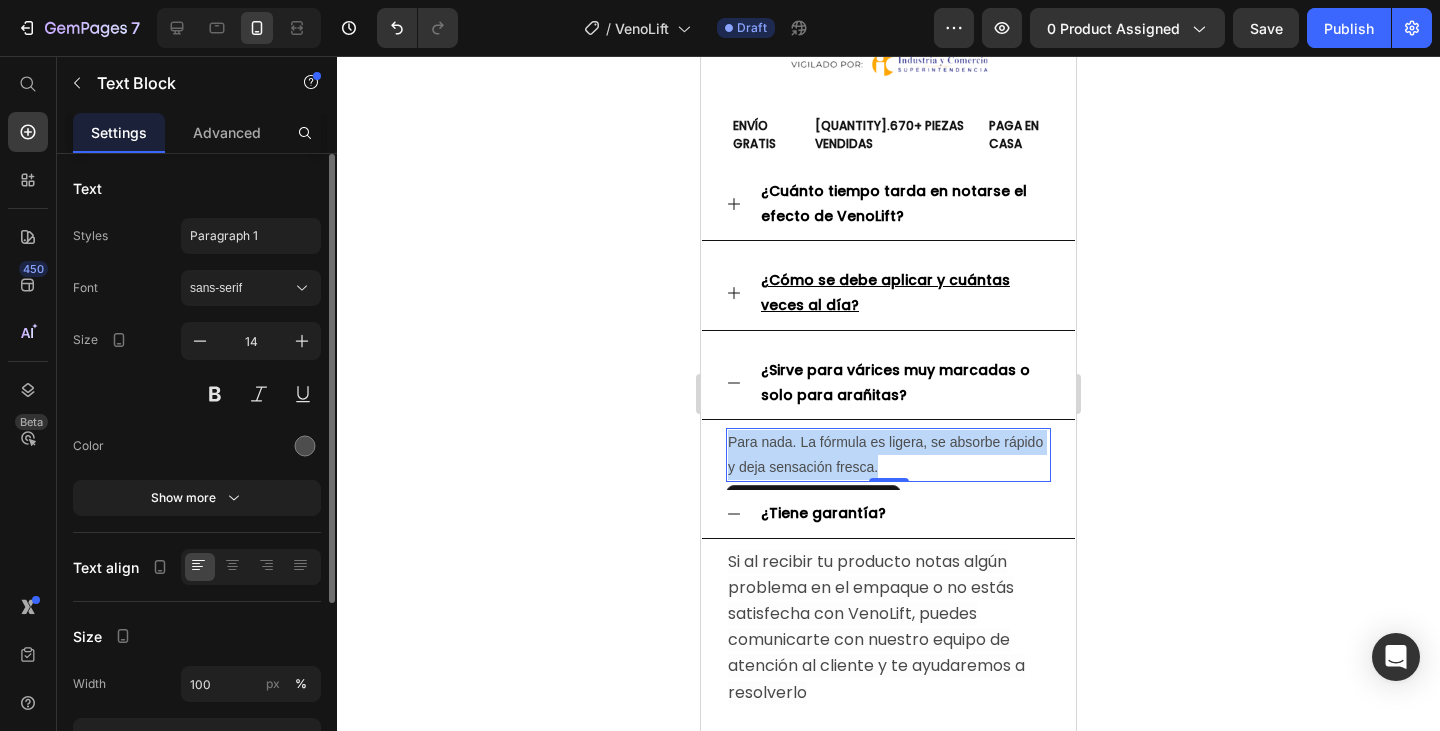 click on "Para nada. La fórmula es ligera, se absorbe rápido y deja sensación fresca." at bounding box center (888, 455) 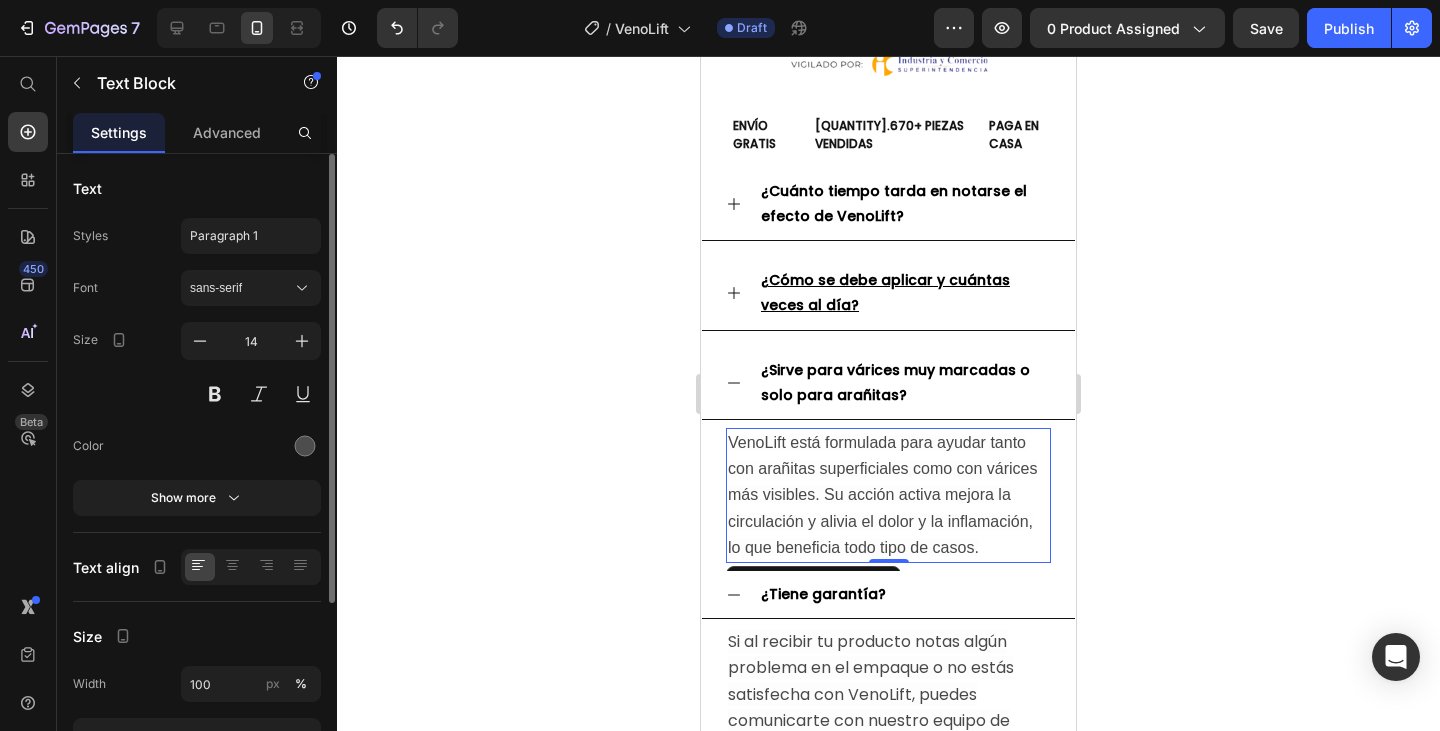 click 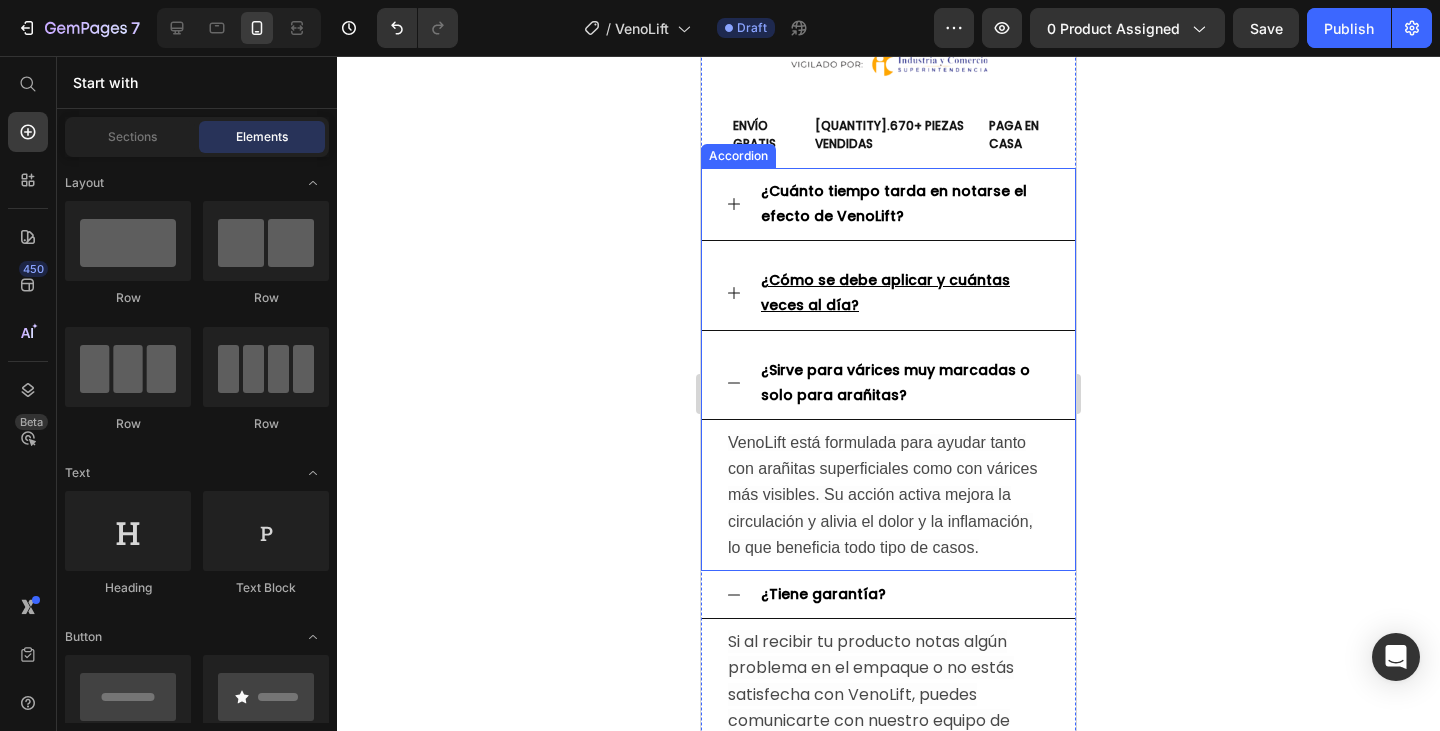 click 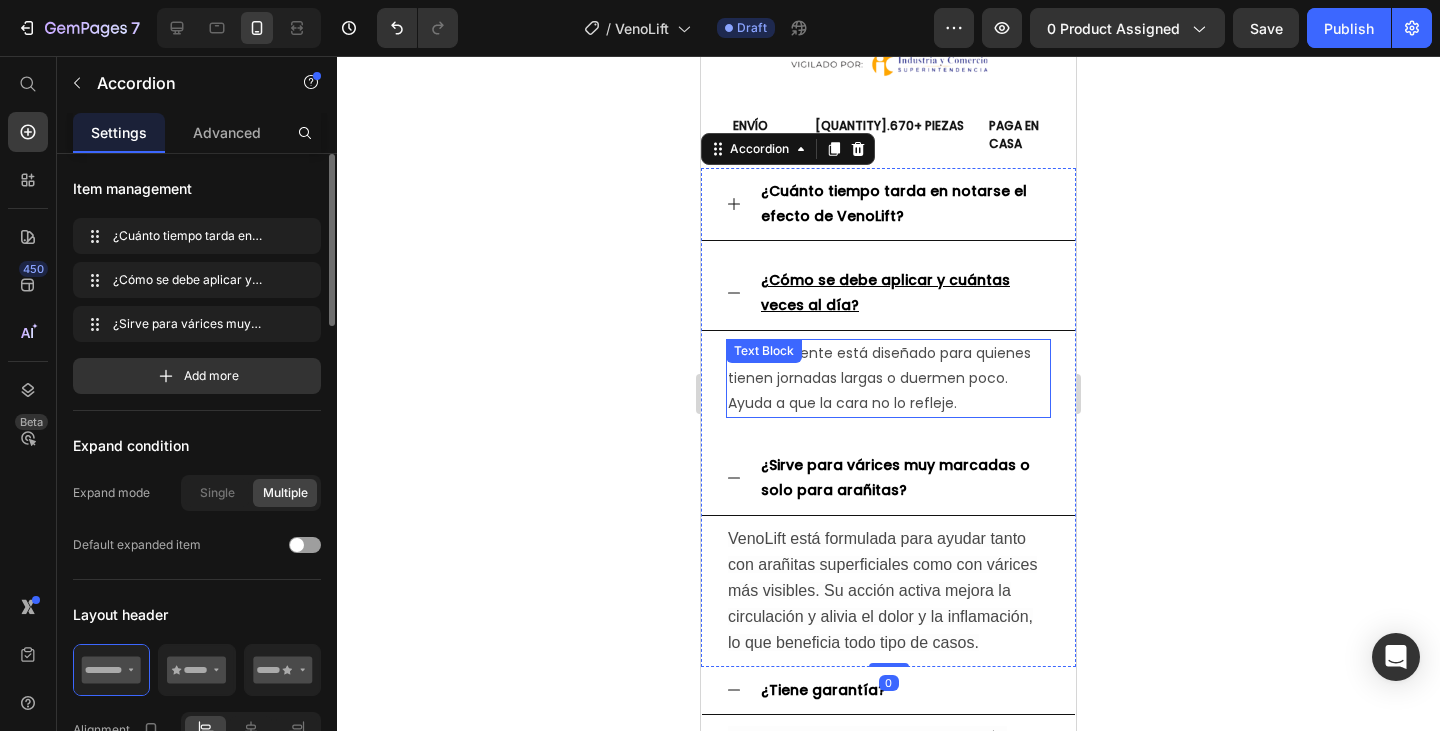 click on "Sí. Justamente está diseñado para quienes tienen jornadas largas o duermen poco. Ayuda a que la cara no lo refleje." at bounding box center (888, 379) 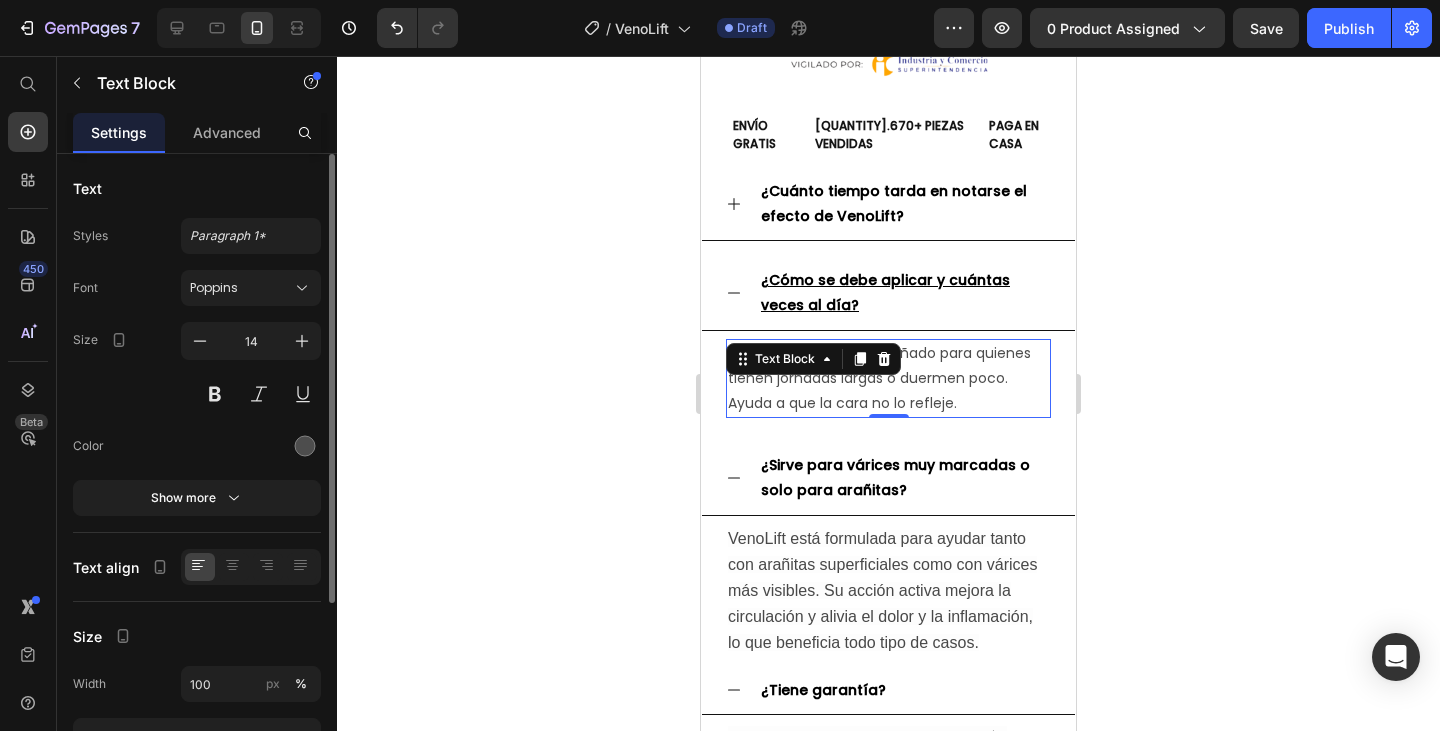click on "Sí. Justamente está diseñado para quienes tienen jornadas largas o duermen poco. Ayuda a que la cara no lo refleje." at bounding box center (888, 379) 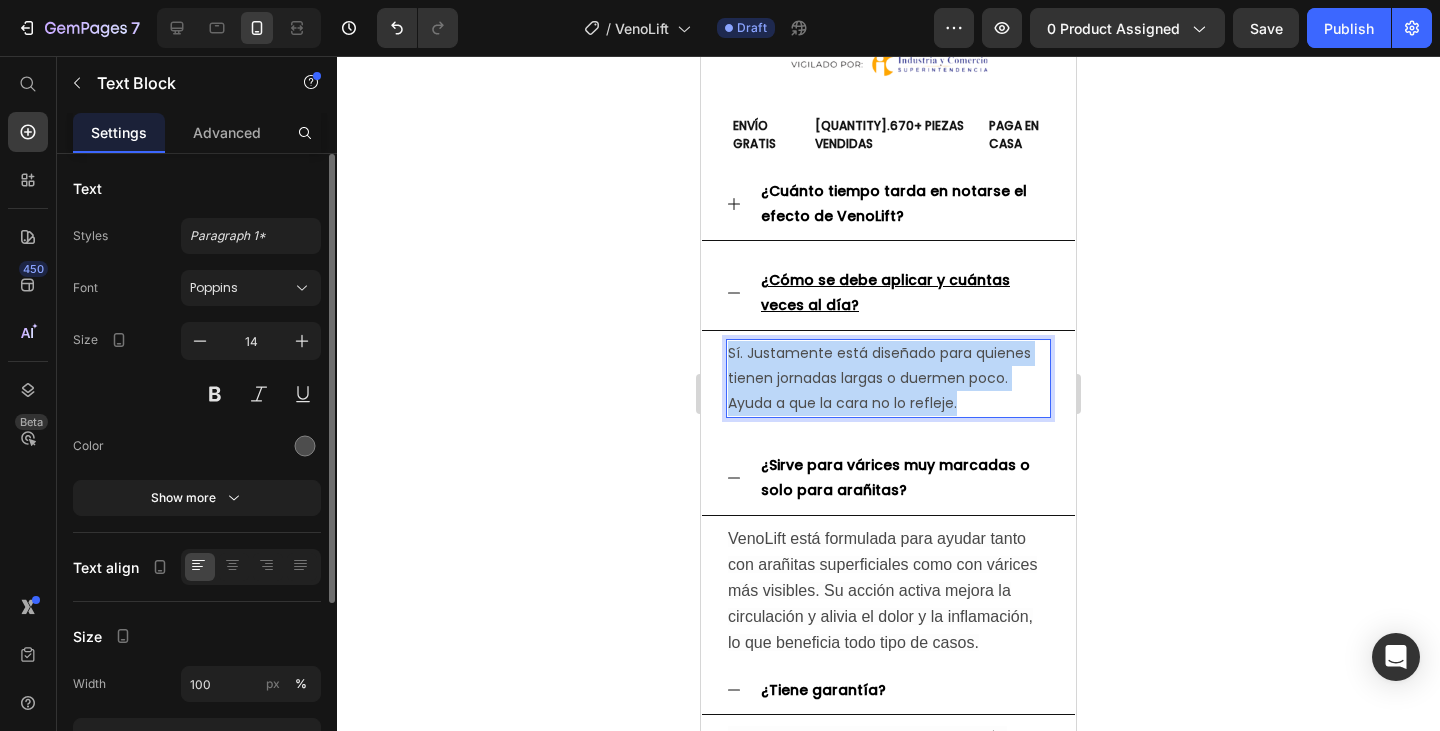 click on "Sí. Justamente está diseñado para quienes tienen jornadas largas o duermen poco. Ayuda a que la cara no lo refleje." at bounding box center [888, 379] 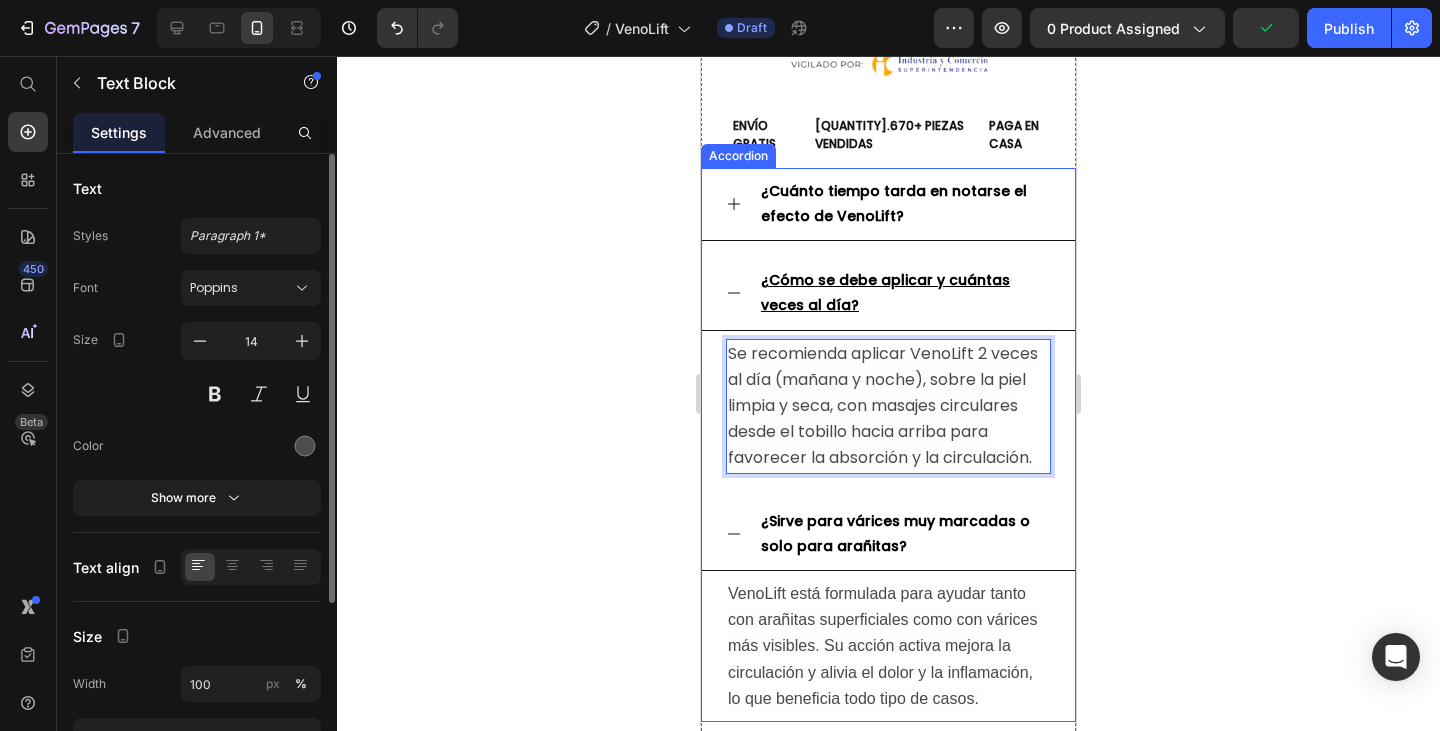click on "¿Cuánto tiempo tarda en notarse el efecto de VenoLift?" at bounding box center [888, 204] 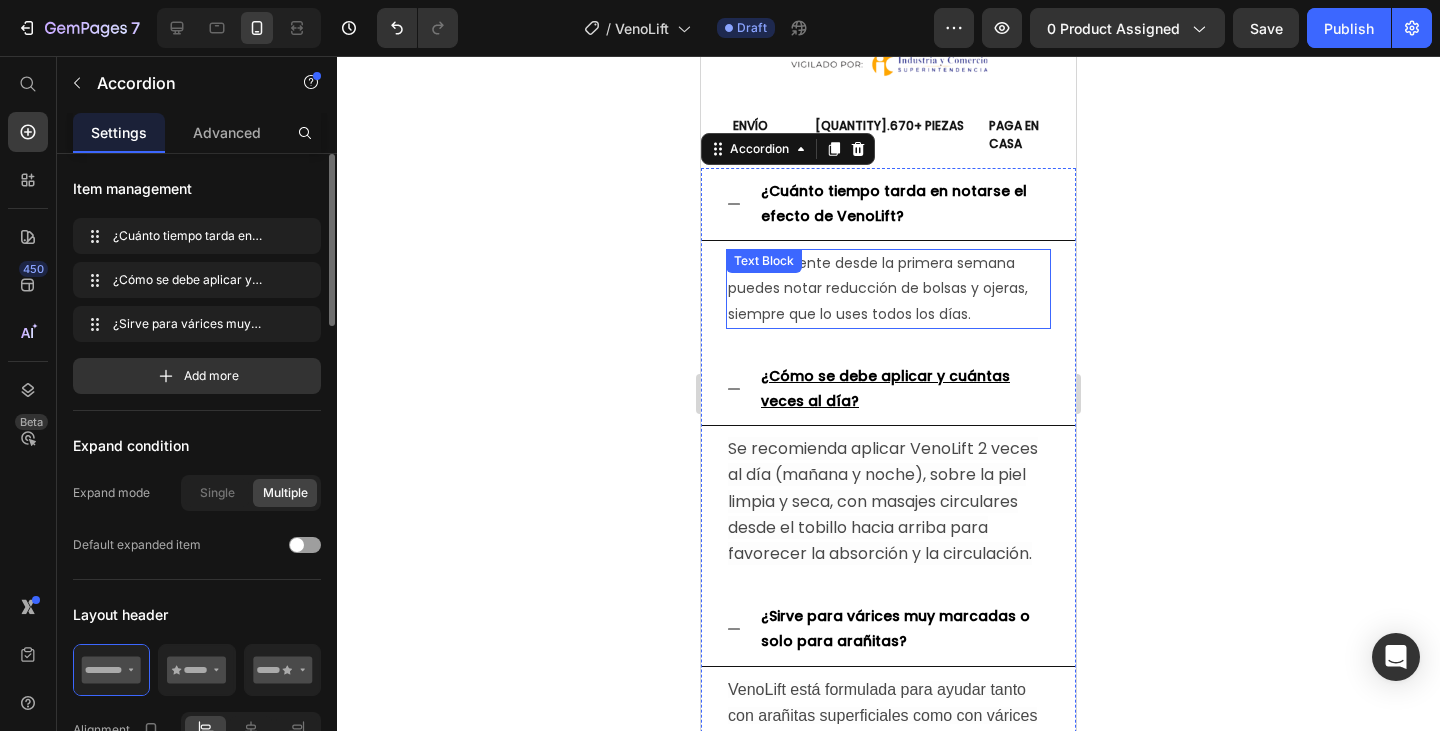 click on "Generalmente desde la primera semana puedes notar reducción de bolsas y ojeras, siempre que lo uses todos los días." at bounding box center [888, 289] 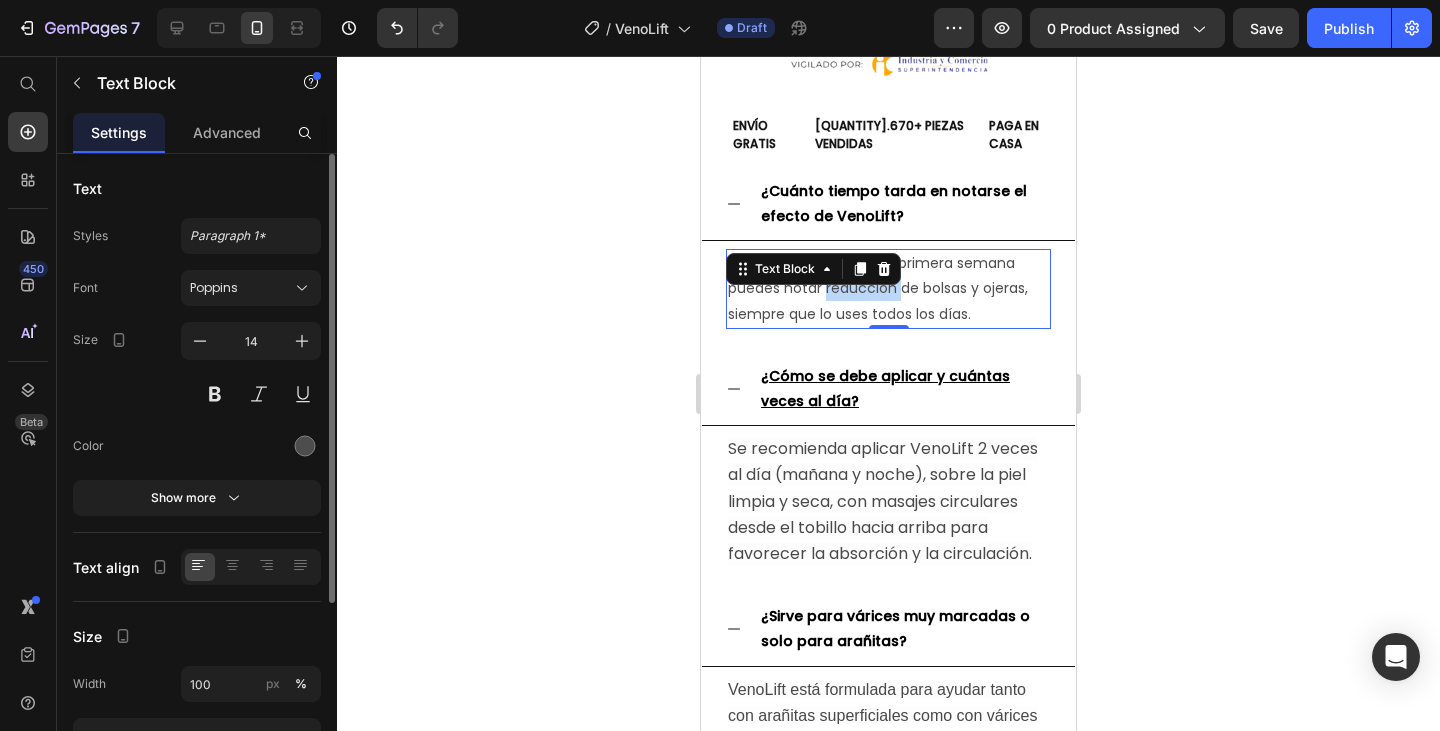 click on "Generalmente desde la primera semana puedes notar reducción de bolsas y ojeras, siempre que lo uses todos los días." at bounding box center (888, 289) 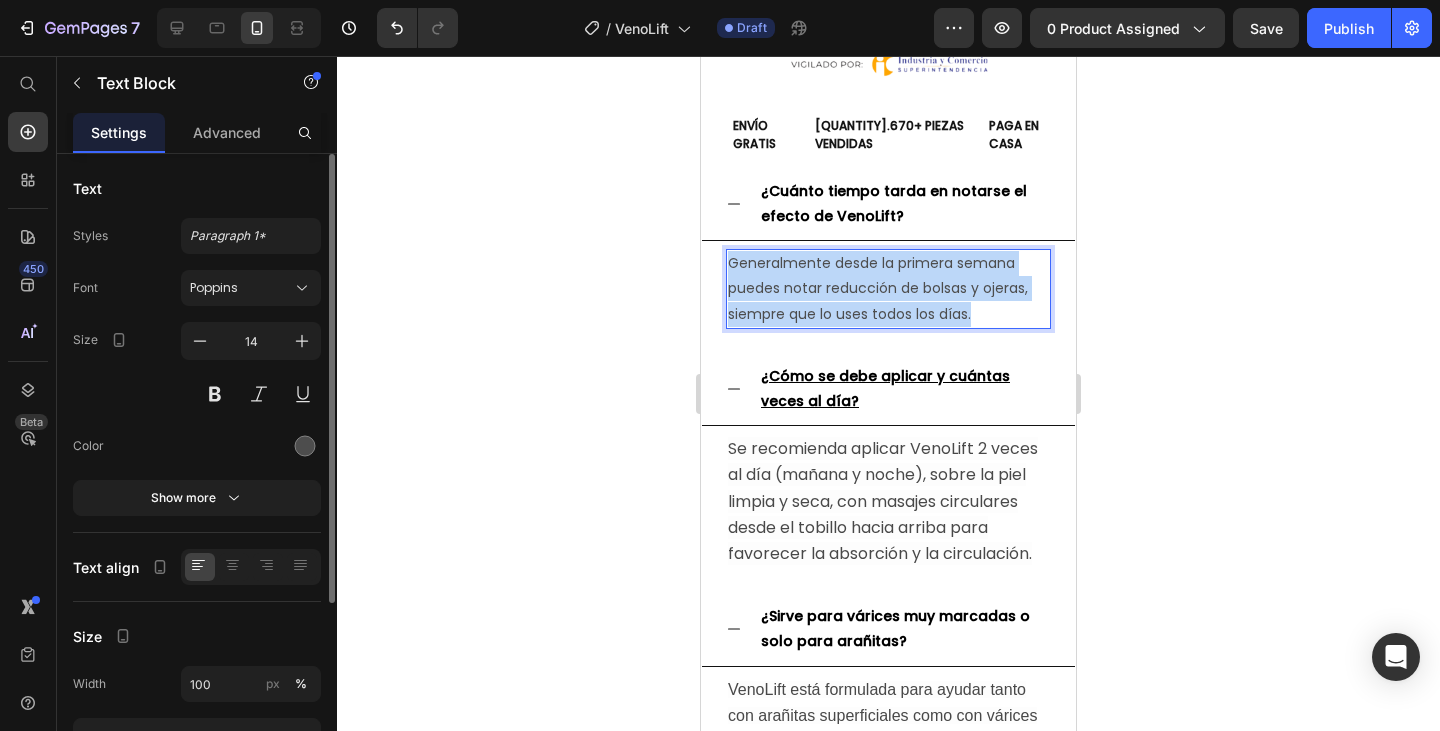 click on "Generalmente desde la primera semana puedes notar reducción de bolsas y ojeras, siempre que lo uses todos los días." at bounding box center (888, 289) 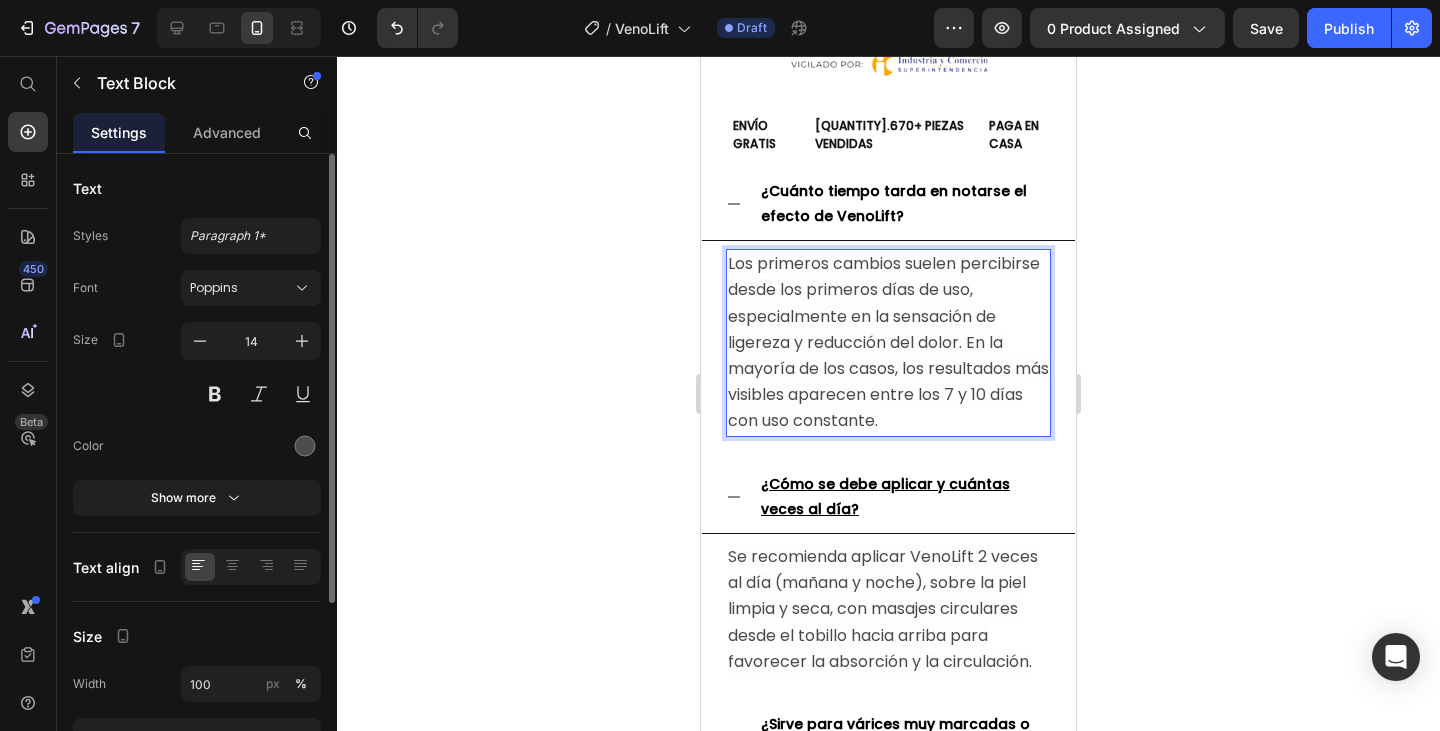 click on "Los primeros cambios suelen percibirse desde los primeros días de uso, especialmente en la sensación de ligereza y reducción del dolor. En la mayoría de los casos, los resultados más visibles aparecen entre los 7 y 10 días con uso constante." at bounding box center [888, 342] 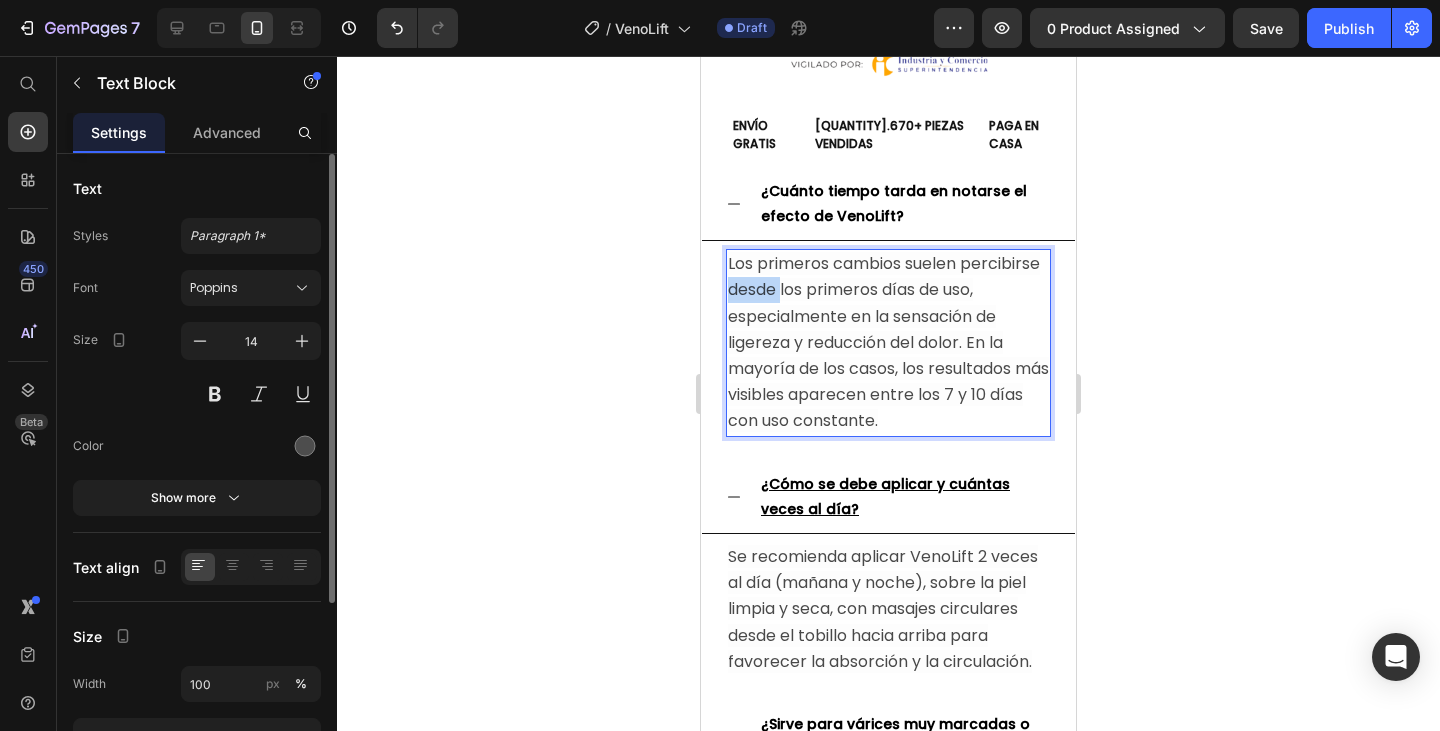 click on "Los primeros cambios suelen percibirse desde los primeros días de uso, especialmente en la sensación de ligereza y reducción del dolor. En la mayoría de los casos, los resultados más visibles aparecen entre los 7 y 10 días con uso constante." at bounding box center [888, 342] 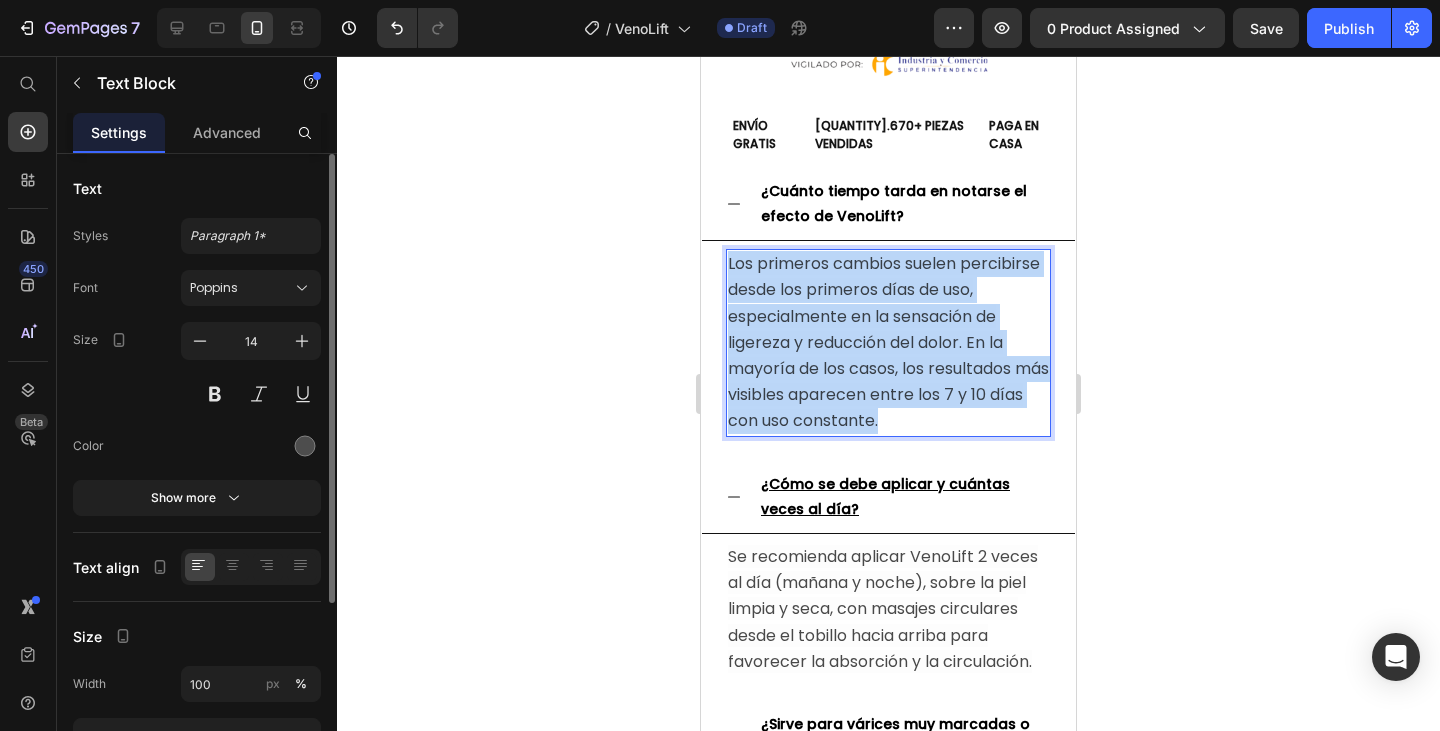 click on "Los primeros cambios suelen percibirse desde los primeros días de uso, especialmente en la sensación de ligereza y reducción del dolor. En la mayoría de los casos, los resultados más visibles aparecen entre los 7 y 10 días con uso constante." at bounding box center (888, 342) 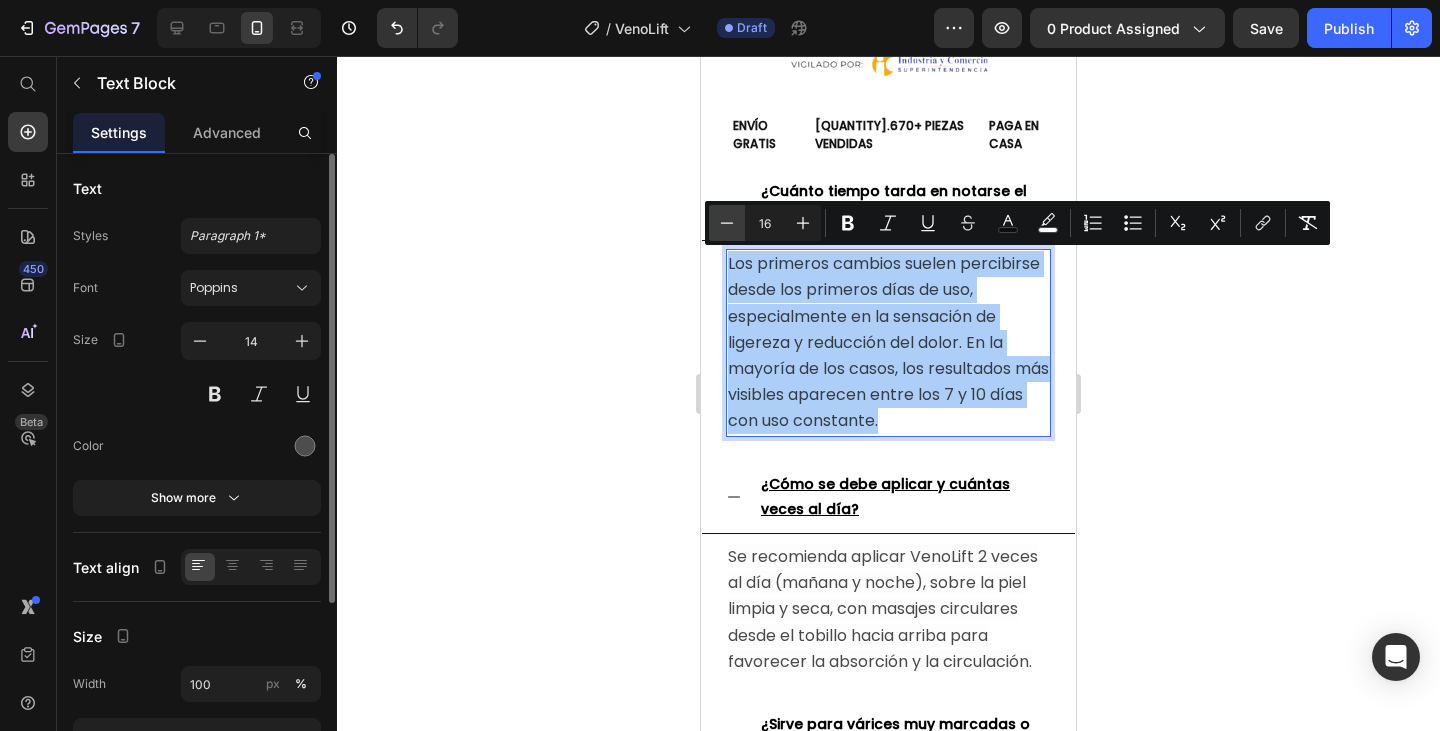 click 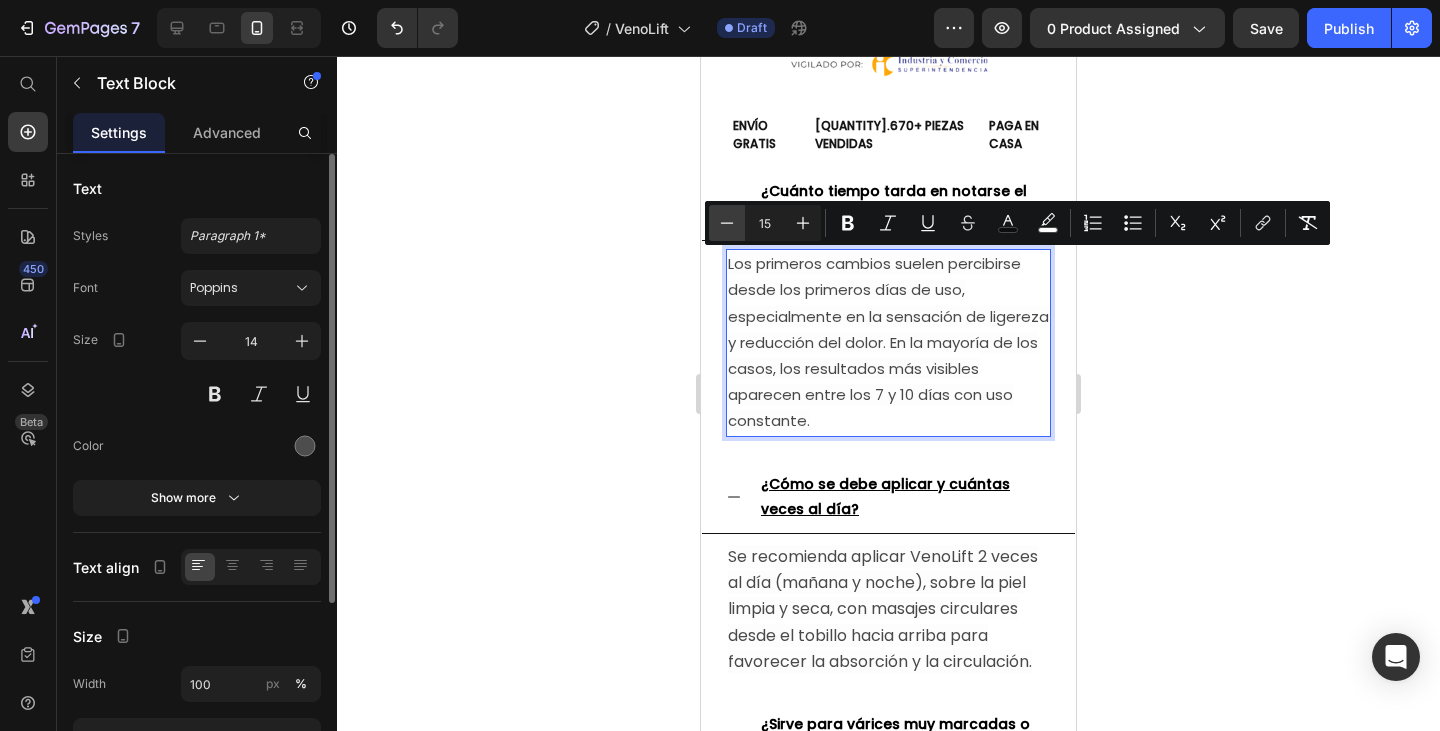 click 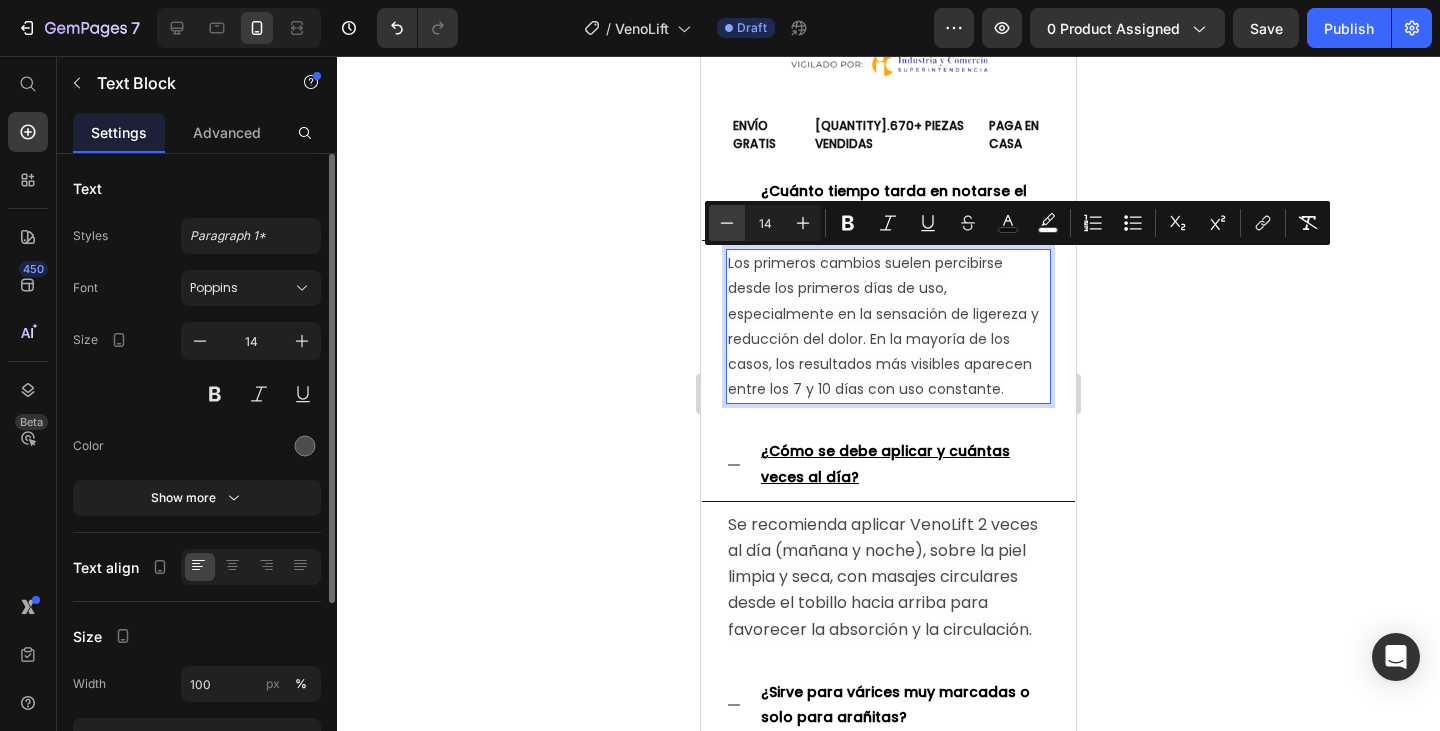 click 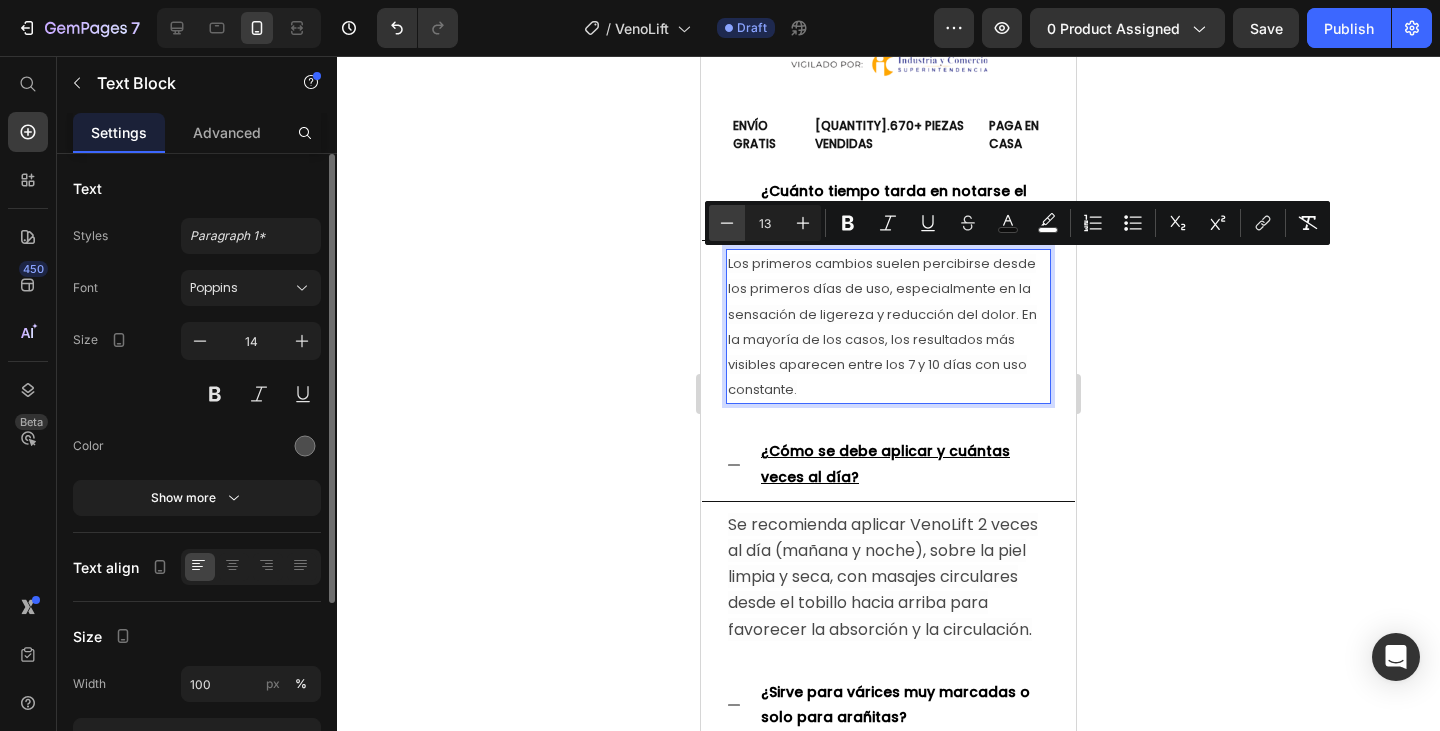 click 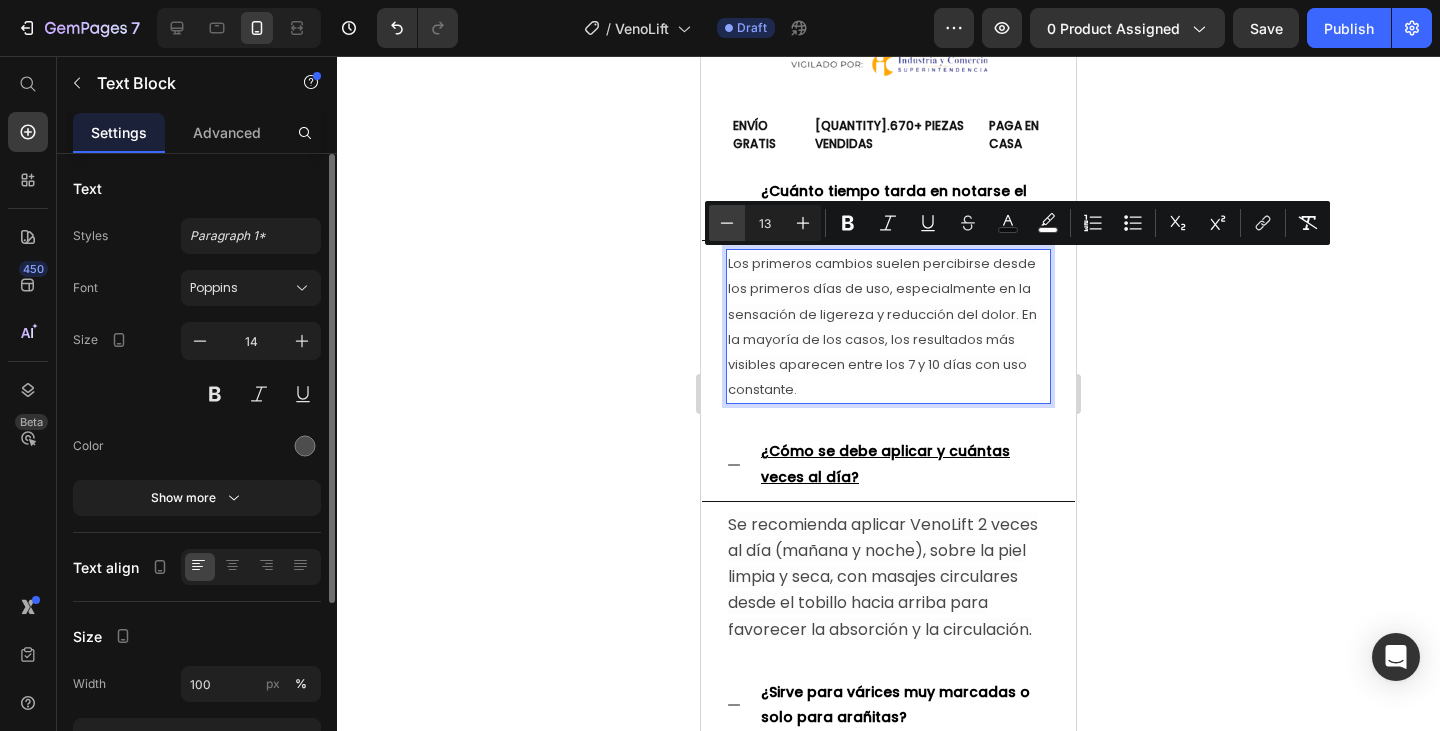 type on "12" 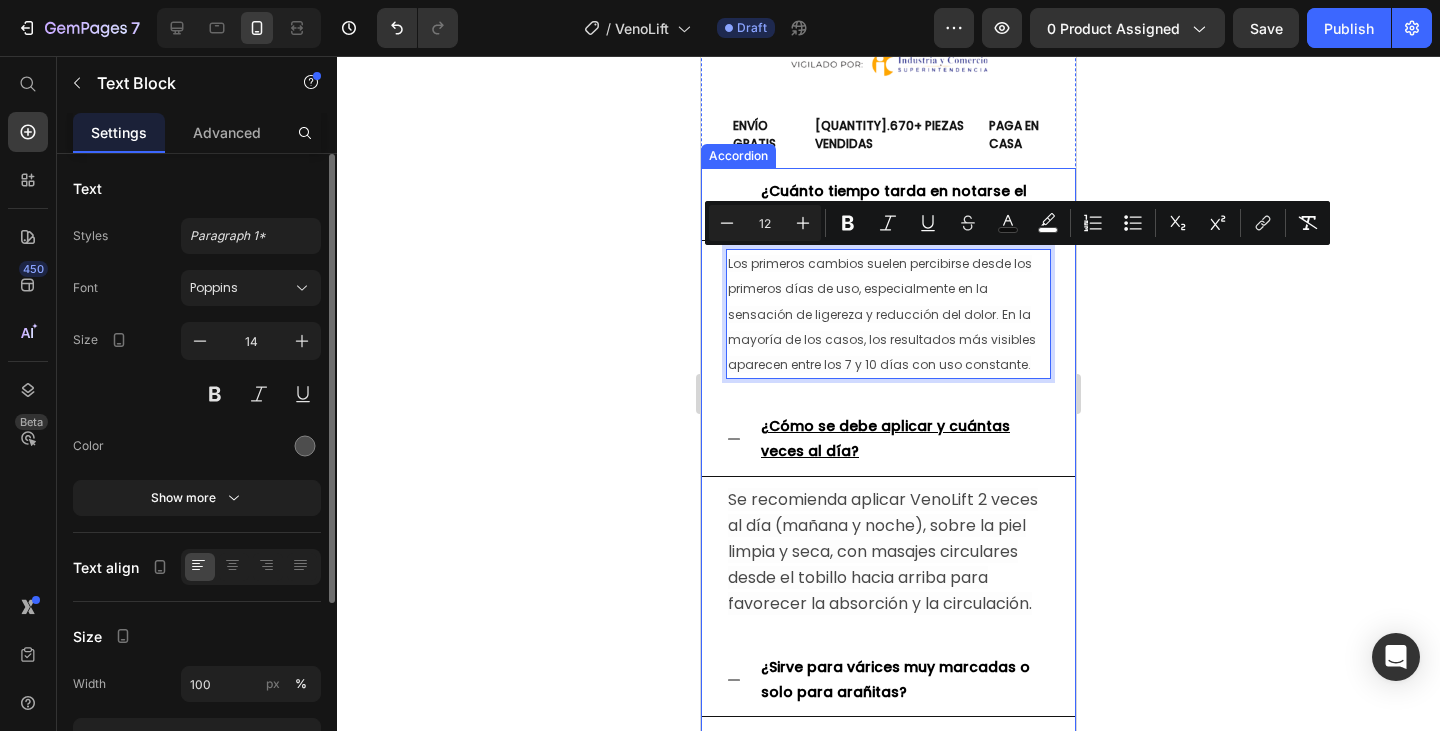 click 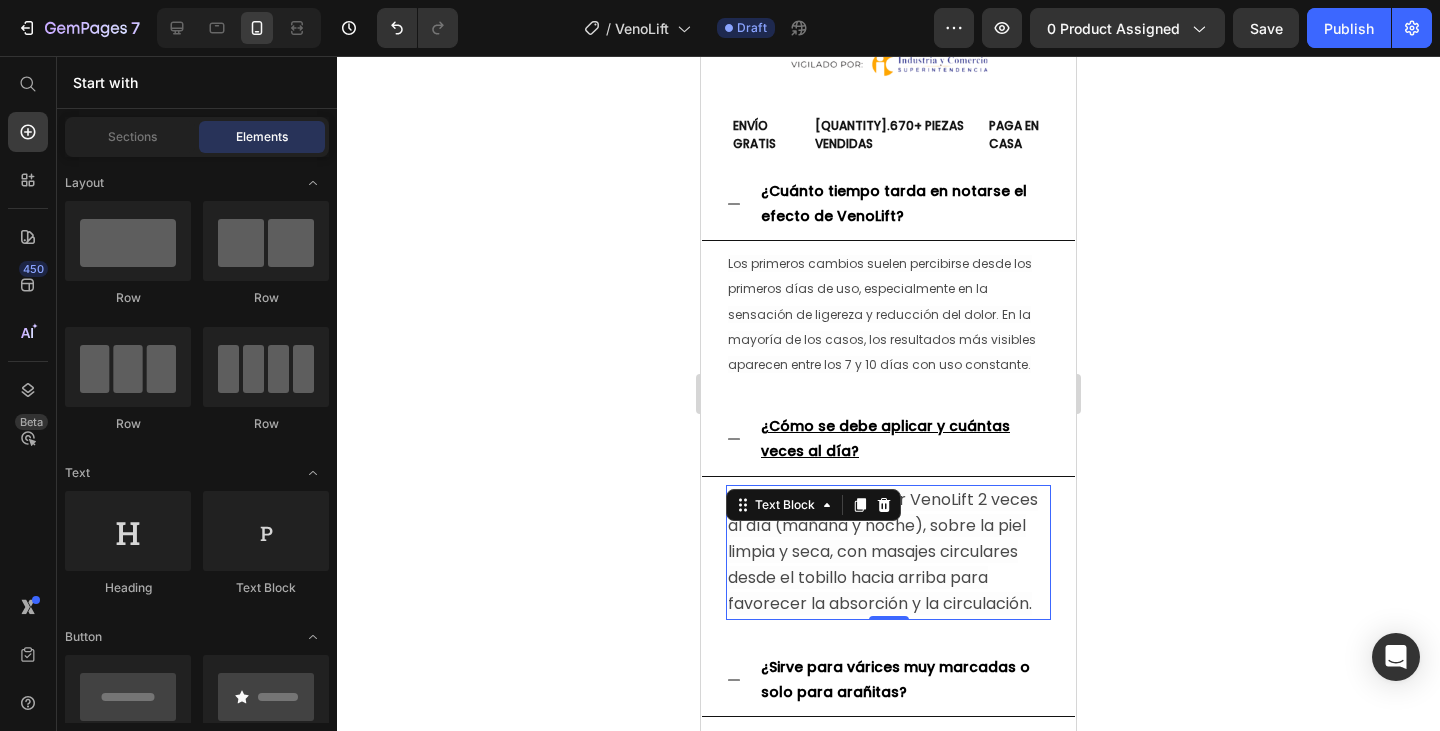 click on "Se recomienda aplicar VenoLift 2 veces al día (mañana y noche), sobre la piel limpia y seca, con masajes circulares desde el tobillo hacia arriba para favorecer la absorción y la circulación." at bounding box center [883, 552] 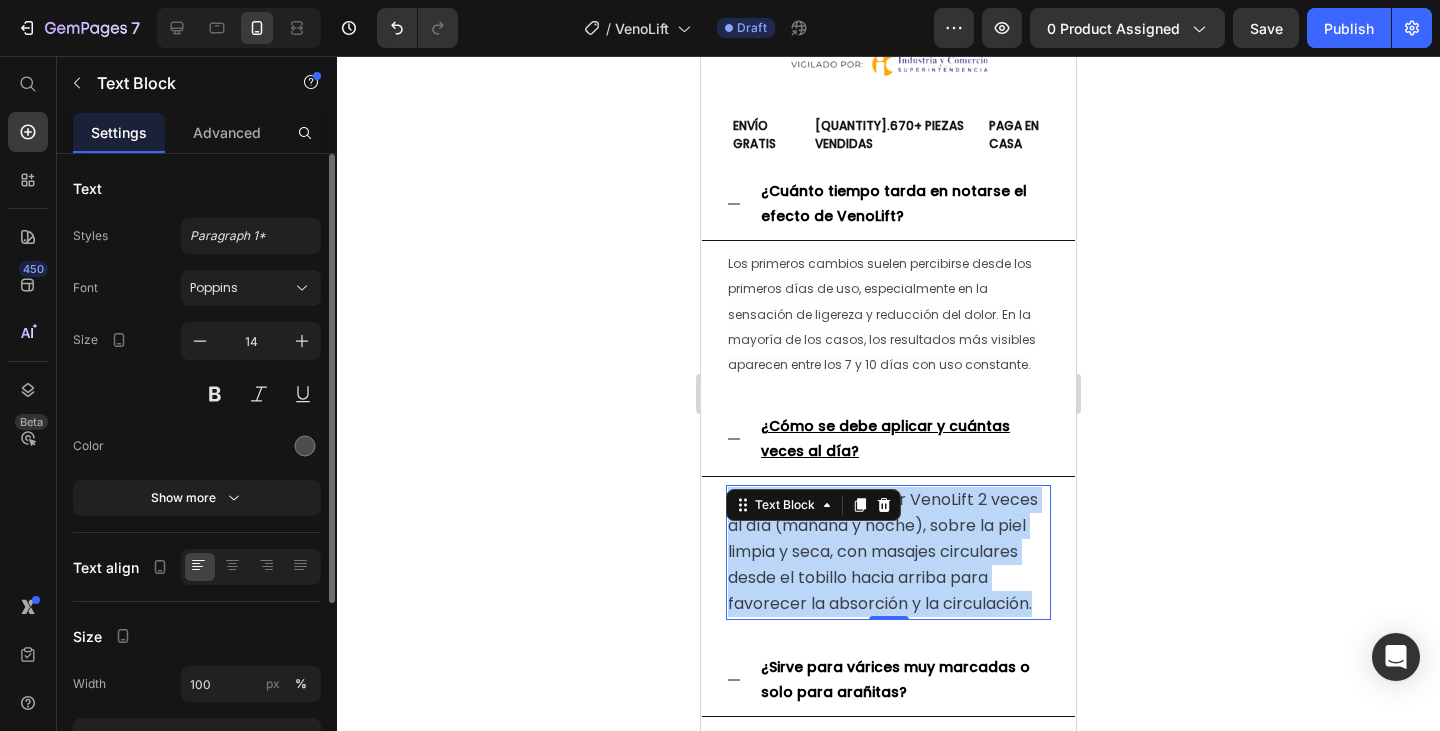 click on "Se recomienda aplicar VenoLift 2 veces al día (mañana y noche), sobre la piel limpia y seca, con masajes circulares desde el tobillo hacia arriba para favorecer la absorción y la circulación." at bounding box center [883, 552] 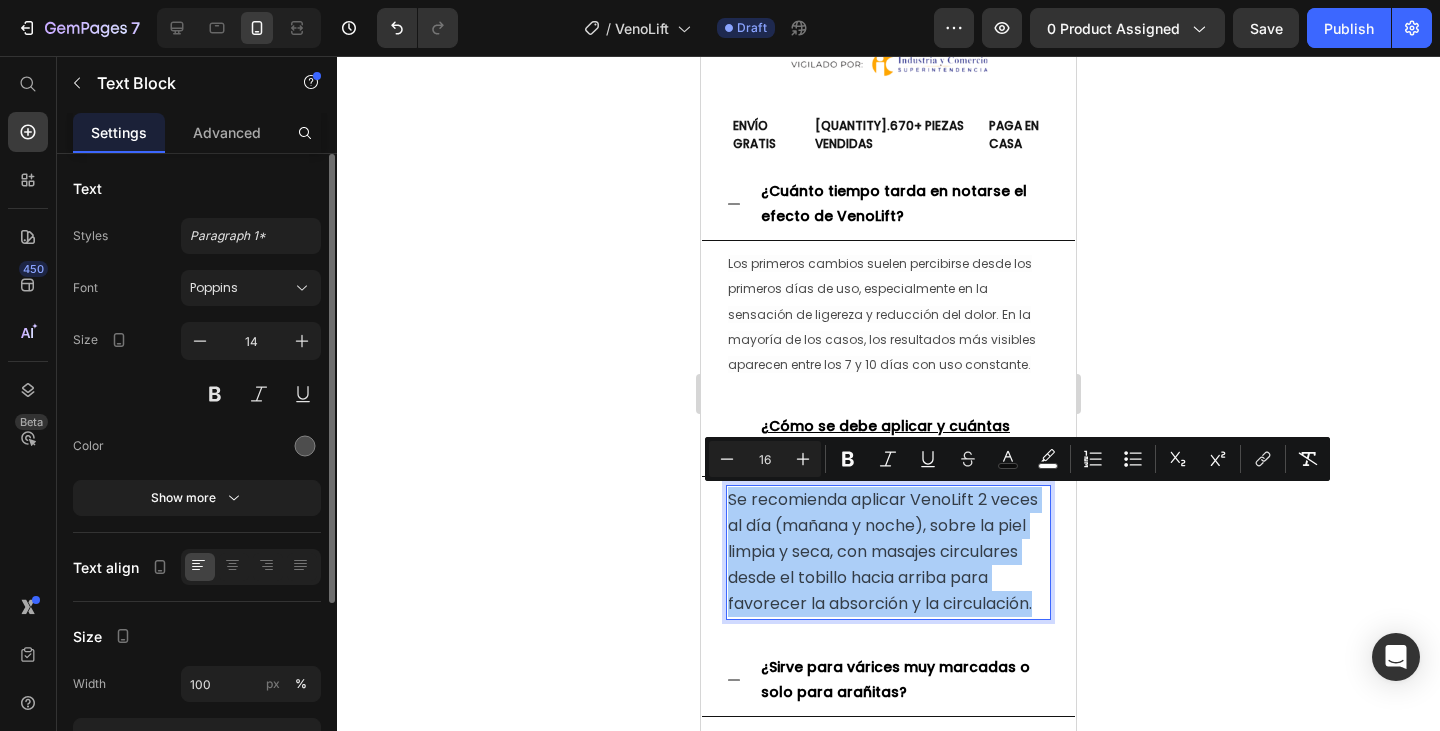click on "16" at bounding box center [765, 459] 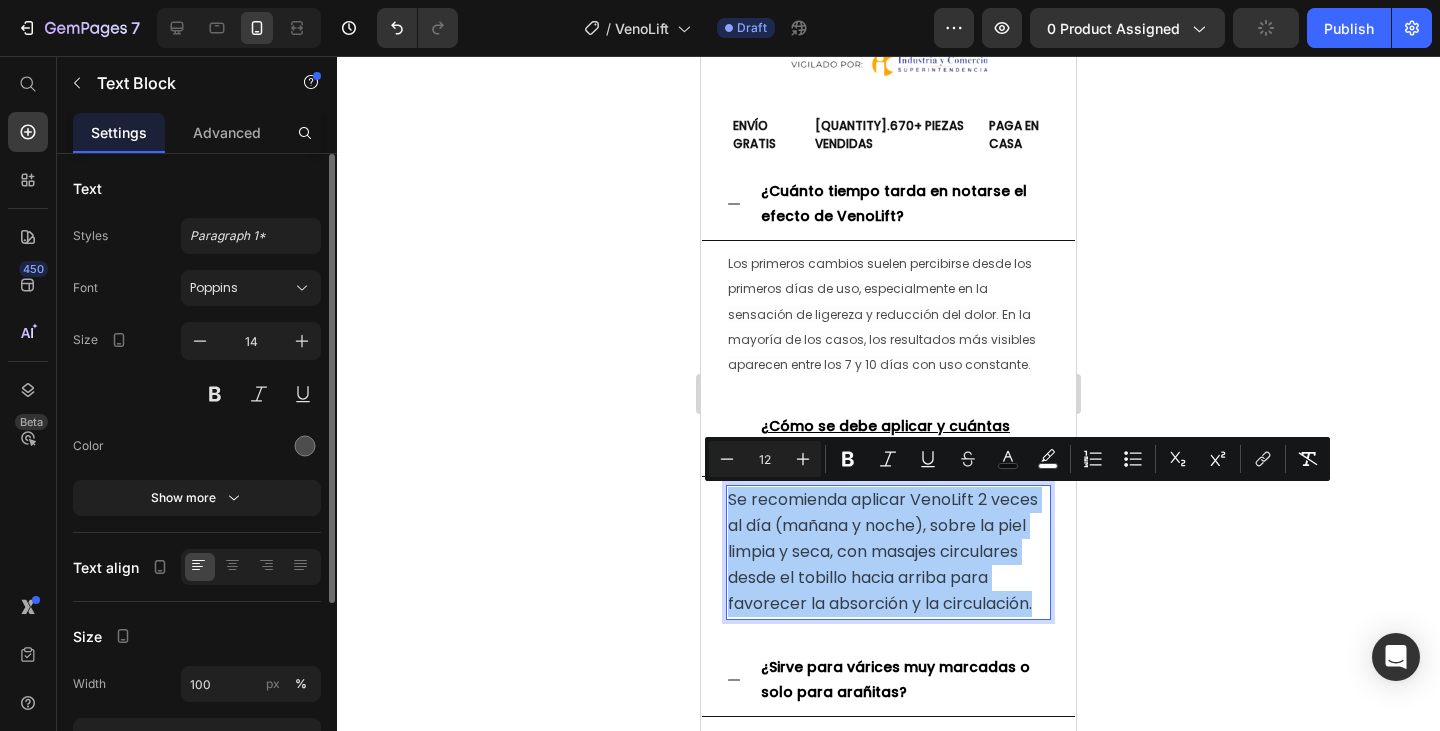 type on "12" 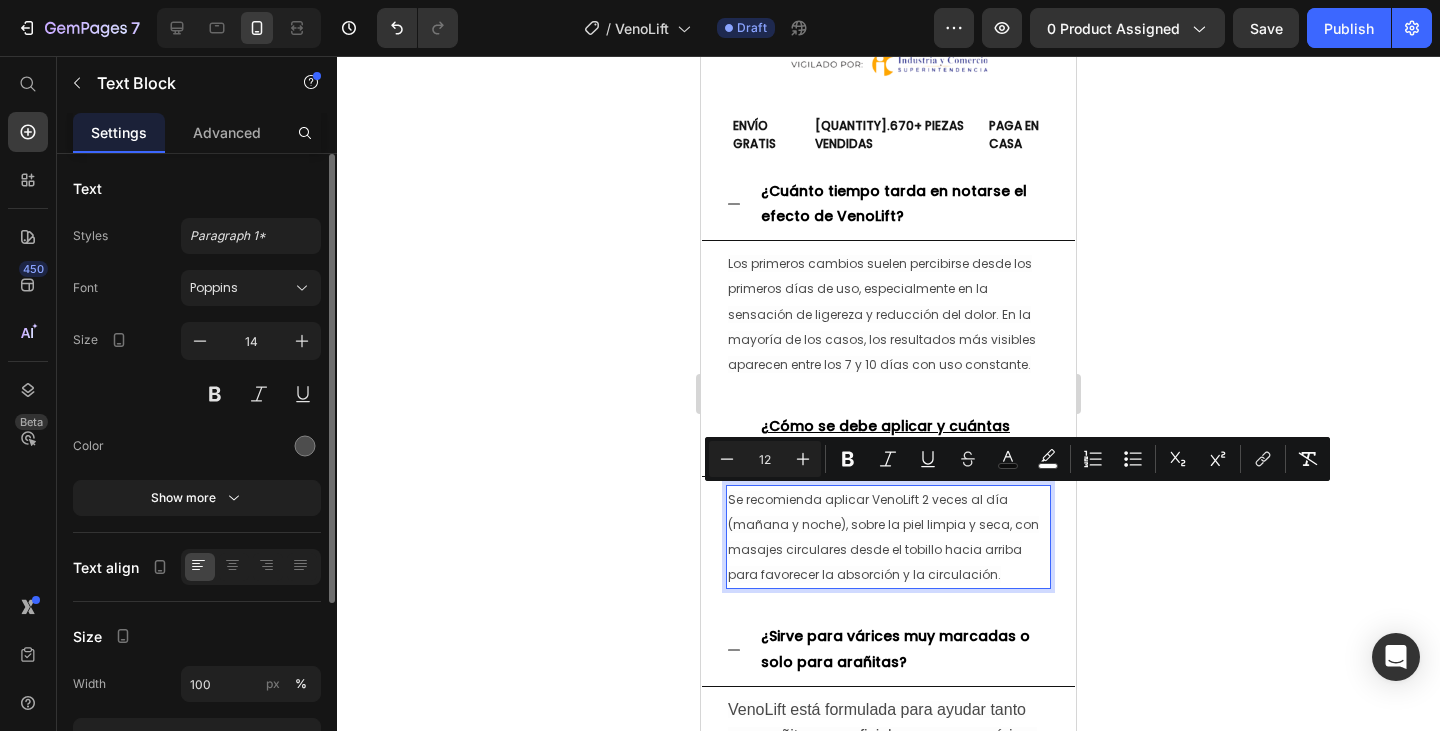 click 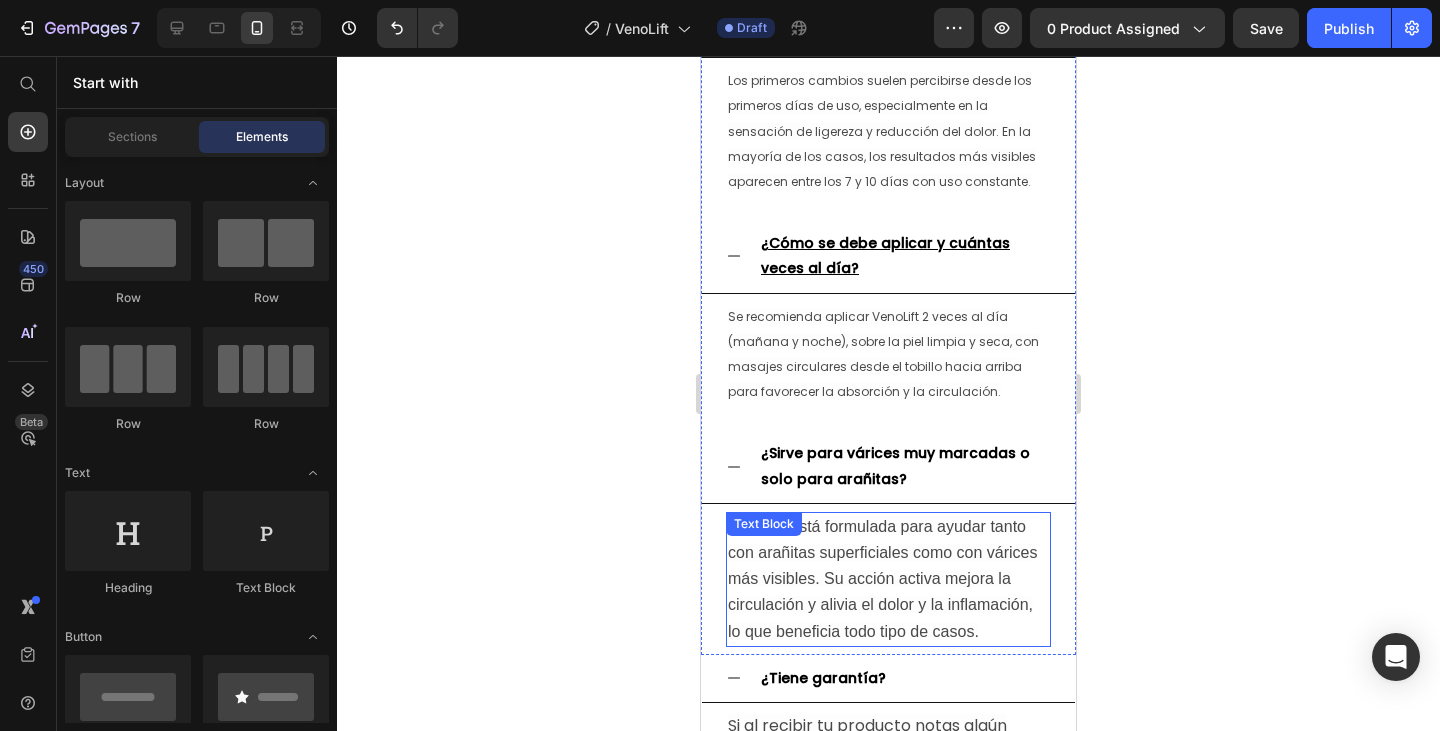 scroll, scrollTop: 1900, scrollLeft: 0, axis: vertical 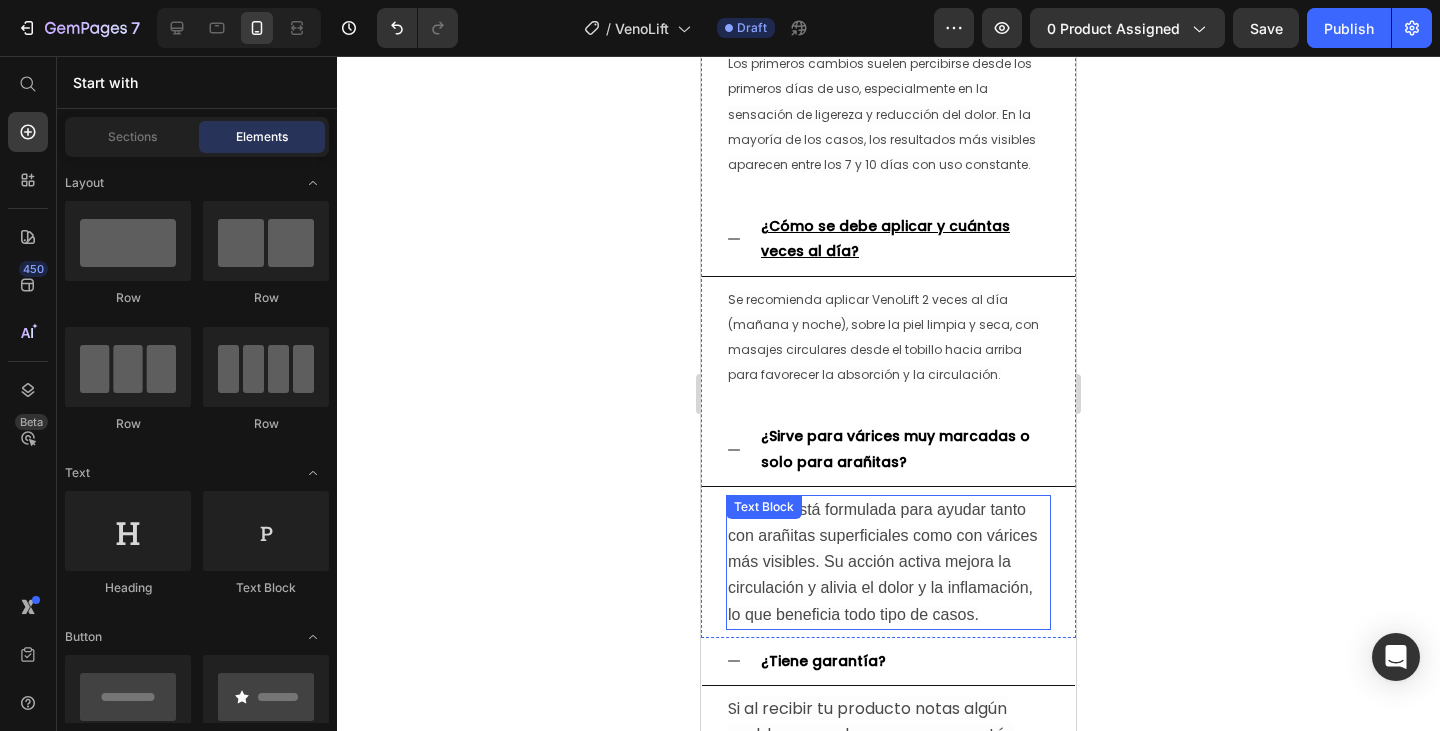 click on "VenoLift está formulada para ayudar tanto con arañitas superficiales como con várices más visibles. Su acción activa mejora la circulación y alivia el dolor y la inflamación, lo que beneficia todo tipo de casos." at bounding box center [882, 562] 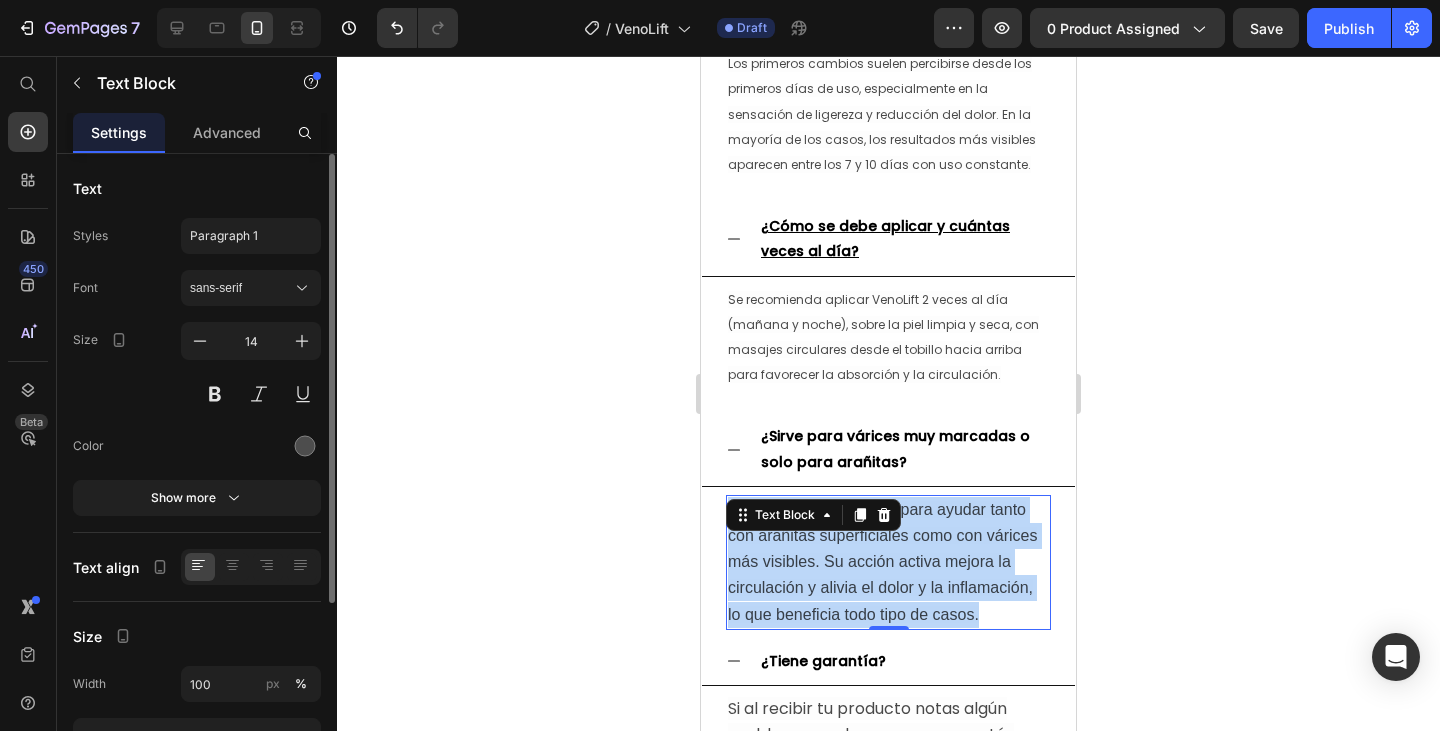 click on "VenoLift está formulada para ayudar tanto con arañitas superficiales como con várices más visibles. Su acción activa mejora la circulación y alivia el dolor y la inflamación, lo que beneficia todo tipo de casos." at bounding box center (882, 562) 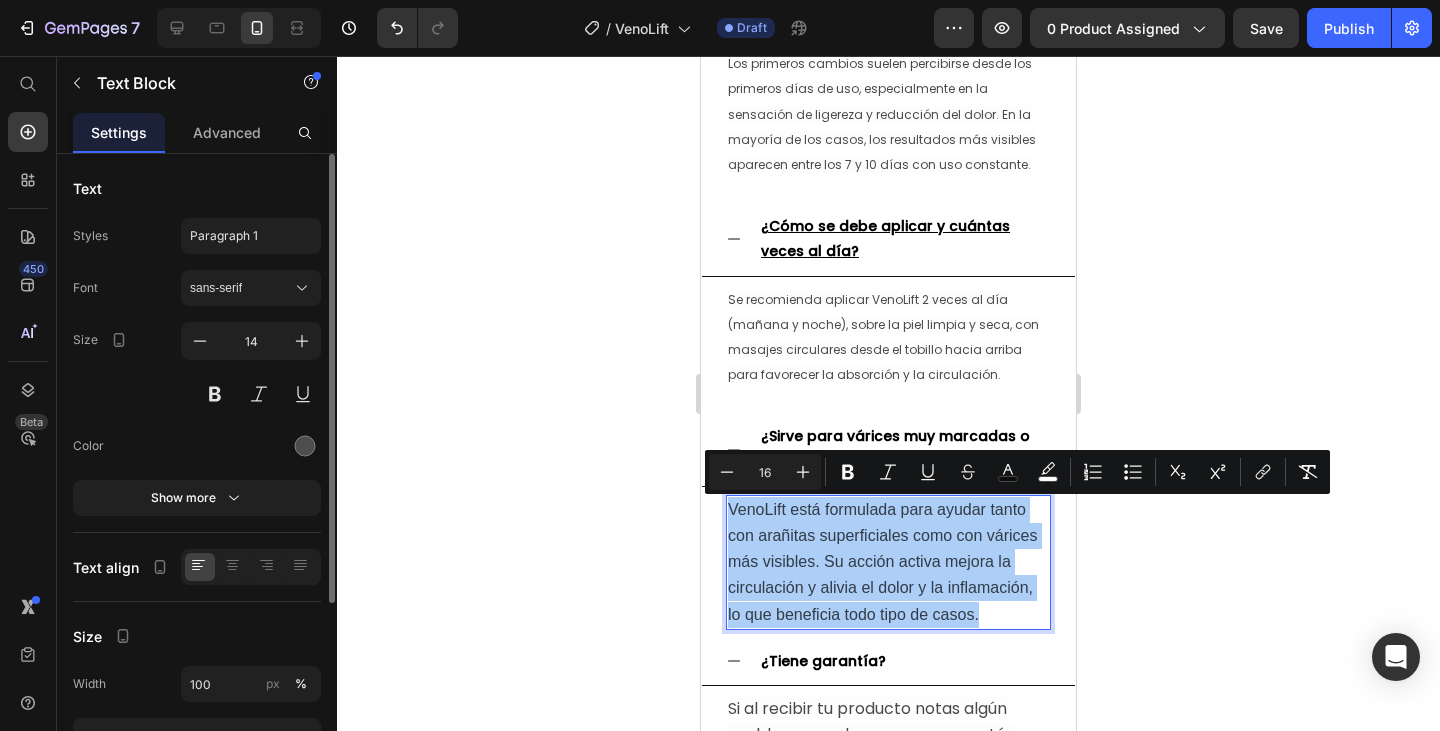 click on "16" at bounding box center (765, 472) 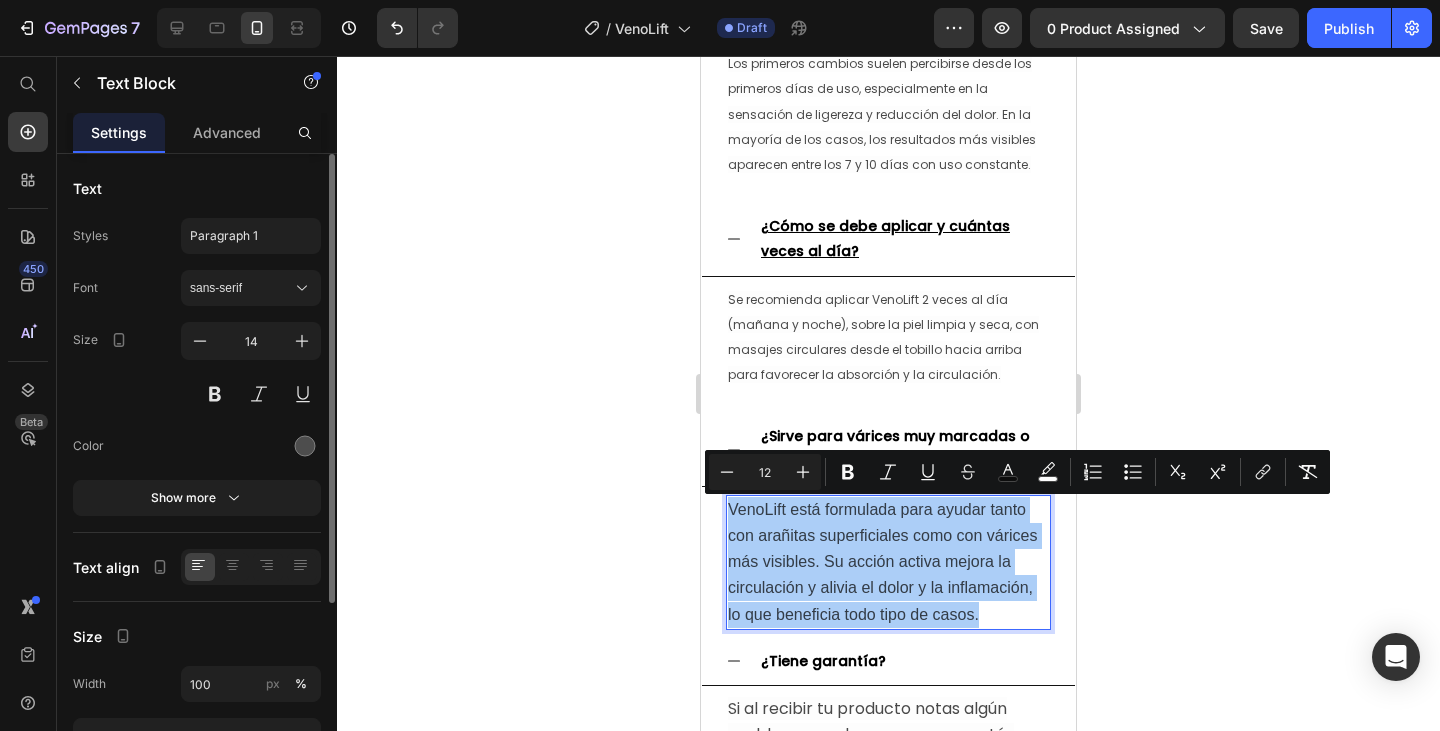 type on "12" 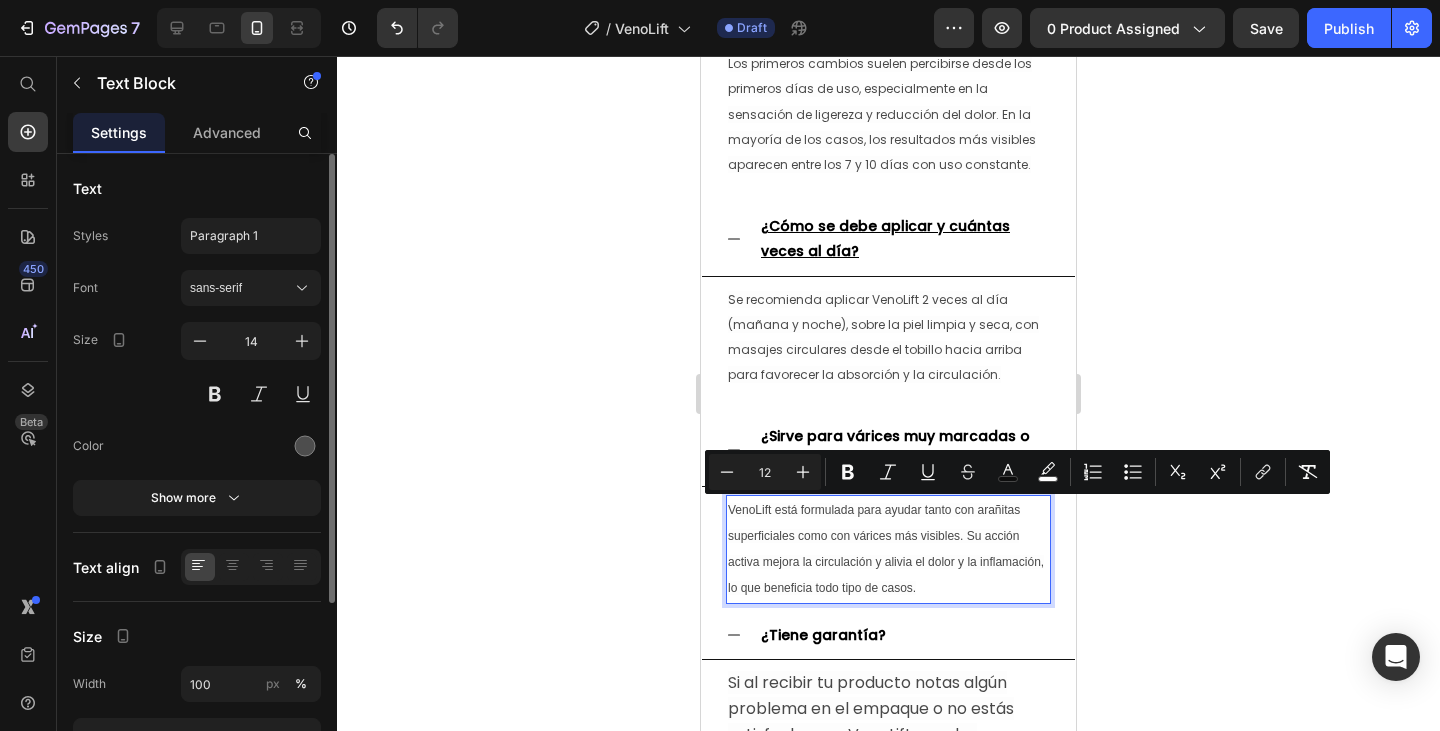 click 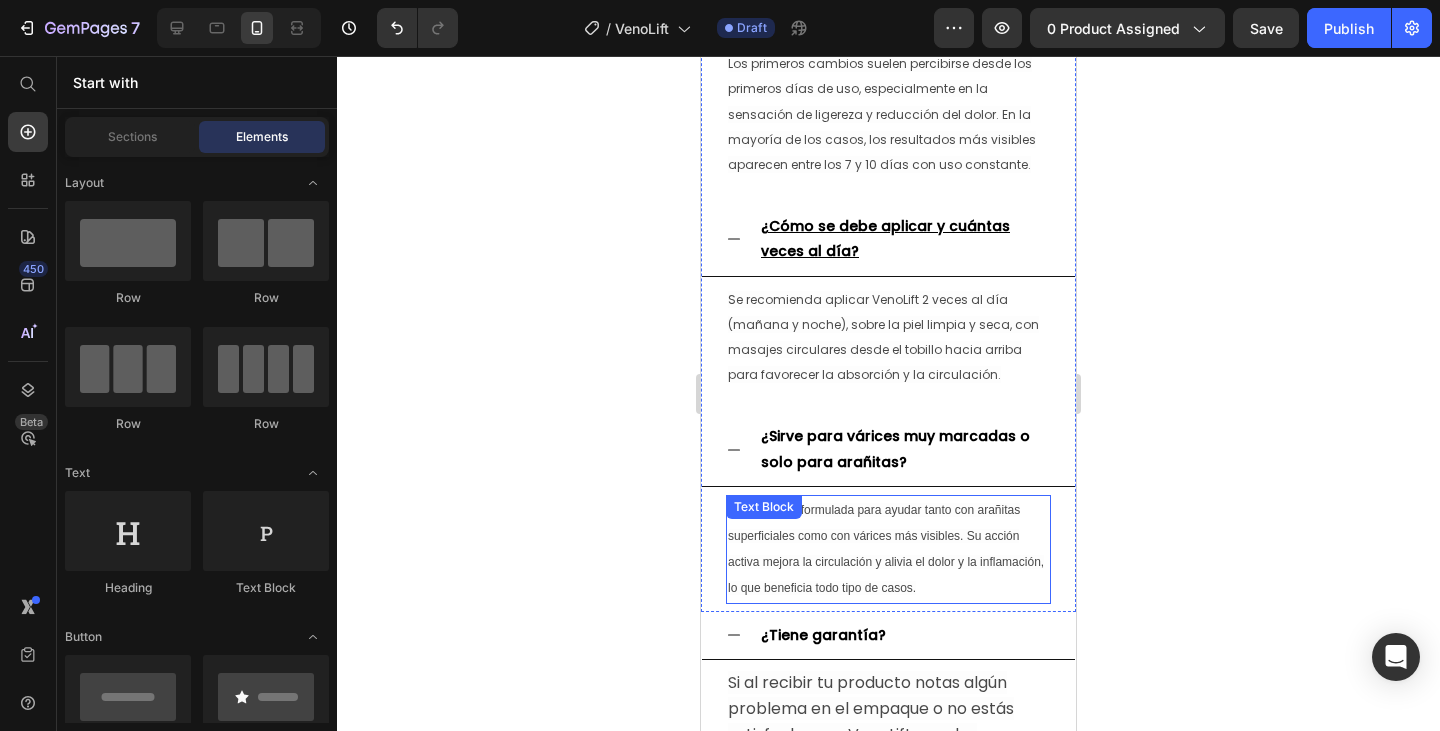 scroll, scrollTop: 2100, scrollLeft: 0, axis: vertical 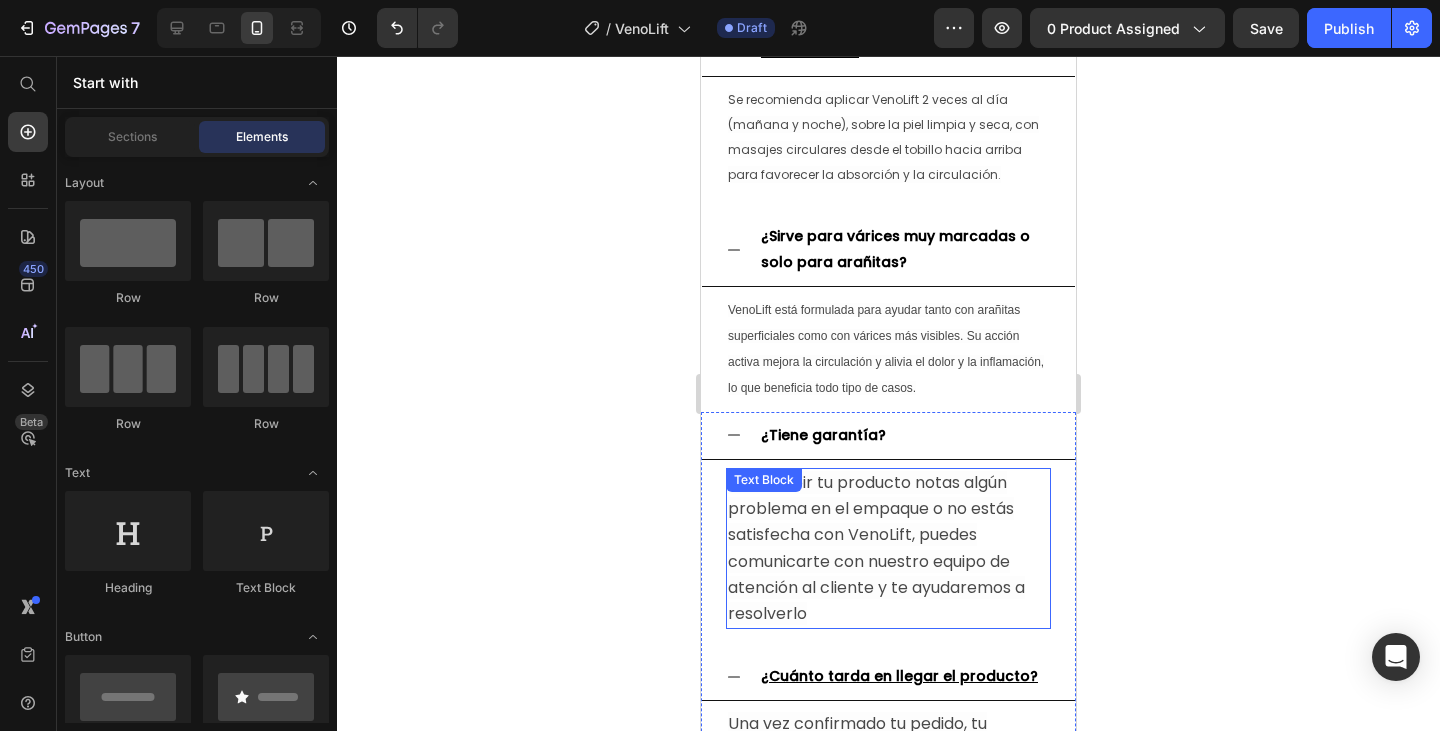 click on "Si al recibir tu producto notas algún problema en el empaque o no estás satisfecha con VenoLift, puedes comunicarte con nuestro equipo de atención al cliente y te ayudaremos a resolverlo" at bounding box center [876, 548] 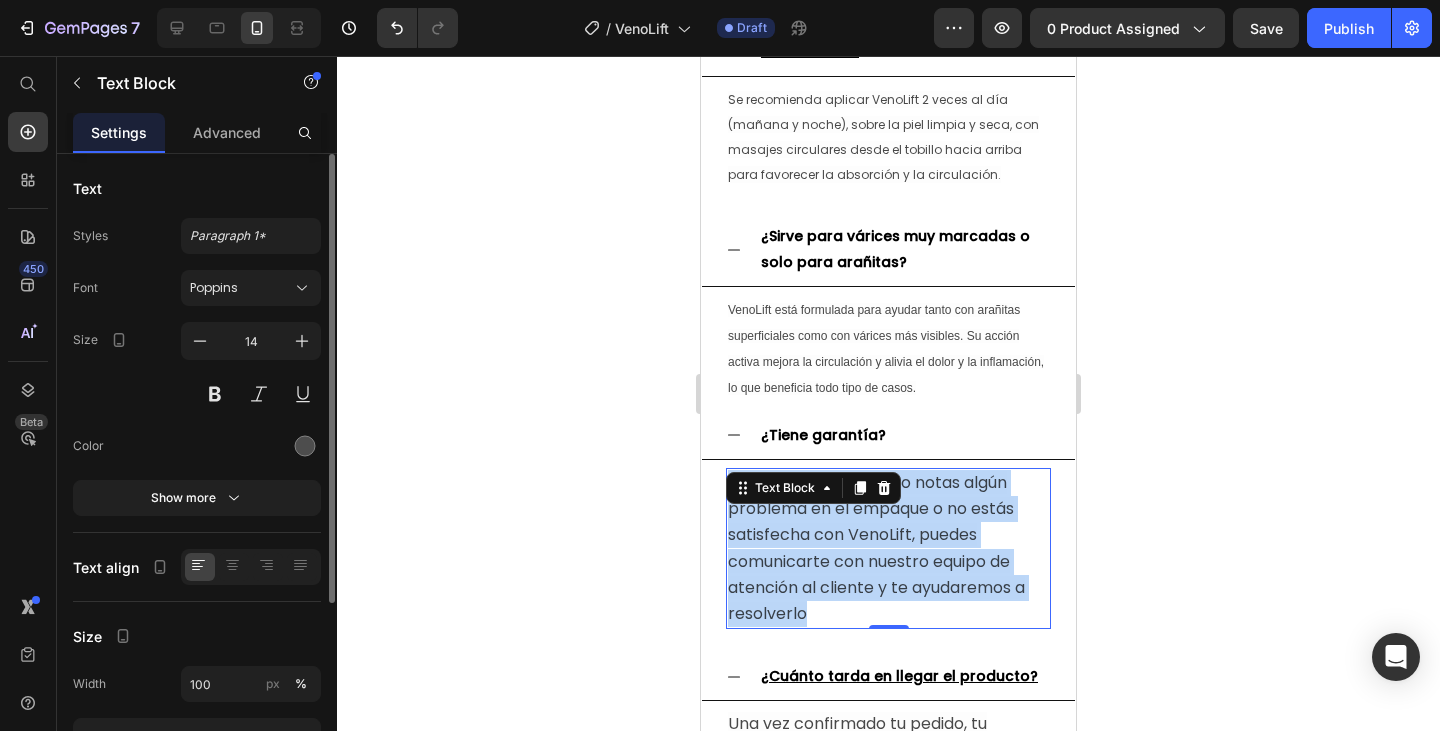 click on "Si al recibir tu producto notas algún problema en el empaque o no estás satisfecha con VenoLift, puedes comunicarte con nuestro equipo de atención al cliente y te ayudaremos a resolverlo" at bounding box center [876, 548] 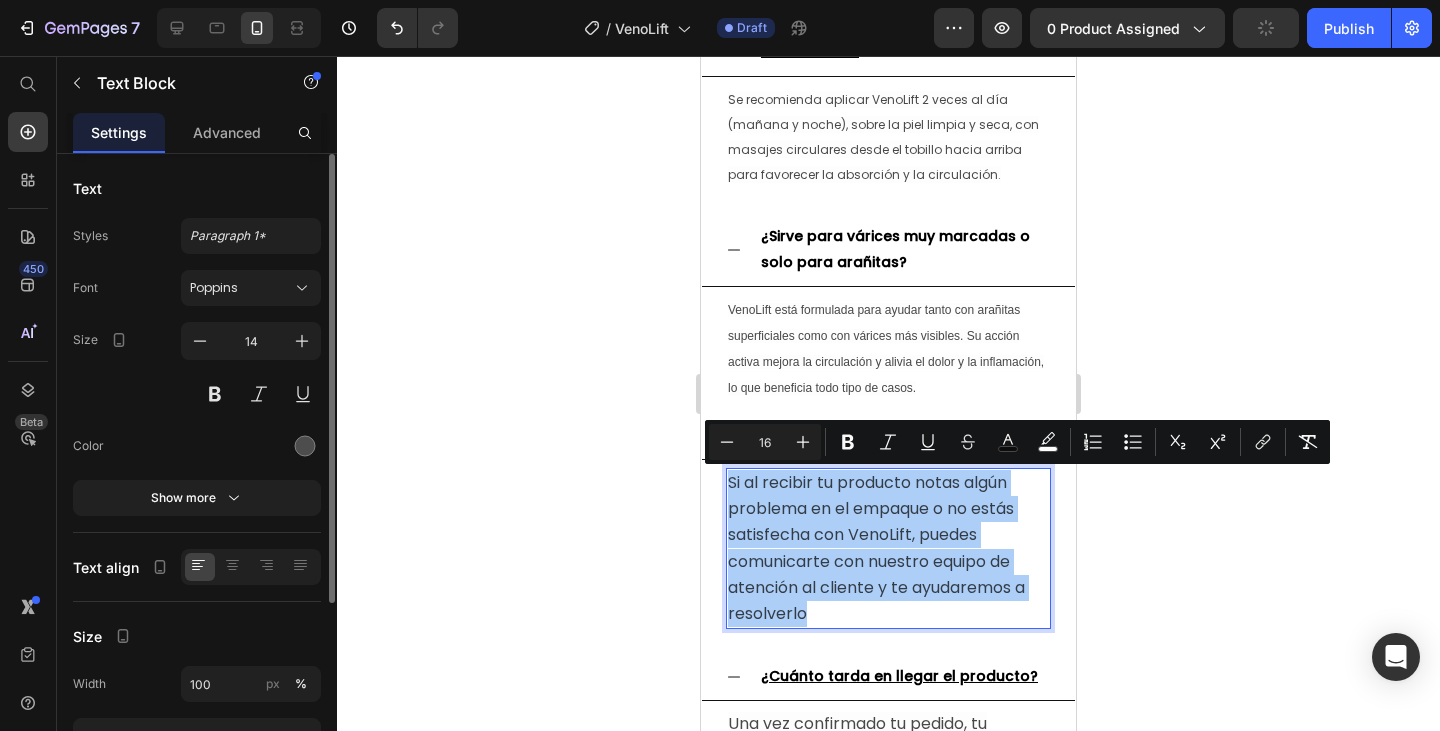 click on "16" at bounding box center [765, 442] 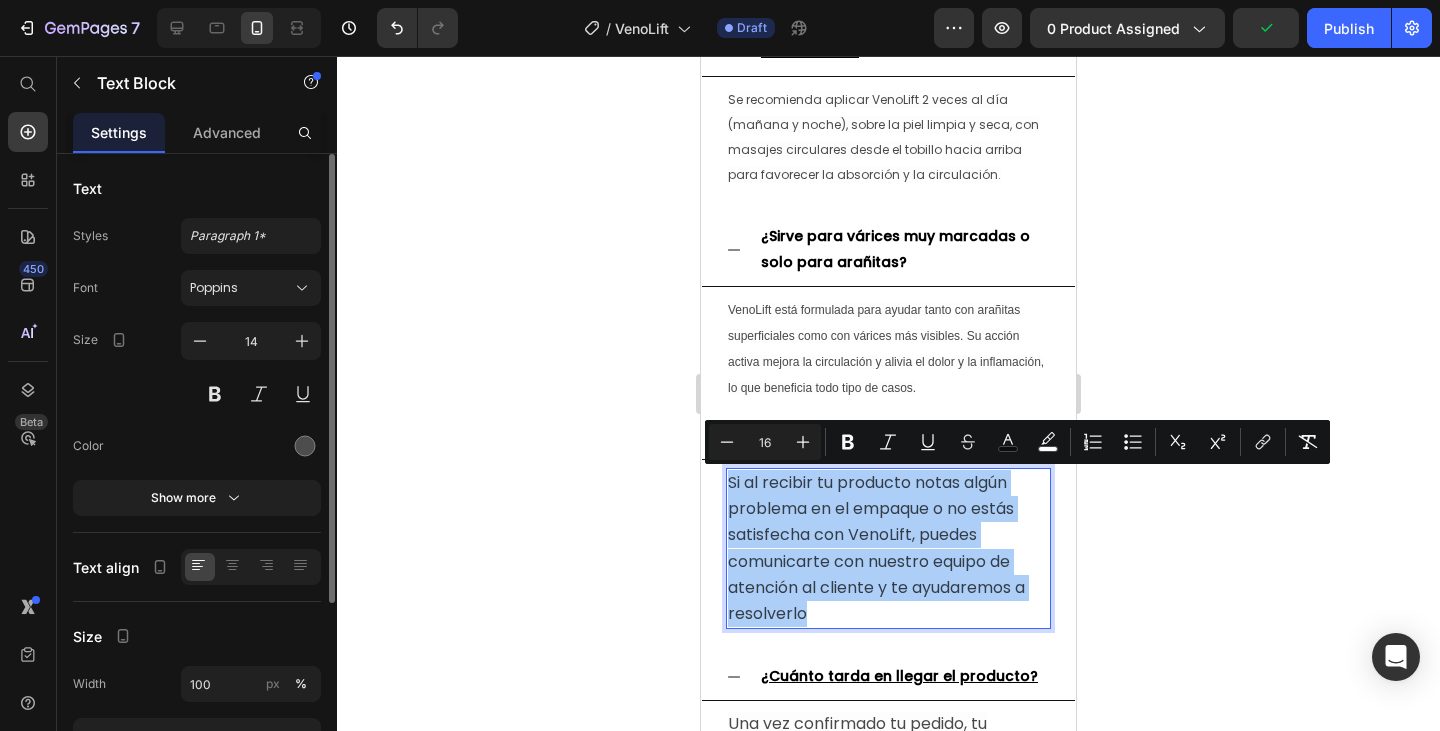 click on "16" at bounding box center [765, 442] 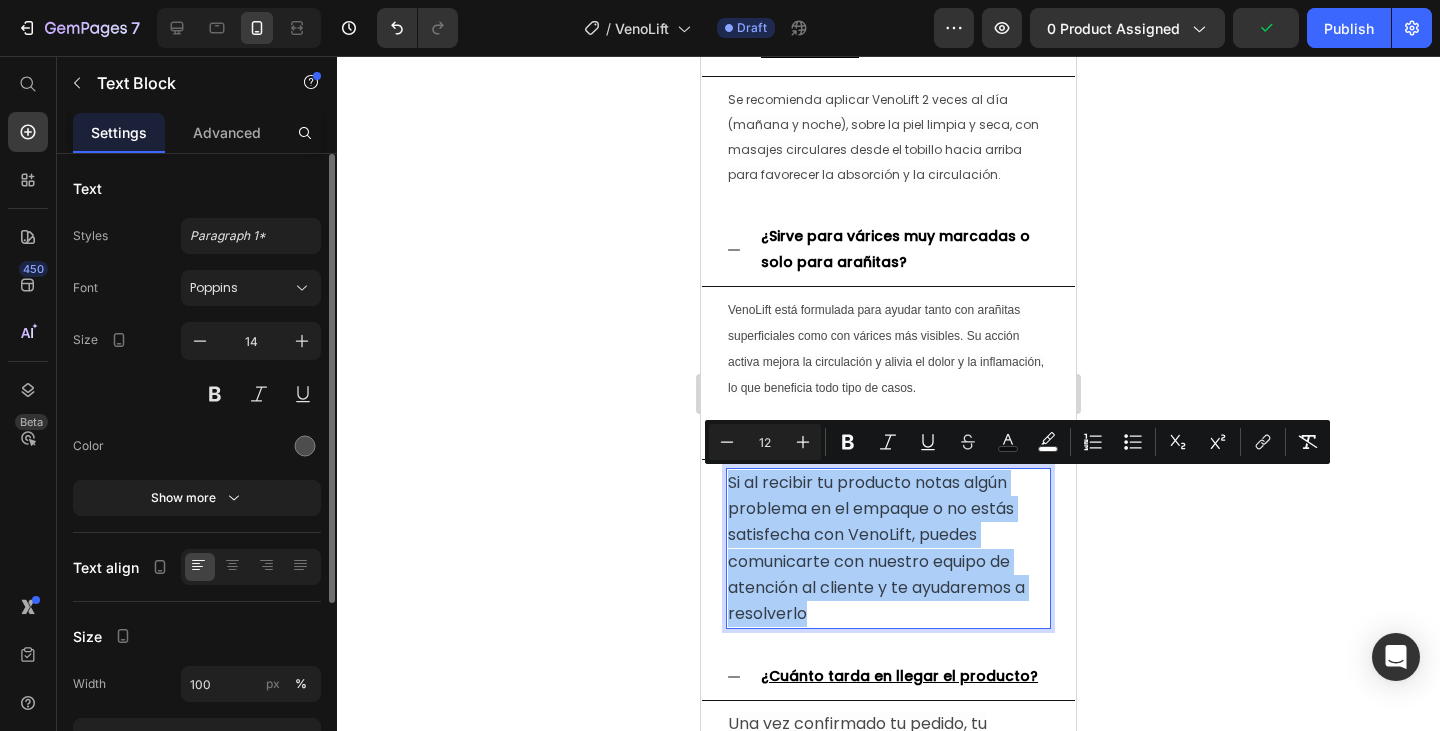 type on "12" 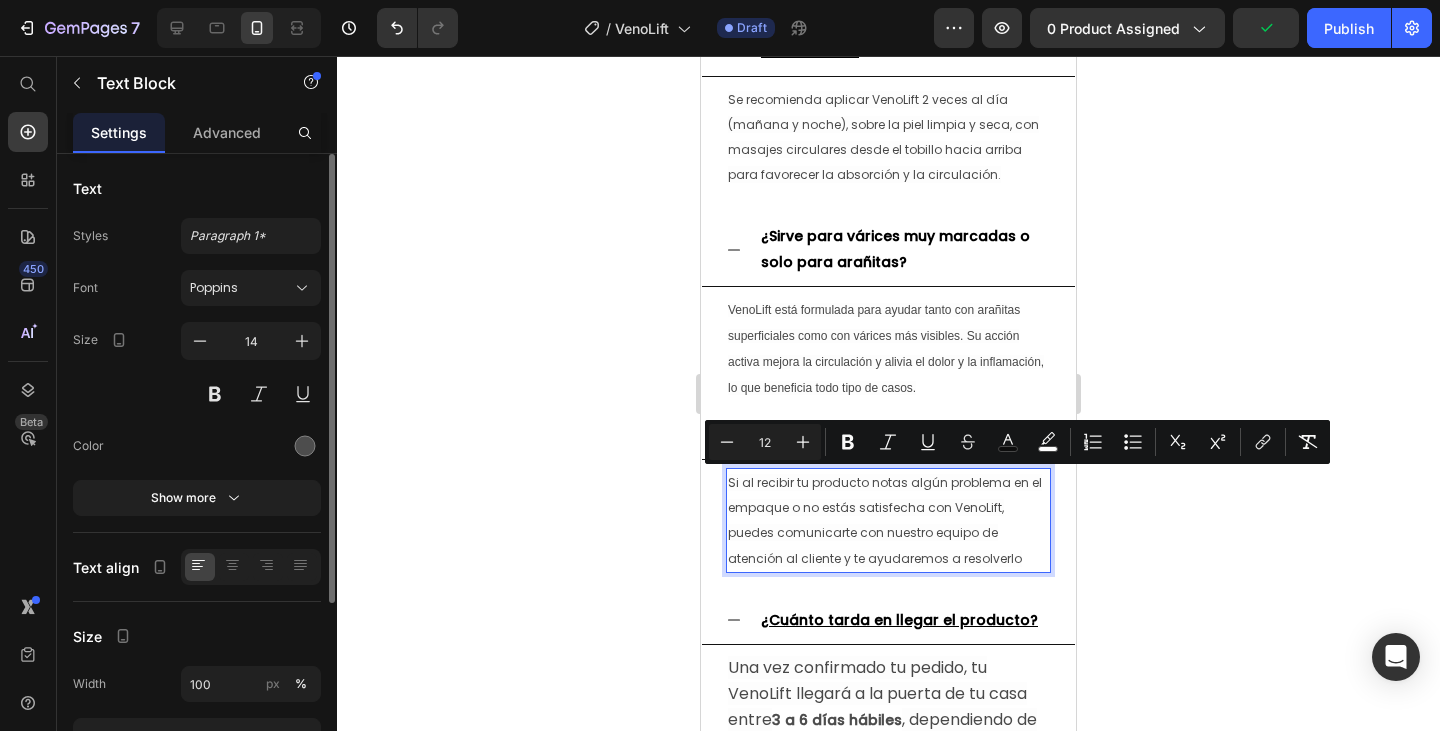 click 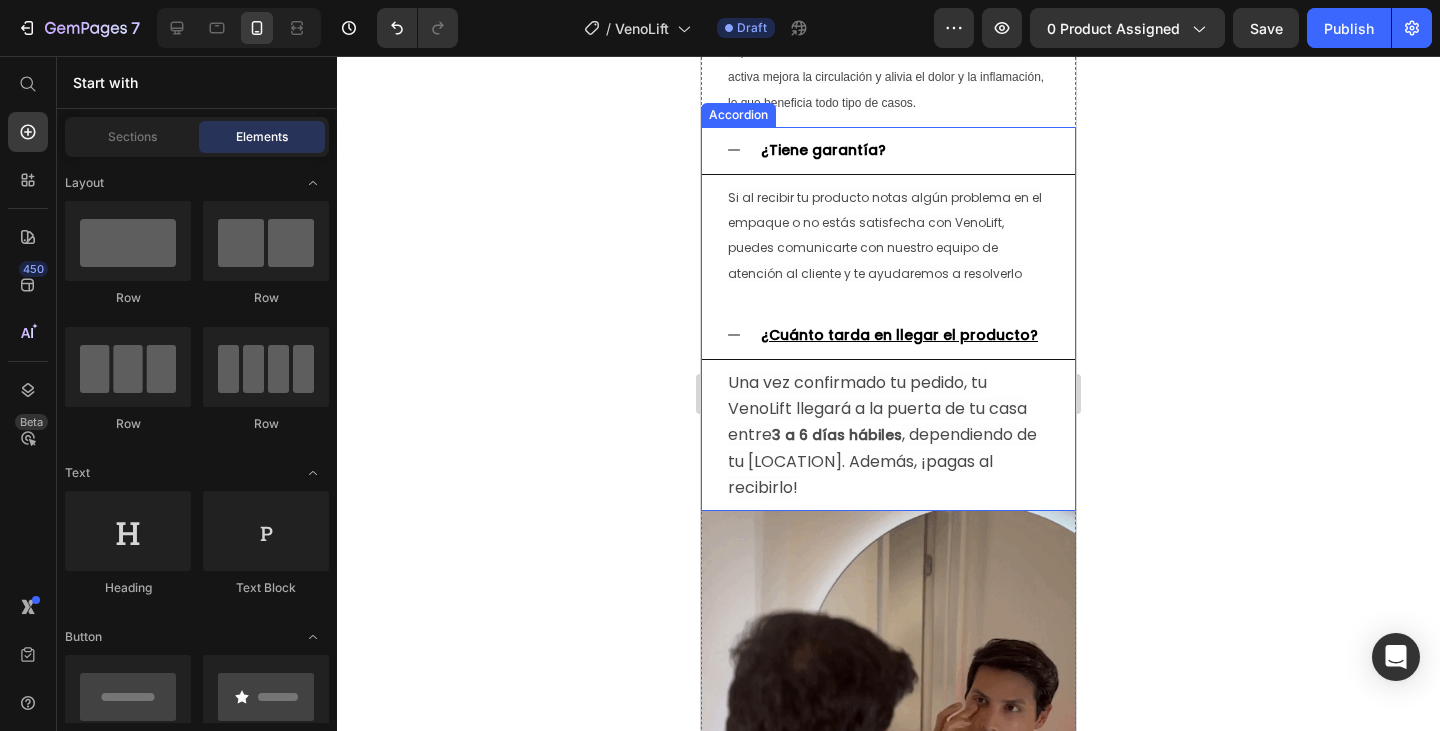 scroll, scrollTop: 2400, scrollLeft: 0, axis: vertical 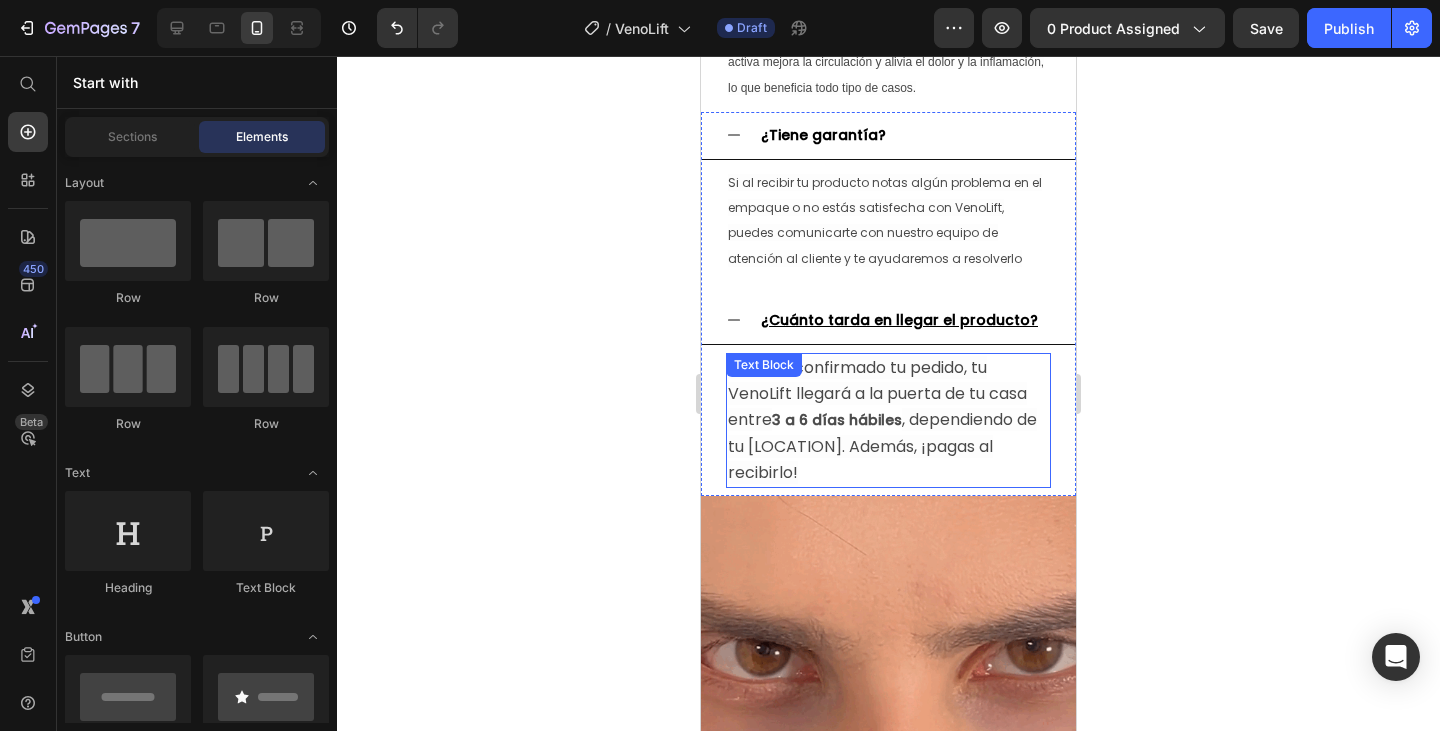 click on "3 a 6 días hábiles" at bounding box center (837, 420) 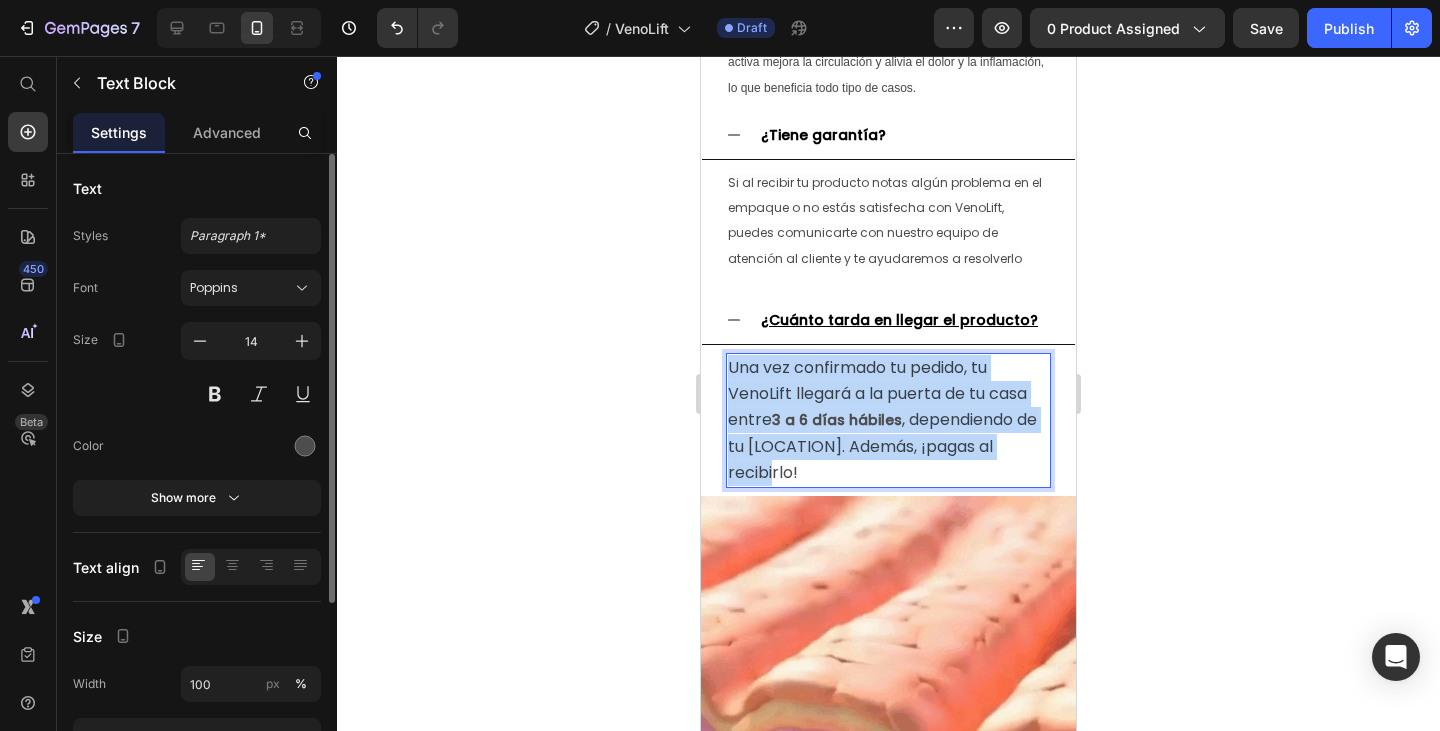 click on "3 a 6 días hábiles" at bounding box center (837, 420) 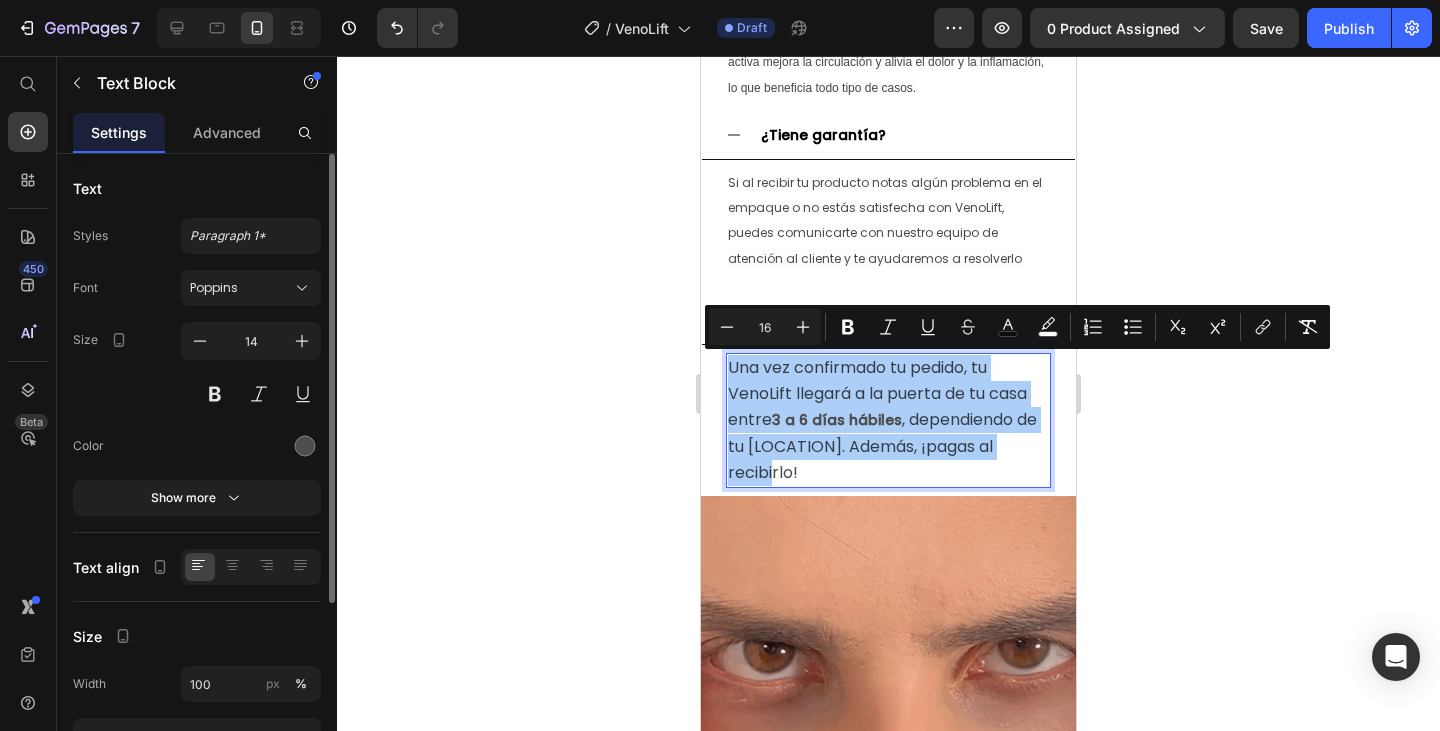 click on "16" at bounding box center [765, 327] 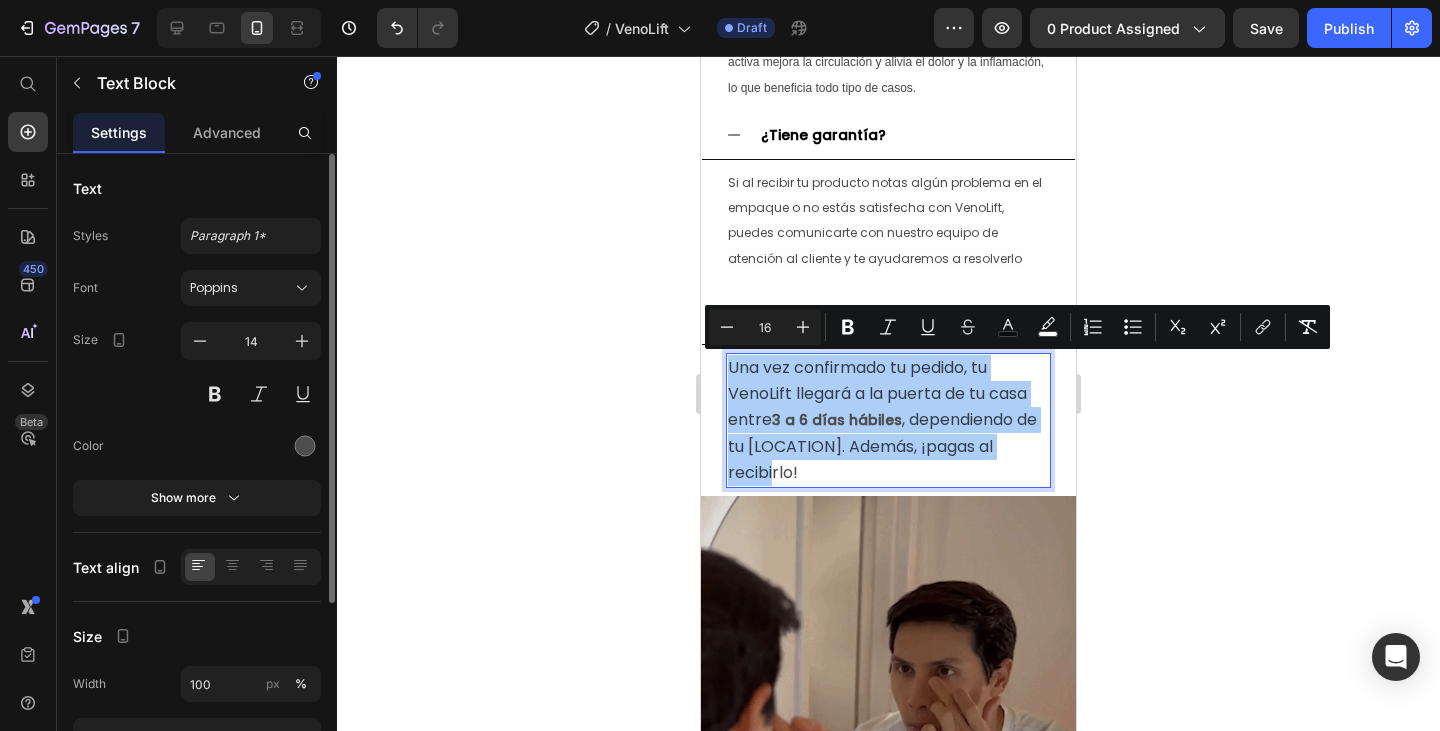 click on "16" at bounding box center (765, 327) 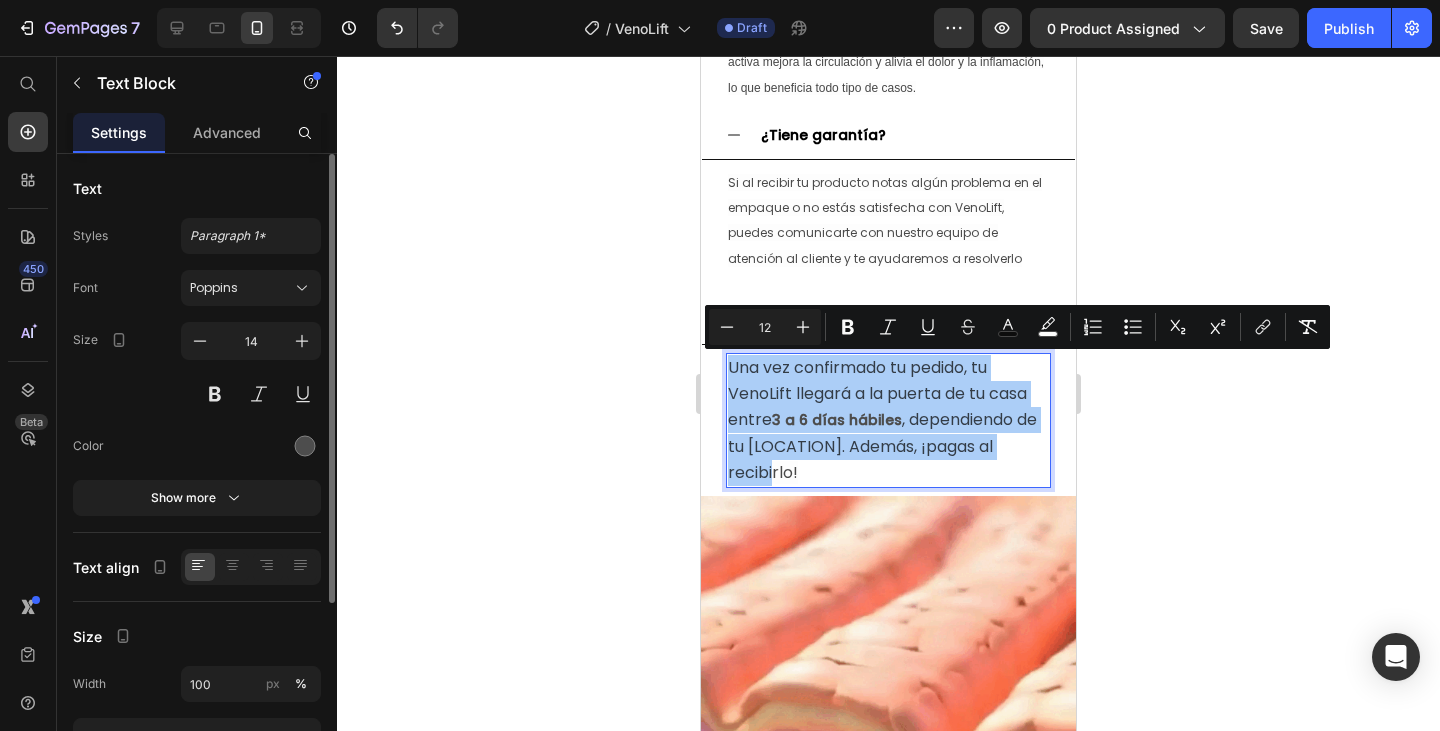 type on "12" 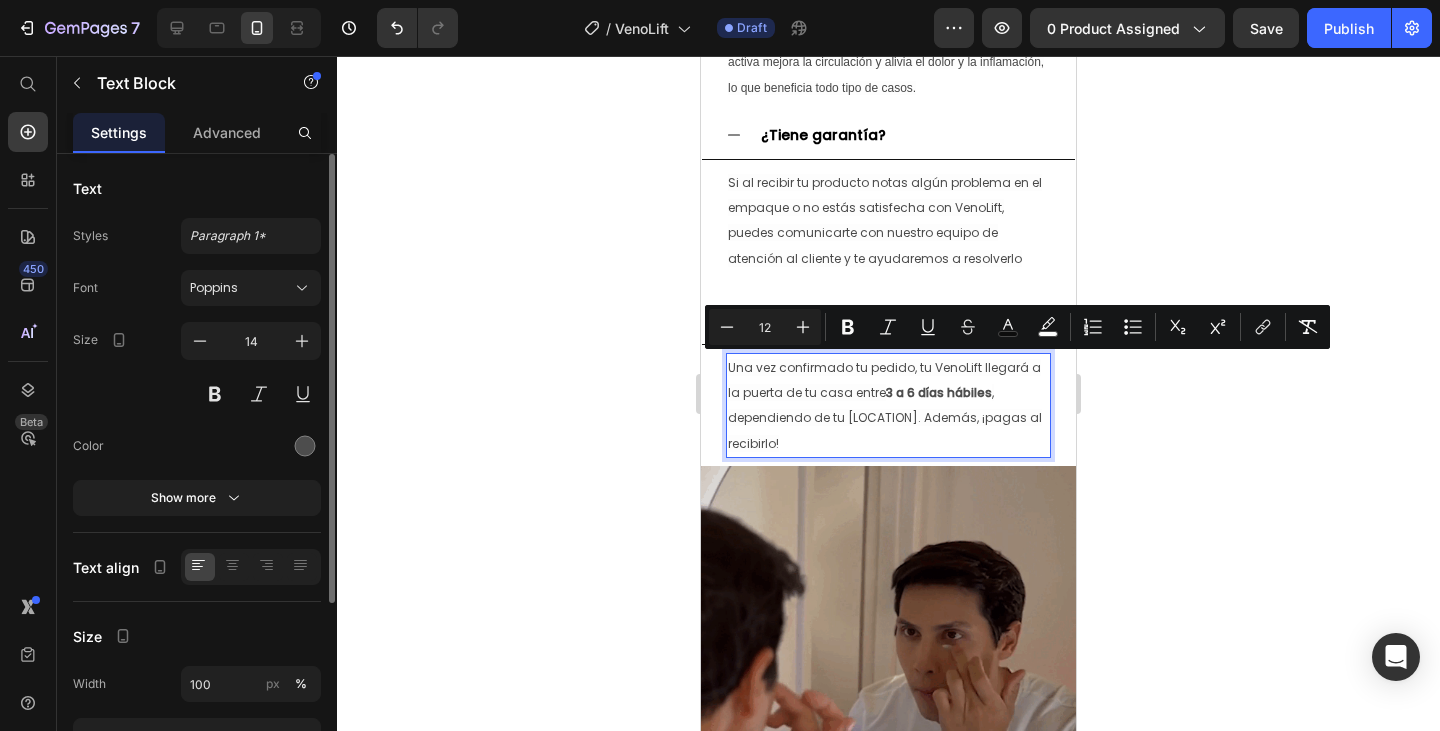 click 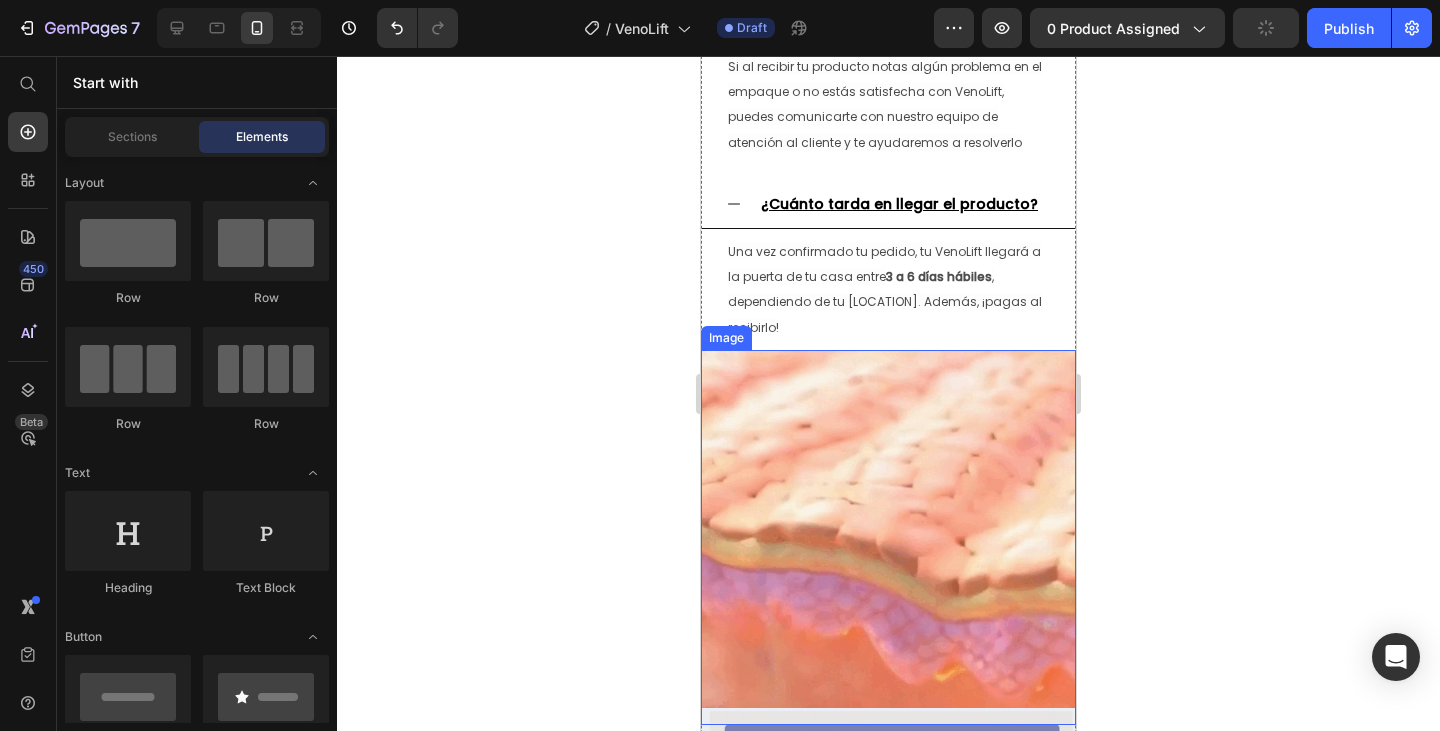 scroll, scrollTop: 2700, scrollLeft: 0, axis: vertical 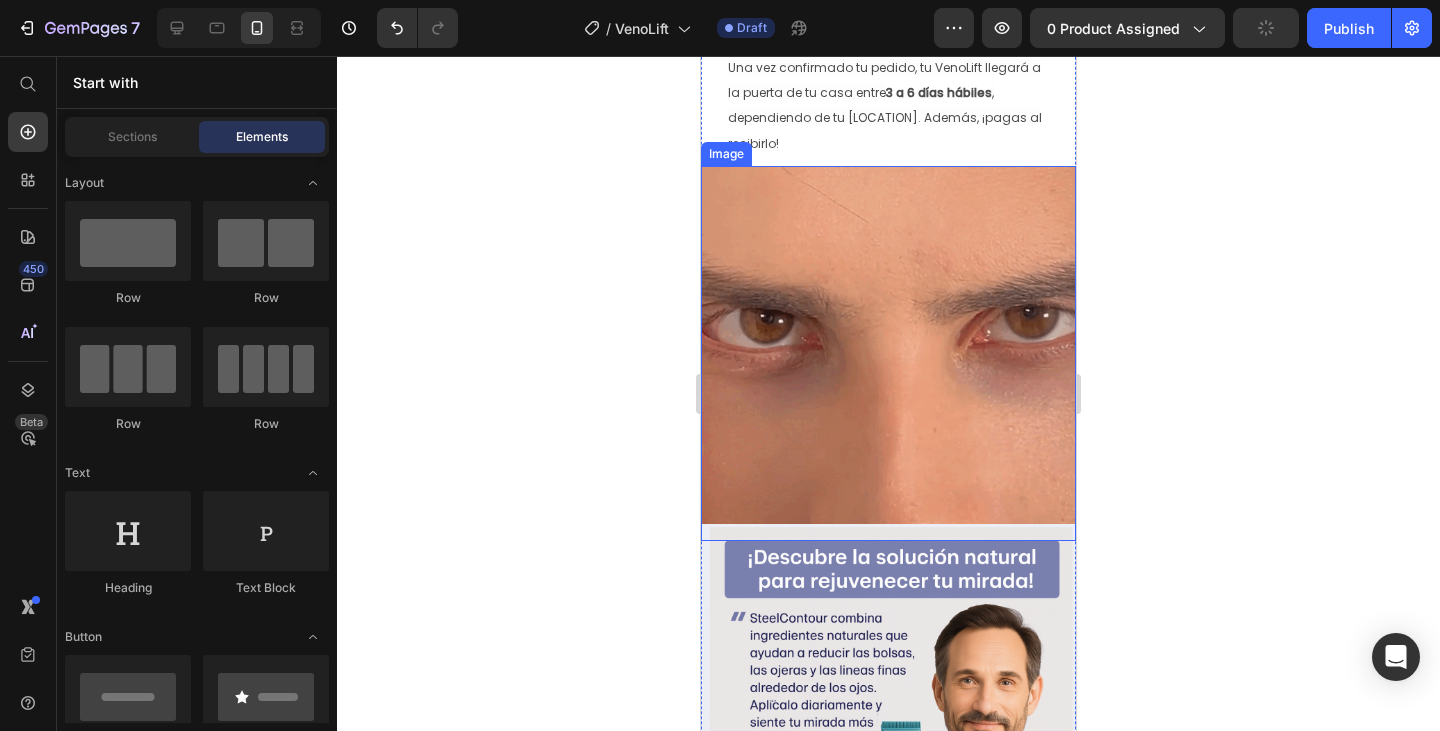 click at bounding box center (888, 353) 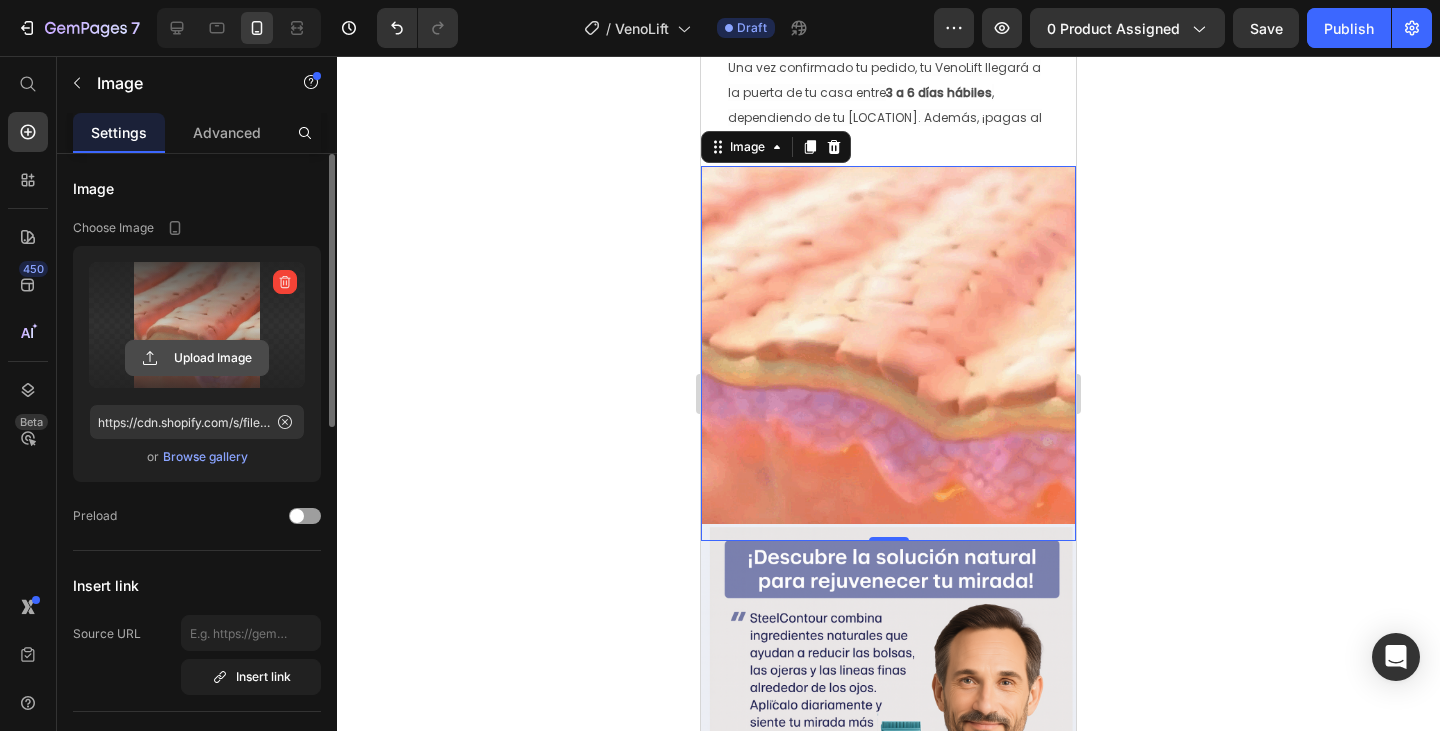 click 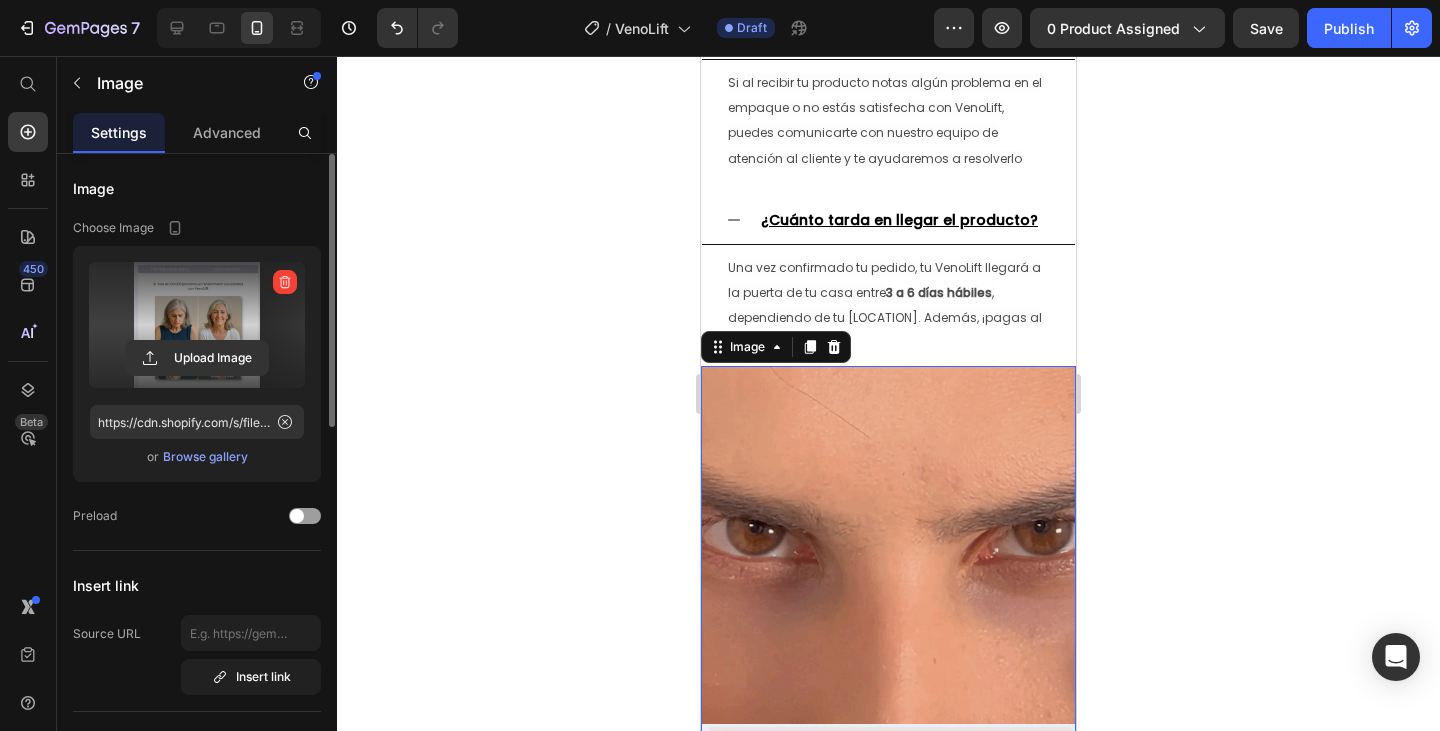 type on "https://cdn.shopify.com/s/files/1/0758/5343/1041/files/gempages_572939387302577043-380907ef-6495-471c-8678-95021f0089df.png" 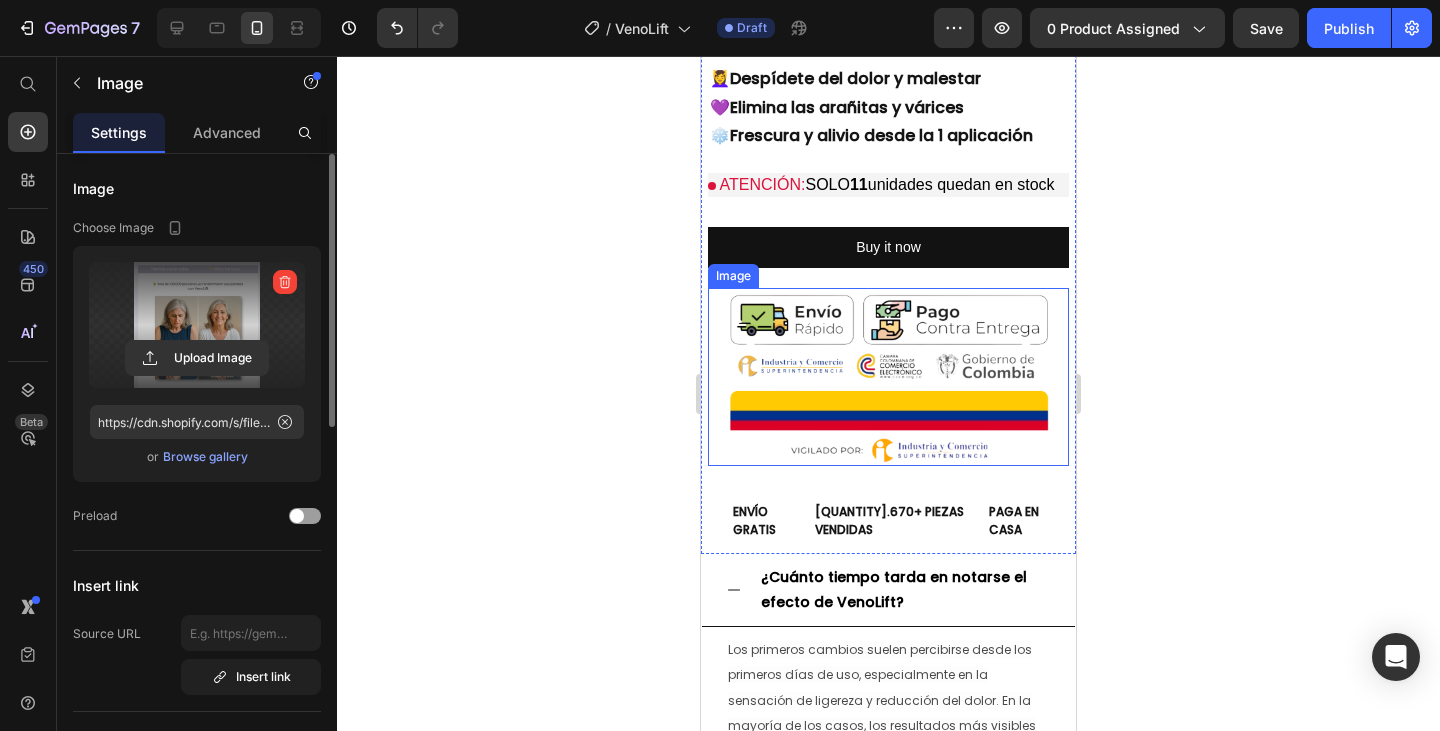 scroll, scrollTop: 1400, scrollLeft: 0, axis: vertical 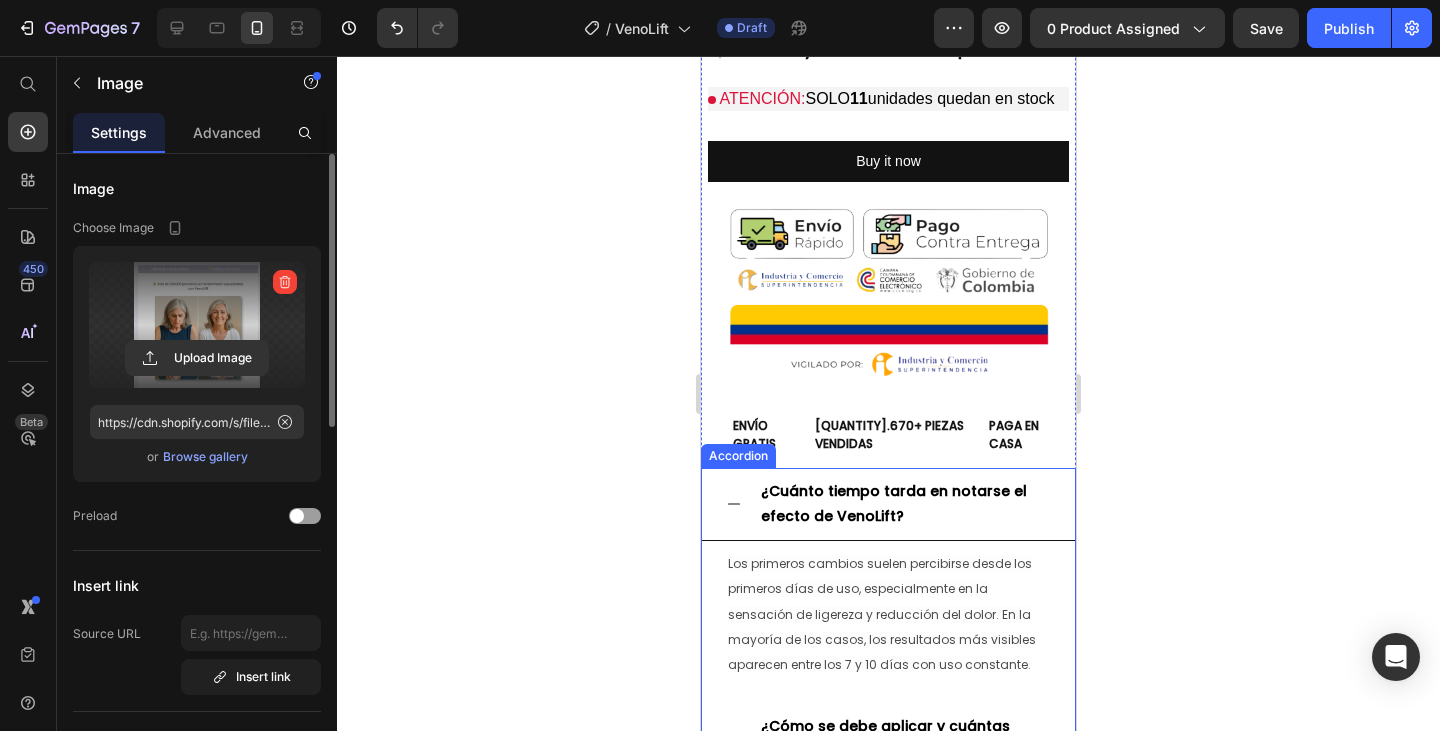 click on "¿Cuánto tiempo tarda en notarse el efecto de VenoLift?" at bounding box center (888, 504) 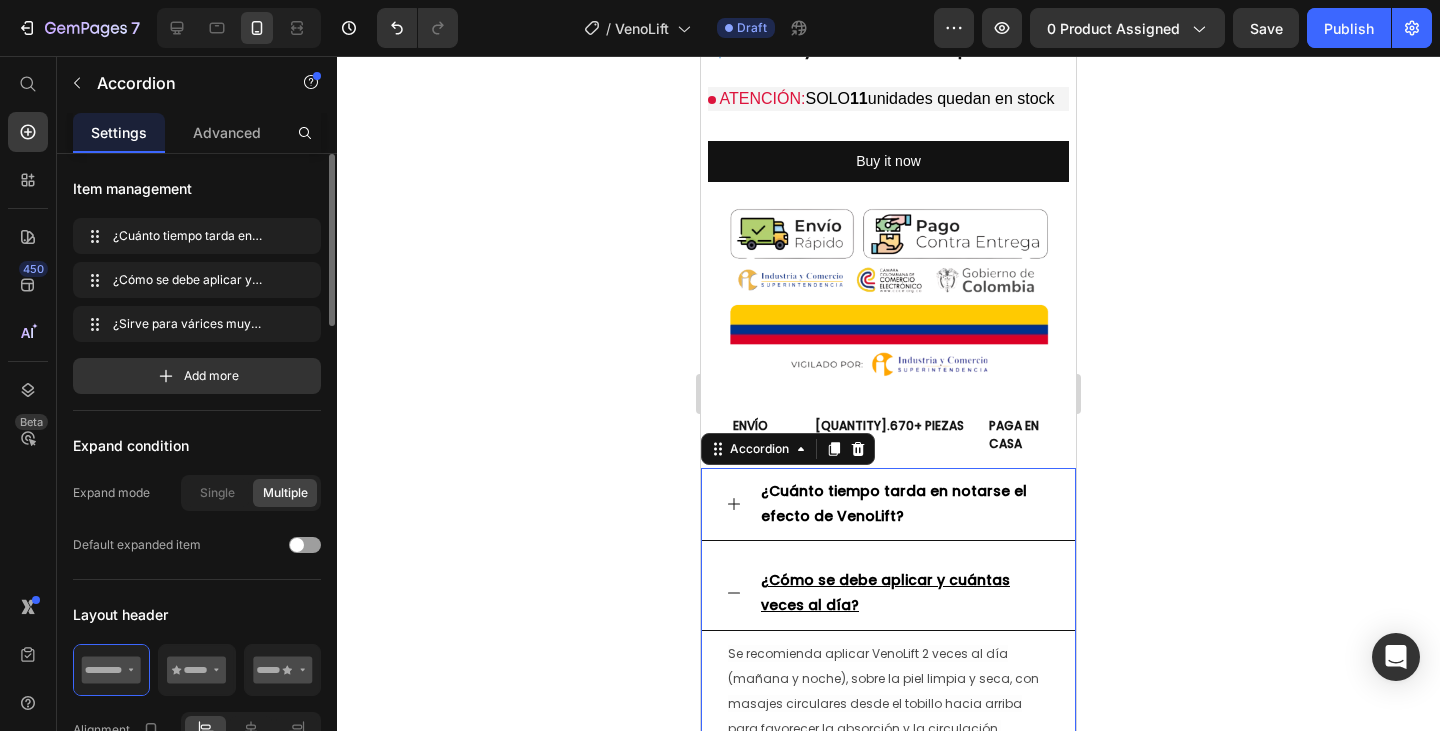 click 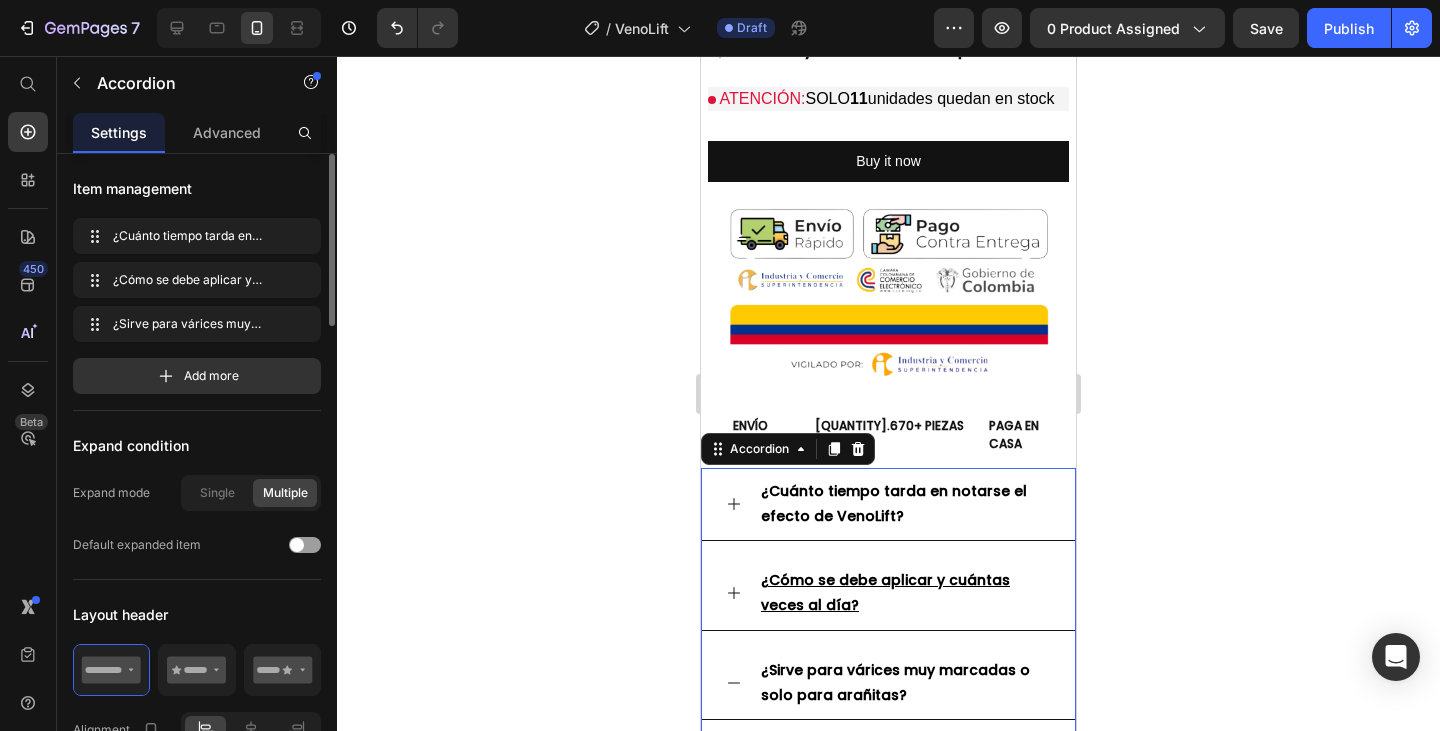 click 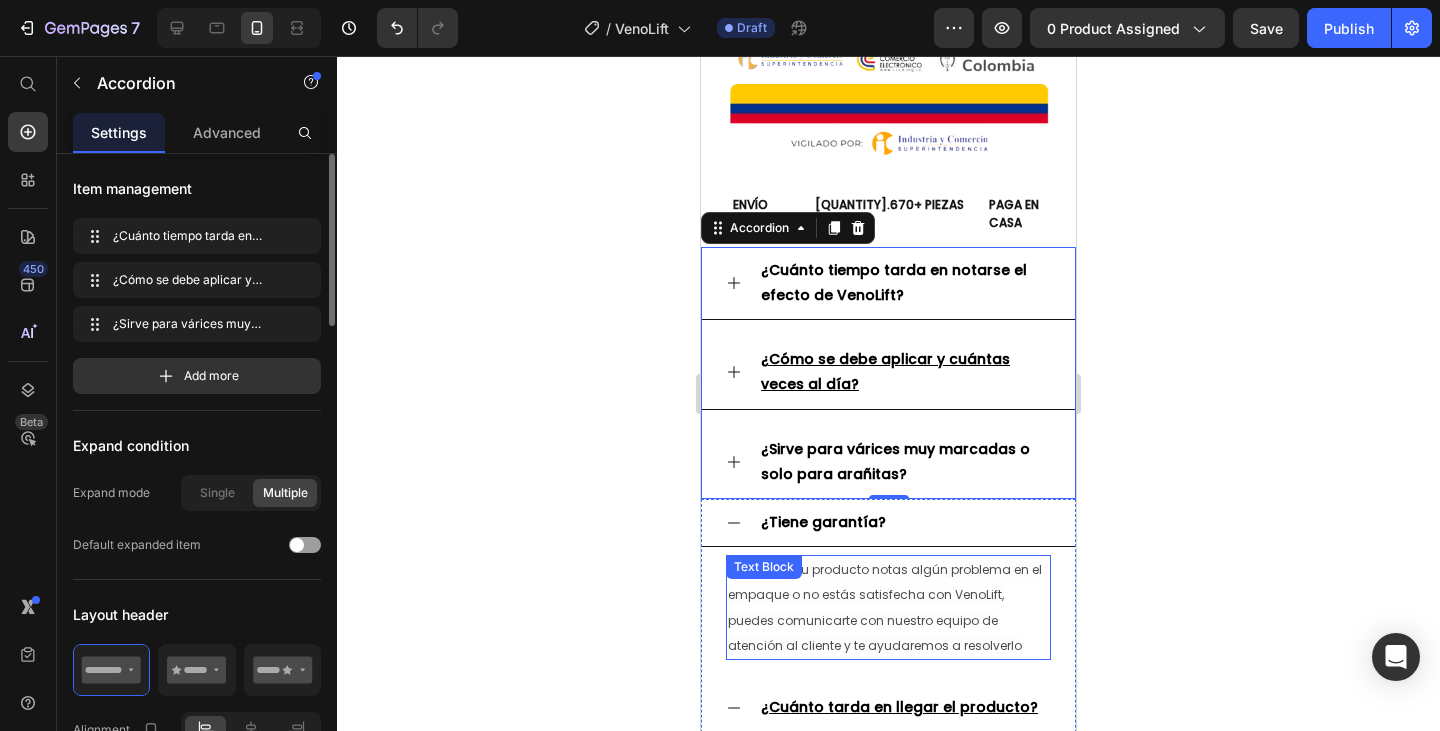 scroll, scrollTop: 1700, scrollLeft: 0, axis: vertical 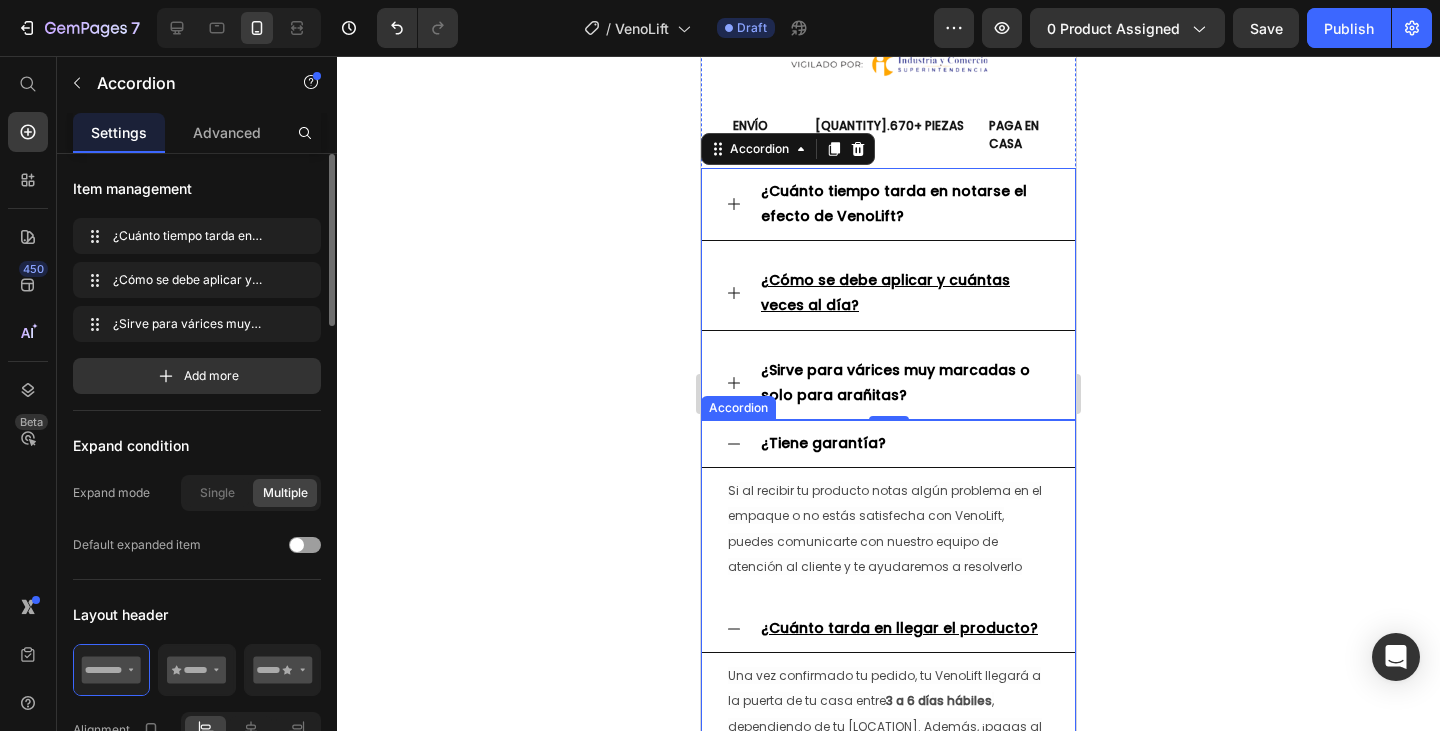 click on "¿Tiene garantía?" at bounding box center [888, 444] 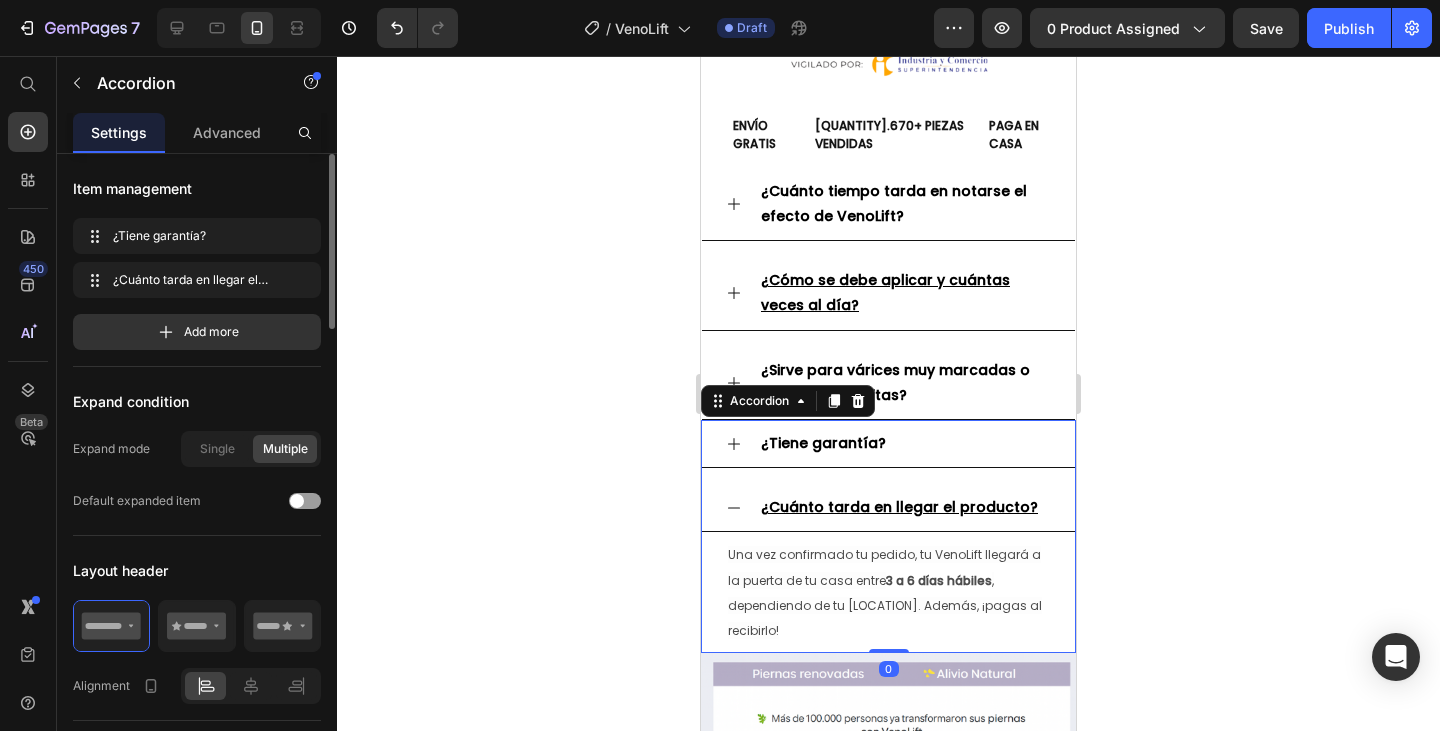 click 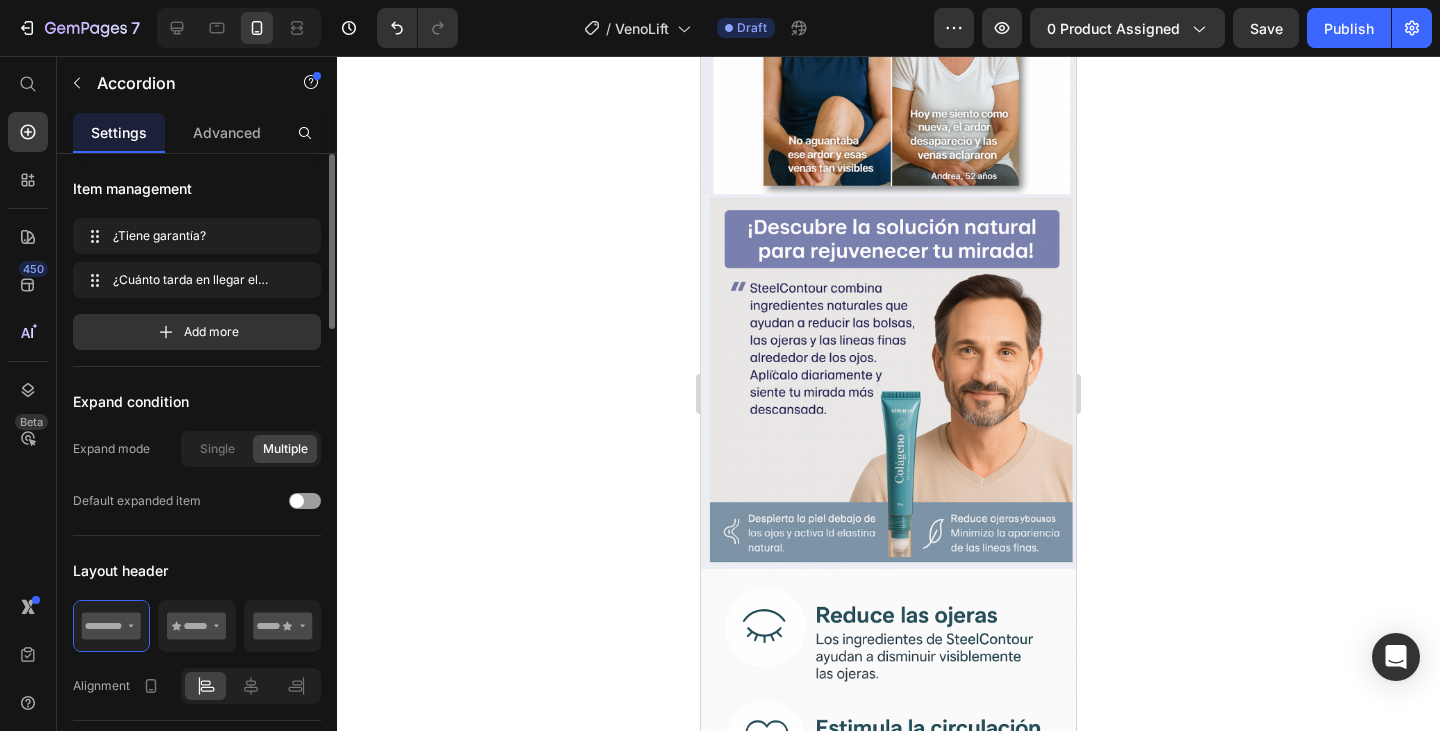 scroll, scrollTop: 2400, scrollLeft: 0, axis: vertical 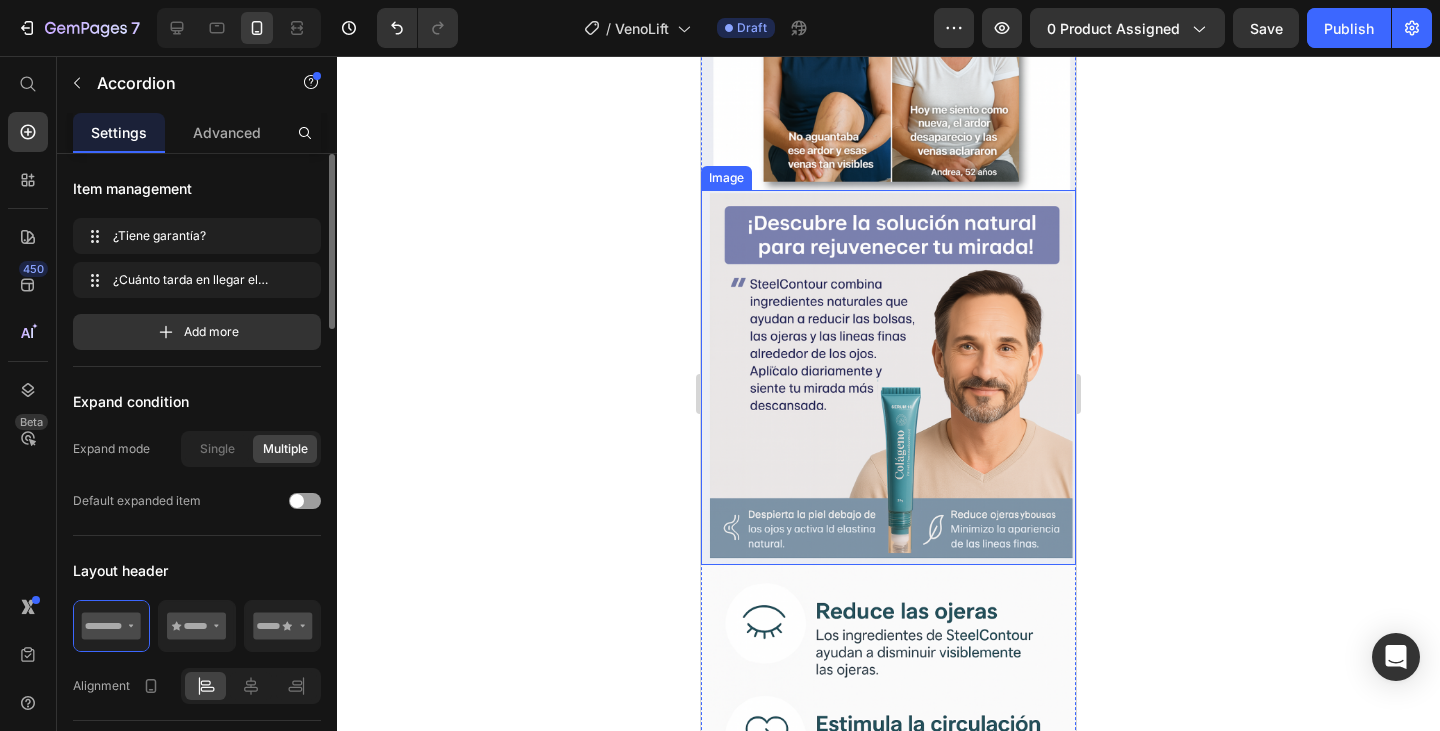 click at bounding box center (888, 377) 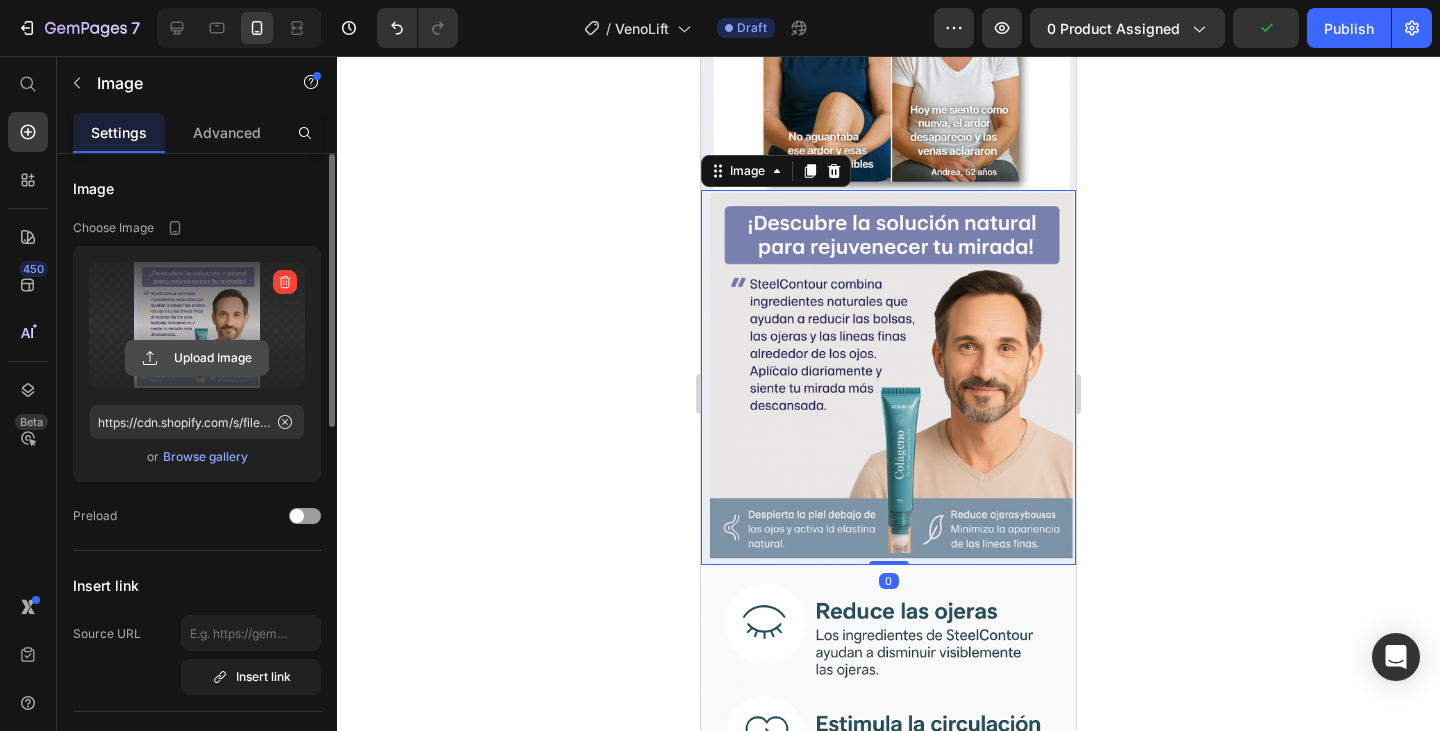 click 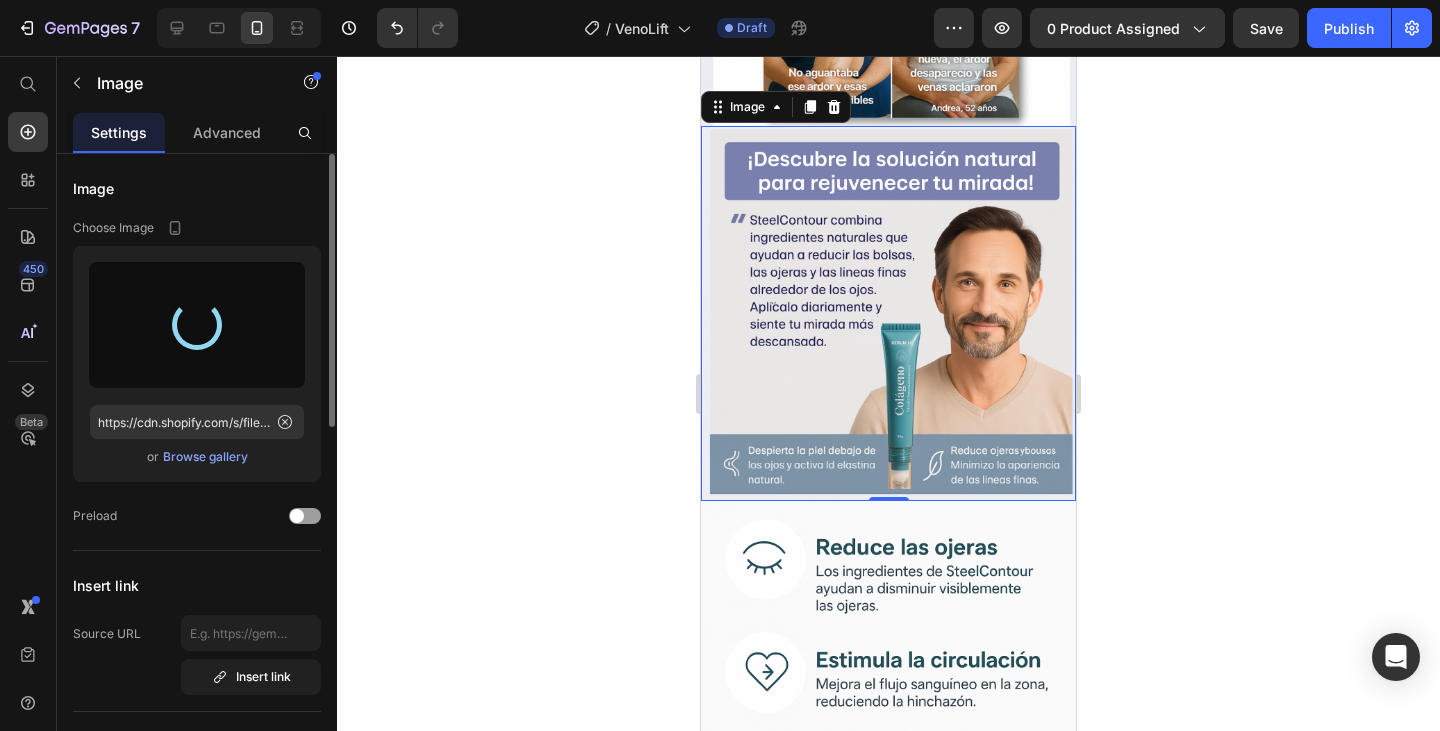 scroll, scrollTop: 2500, scrollLeft: 0, axis: vertical 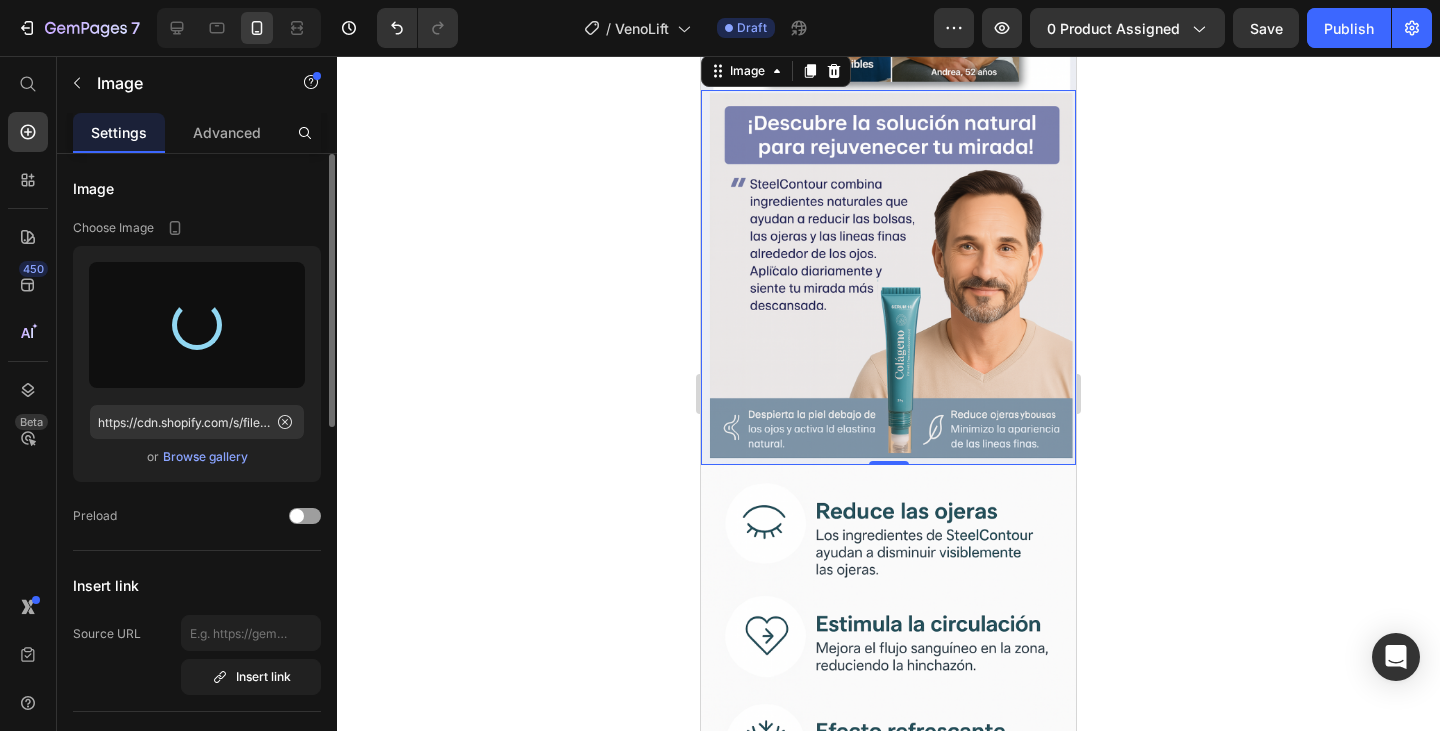 type on "https://cdn.shopify.com/s/files/1/0758/5343/1041/files/gempages_572939387302577043-2e55c18e-2e46-46d5-947d-c985c3336c60.png" 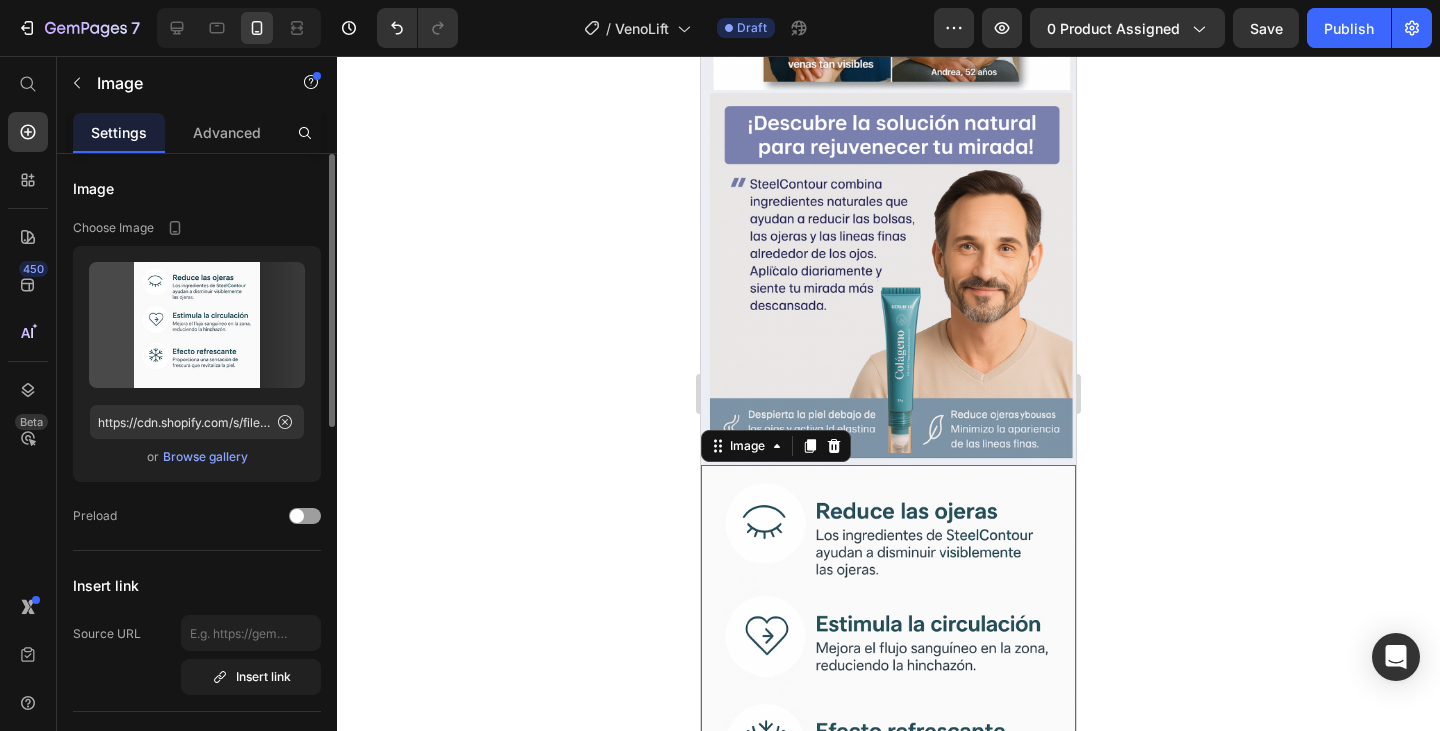 click at bounding box center [888, 652] 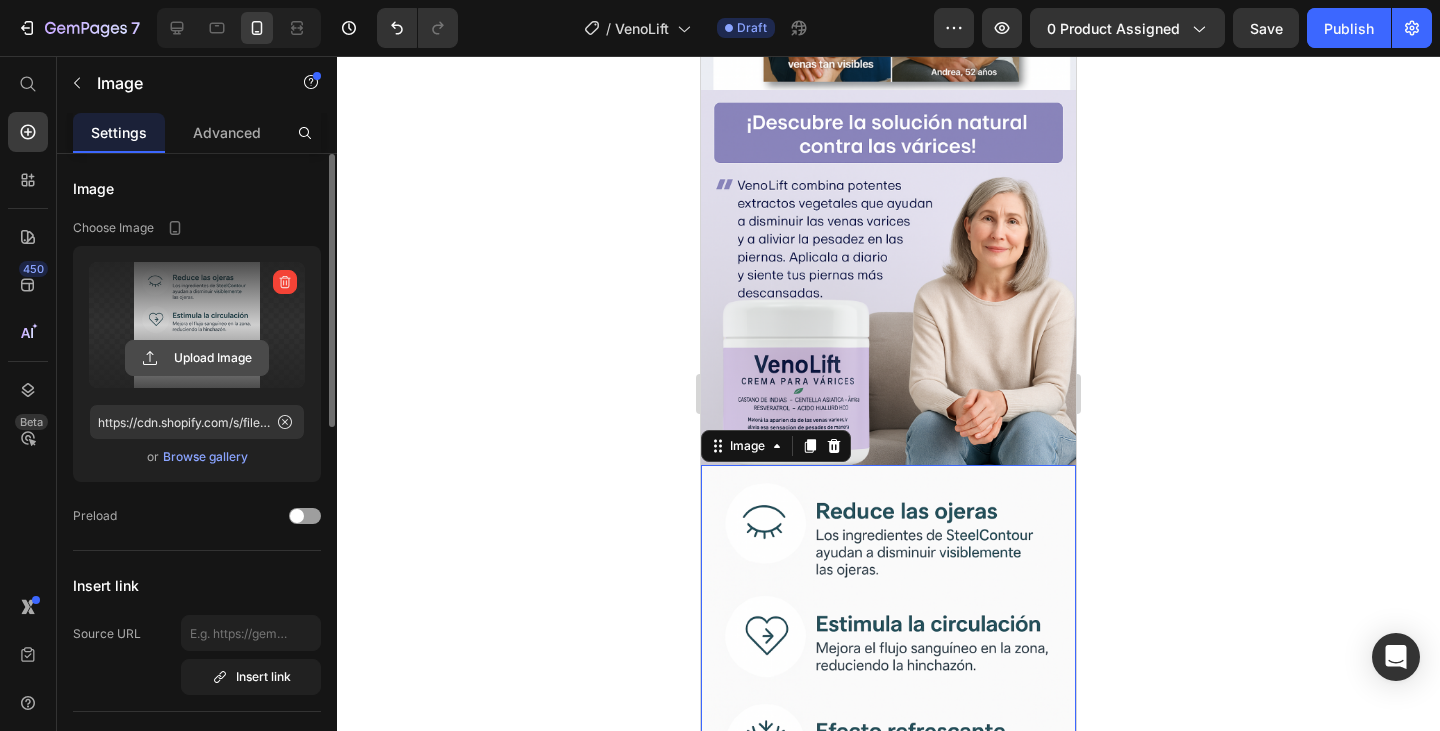 click 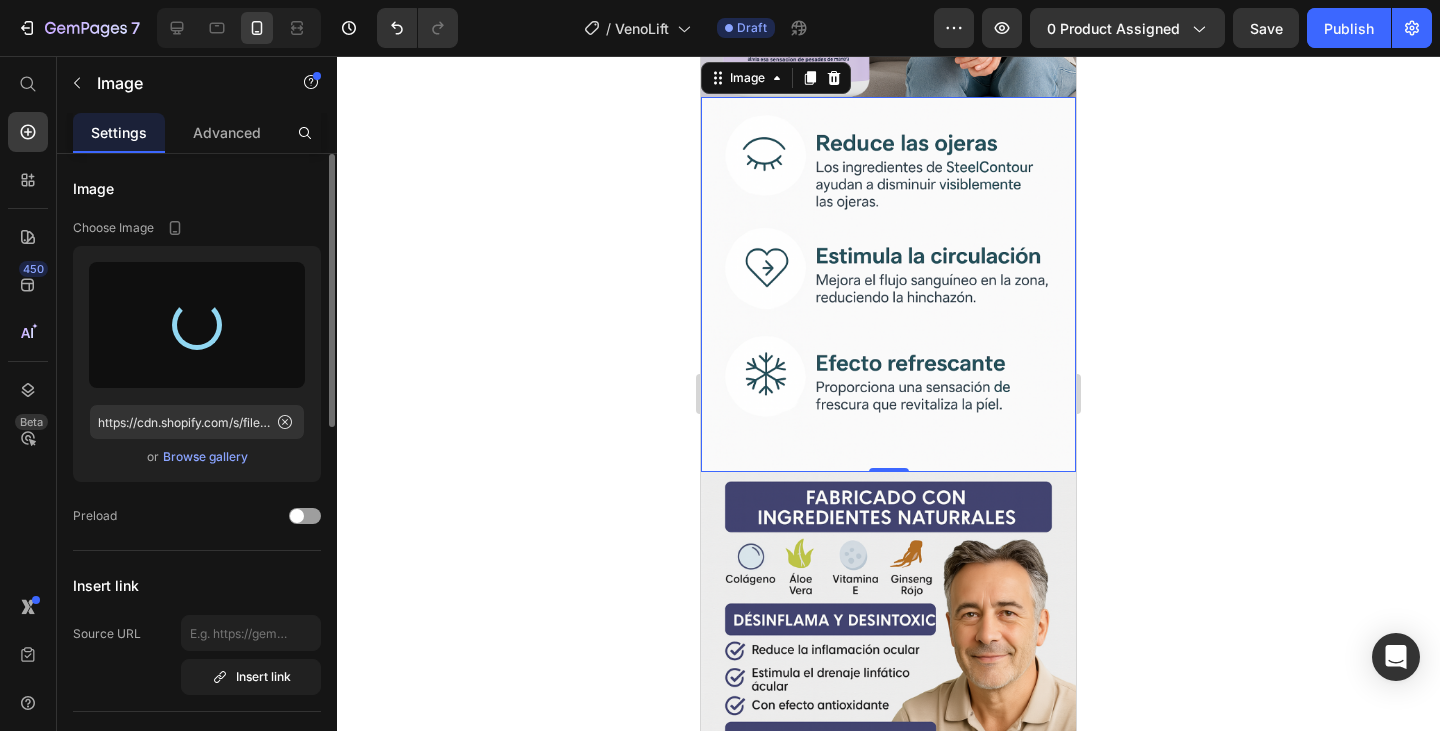 scroll, scrollTop: 3000, scrollLeft: 0, axis: vertical 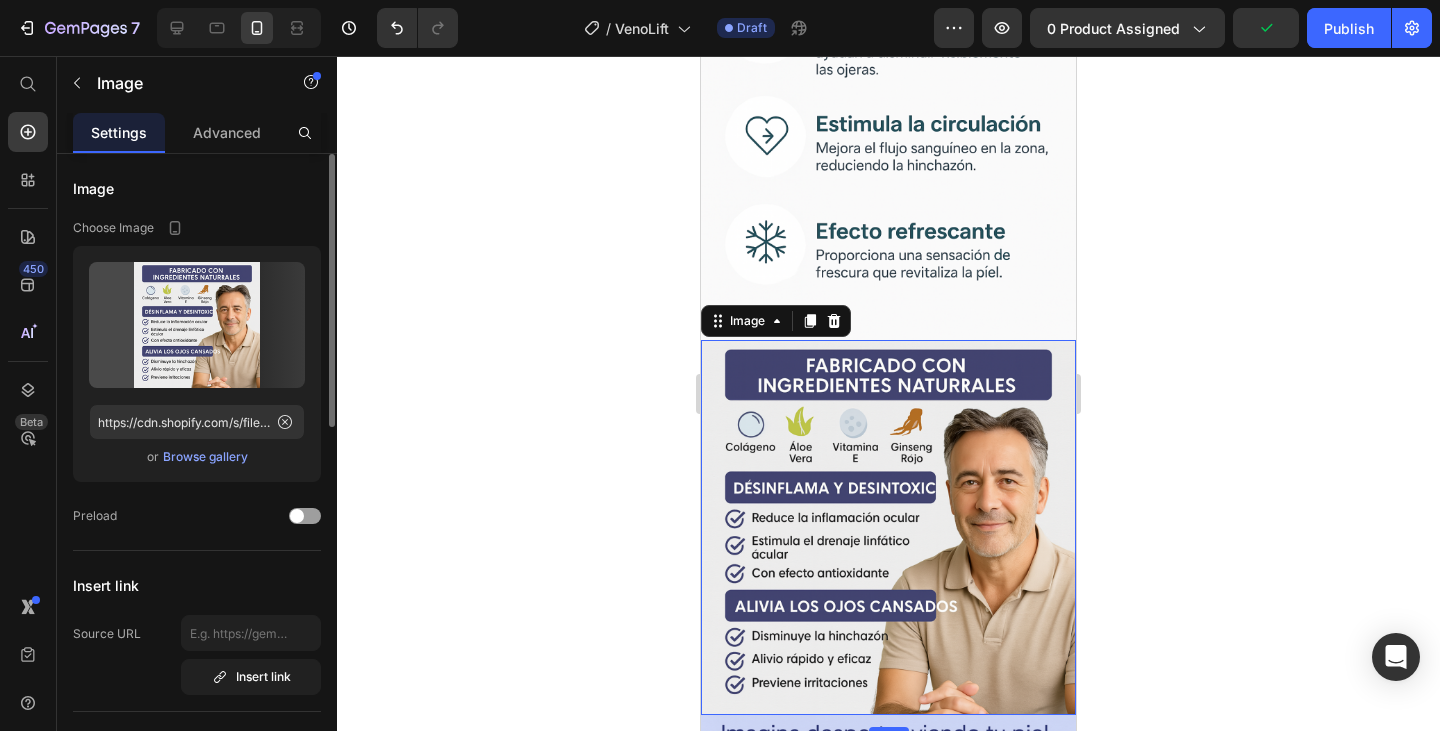 click at bounding box center [888, 527] 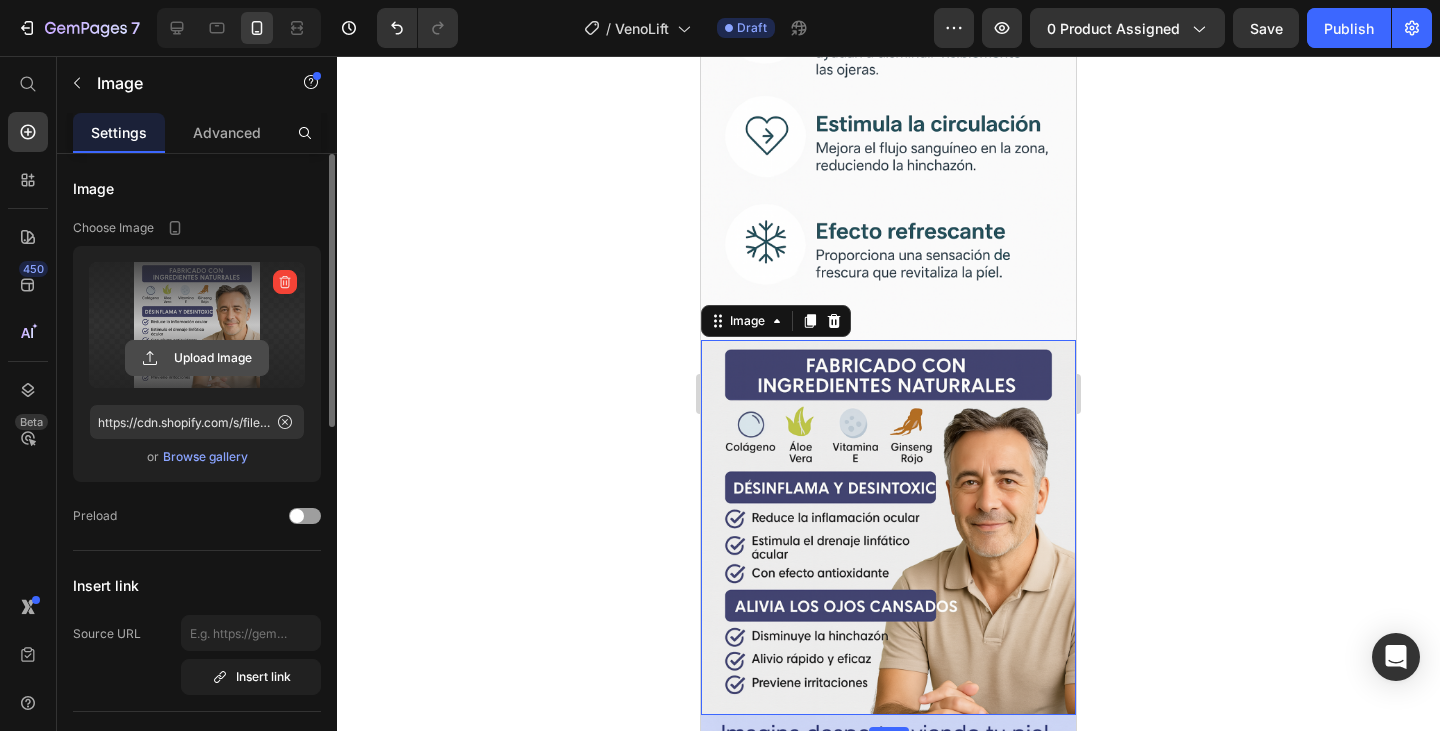 click 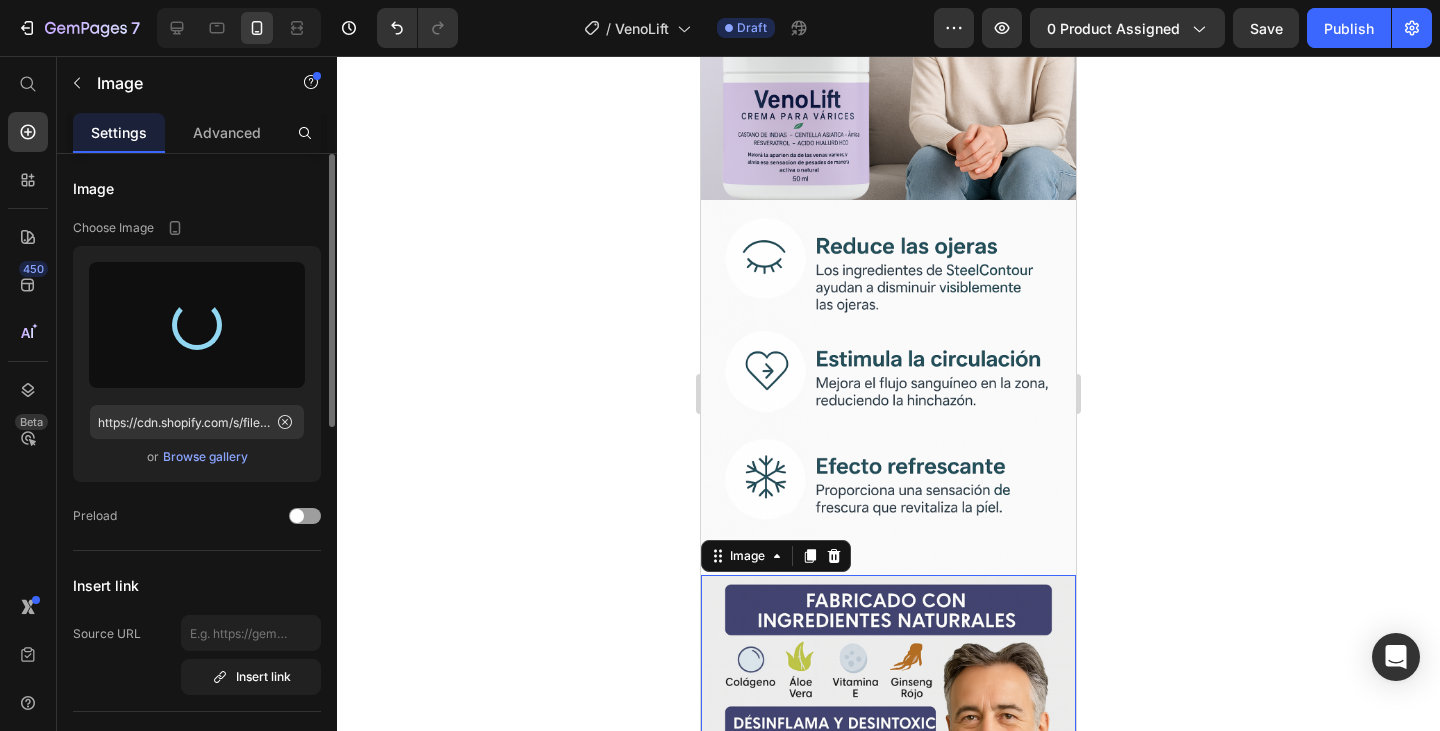 scroll, scrollTop: 2700, scrollLeft: 0, axis: vertical 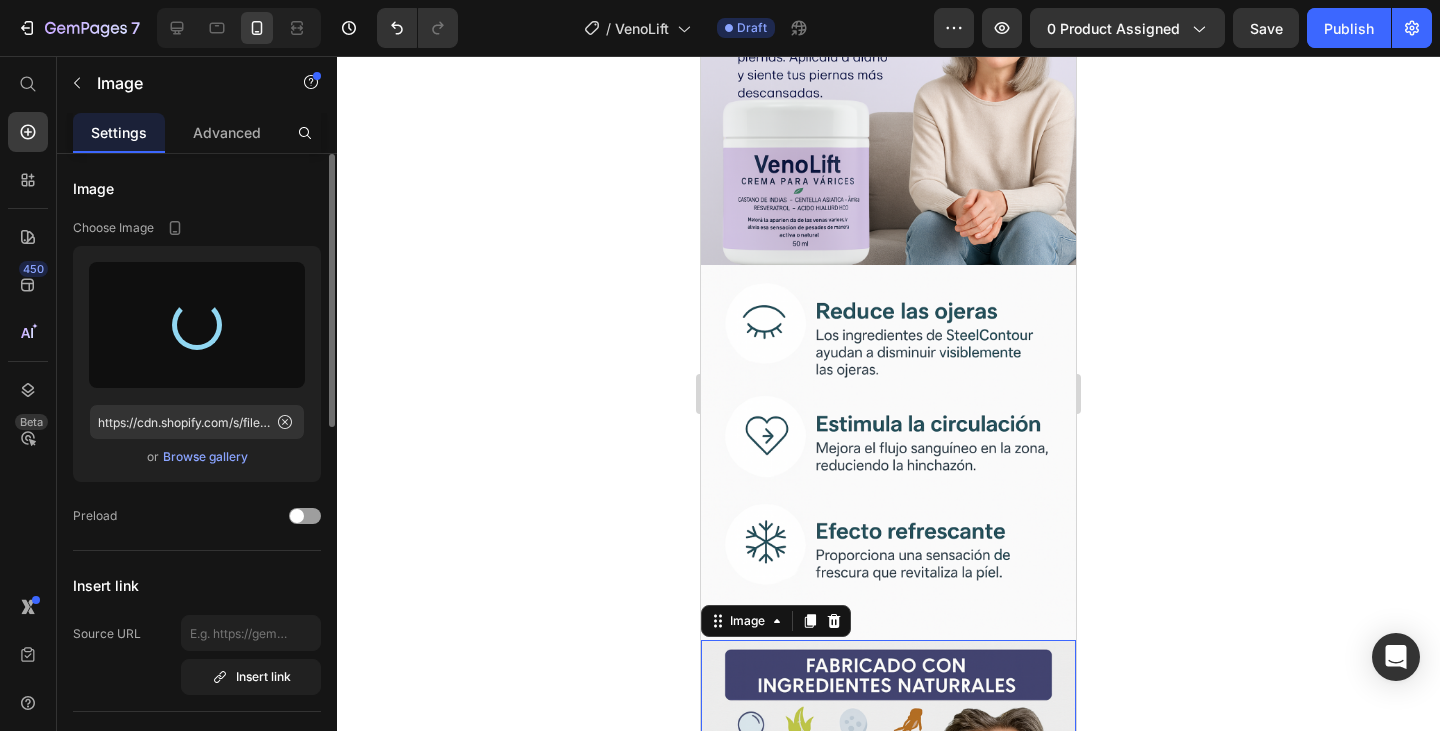 type on "https://cdn.shopify.com/s/files/1/0758/5343/1041/files/gempages_572939387302577043-1eada803-1d40-4b1f-8a7b-7863e481cd61.png" 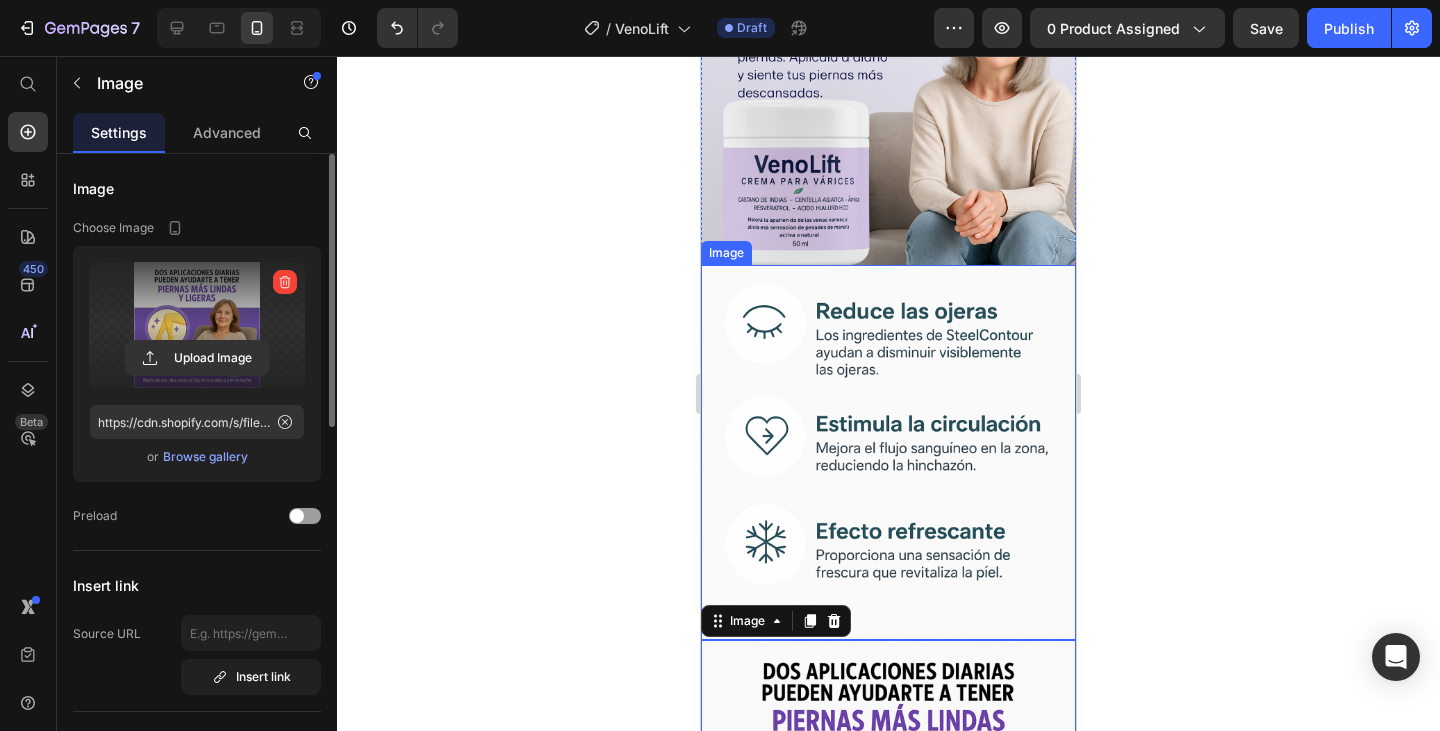 click at bounding box center [888, 452] 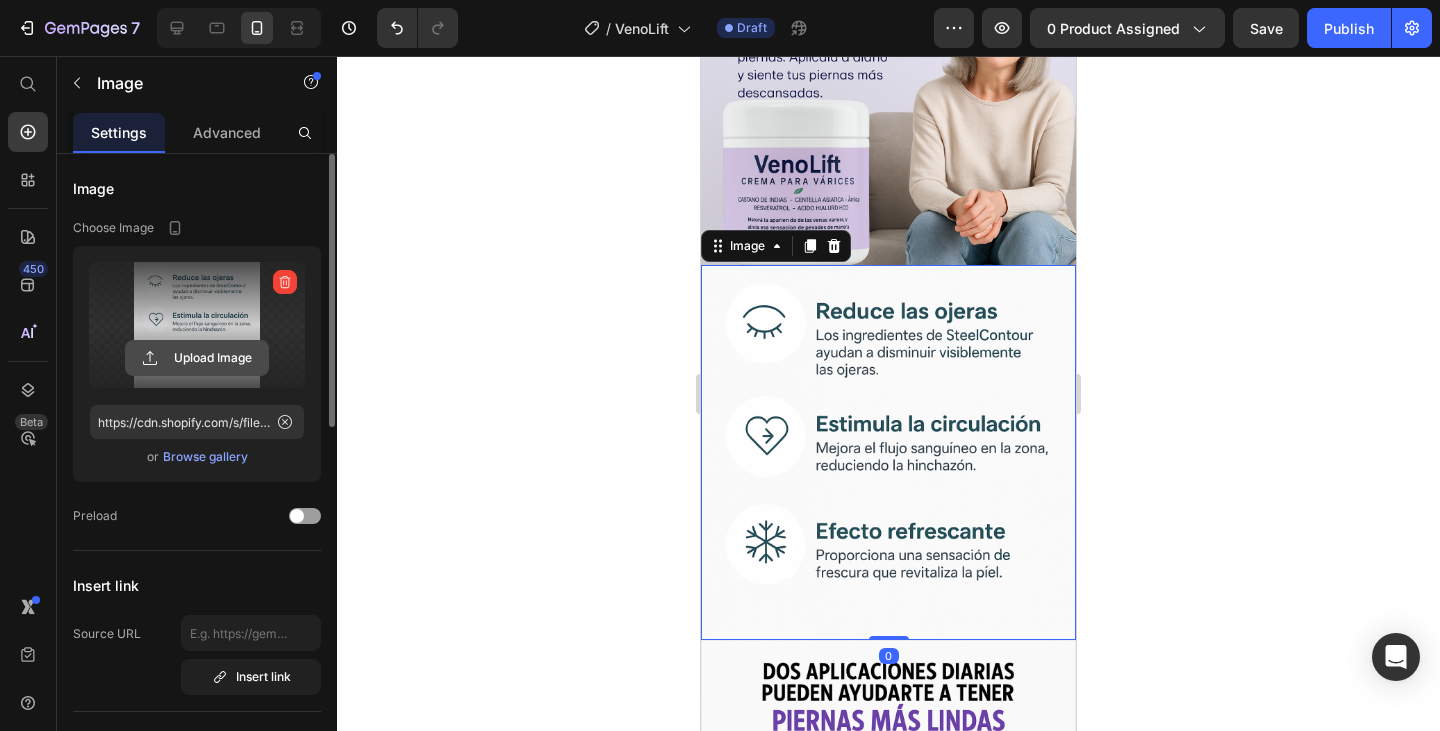 click 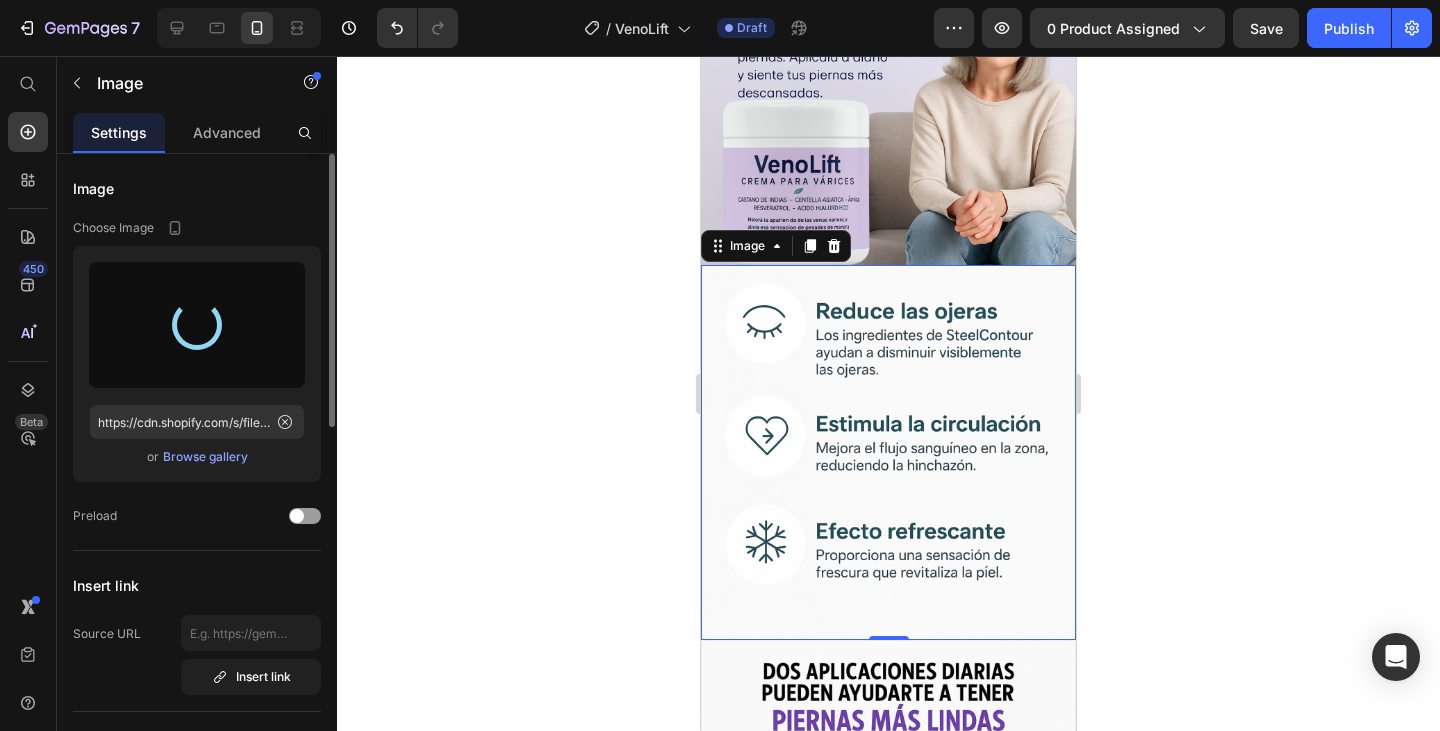 type on "https://cdn.shopify.com/s/files/1/0758/5343/1041/files/gempages_572939387302577043-2cede883-7830-40dd-9abb-48a6fa669bd6.png" 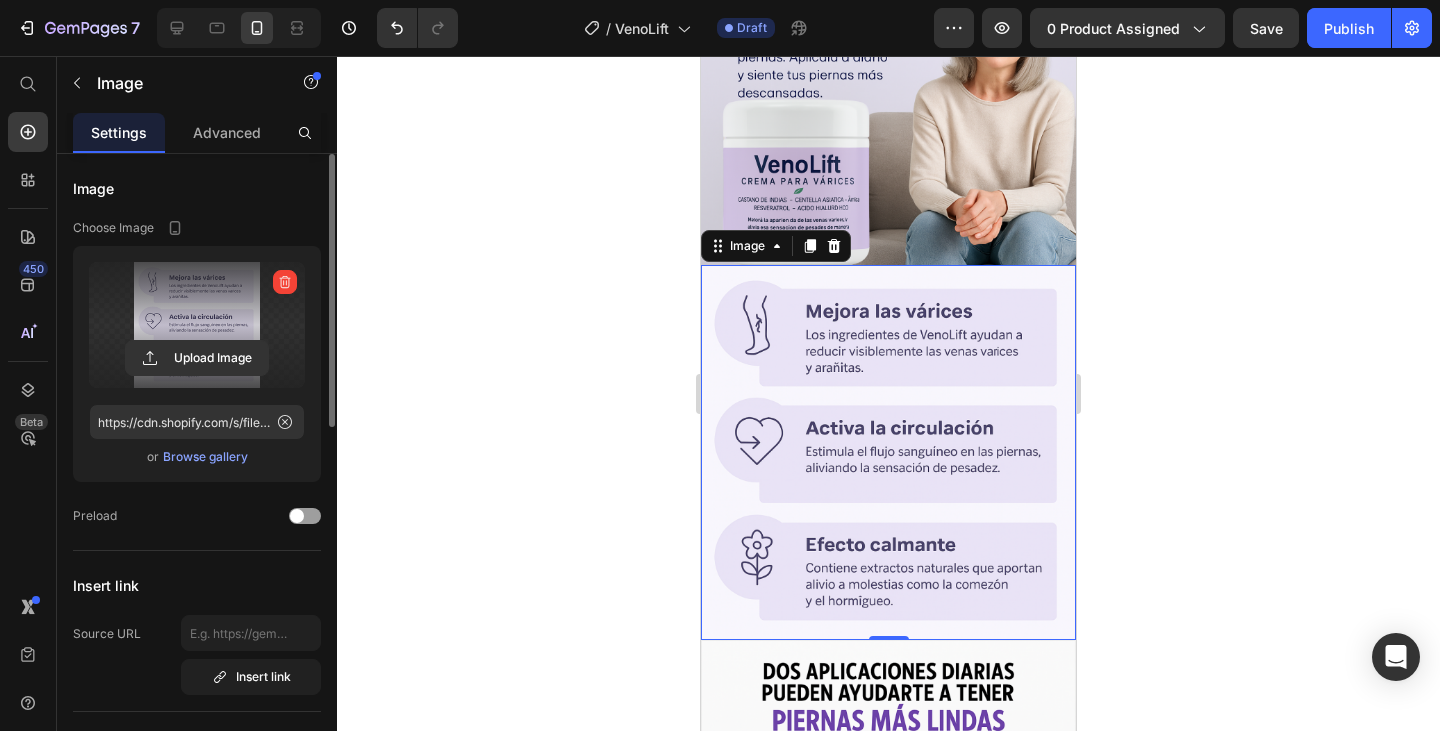 click 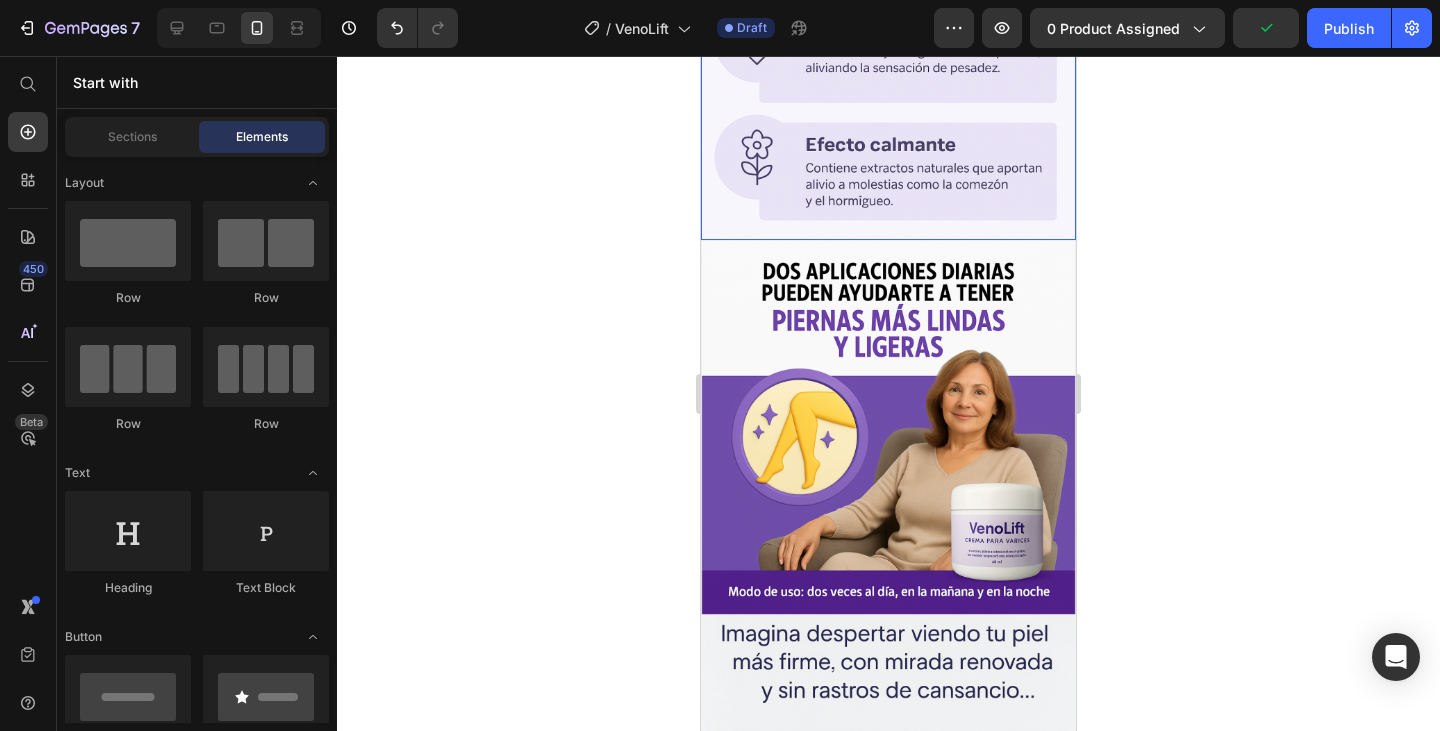 scroll, scrollTop: 3300, scrollLeft: 0, axis: vertical 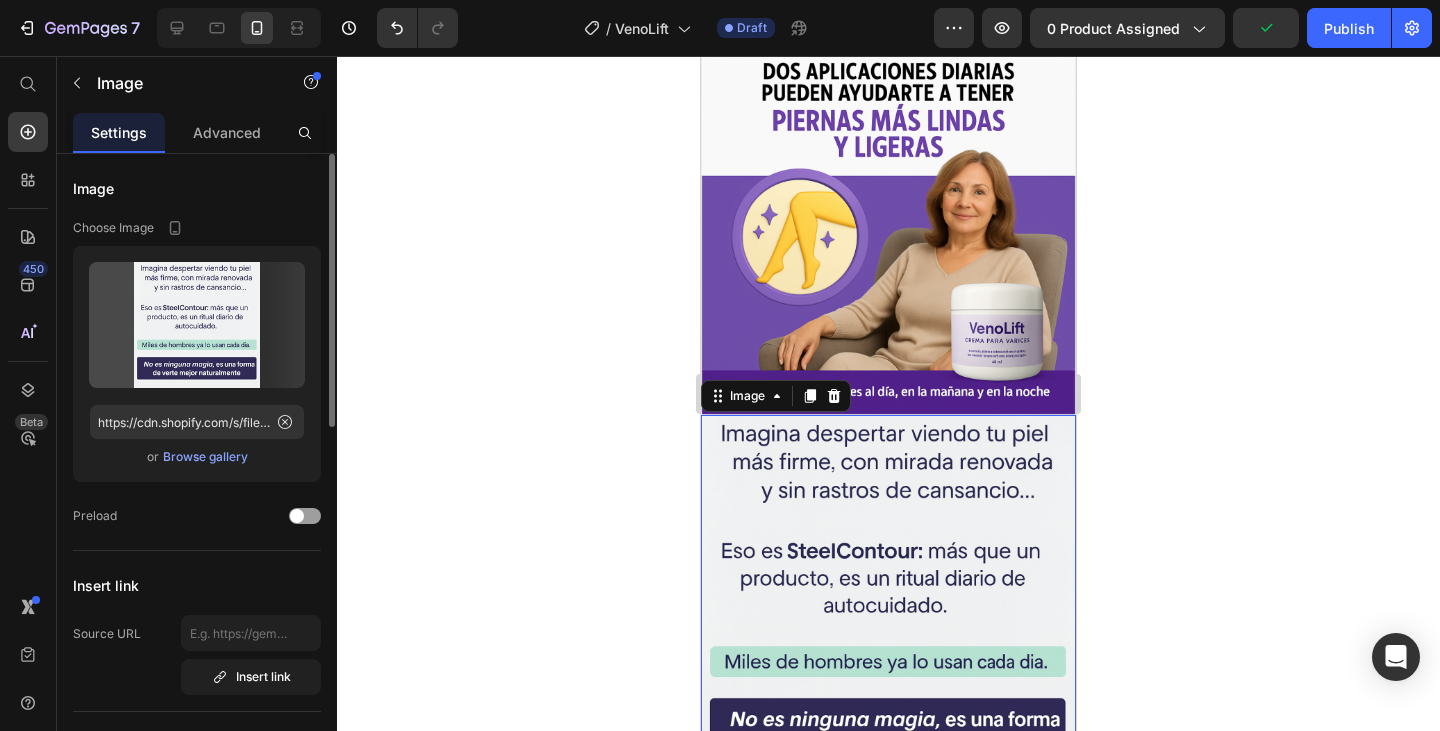 click at bounding box center (888, 602) 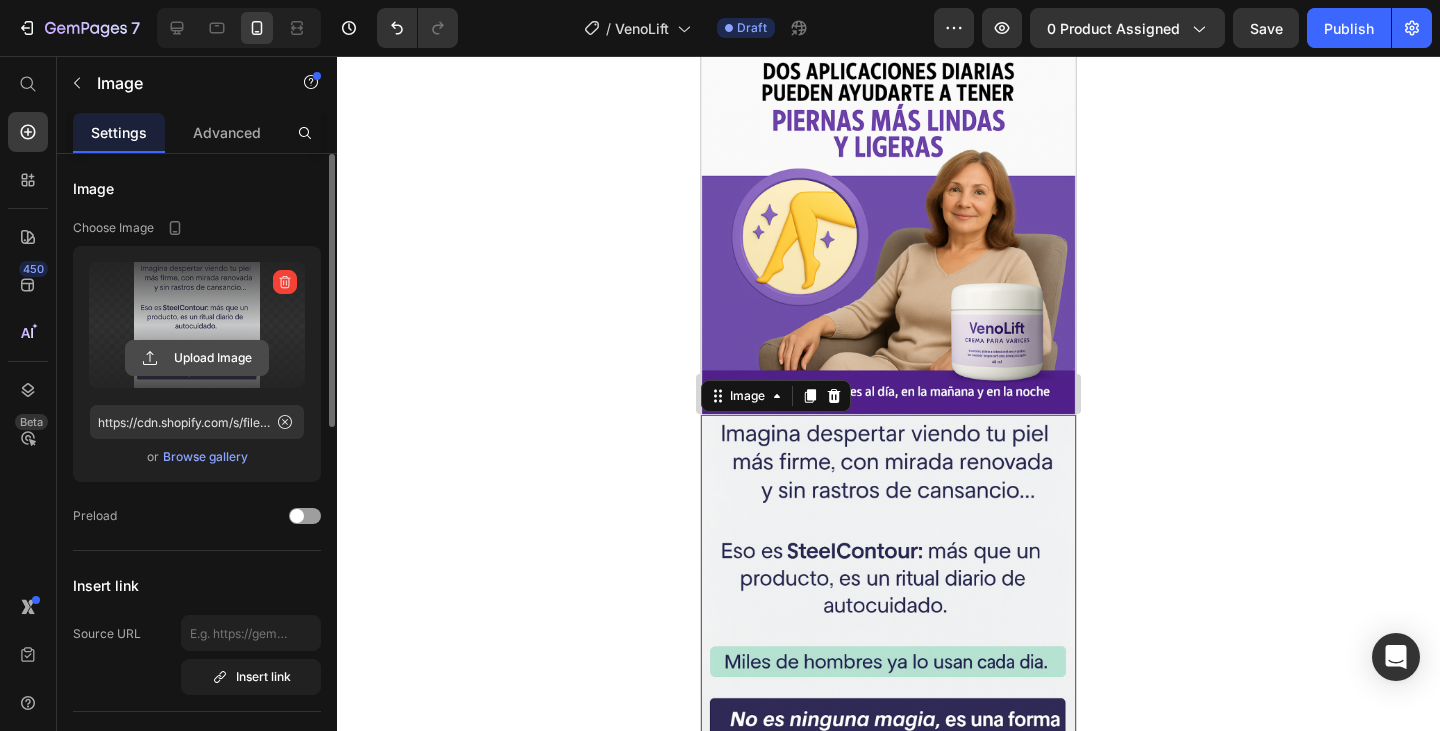 click 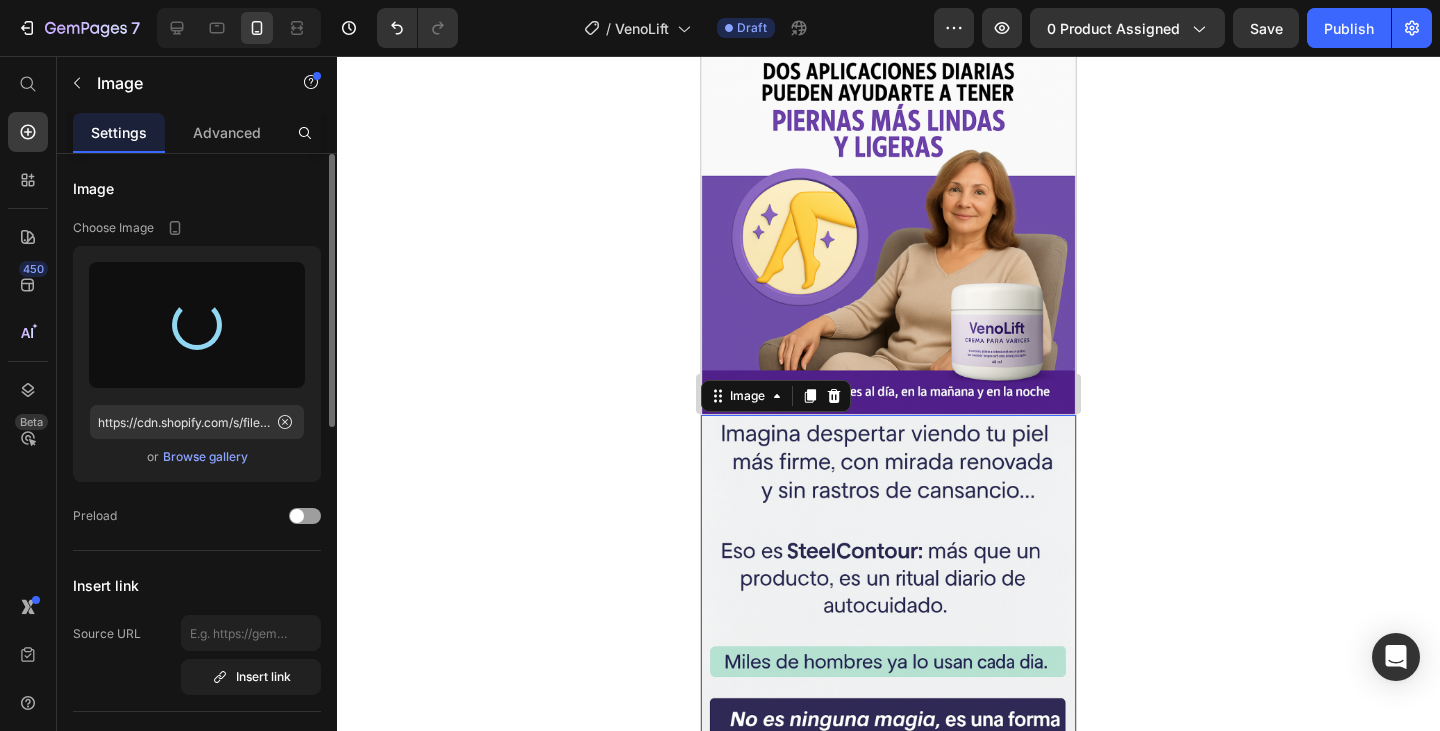 type on "https://cdn.shopify.com/s/files/1/0758/5343/1041/files/gempages_572939387302577043-8e734ab0-ebf7-4d93-a536-284f08ca3367.png" 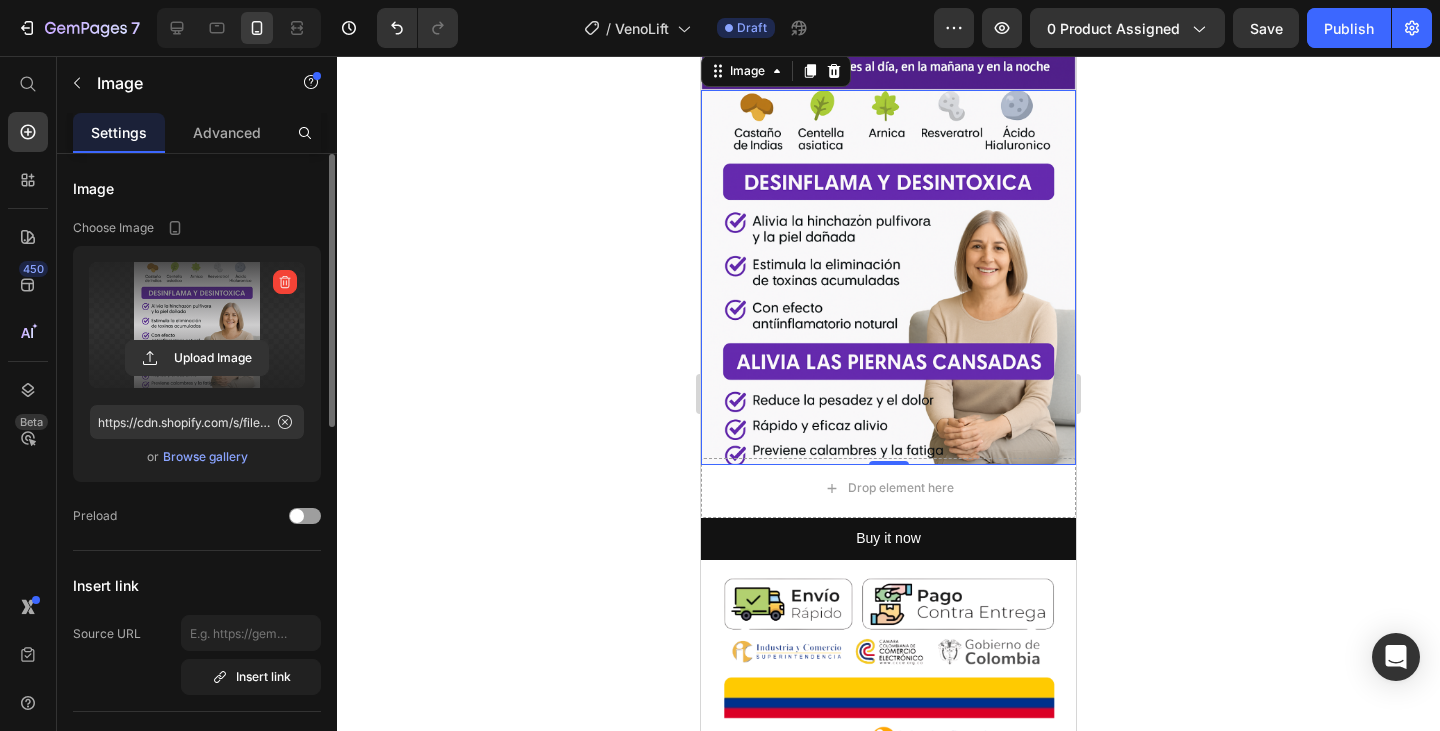scroll, scrollTop: 3500, scrollLeft: 0, axis: vertical 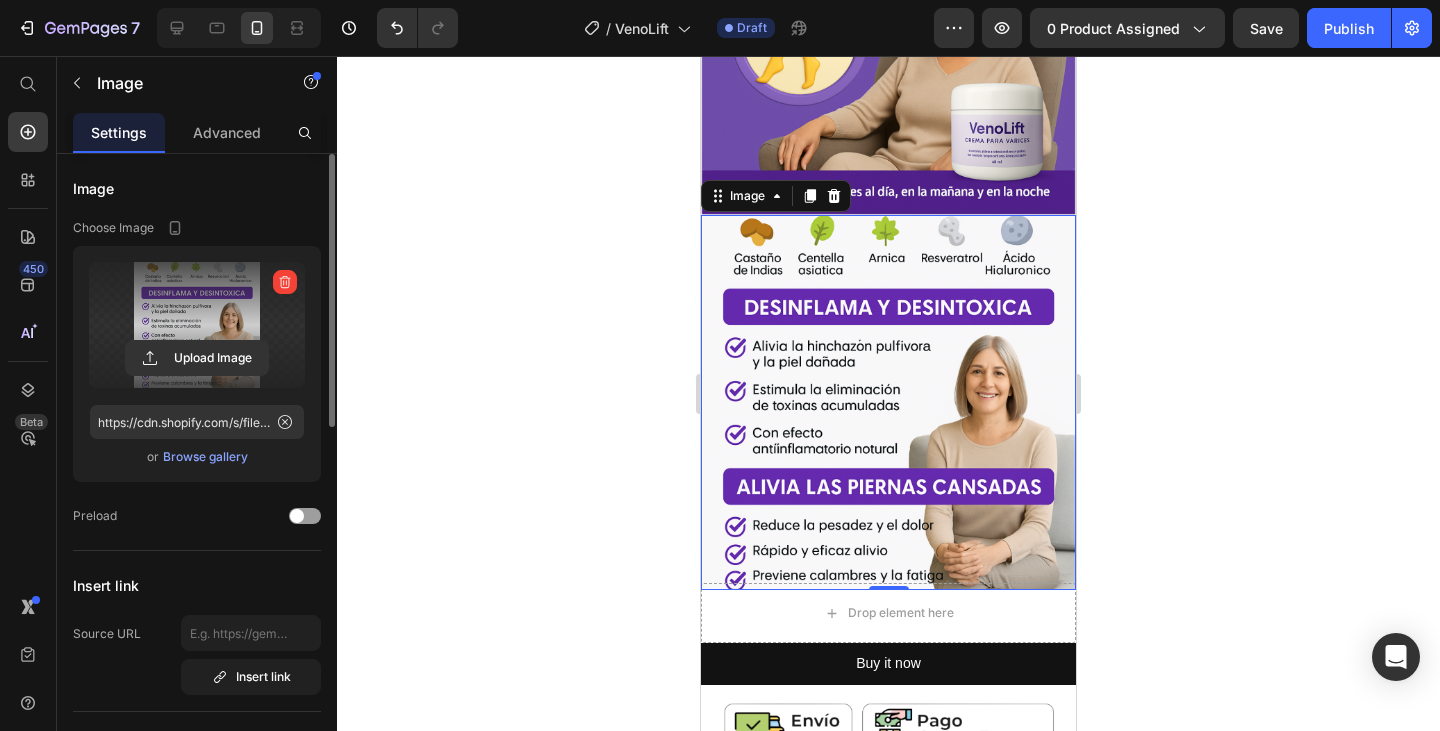 click at bounding box center [888, 402] 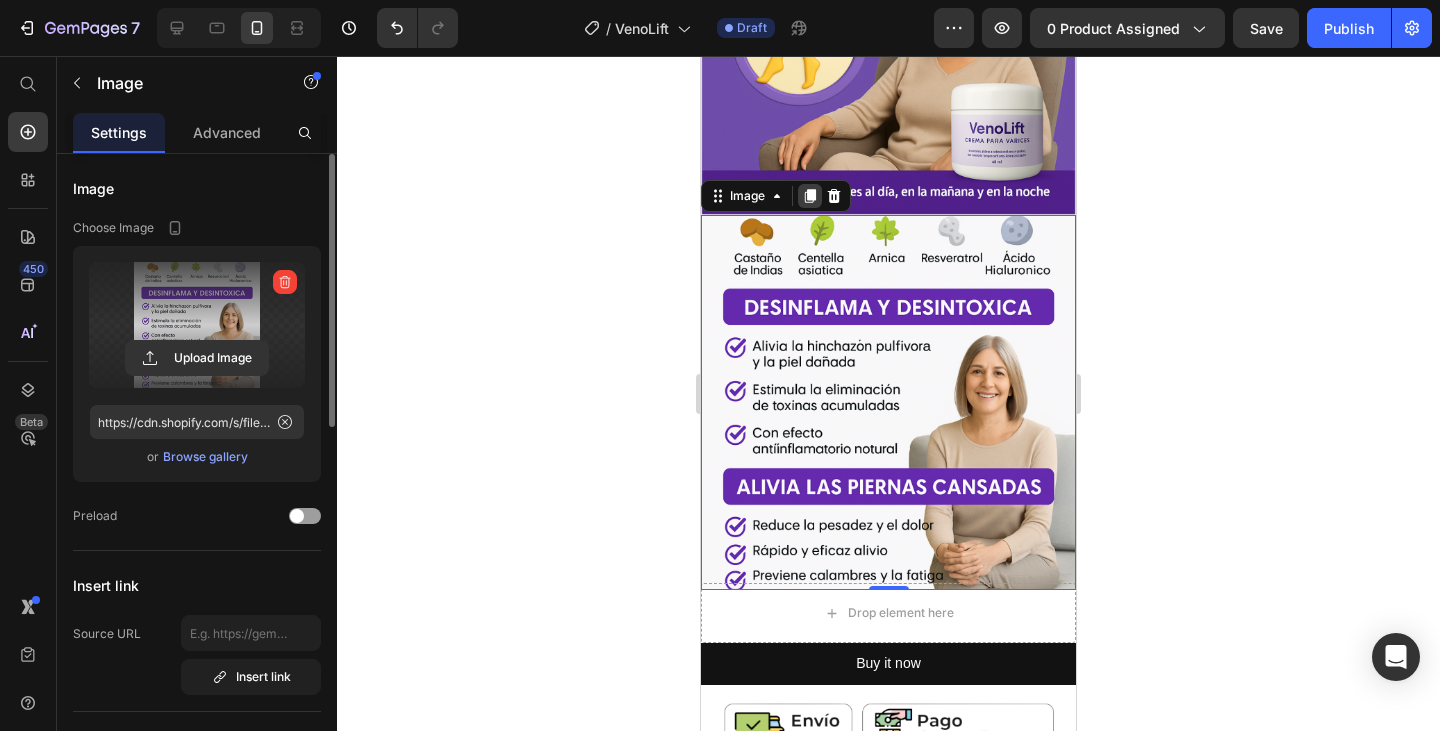 click 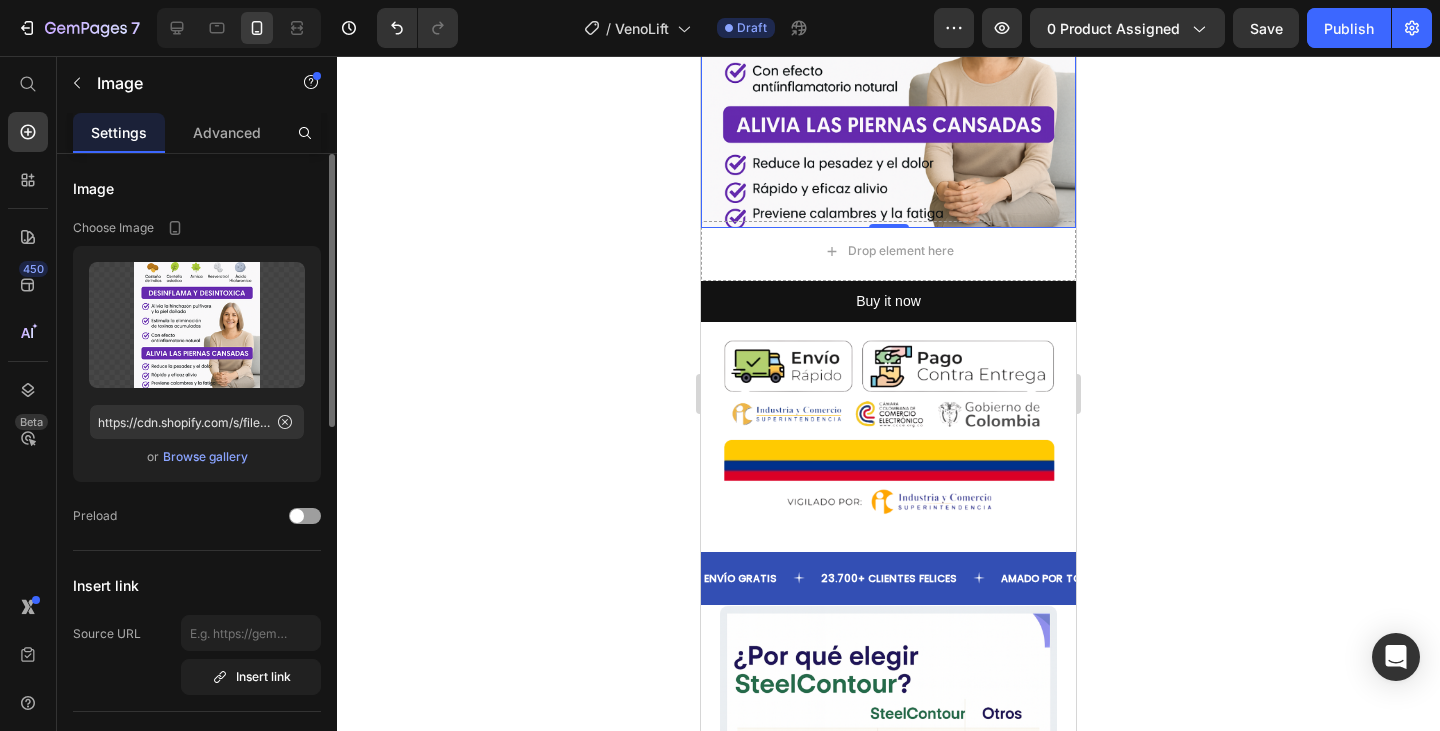 scroll, scrollTop: 4275, scrollLeft: 0, axis: vertical 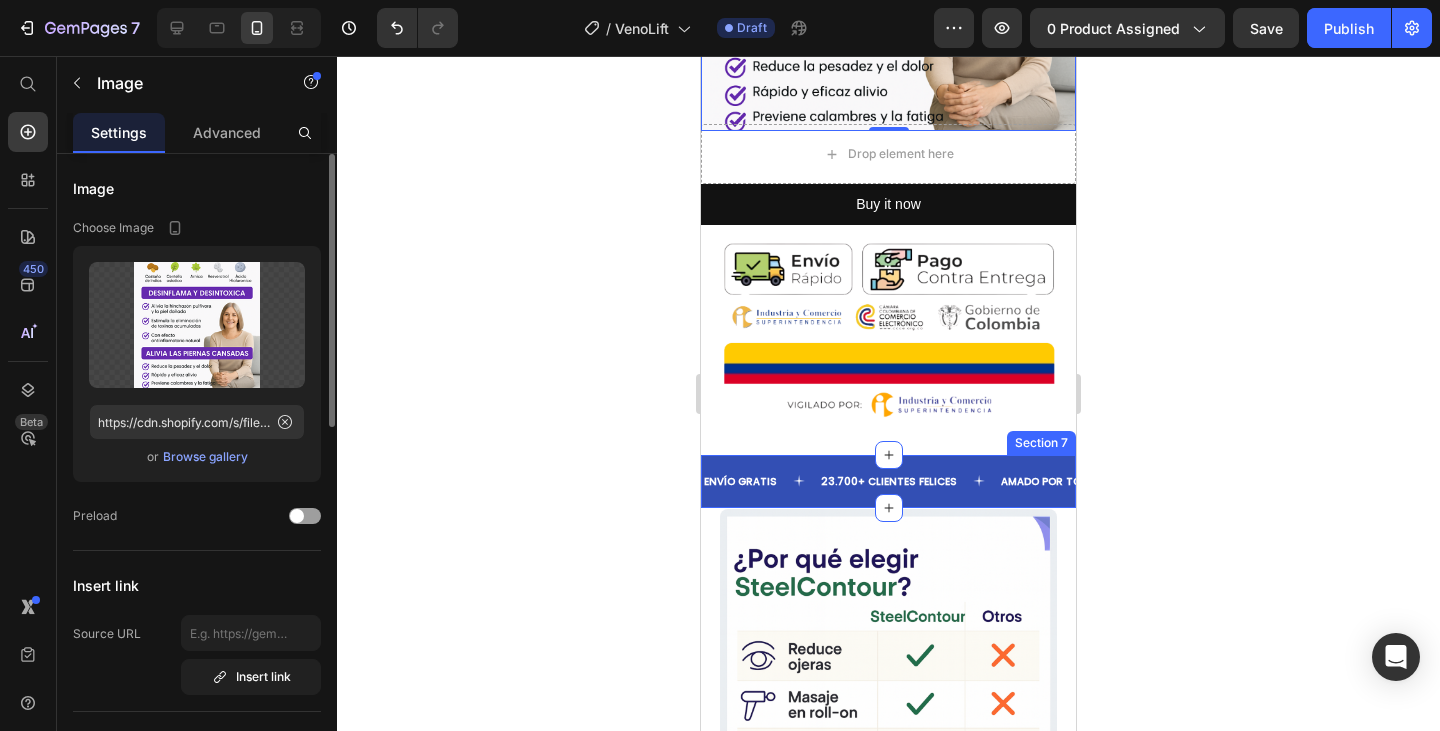 click on "ENVÍO GRATIS Text
[QUANTITY]+ CLIENTES FELICES Text
AMADO POR TODOS Text
ENVÍO GRATIS Text
[QUANTITY]+ CLIENTES FELICES Text
AMADO POR TODOS Text
Marquee Section 7" at bounding box center (888, 481) 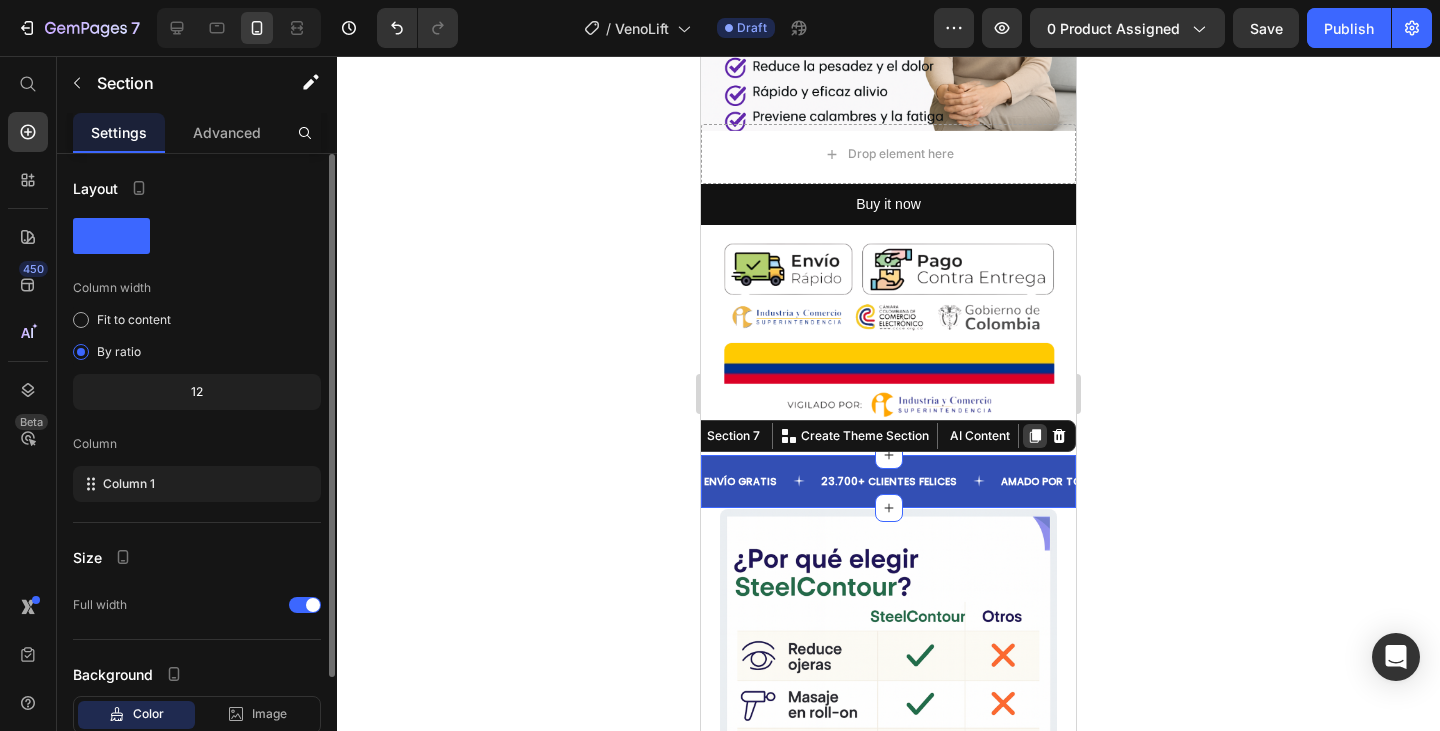 click 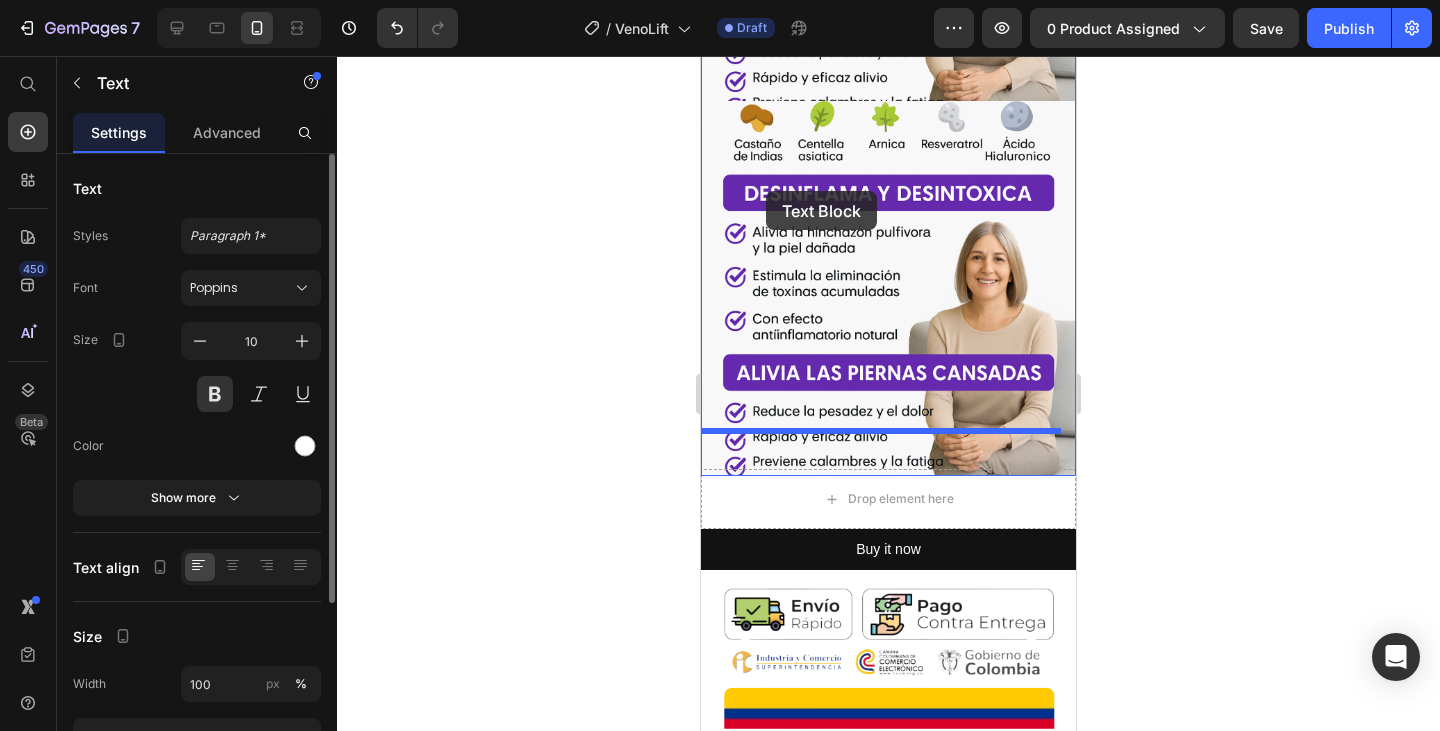 scroll, scrollTop: 3875, scrollLeft: 0, axis: vertical 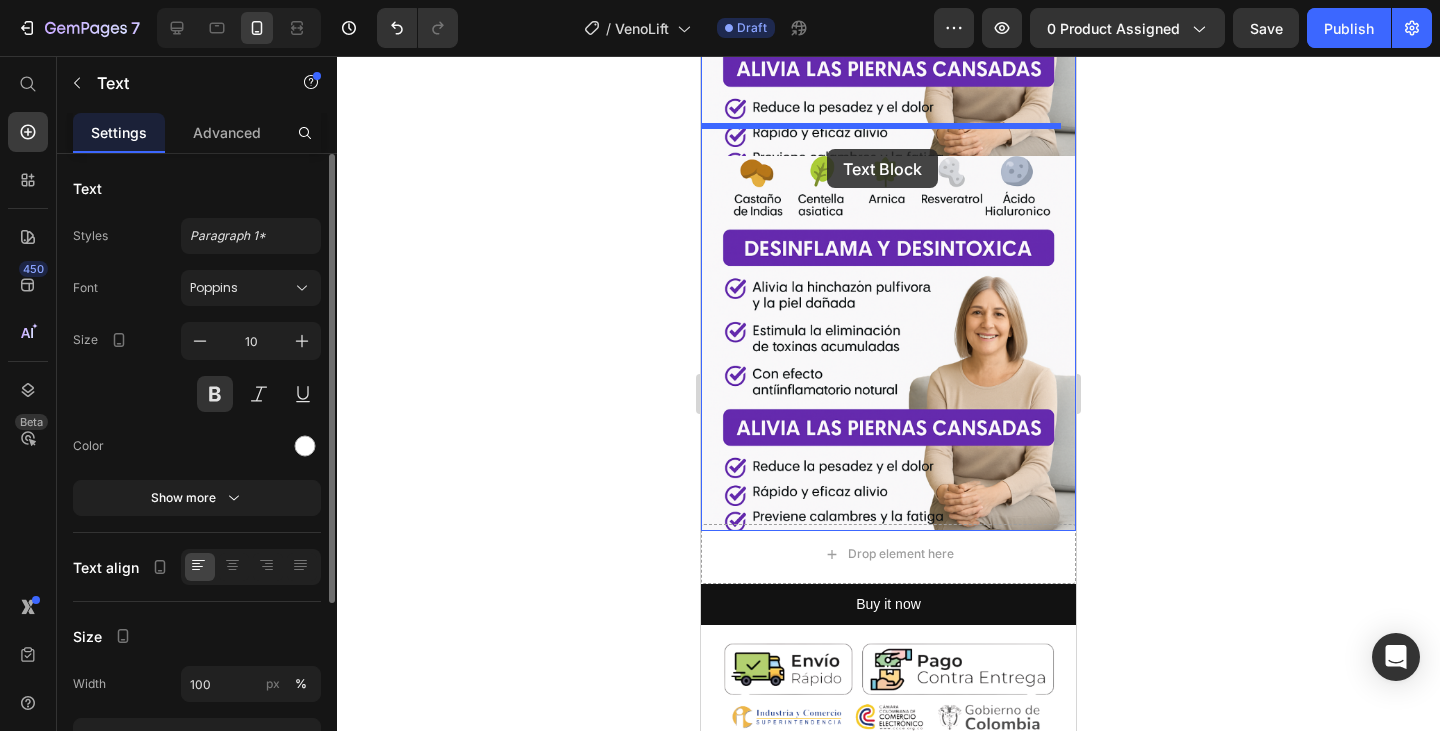 drag, startPoint x: 738, startPoint y: 434, endPoint x: 827, endPoint y: 149, distance: 298.57327 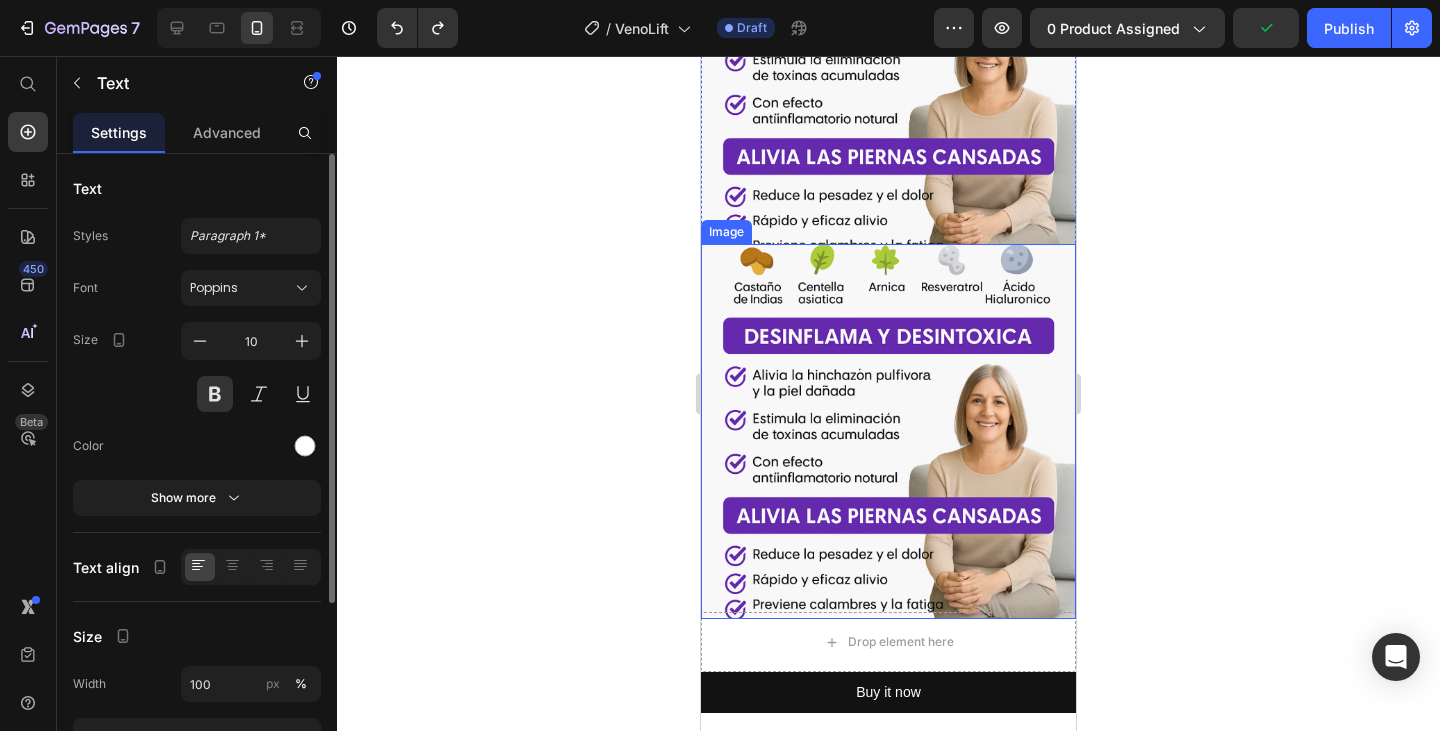 scroll, scrollTop: 3775, scrollLeft: 0, axis: vertical 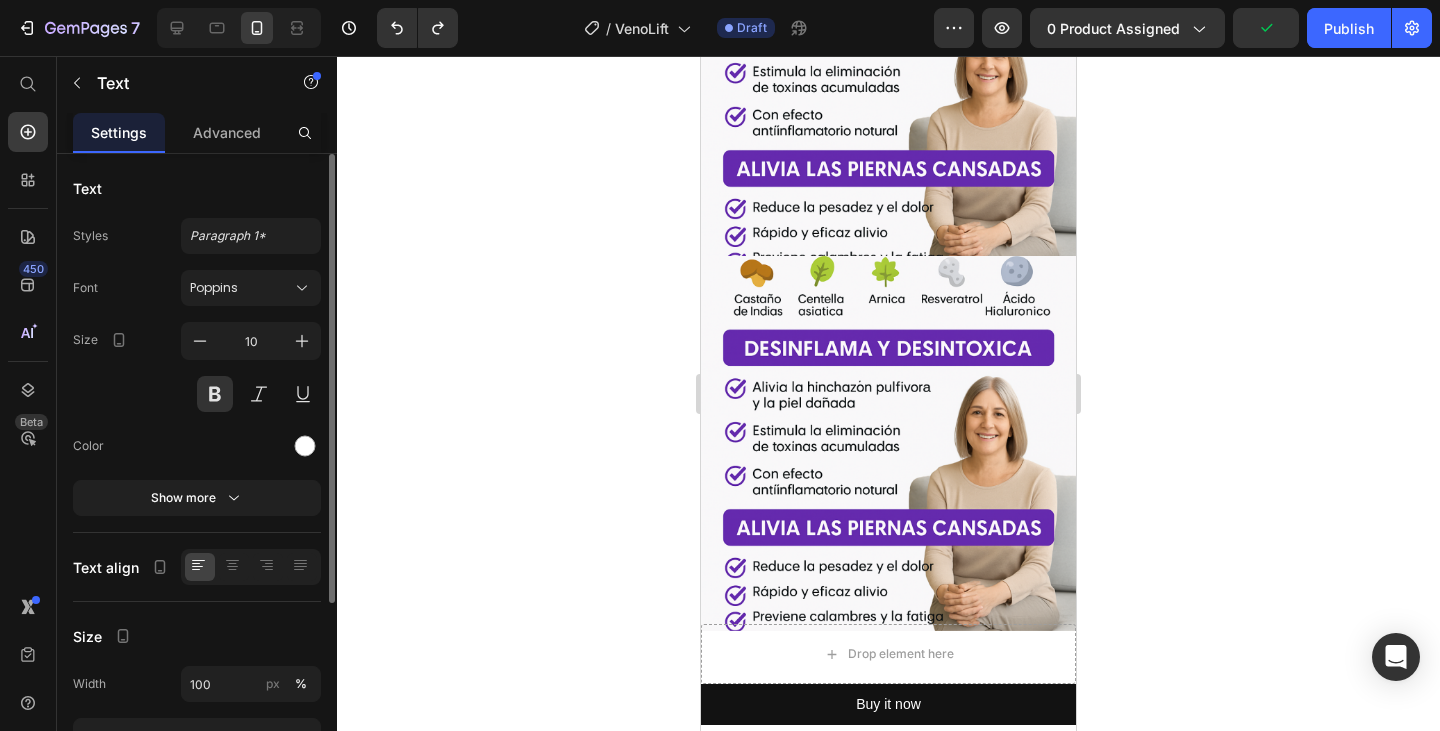click 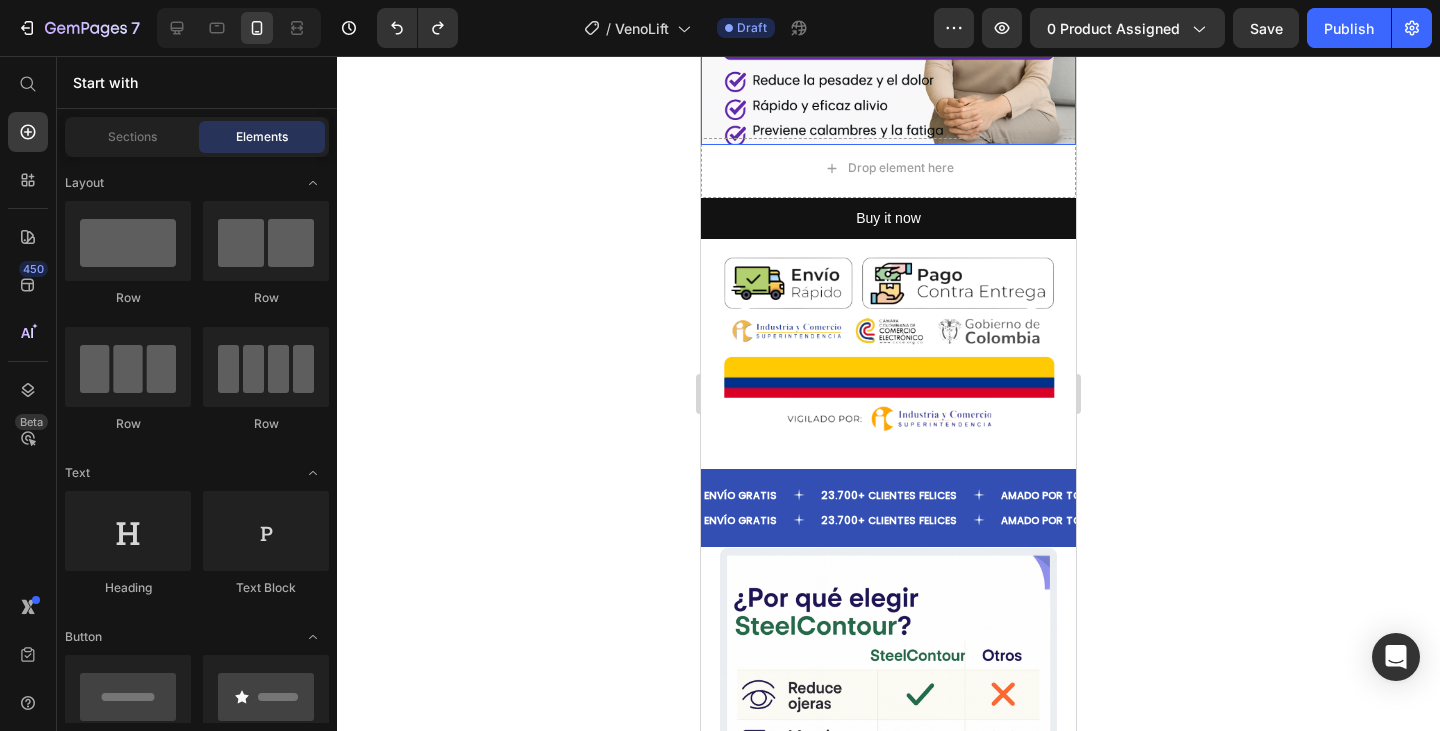 scroll, scrollTop: 4375, scrollLeft: 0, axis: vertical 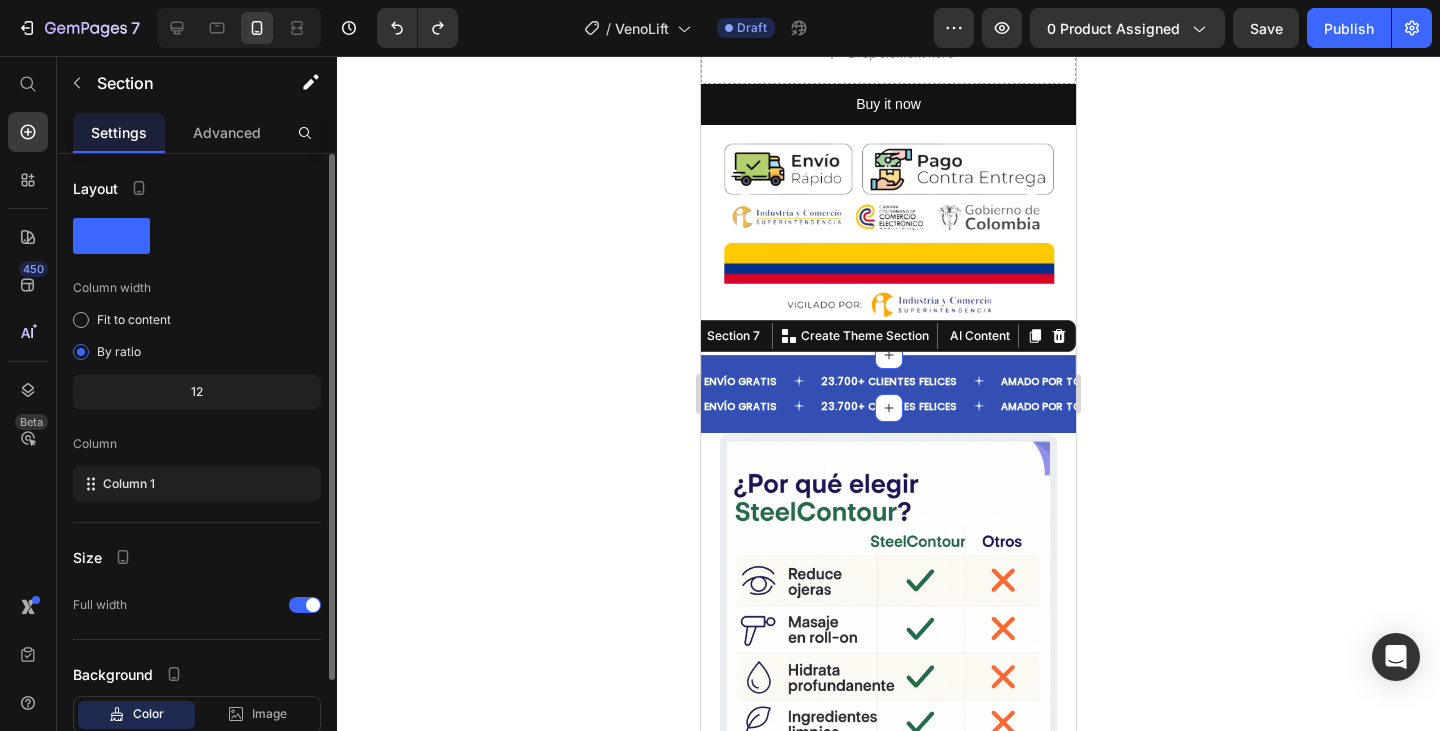 click on "ENVÍO GRATIS Text
[QUANTITY]+ CLIENTES FELICES Text
AMADO POR TODOS Text
ENVÍO GRATIS Text
[QUANTITY]+ CLIENTES FELICES Text
AMADO POR TODOS Text
Marquee Section 7   You can create reusable sections Create Theme Section AI Content Write with GemAI What would you like to describe here? Tone and Voice Persuasive Product Show more Generate" at bounding box center [888, 381] 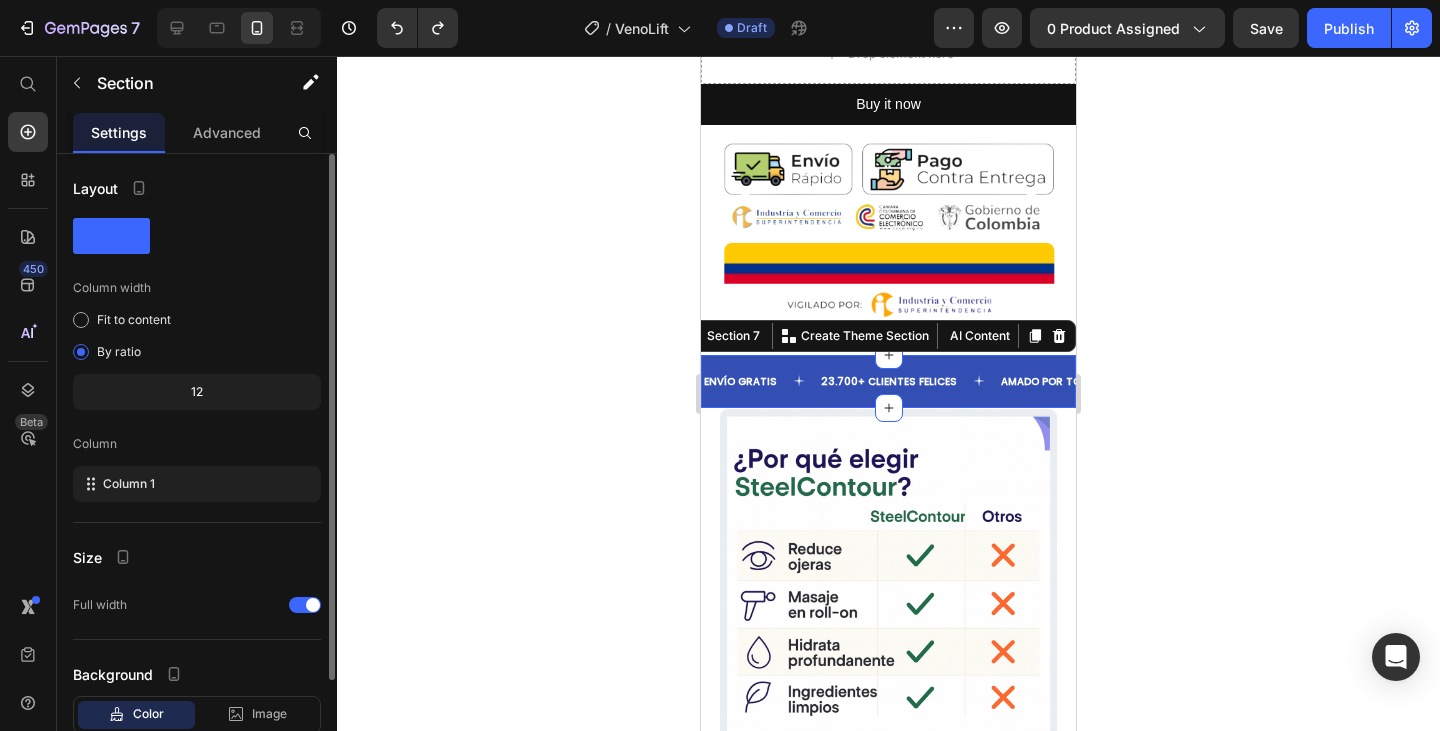 click 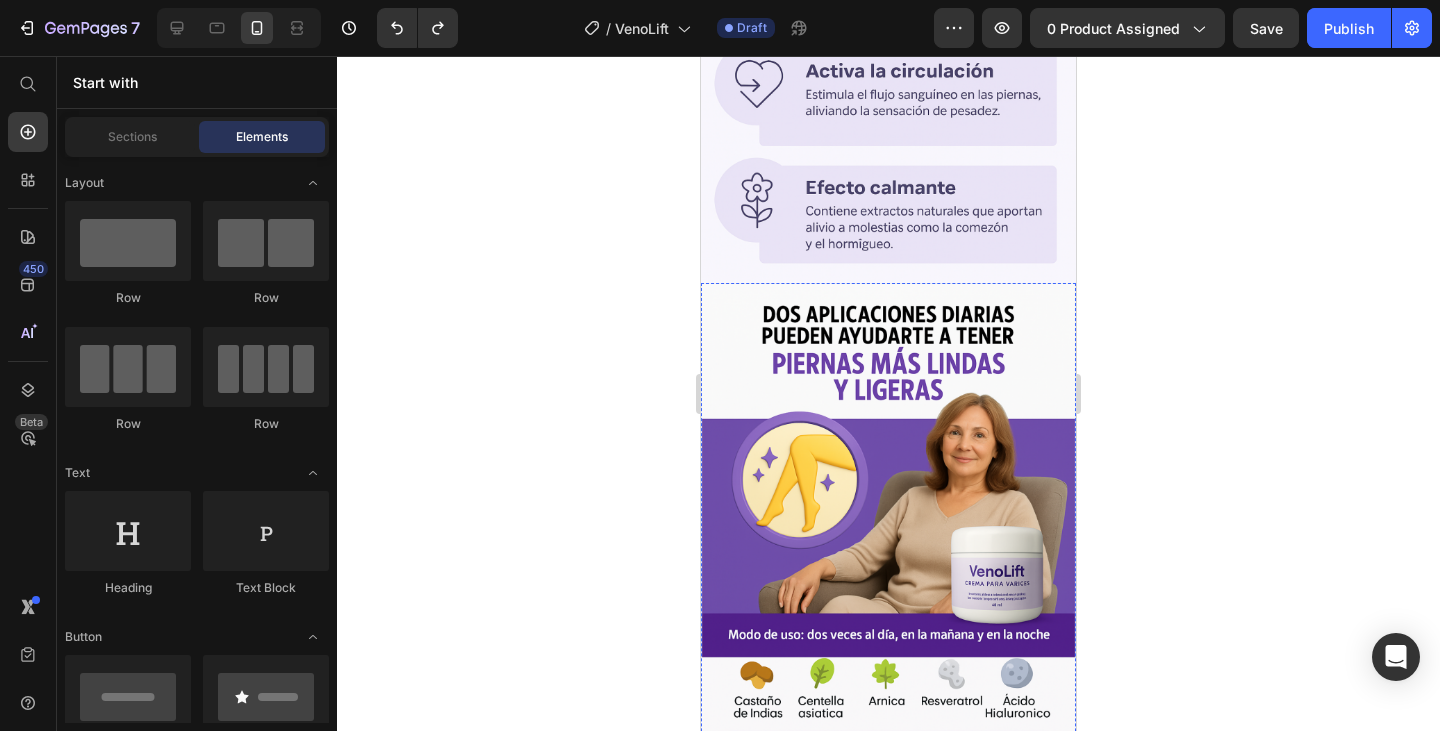 scroll, scrollTop: 3575, scrollLeft: 0, axis: vertical 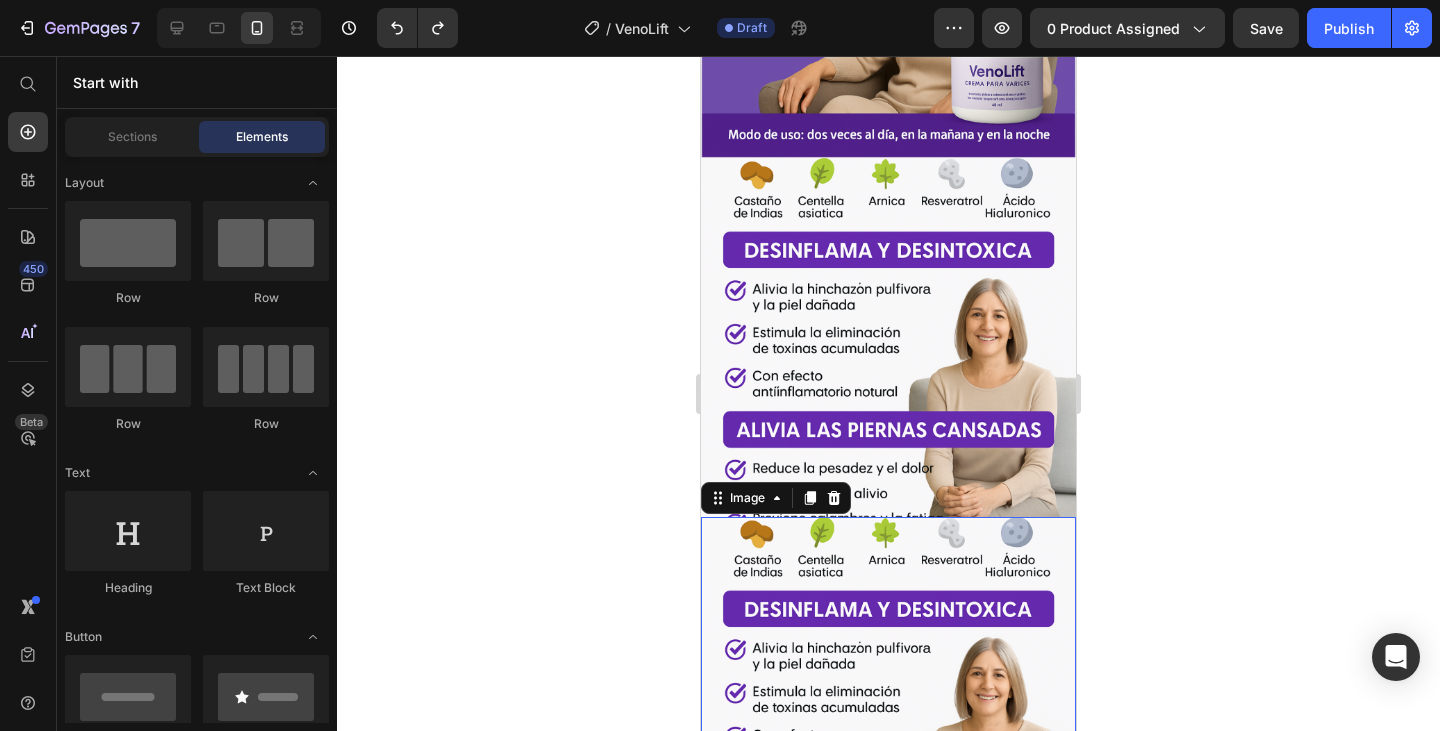 click at bounding box center (888, 704) 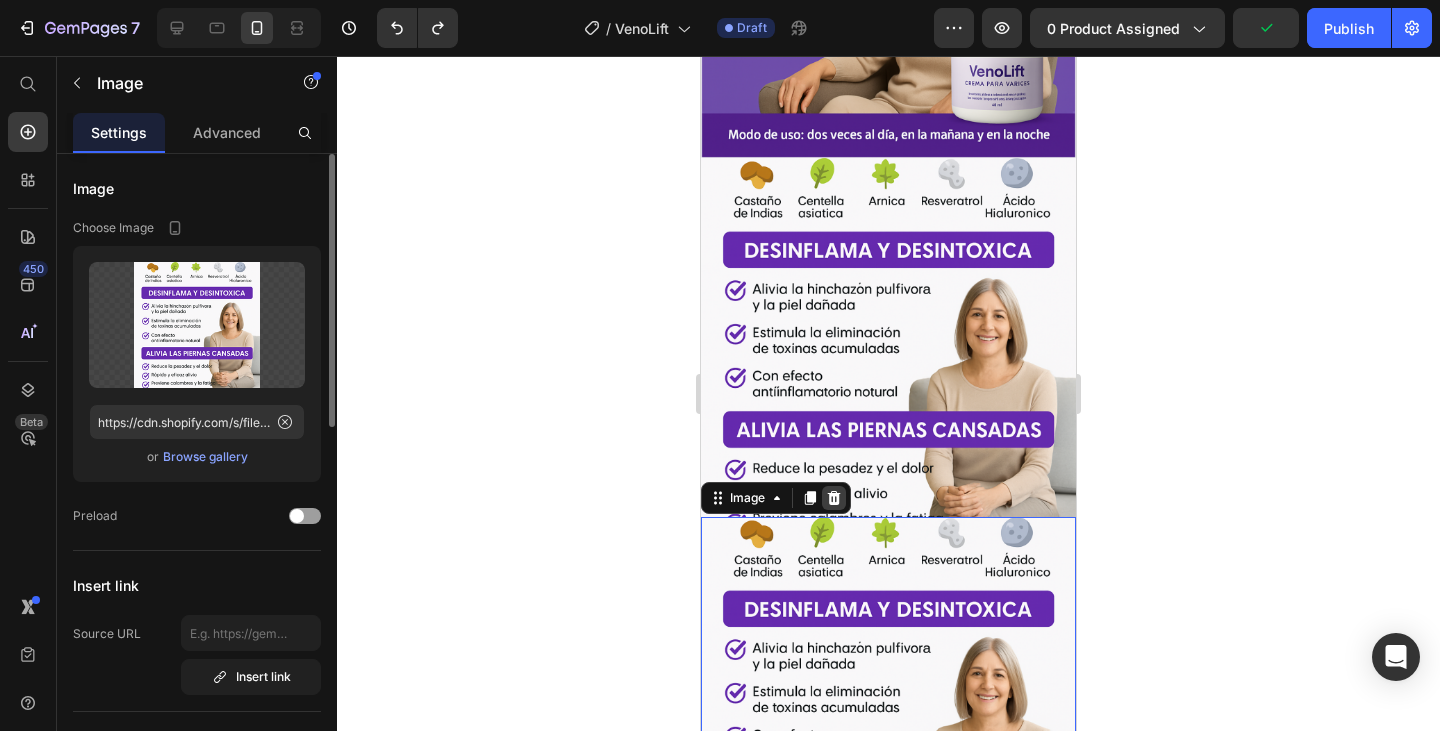 click 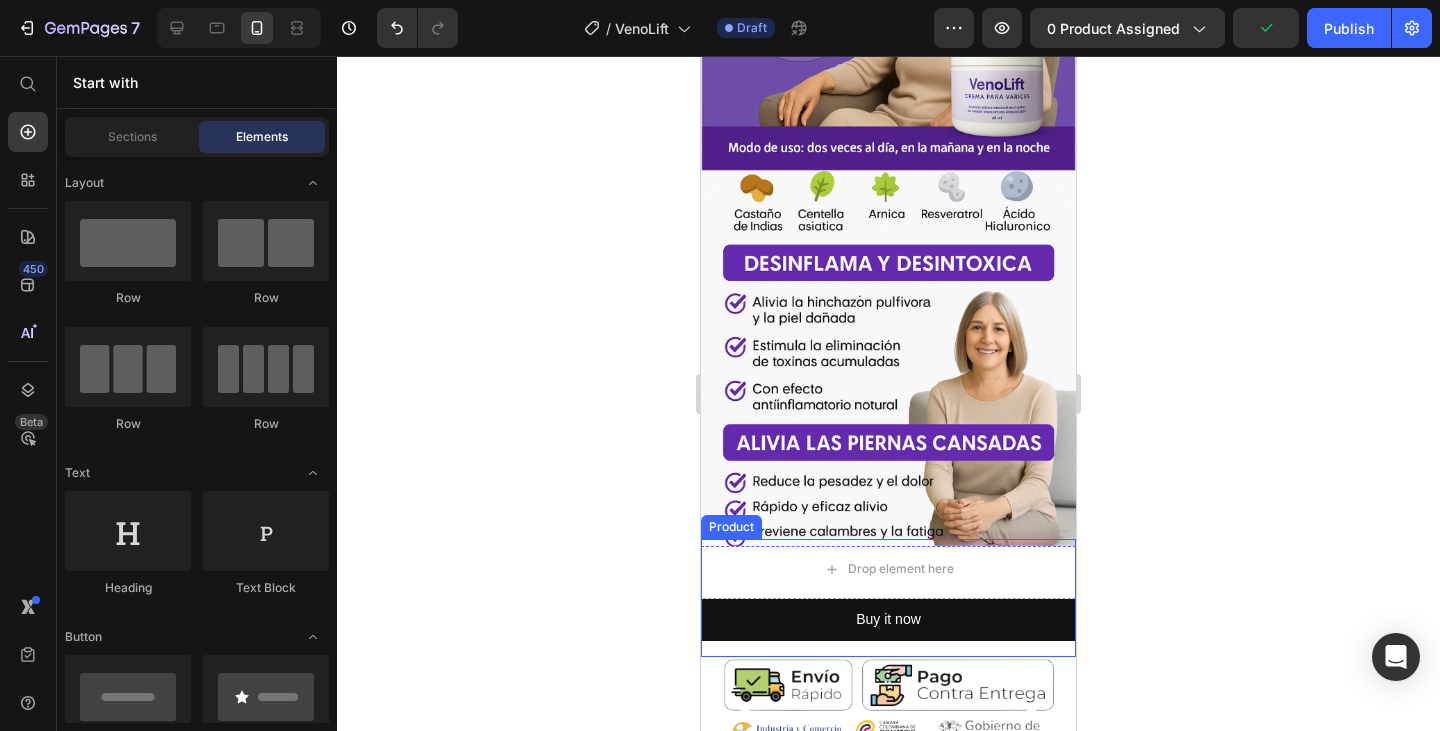 scroll, scrollTop: 3575, scrollLeft: 0, axis: vertical 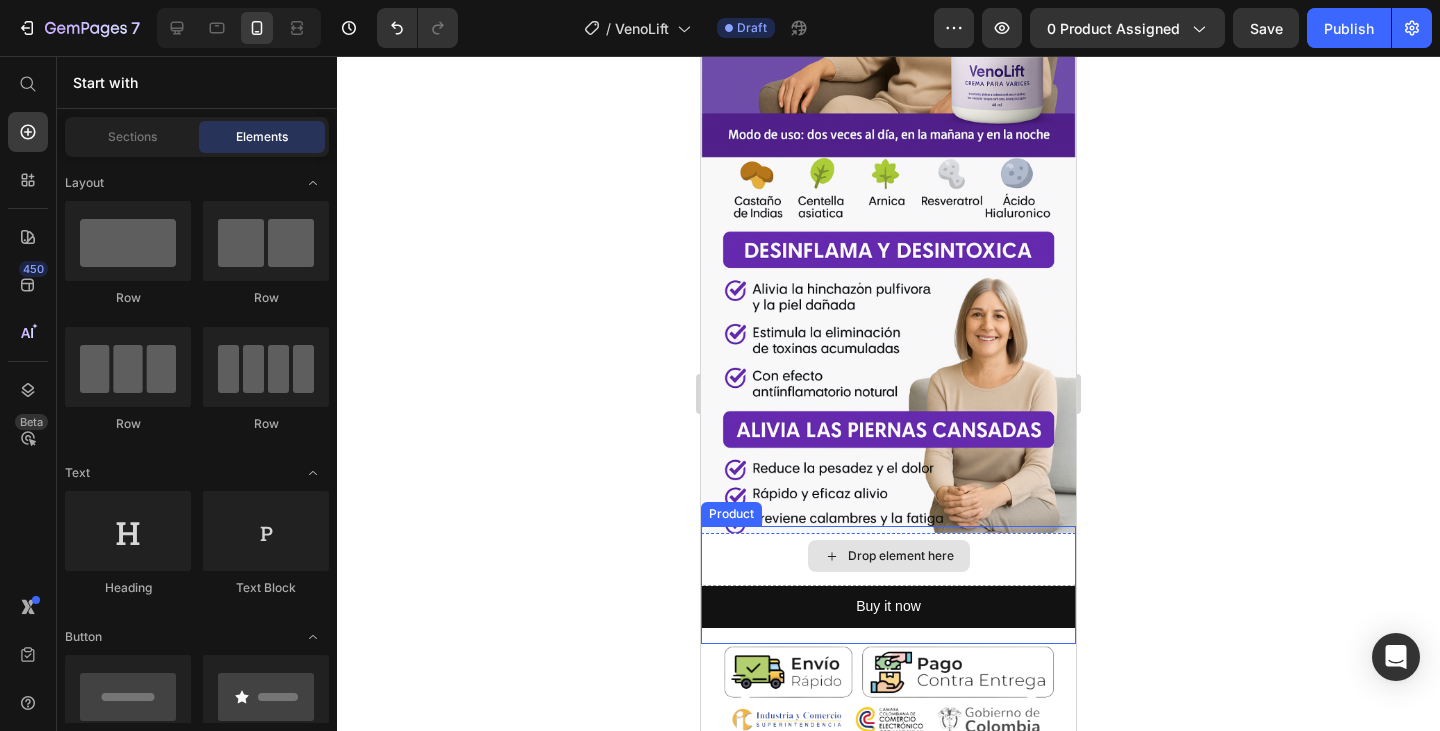 click on "Drop element here" at bounding box center [888, 556] 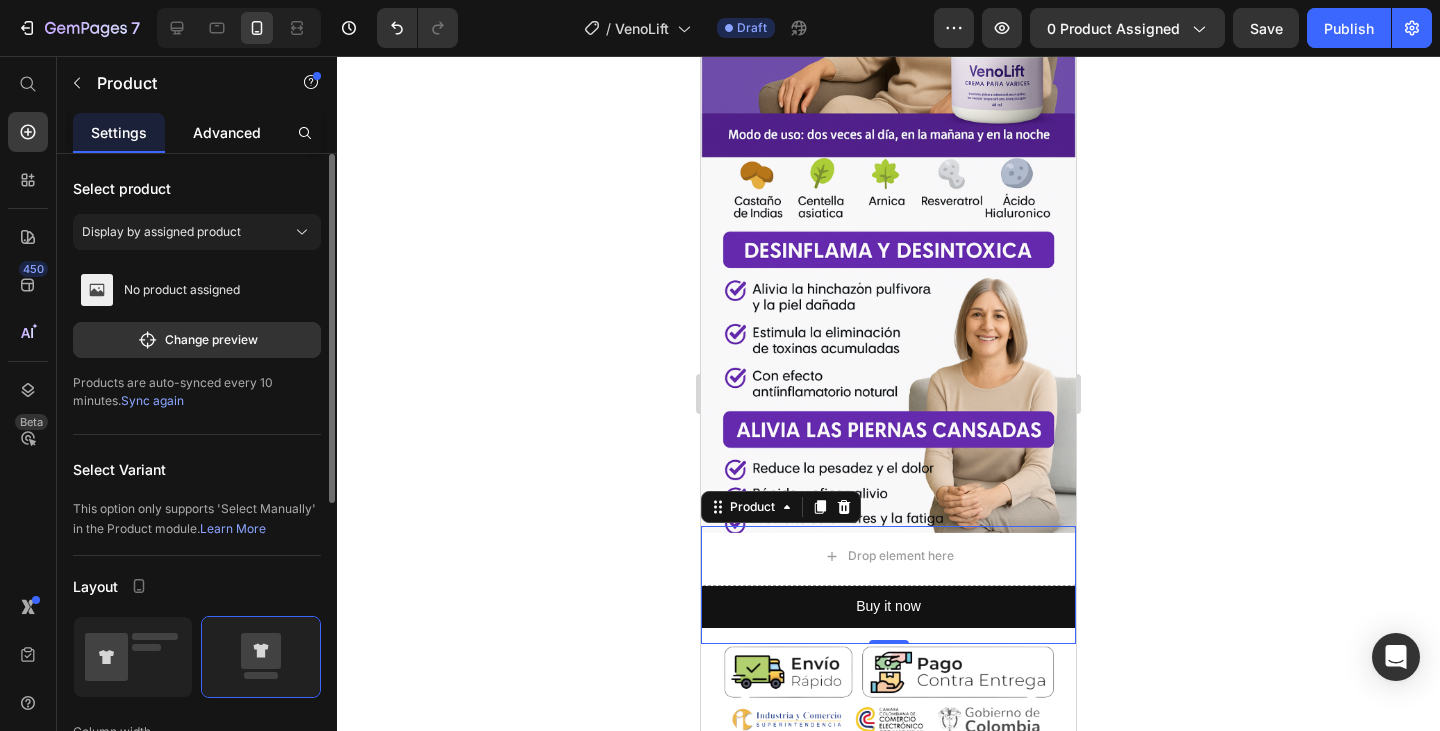click on "Advanced" 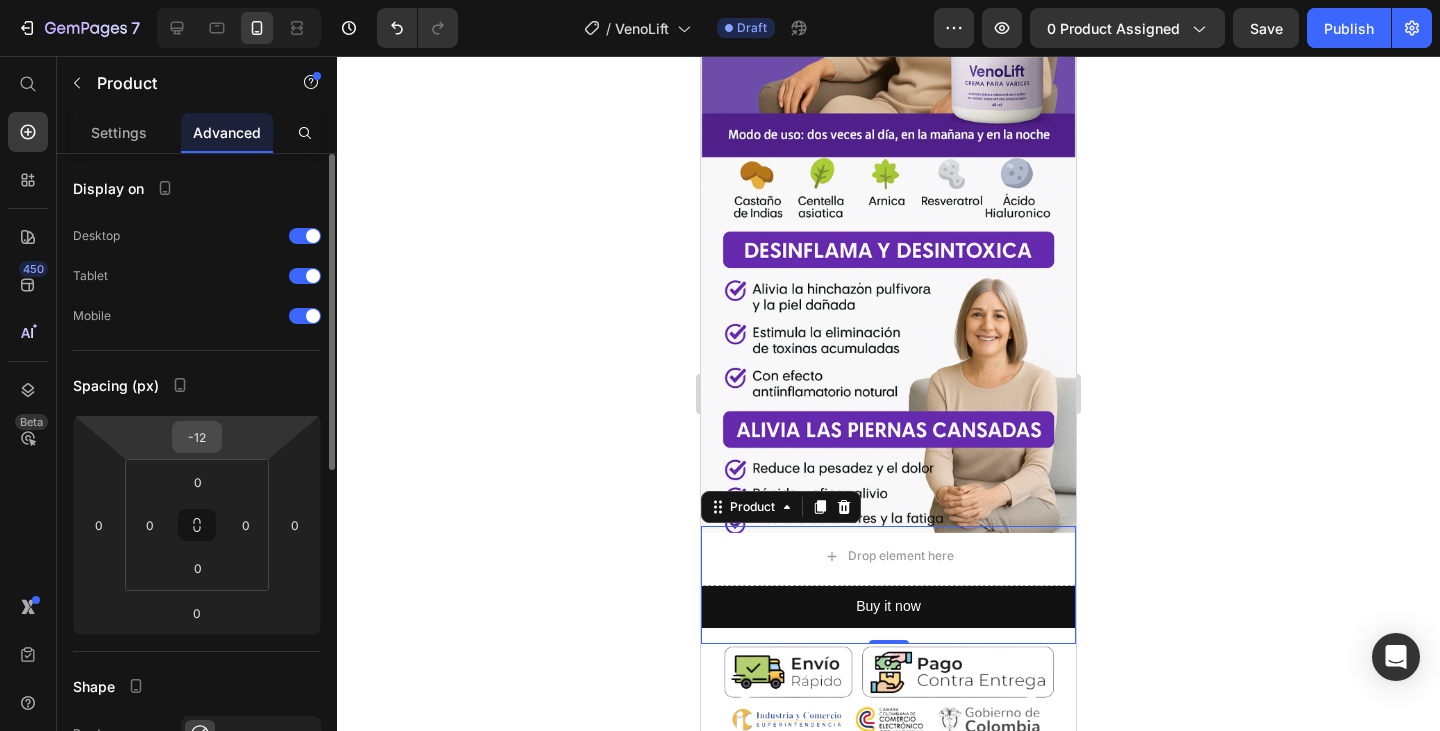 click on "-12" at bounding box center [197, 437] 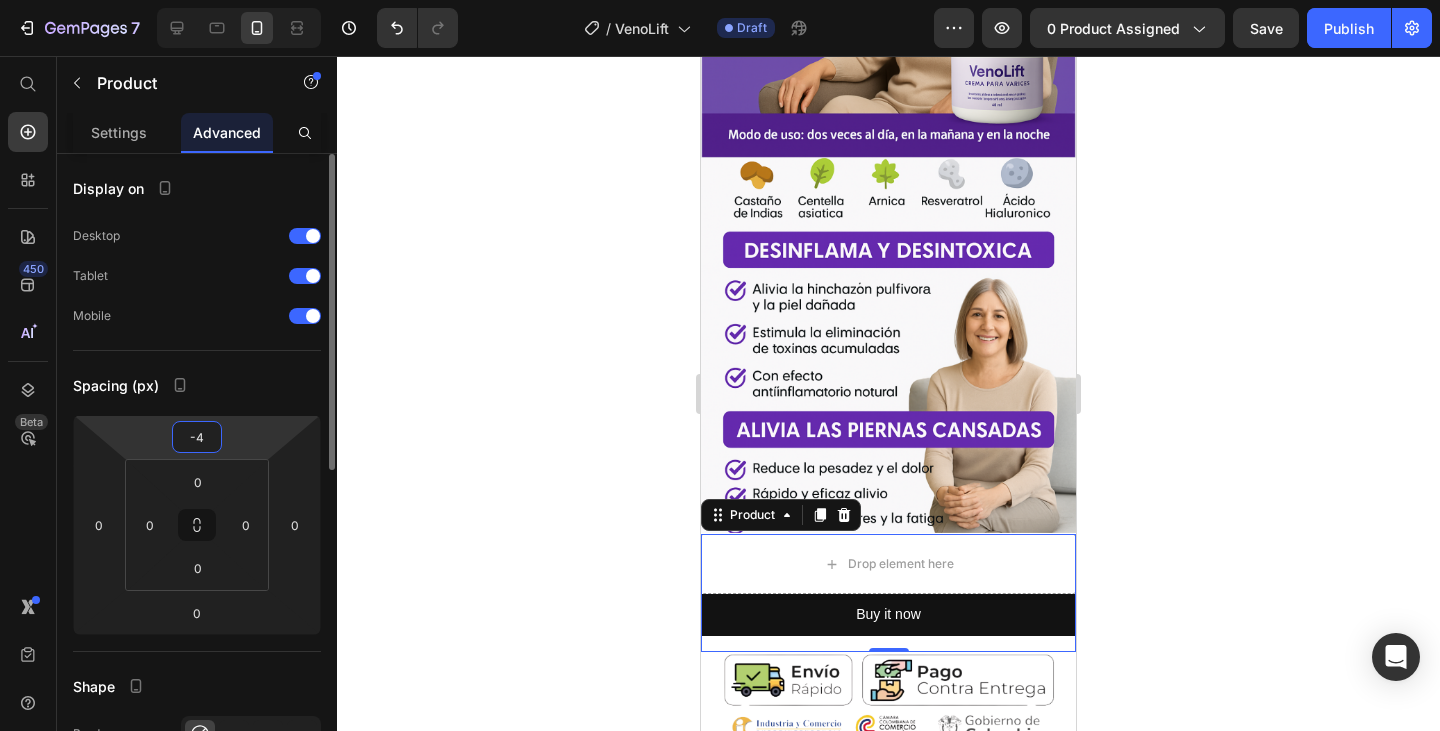 type on "-5" 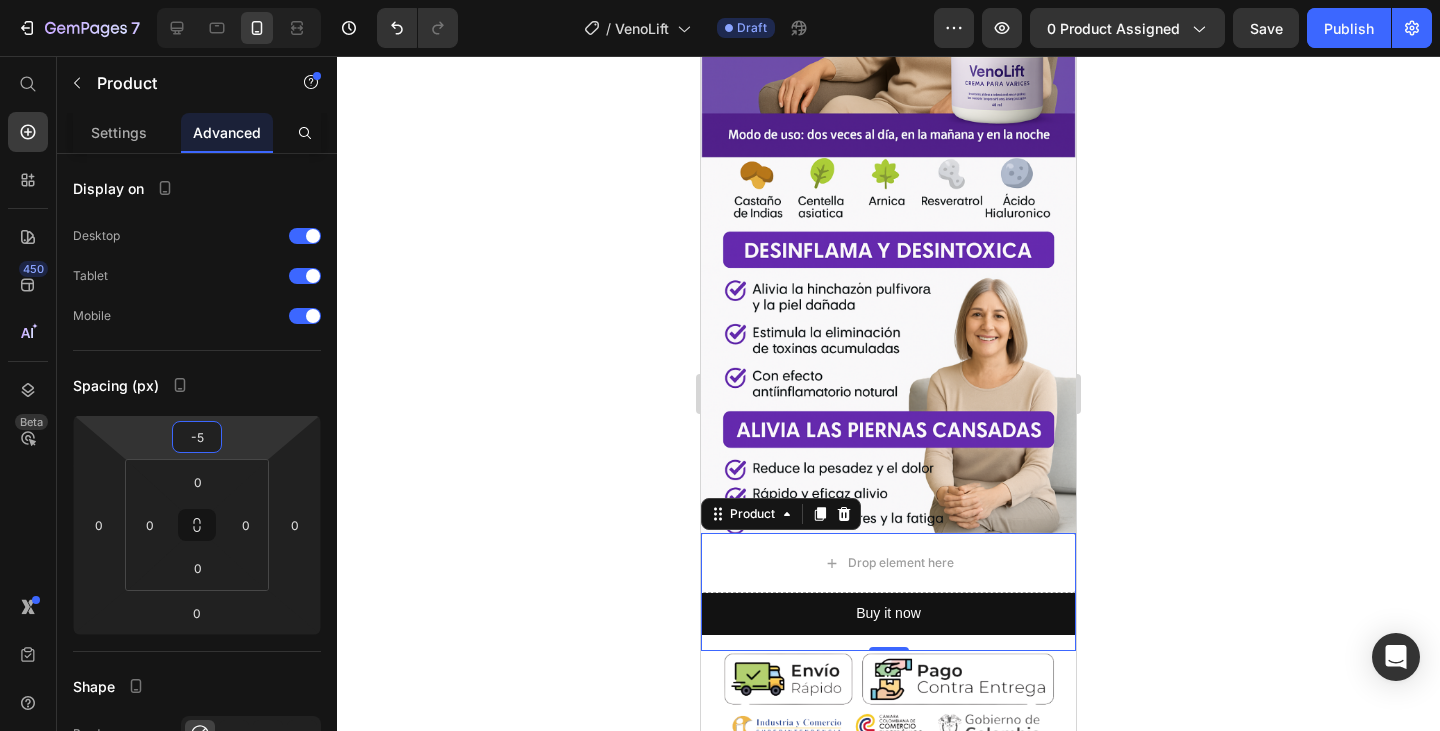 click 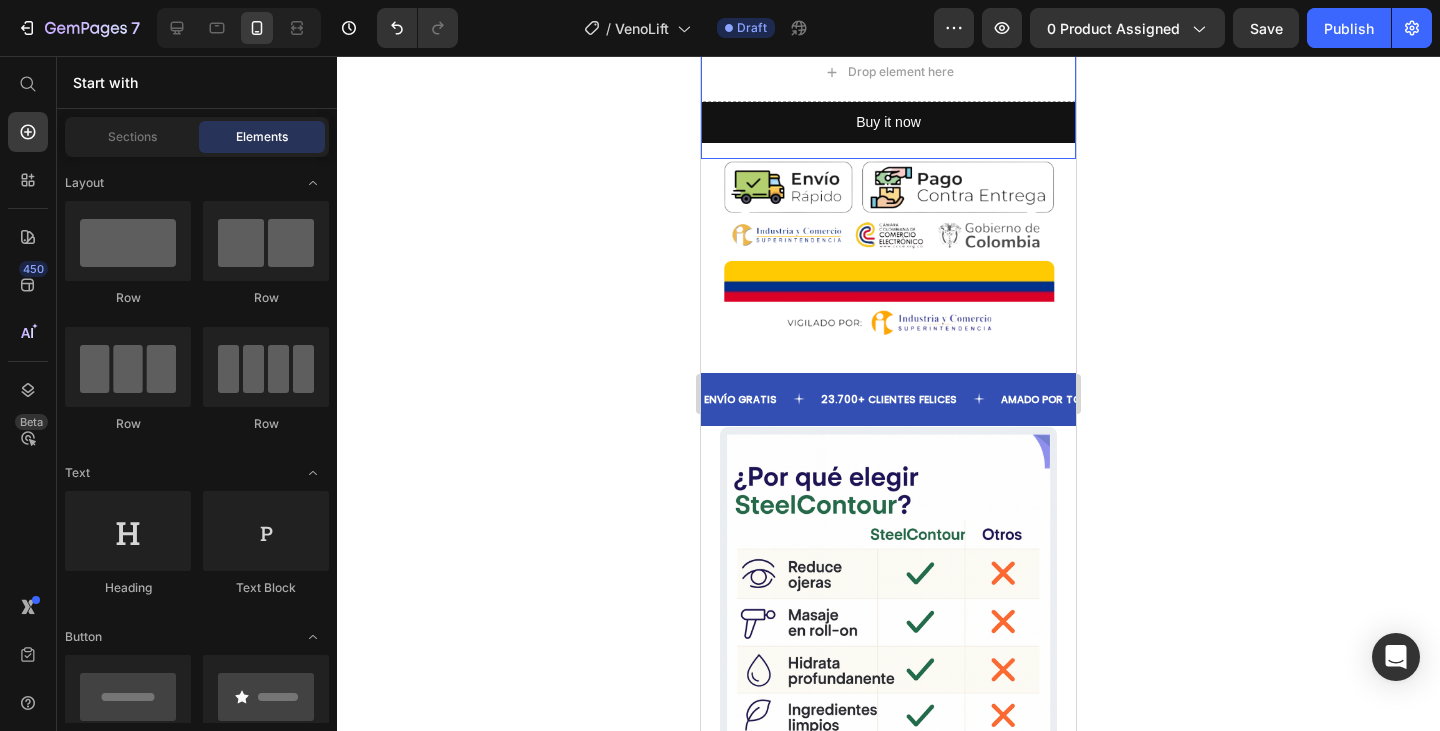 scroll, scrollTop: 4075, scrollLeft: 0, axis: vertical 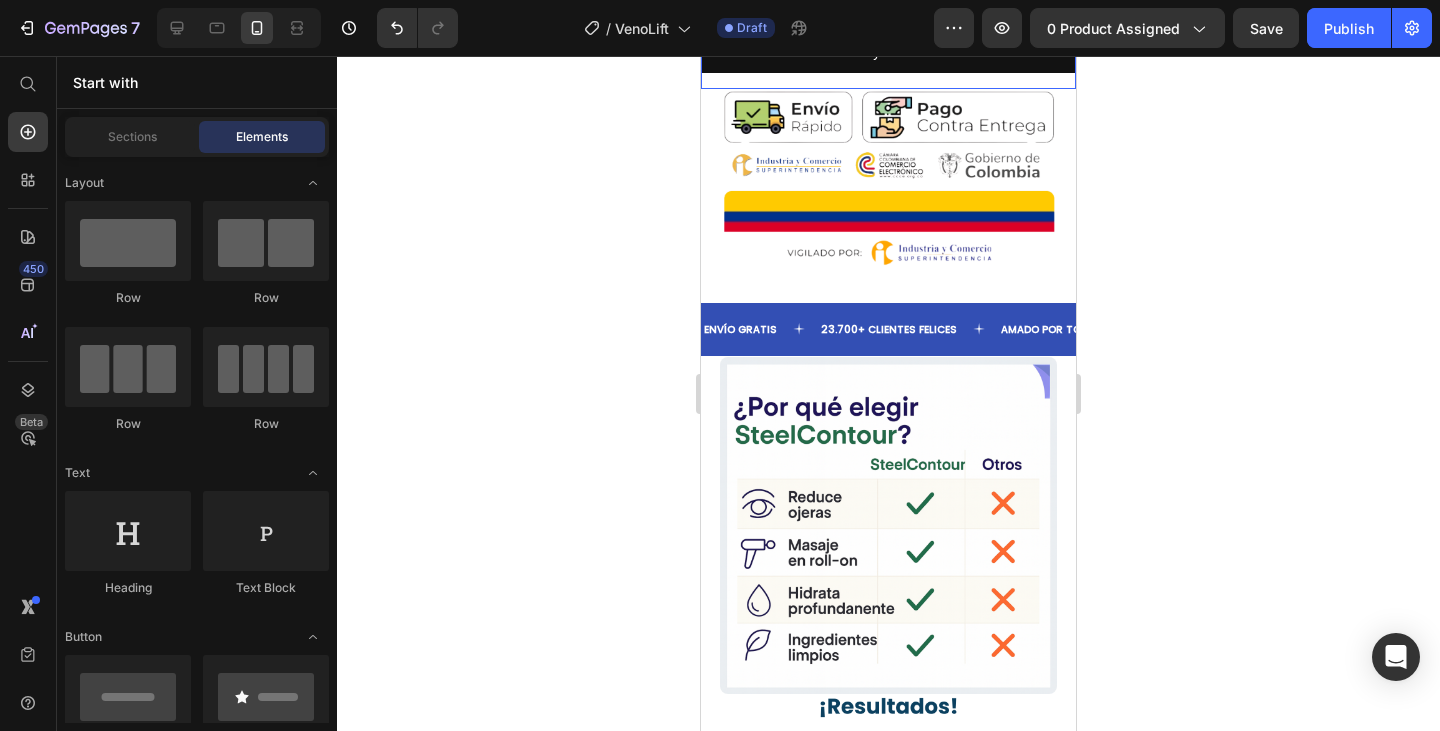 click at bounding box center (888, 526) 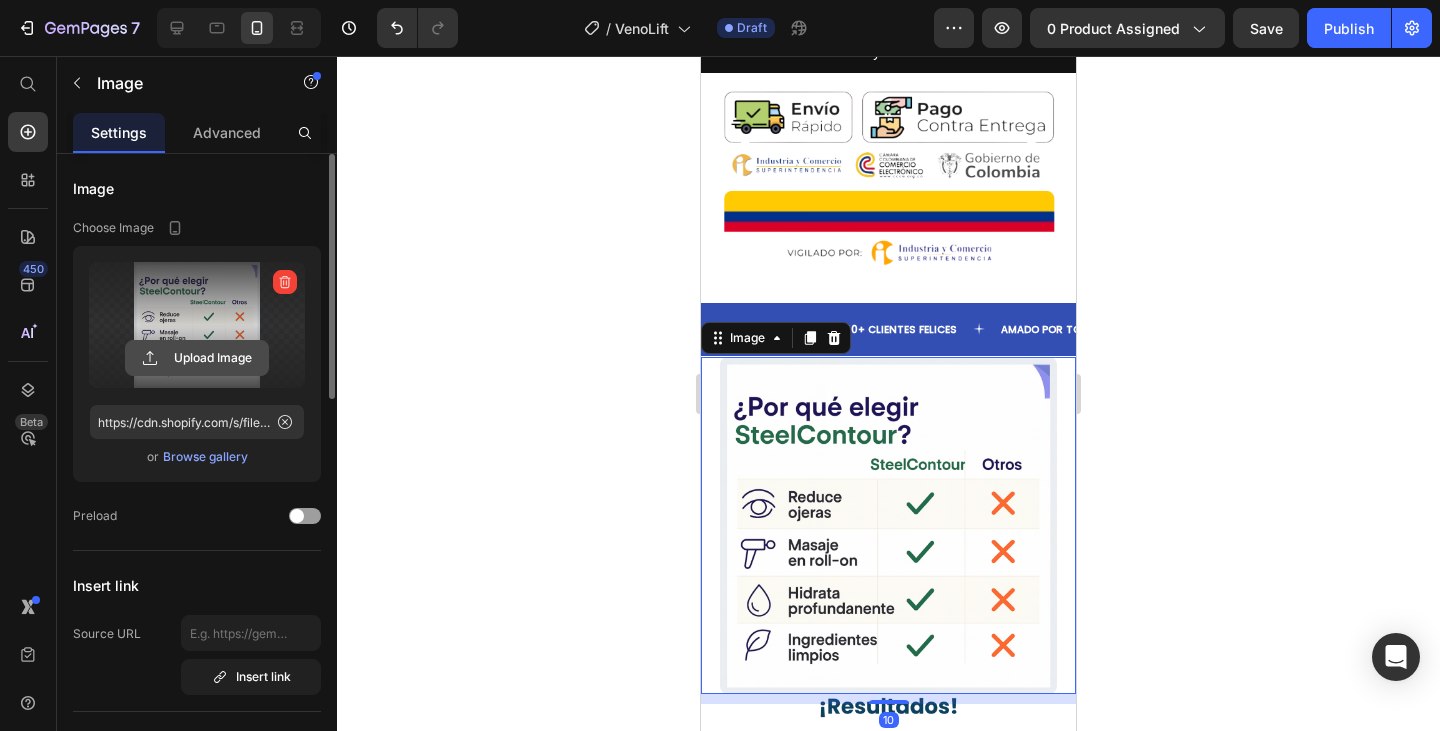 click 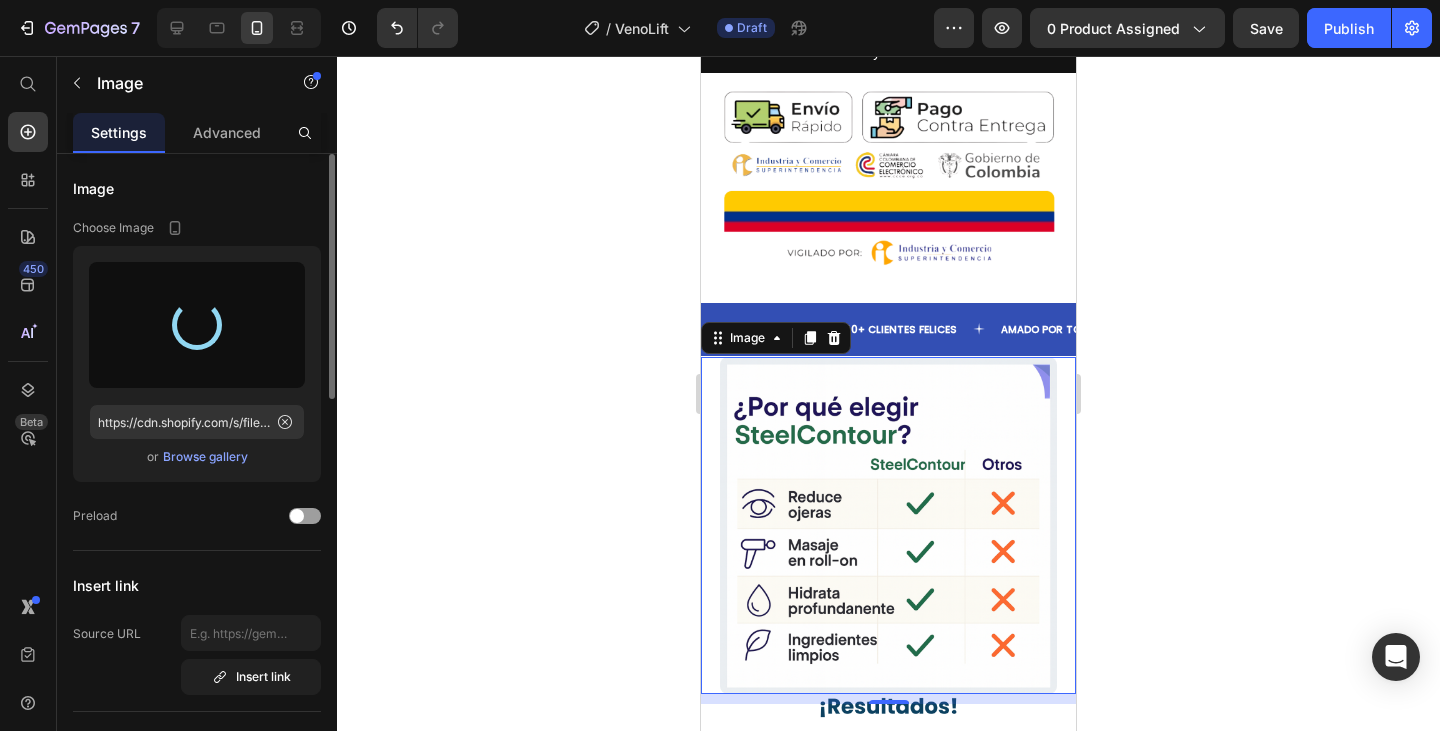 type on "https://cdn.shopify.com/s/files/1/0758/5343/1041/files/gempages_572939387302577043-74e8191d-793c-47b9-8d4a-f7254577002a.png" 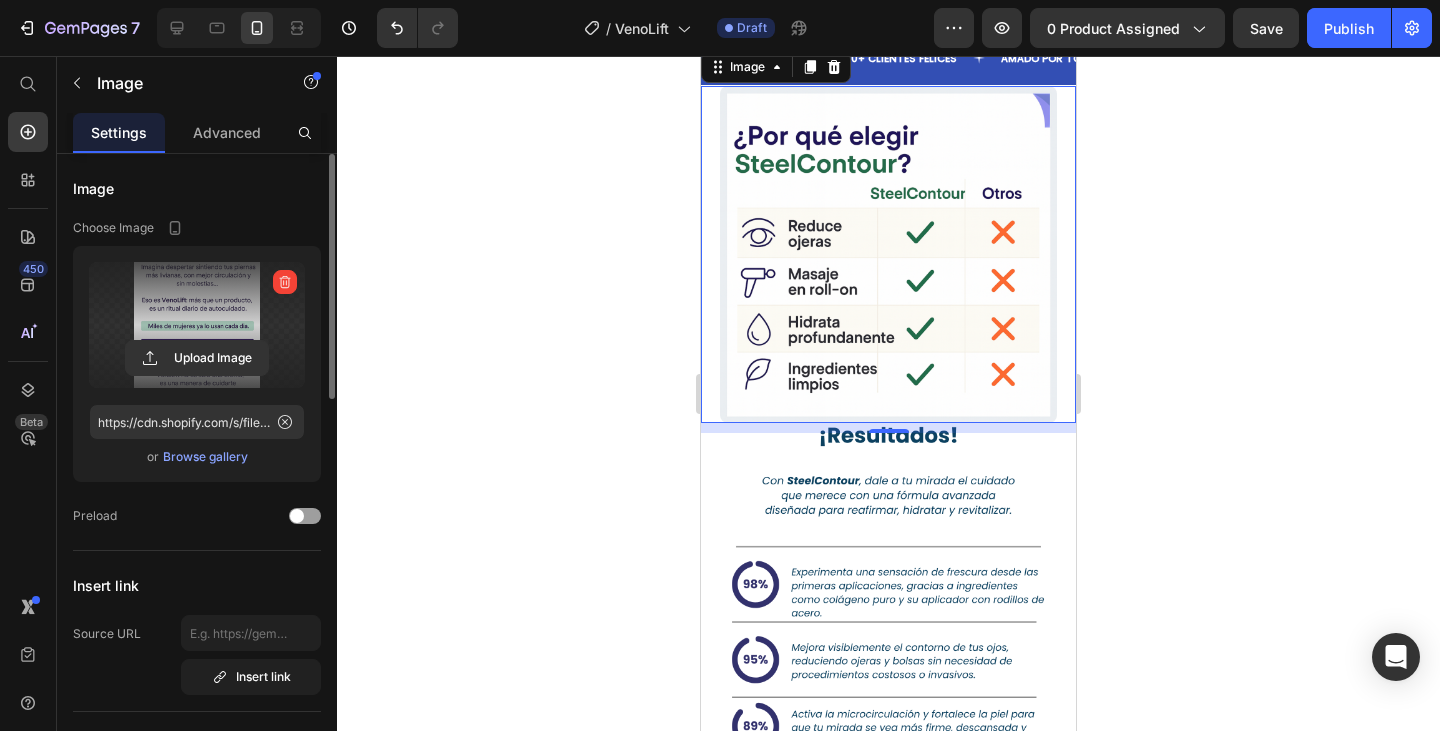 scroll, scrollTop: 4375, scrollLeft: 0, axis: vertical 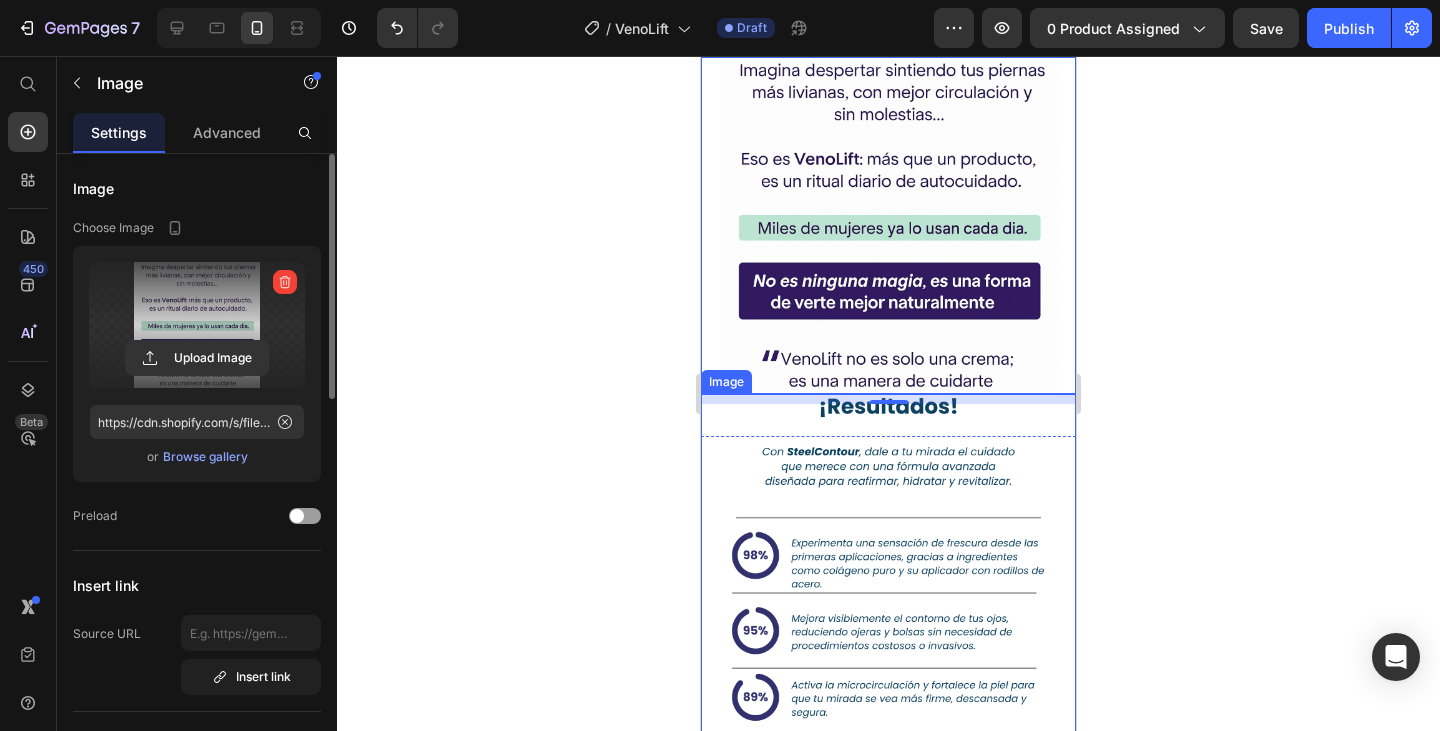 click at bounding box center [888, 563] 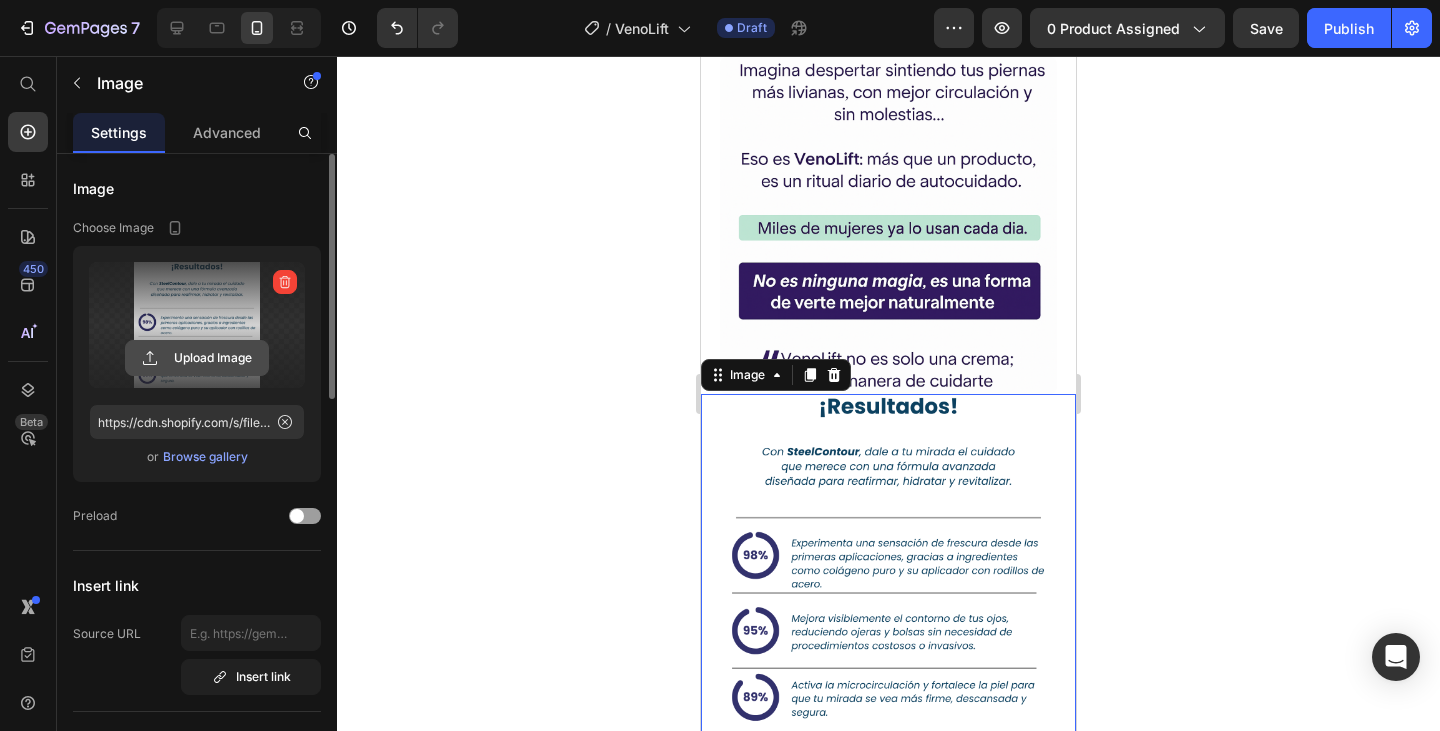 click 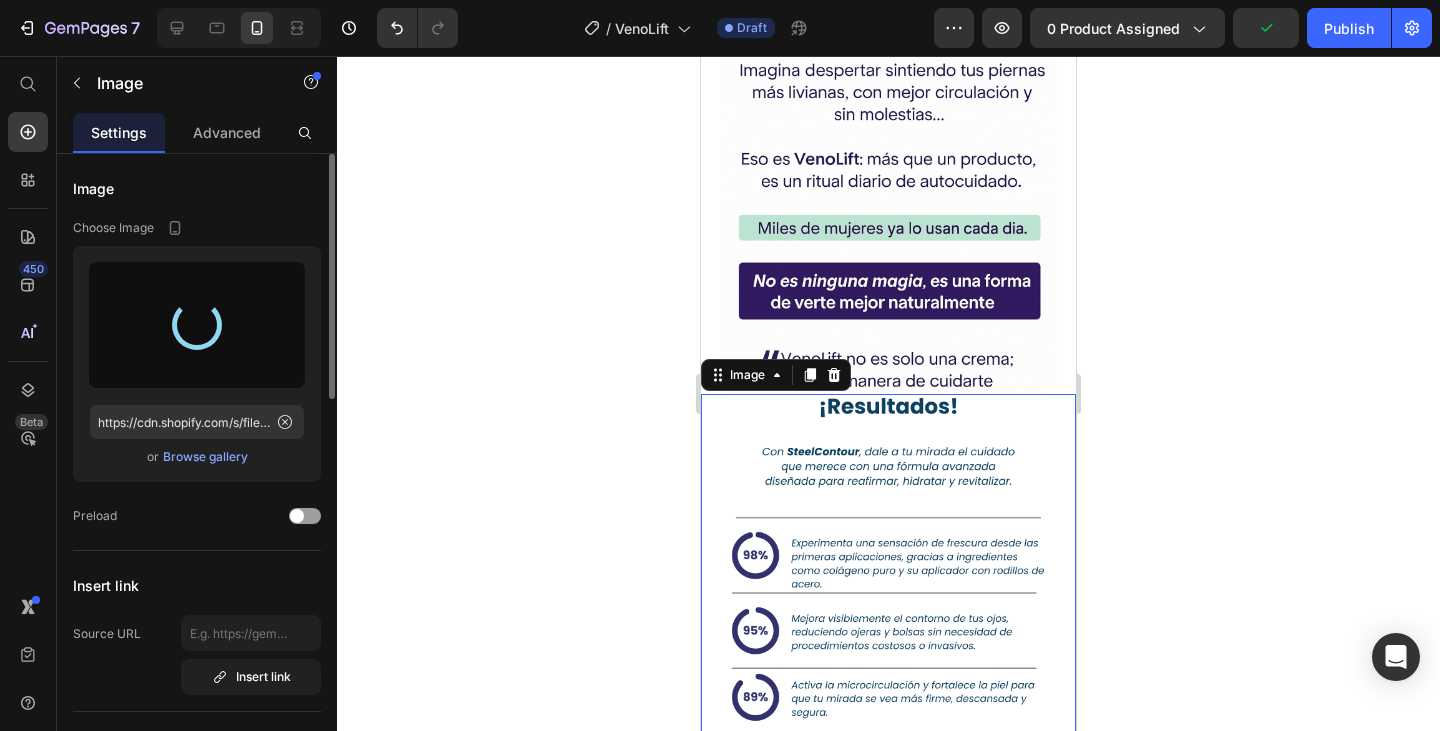 type on "https://cdn.shopify.com/s/files/1/0758/5343/1041/files/gempages_572939387302577043-a388624a-5eb4-4d5b-8212-49db482a0754.png" 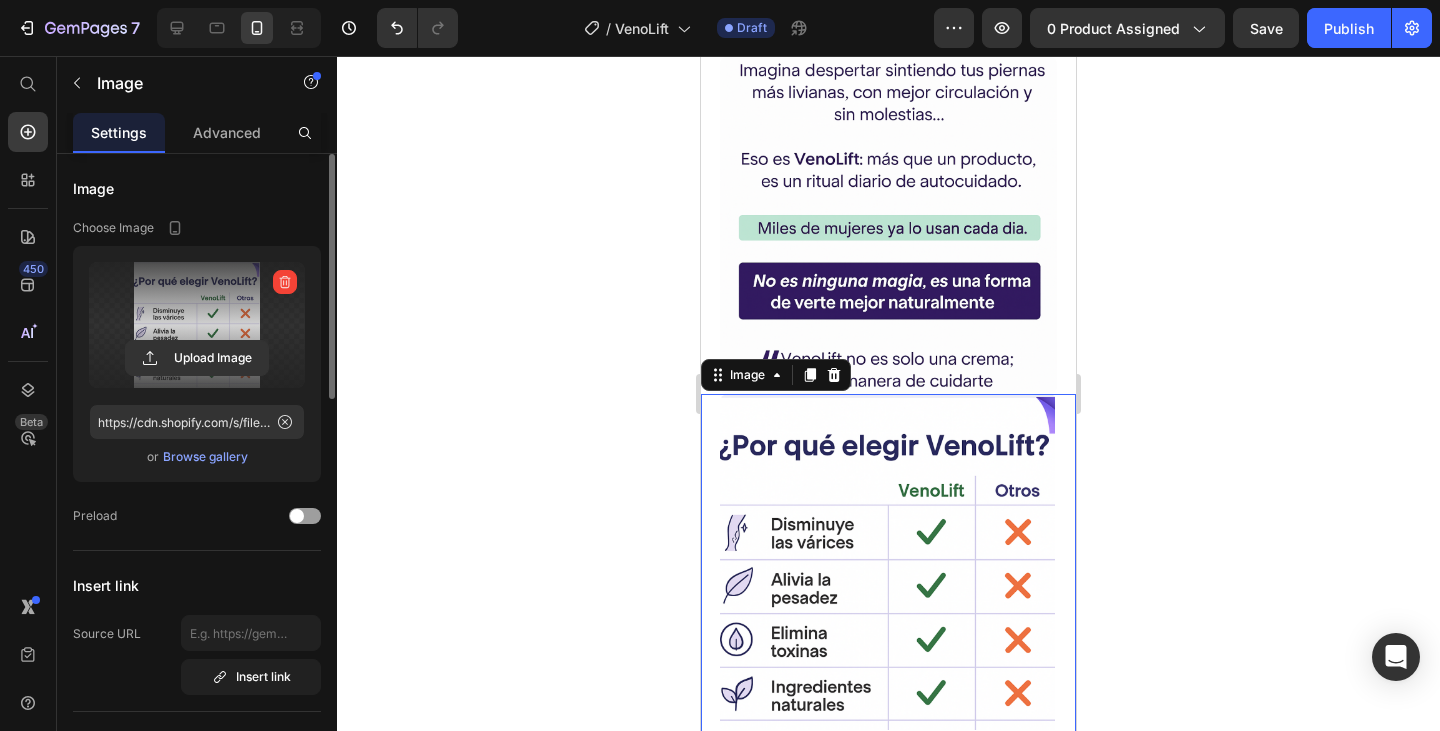 click 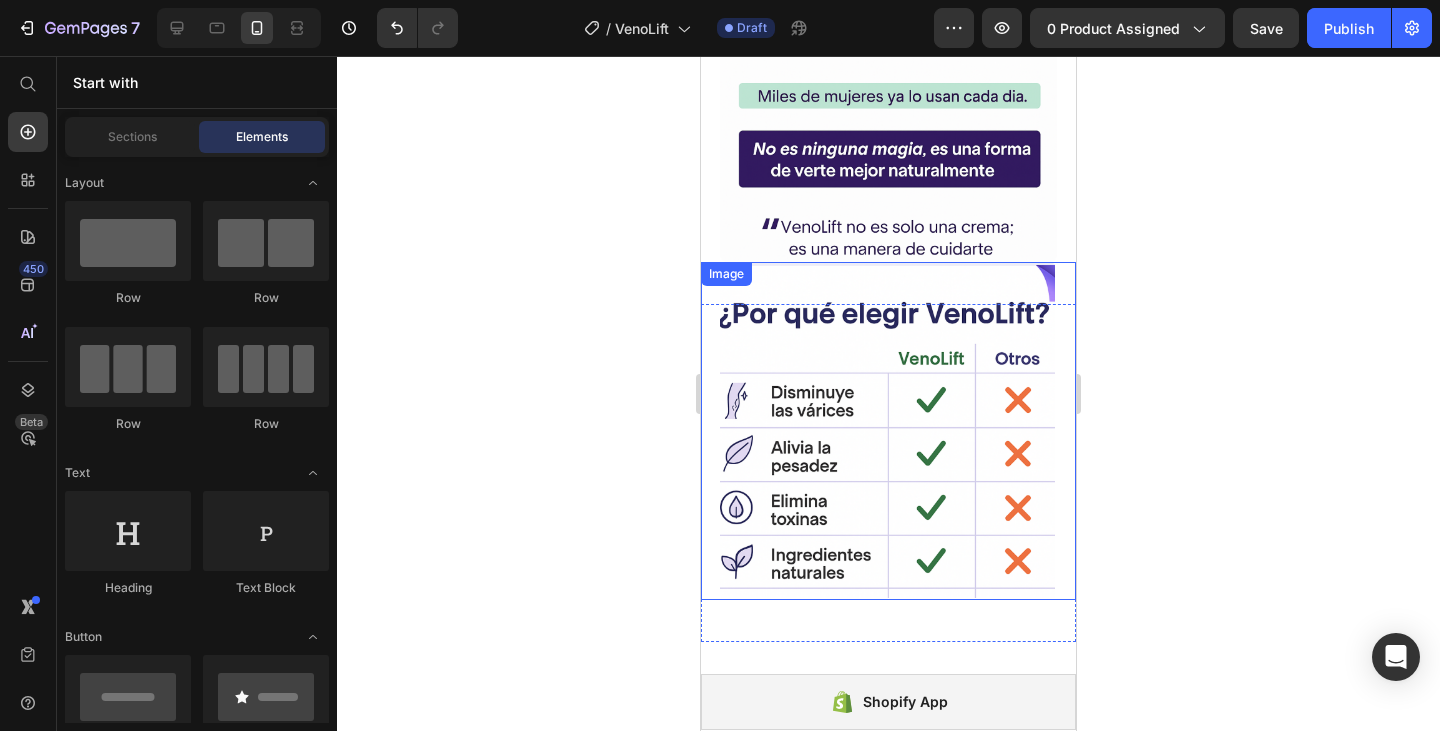 scroll, scrollTop: 4475, scrollLeft: 0, axis: vertical 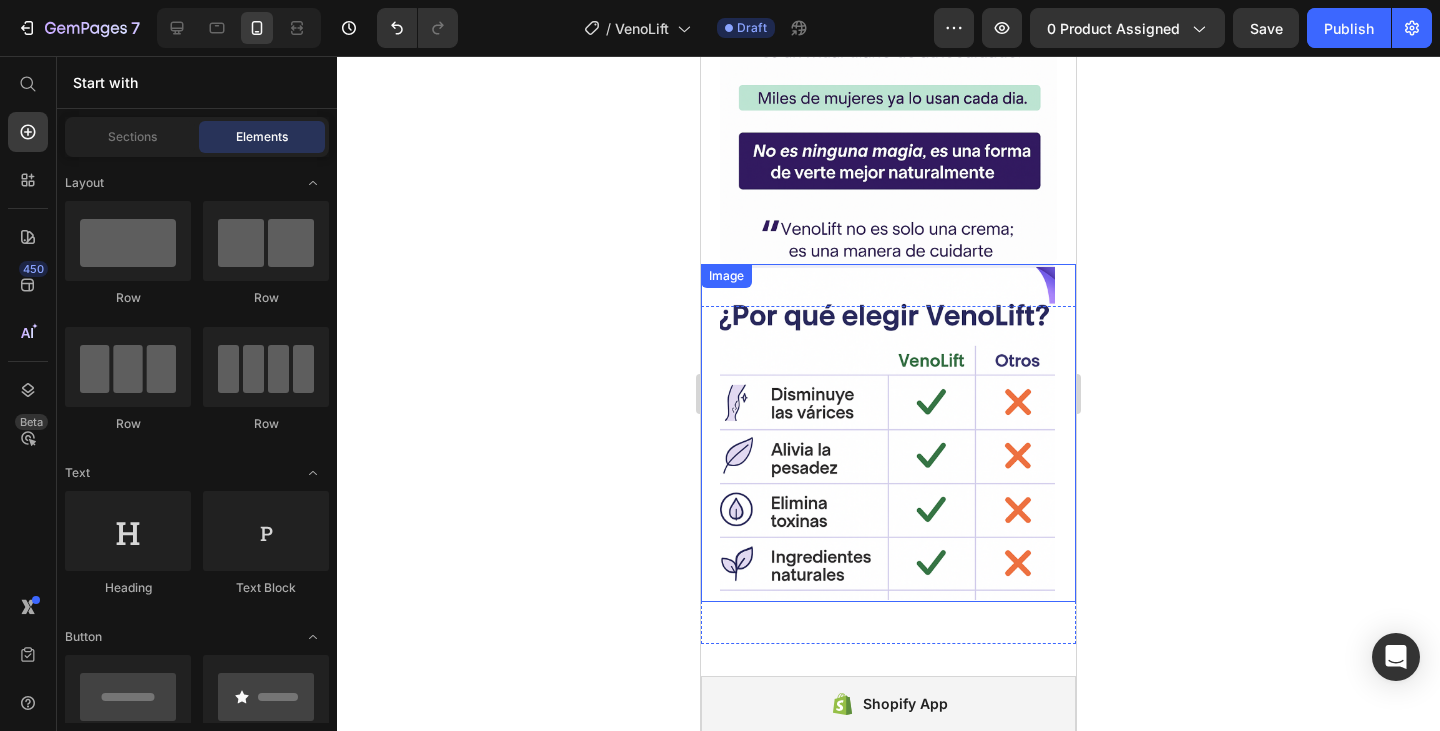 click at bounding box center (888, 433) 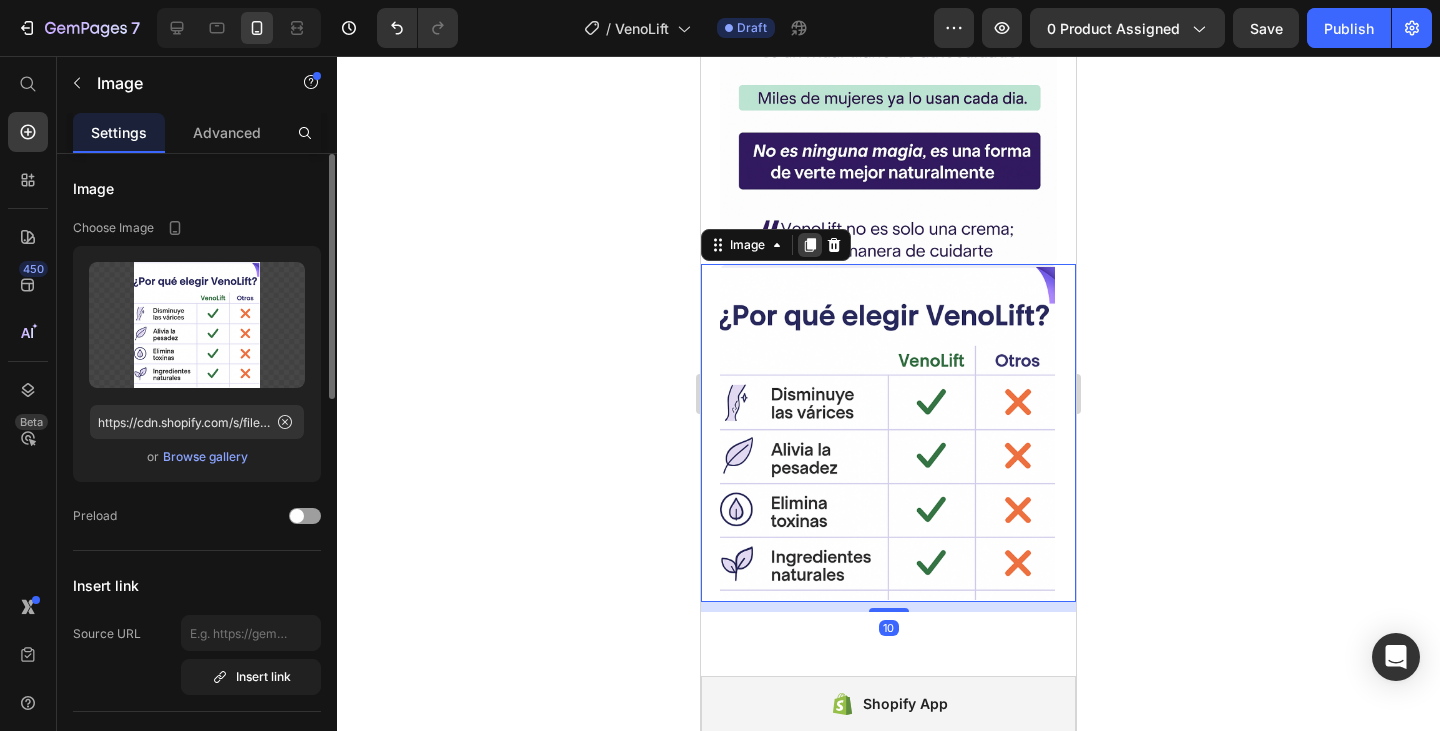 click 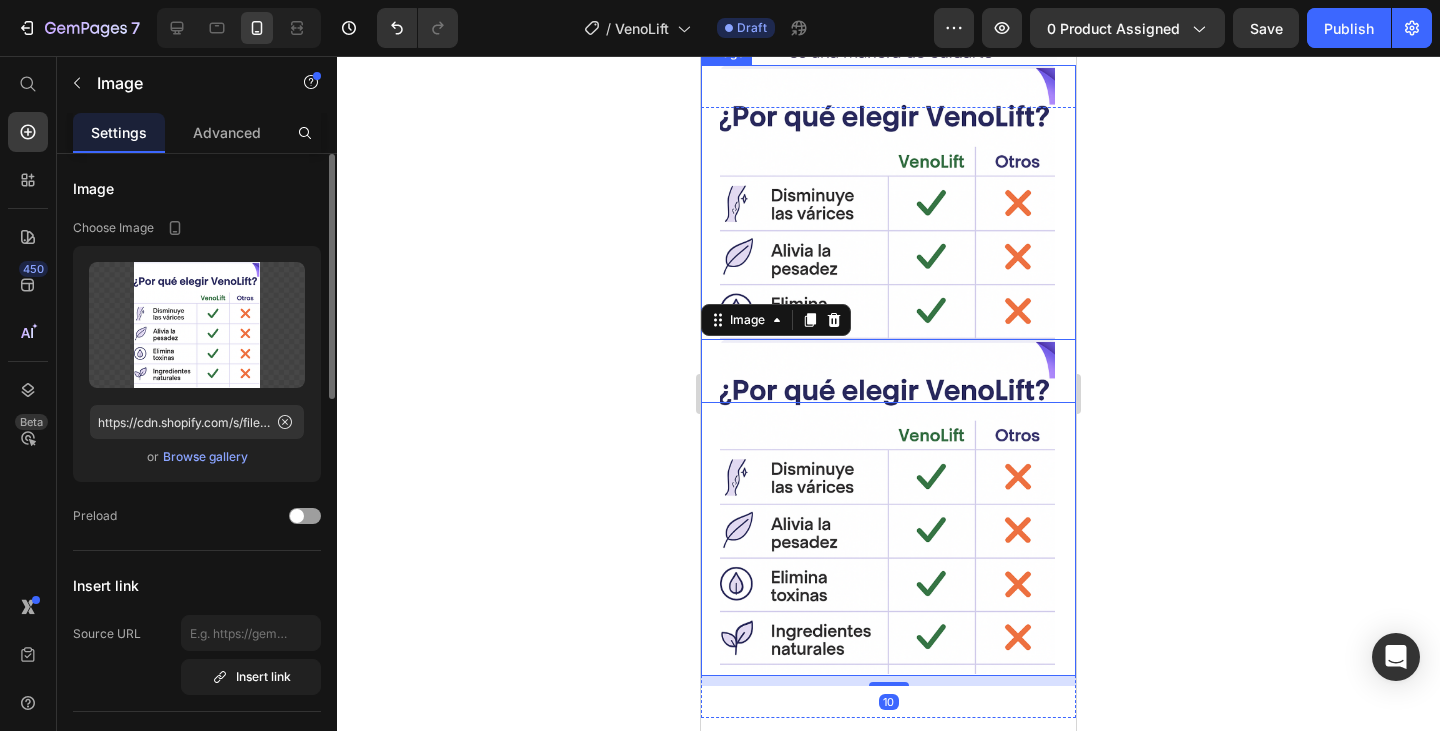 scroll, scrollTop: 4675, scrollLeft: 0, axis: vertical 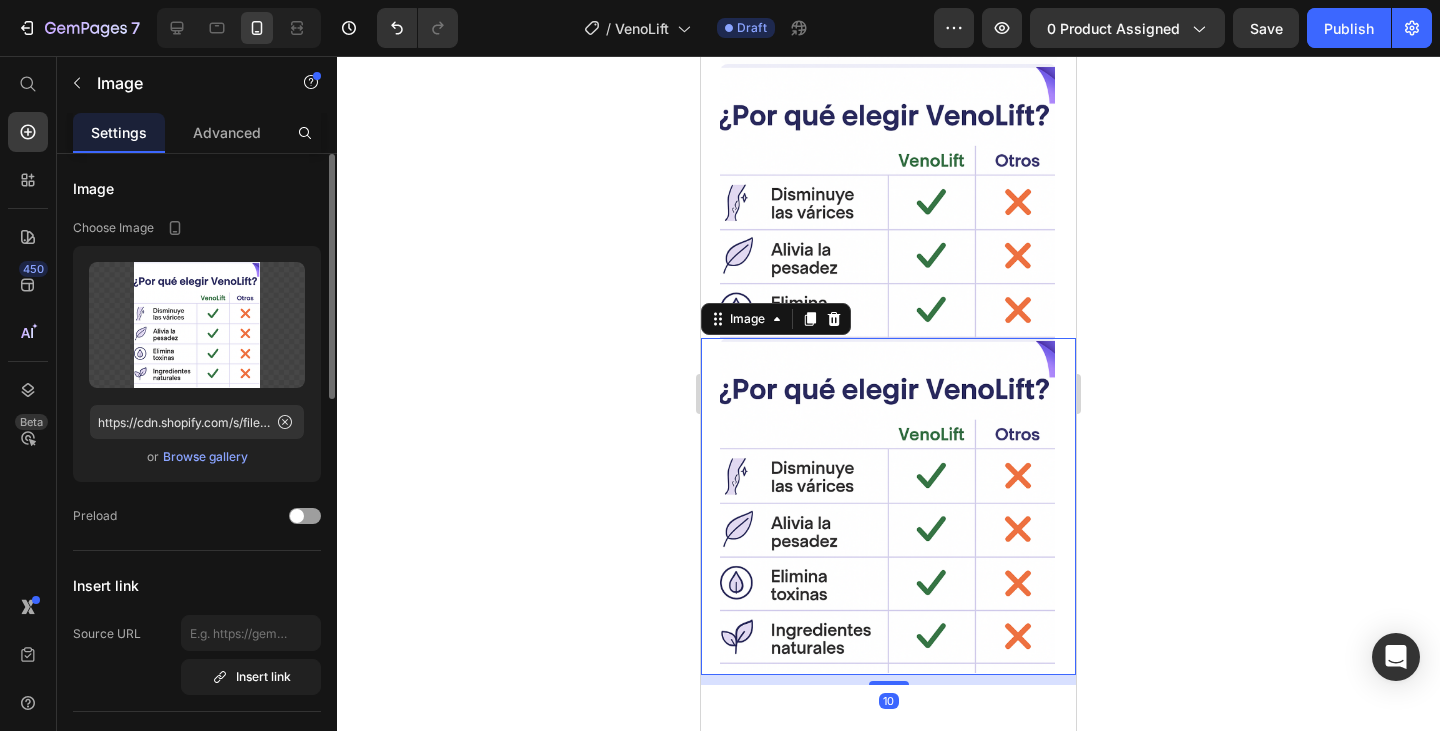 click at bounding box center [888, 507] 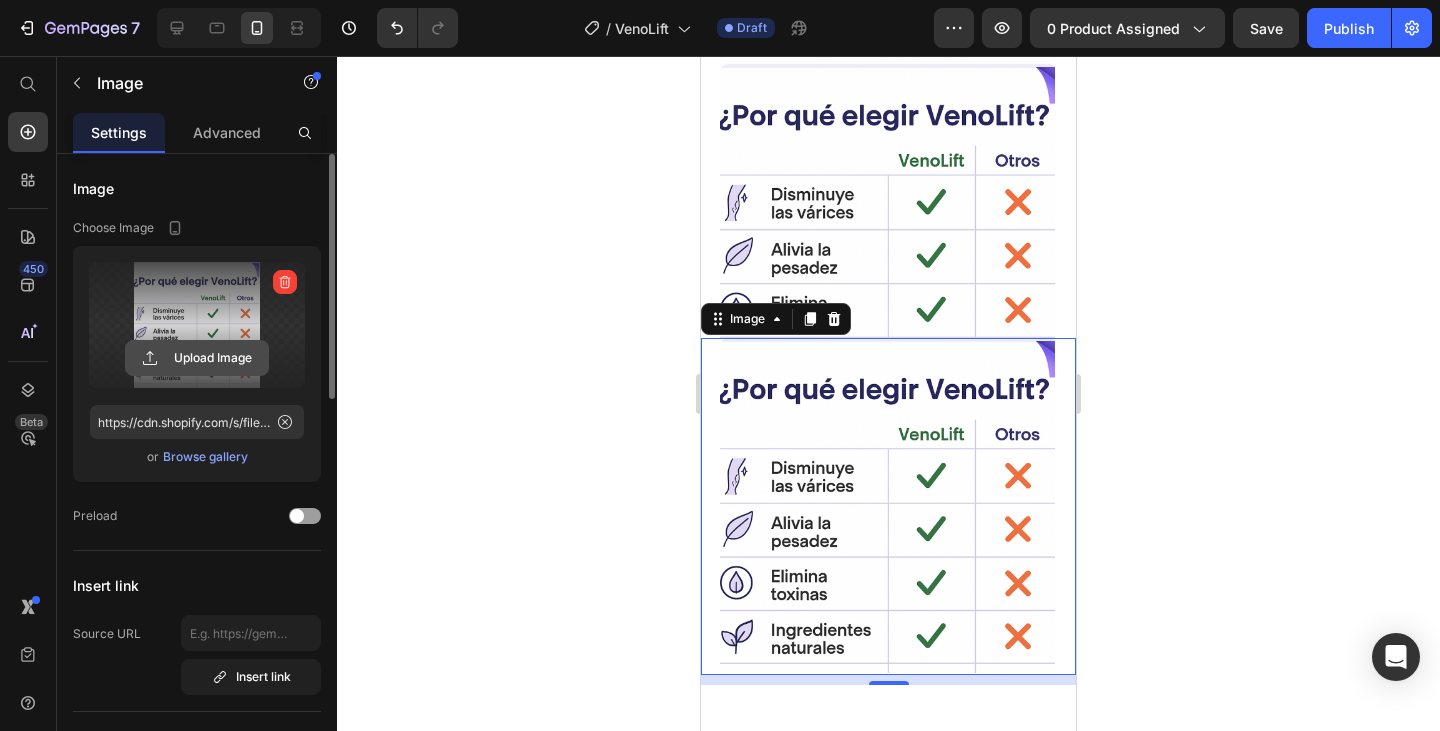 click 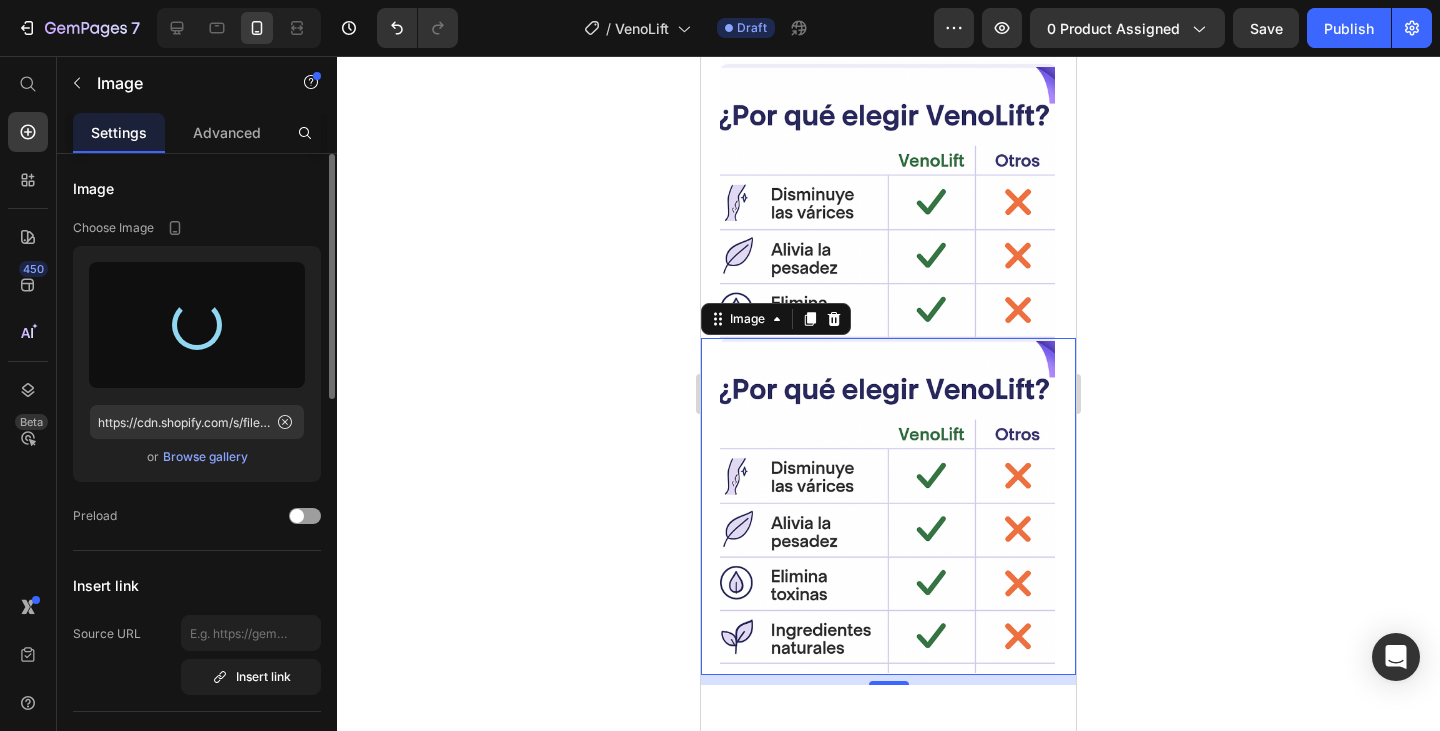 type on "https://cdn.shopify.com/s/files/1/0758/5343/1041/files/gempages_572939387302577043-1b8d46e2-dfc2-4c40-b6e2-01d63e55c0e3.png" 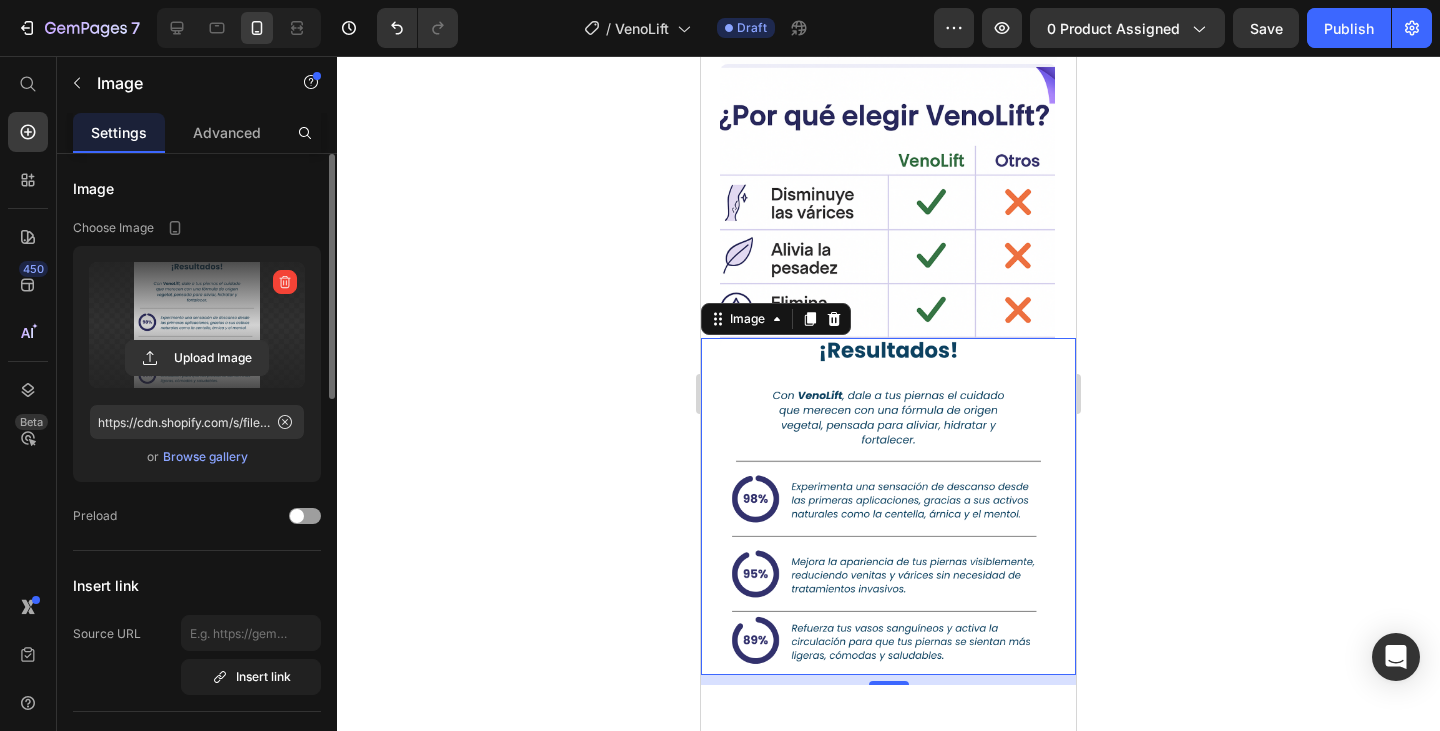 click at bounding box center [888, 507] 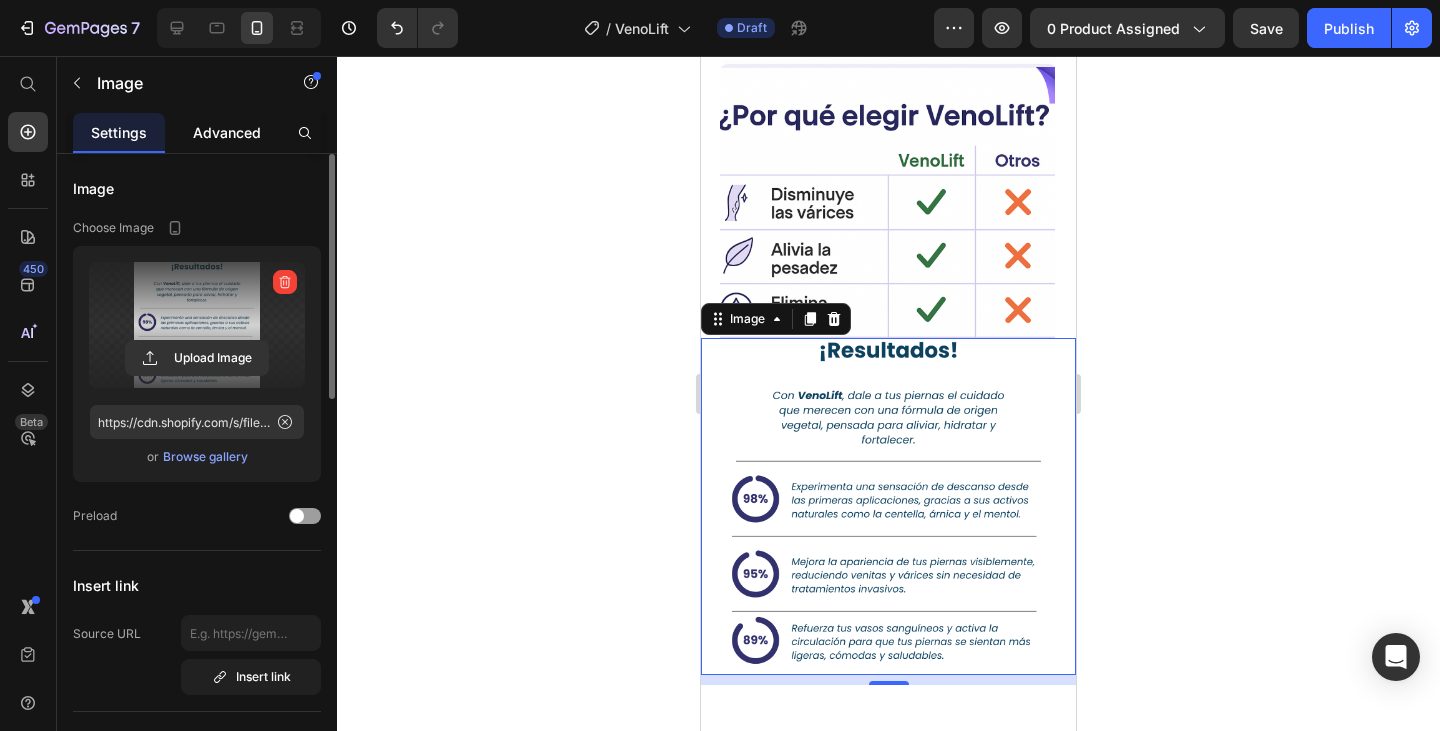 click on "Advanced" at bounding box center (227, 132) 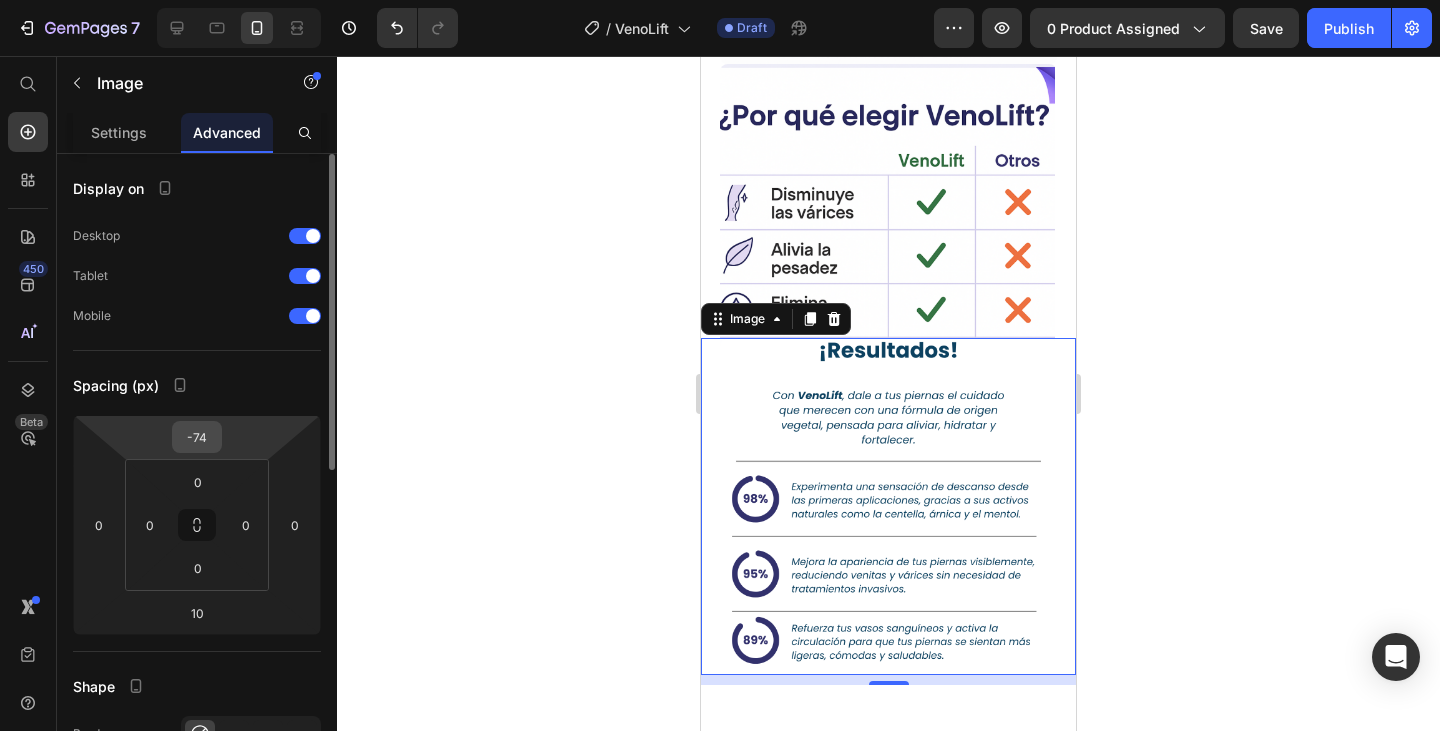click on "-74" at bounding box center [197, 437] 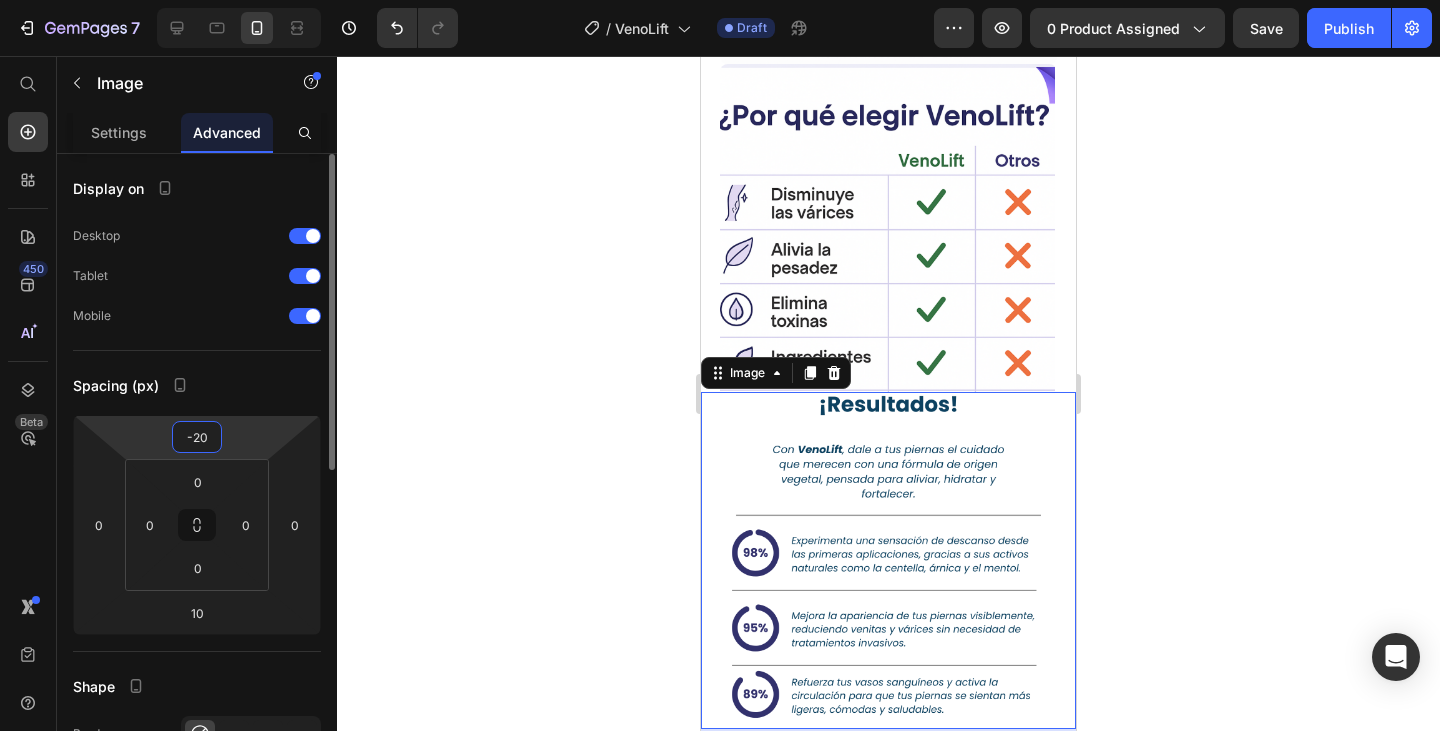 type on "-21" 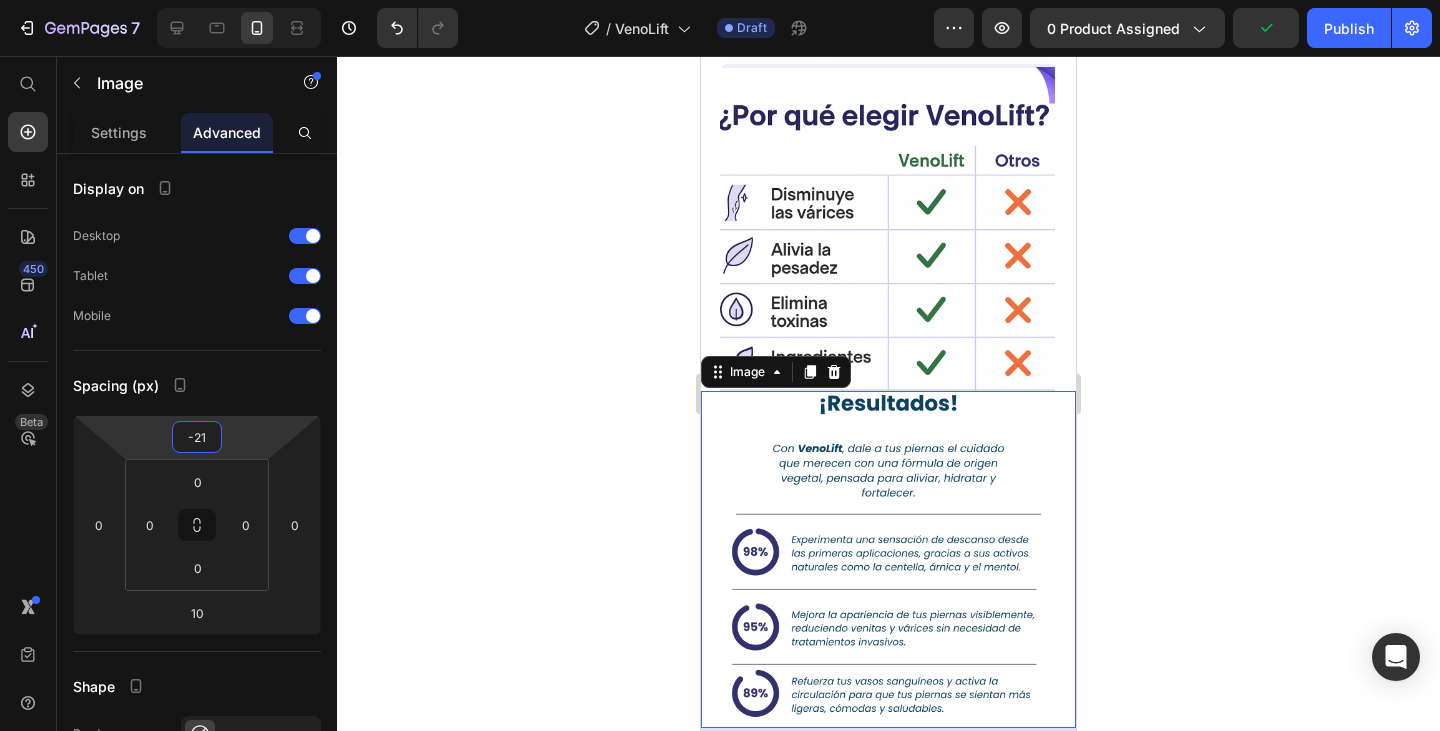 click 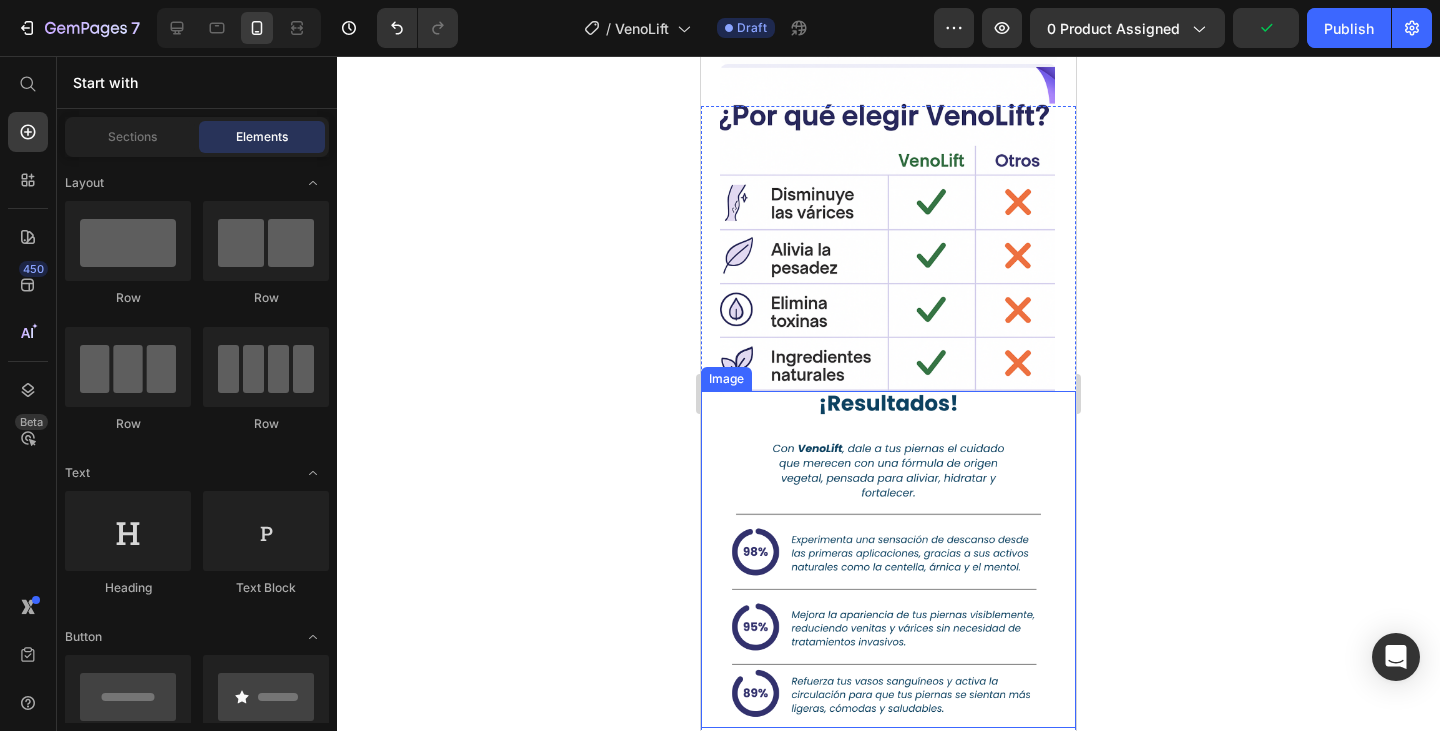 scroll, scrollTop: 4875, scrollLeft: 0, axis: vertical 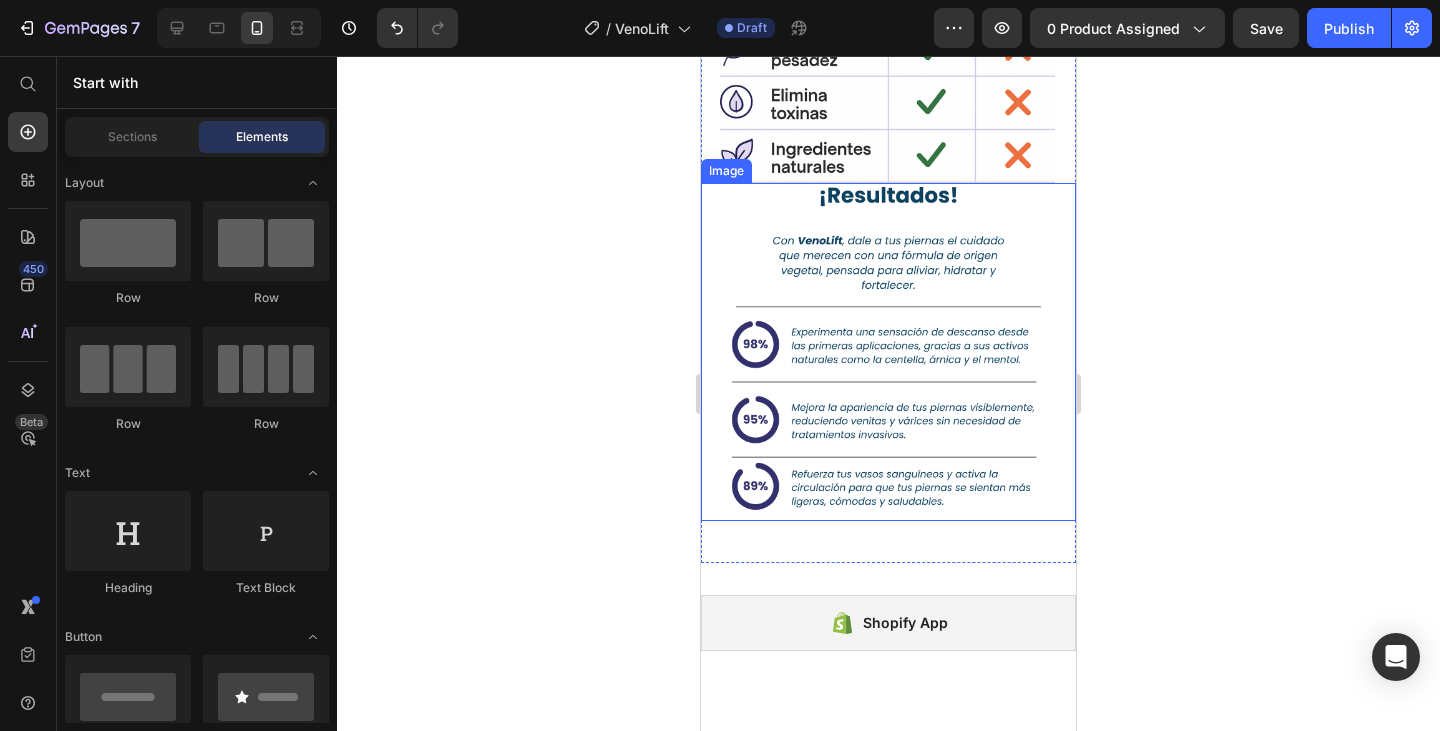 click at bounding box center (888, 352) 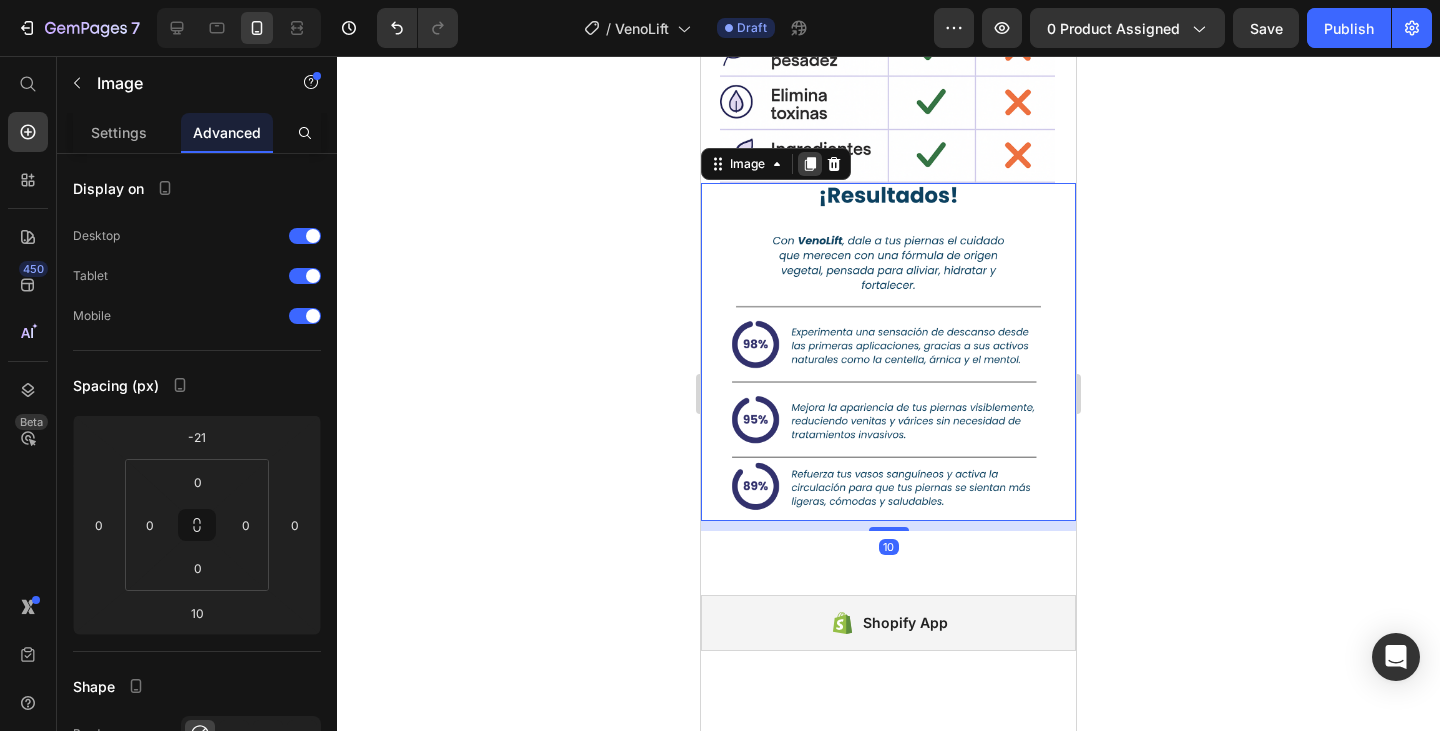 click 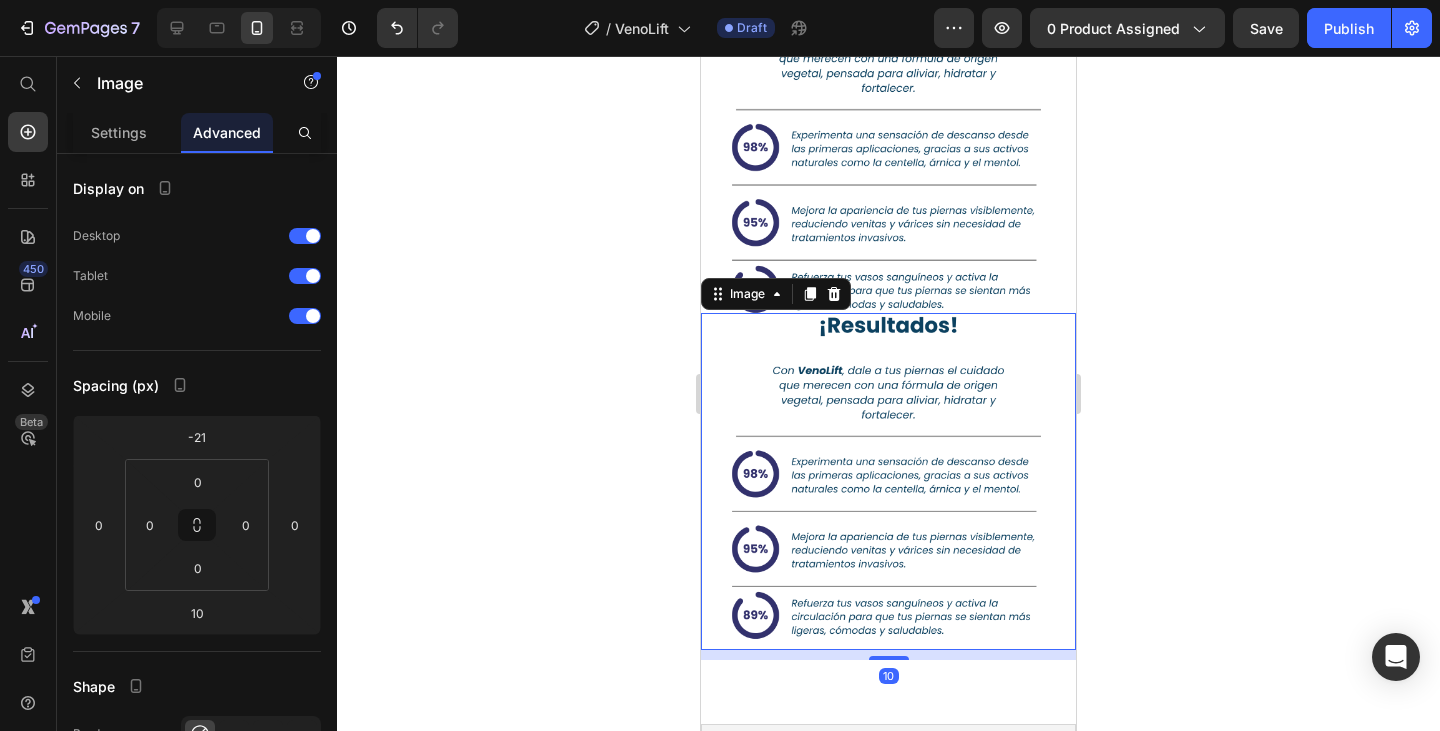 scroll, scrollTop: 5075, scrollLeft: 0, axis: vertical 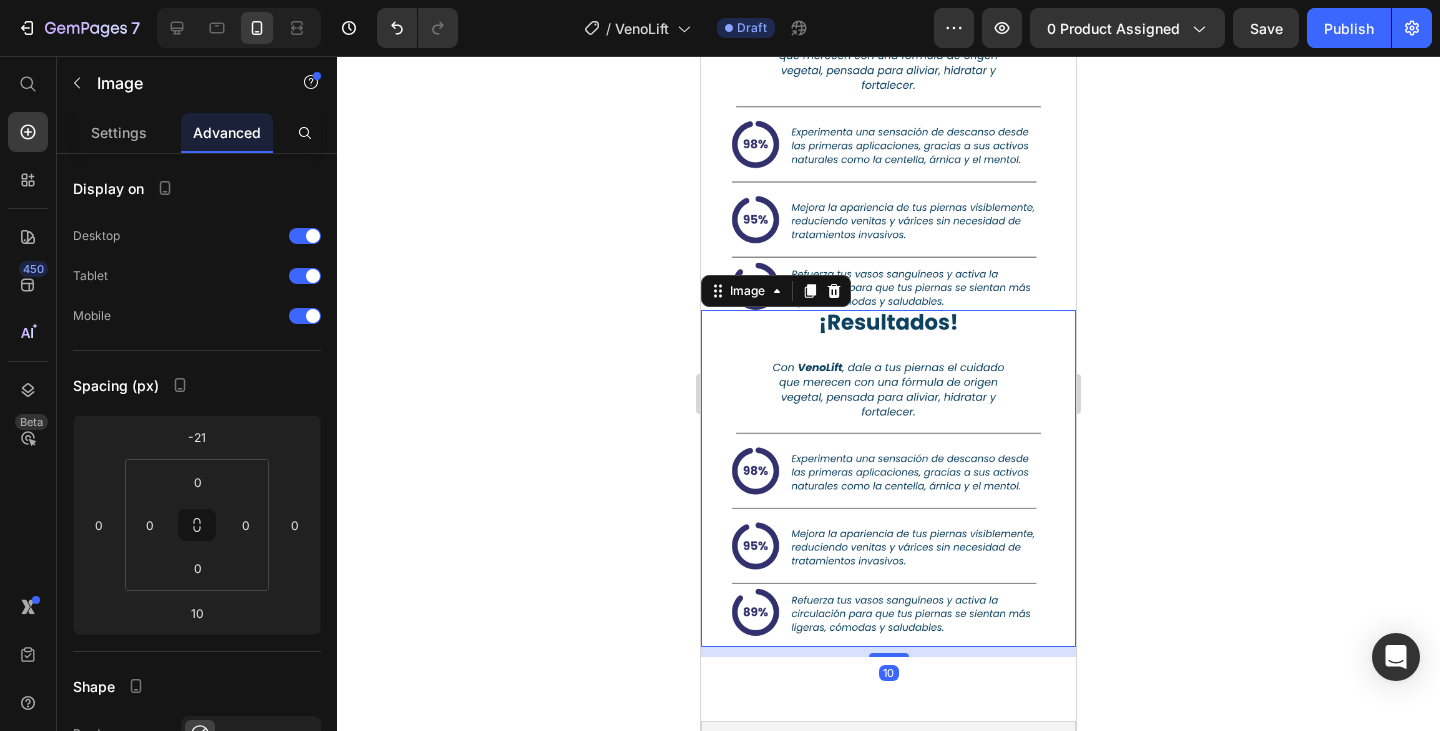 click at bounding box center (888, 479) 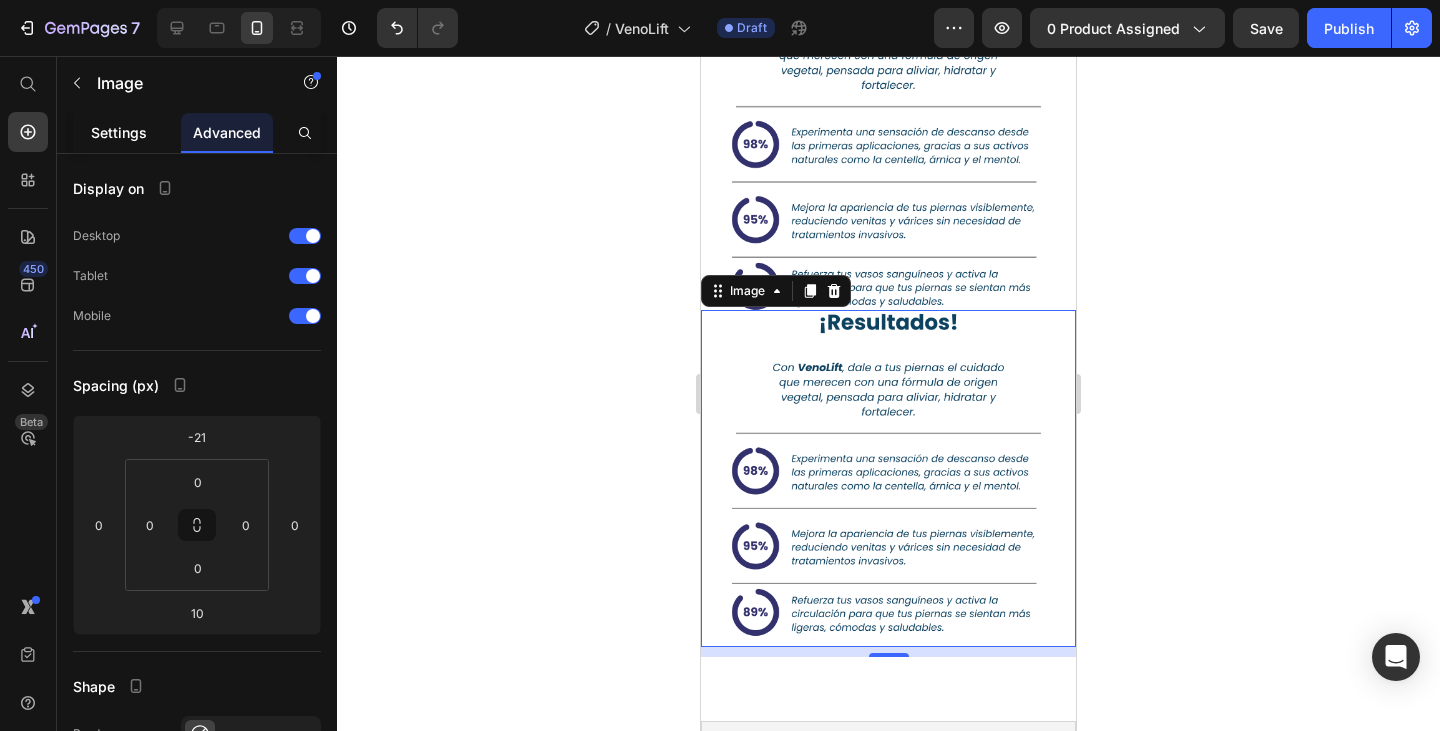 click on "Settings" at bounding box center (119, 132) 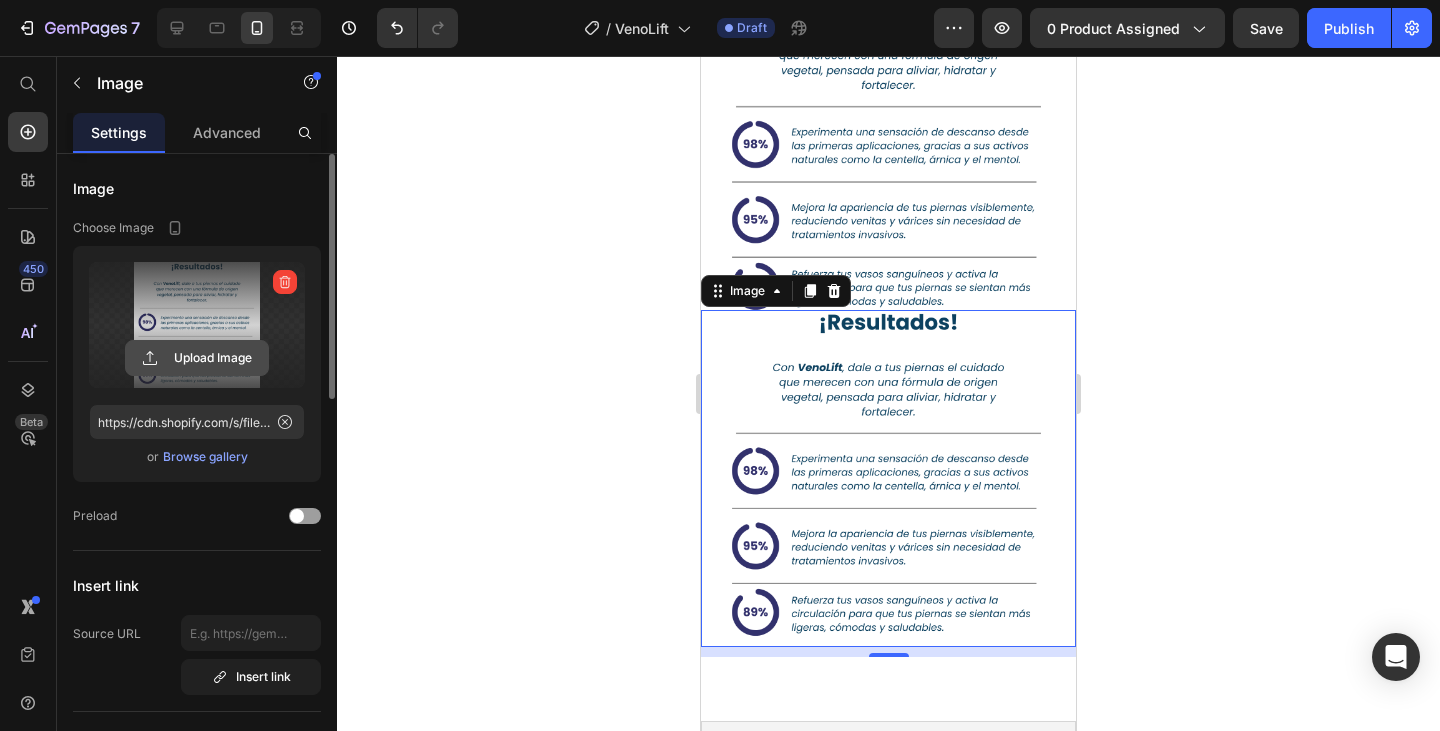 click 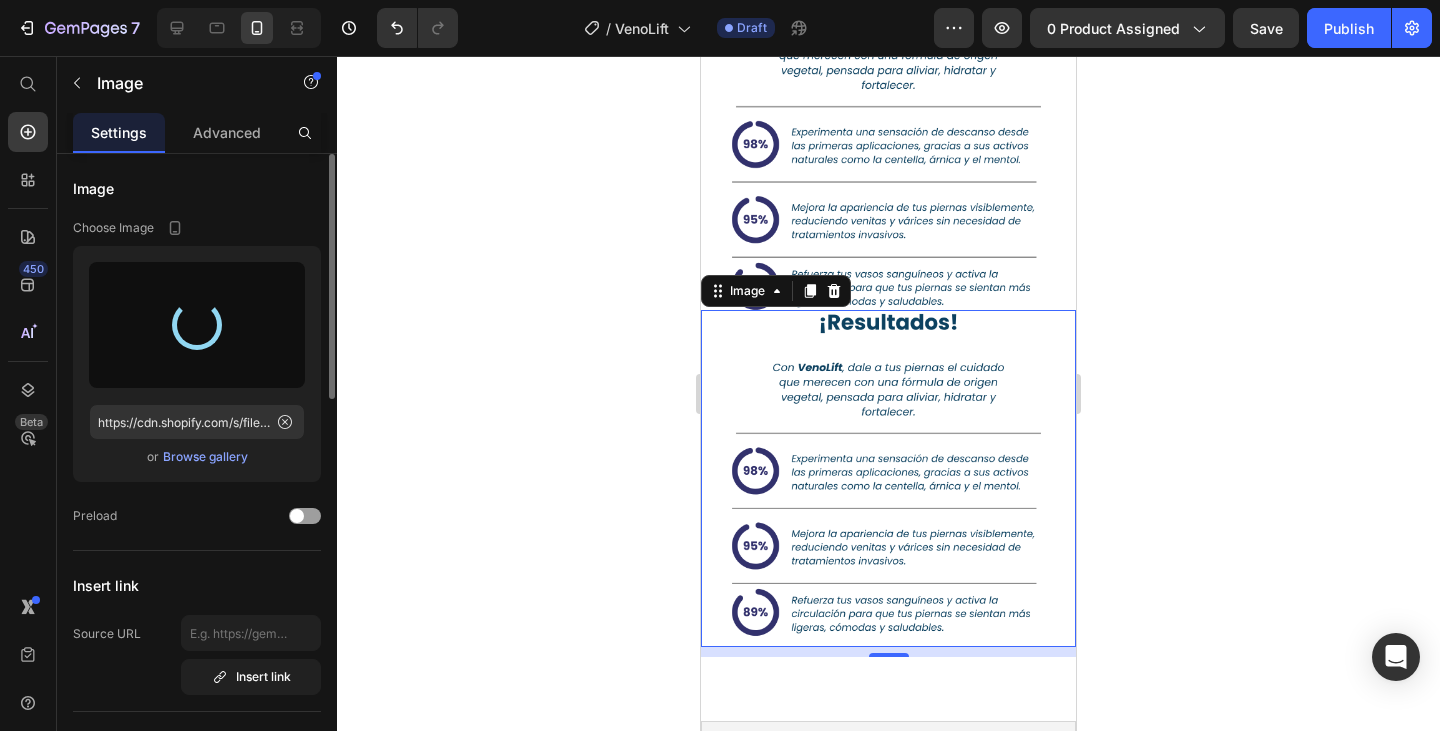 type on "https://cdn.shopify.com/s/files/1/0758/5343/1041/files/gempages_572939387302577043-3d642403-4007-4173-9574-7228d003b430.png" 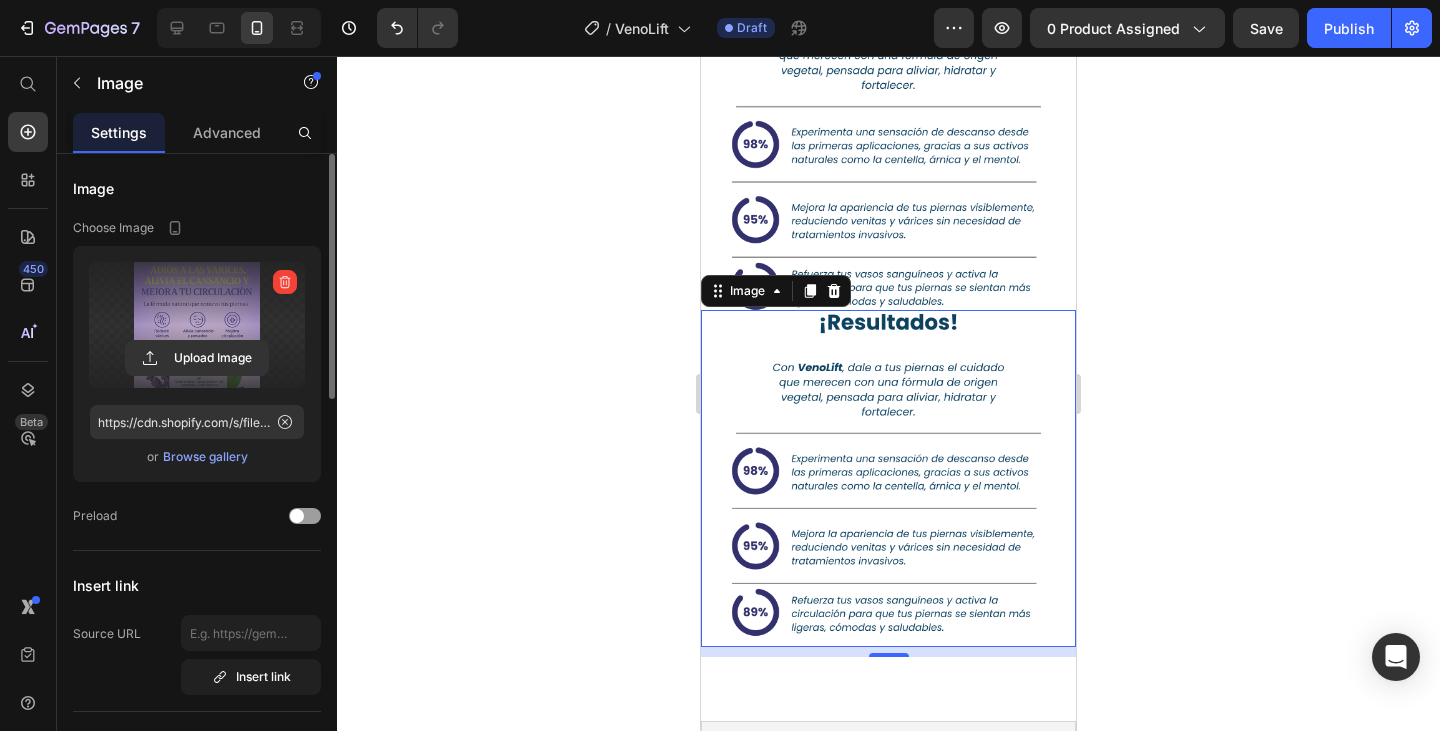 click 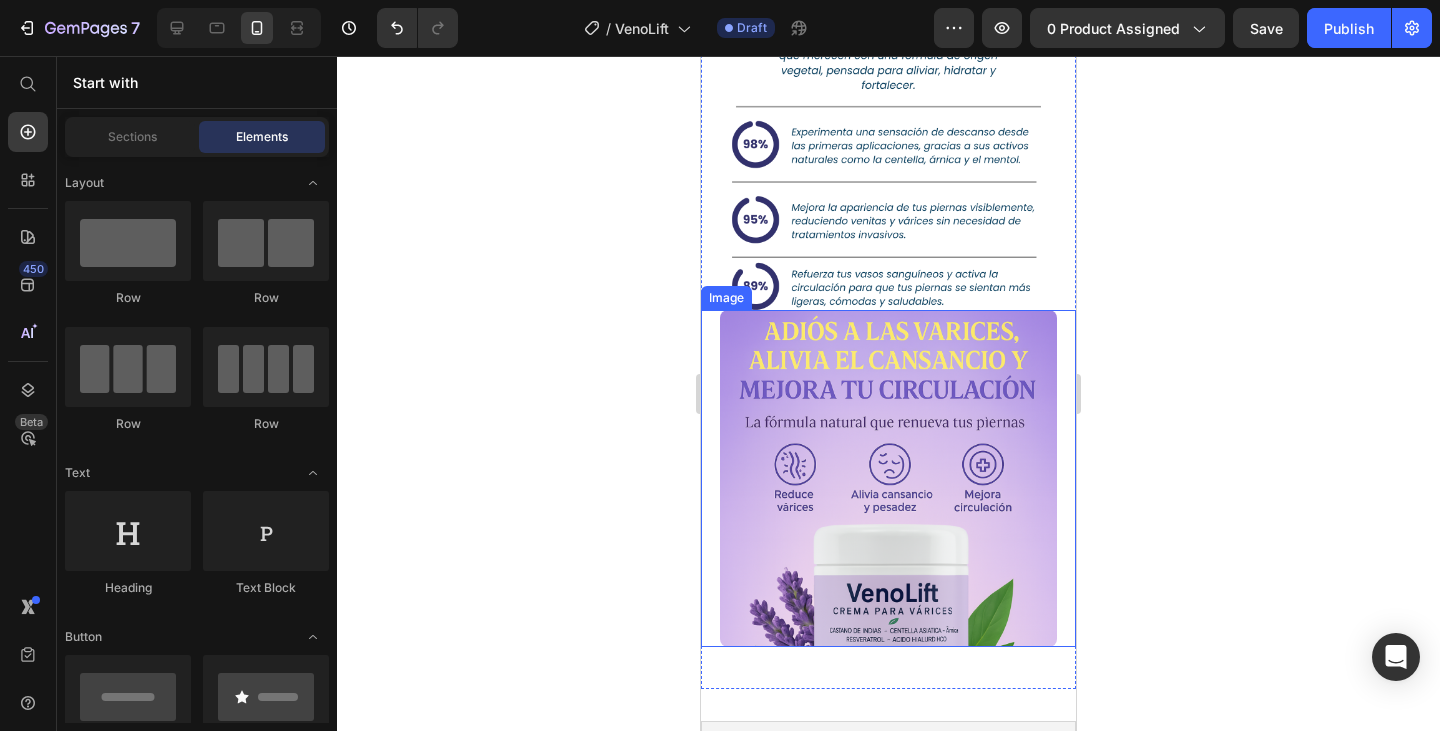 click at bounding box center [888, 479] 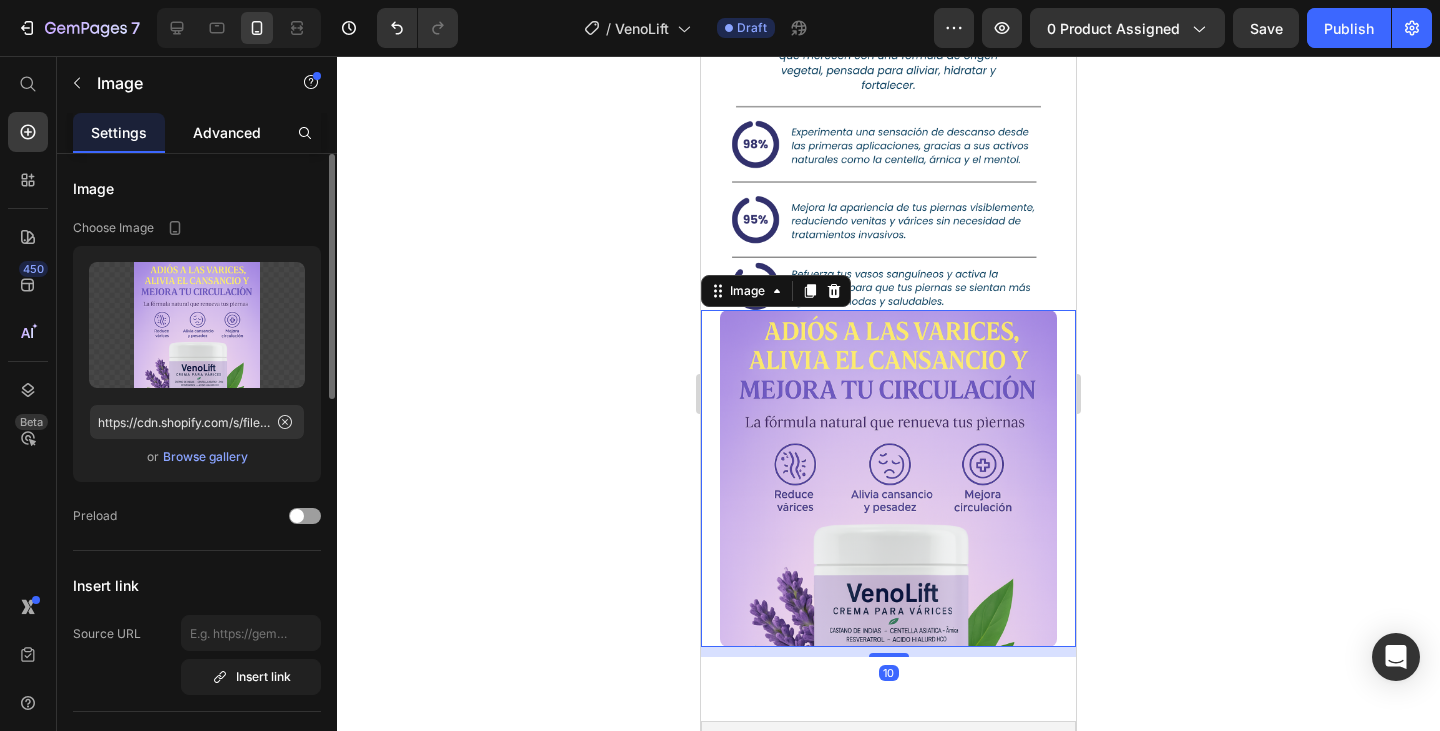 click on "Advanced" at bounding box center [227, 132] 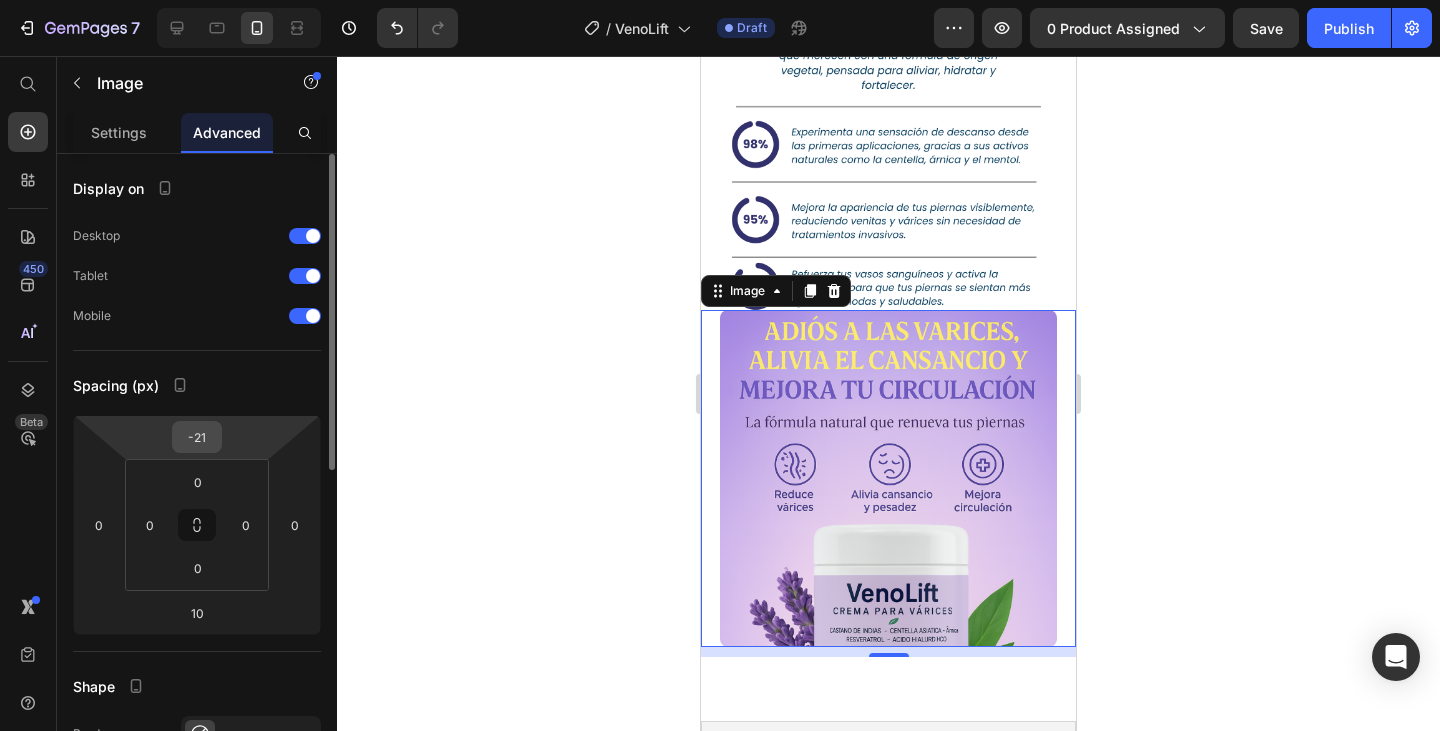 click on "-21" at bounding box center (197, 437) 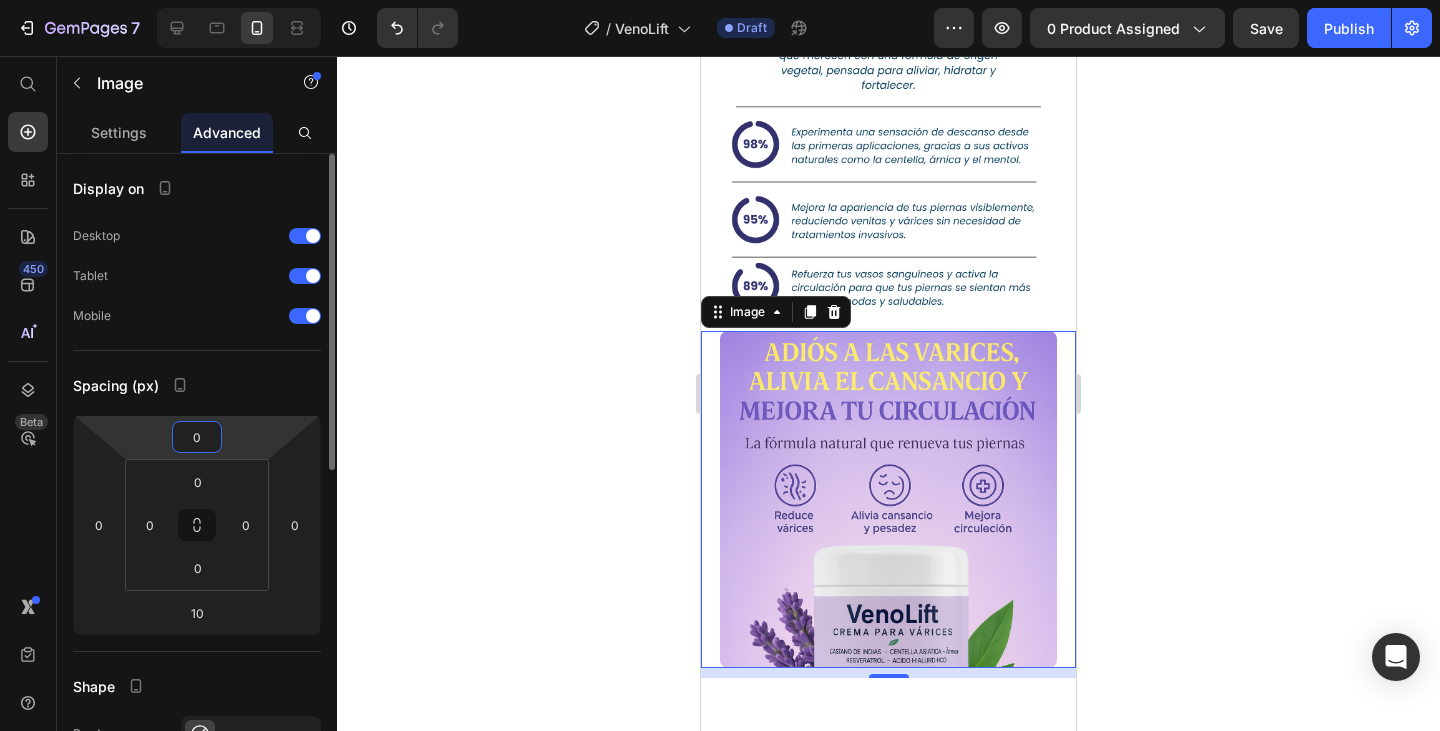 type on "-1" 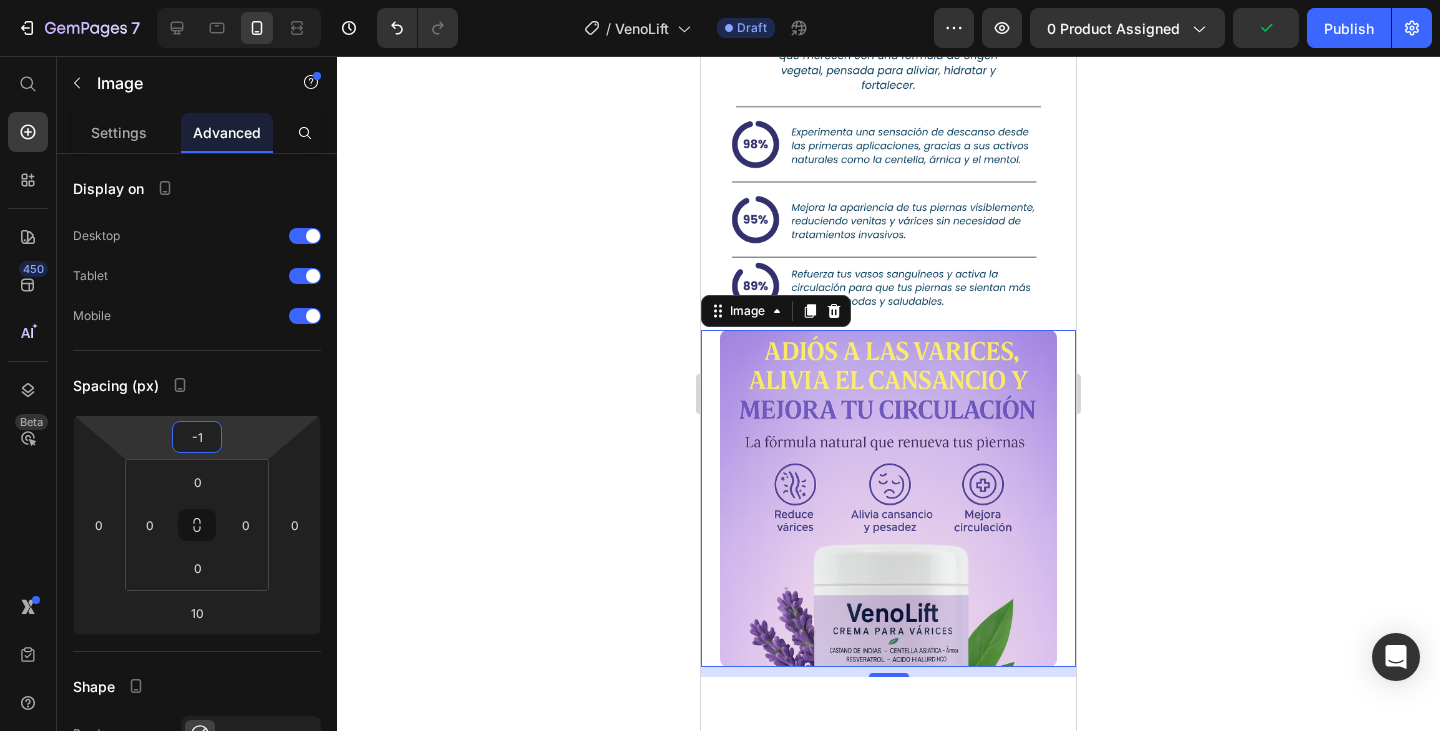 click 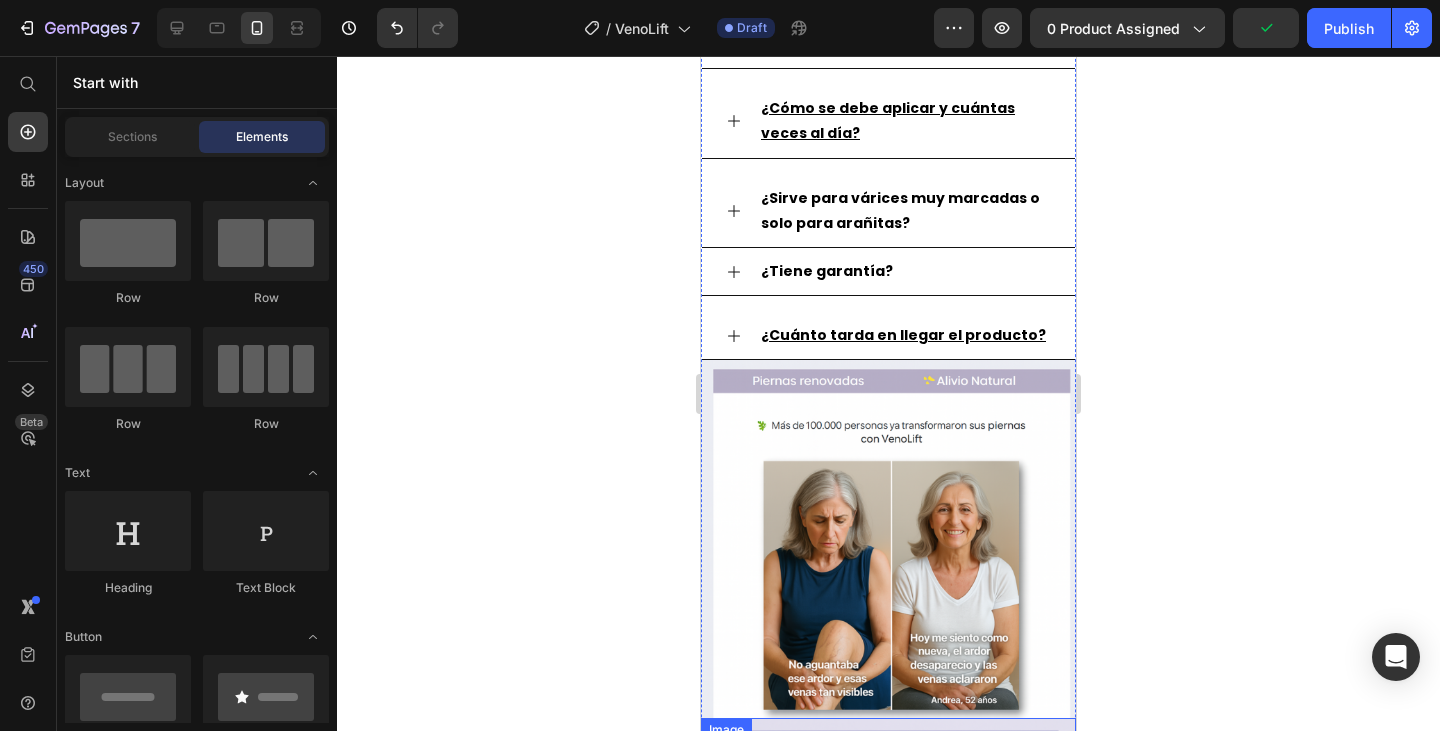 scroll, scrollTop: 1900, scrollLeft: 0, axis: vertical 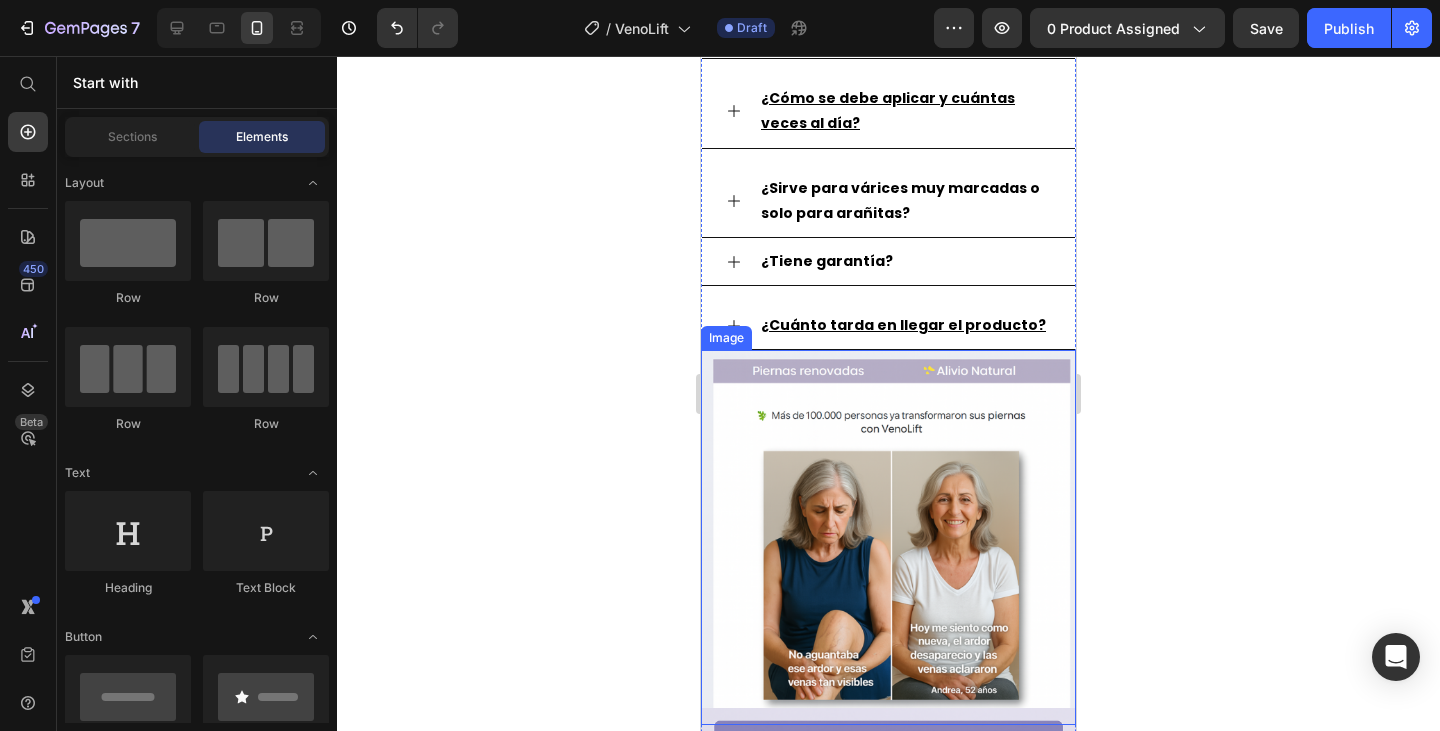 click at bounding box center [888, 537] 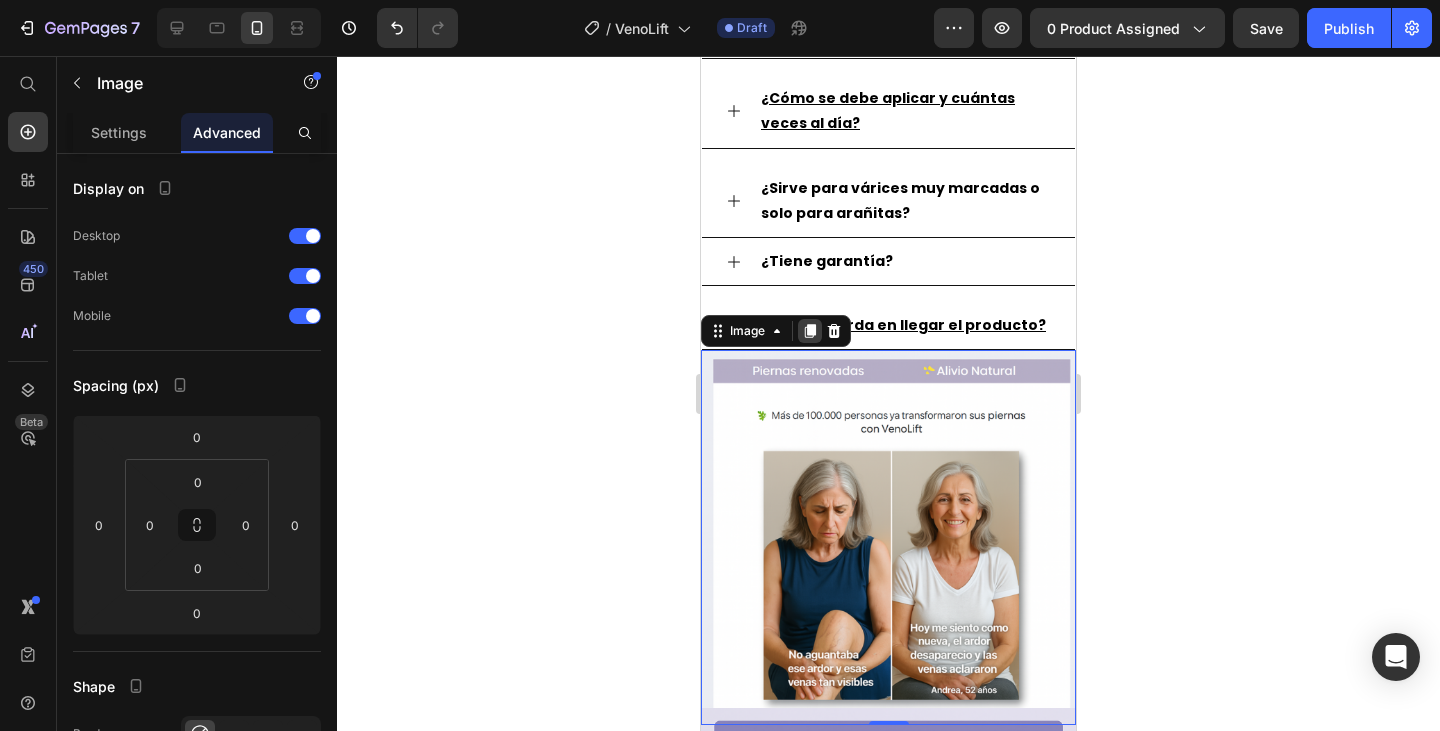 click 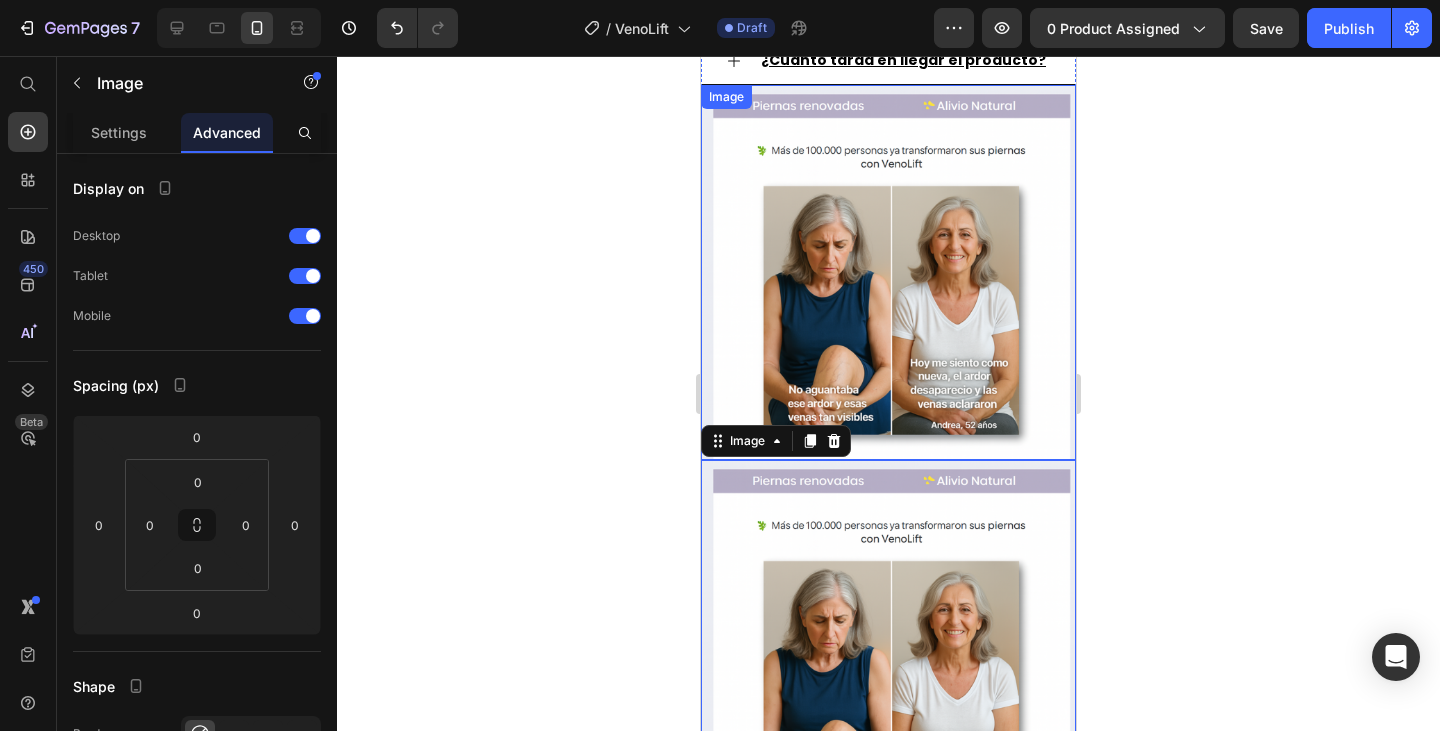 scroll, scrollTop: 2068, scrollLeft: 0, axis: vertical 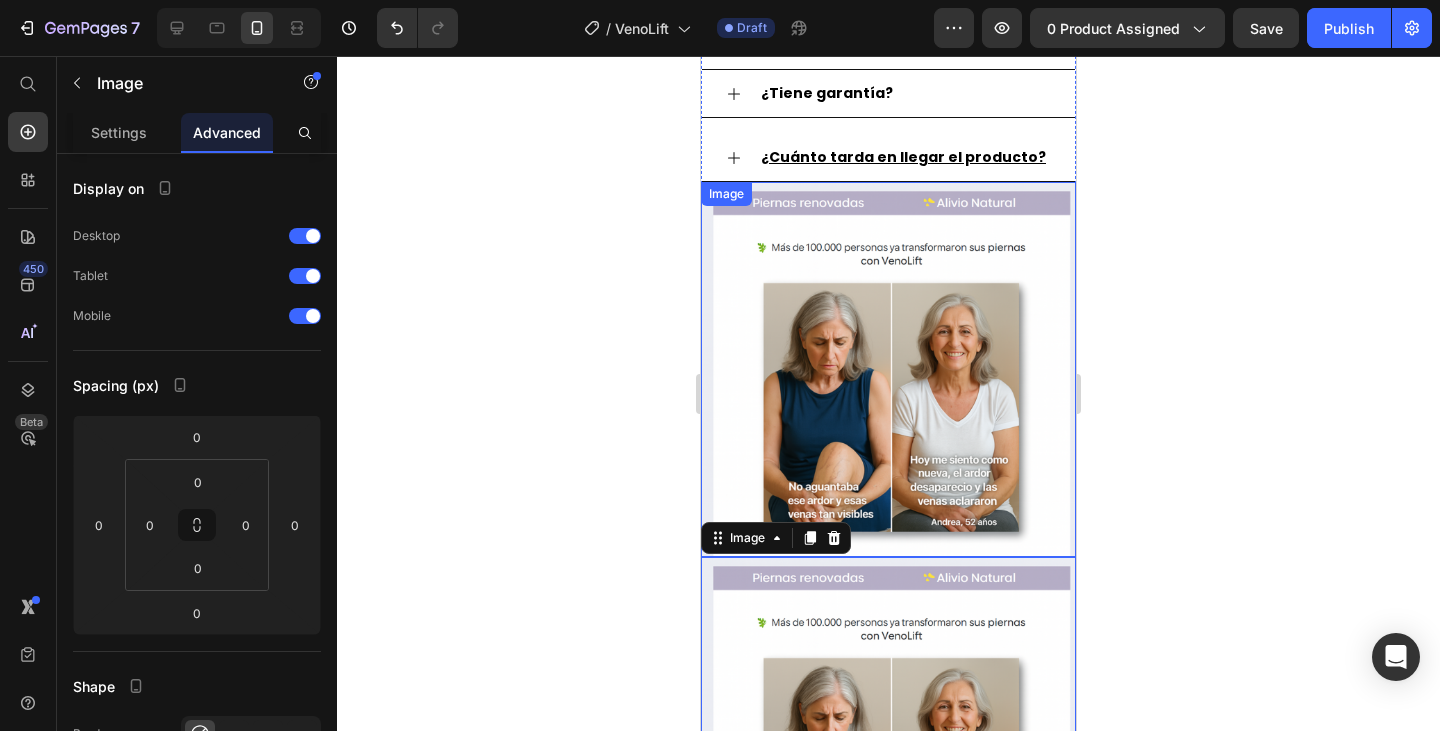 drag, startPoint x: 981, startPoint y: 307, endPoint x: 981, endPoint y: 292, distance: 15 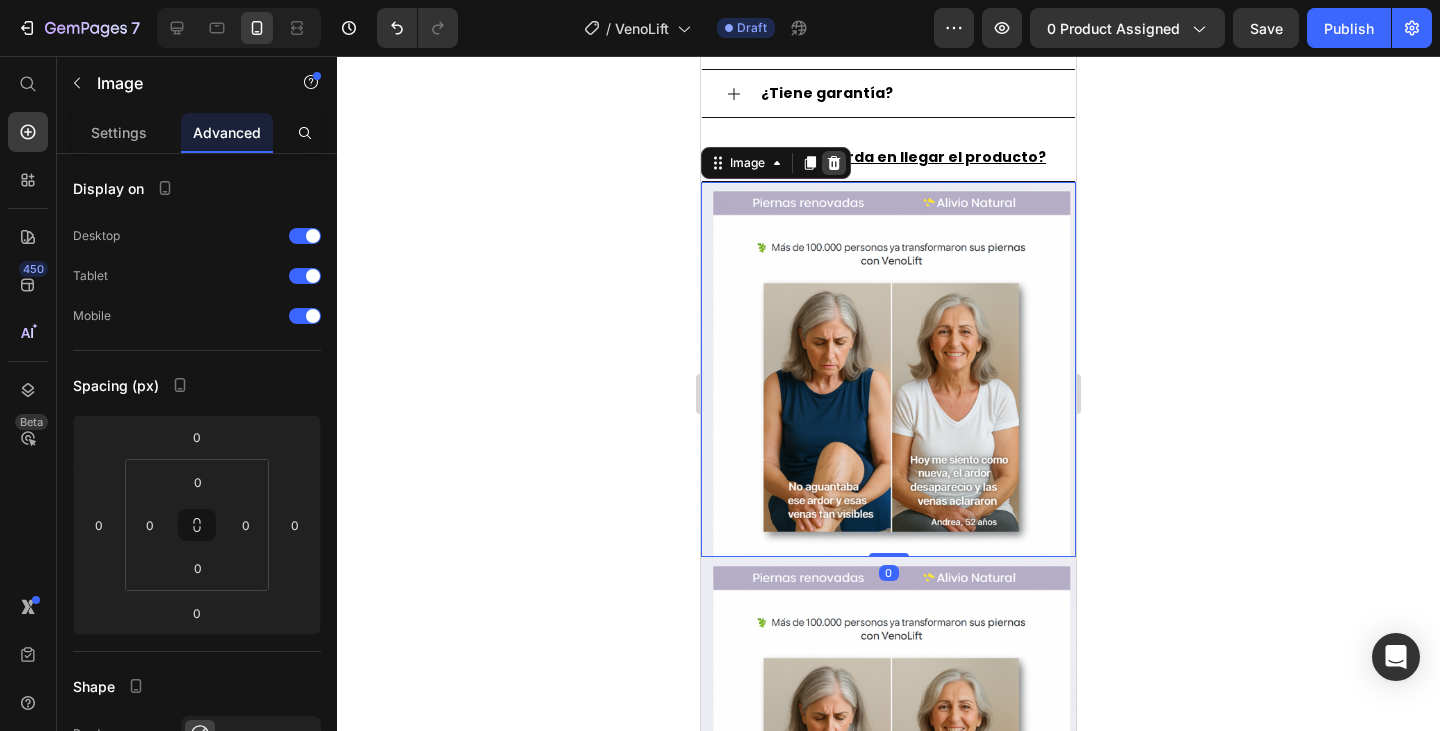 click 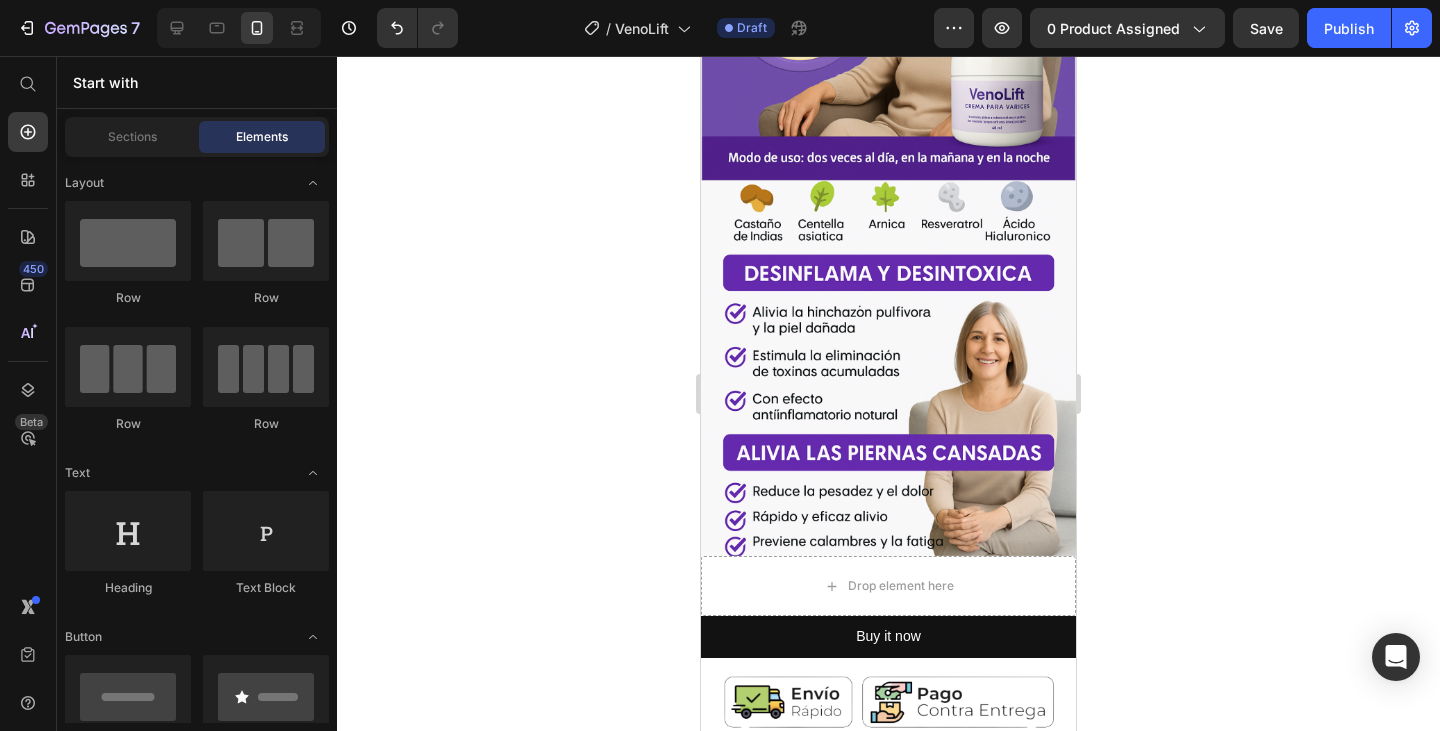 scroll, scrollTop: 3800, scrollLeft: 0, axis: vertical 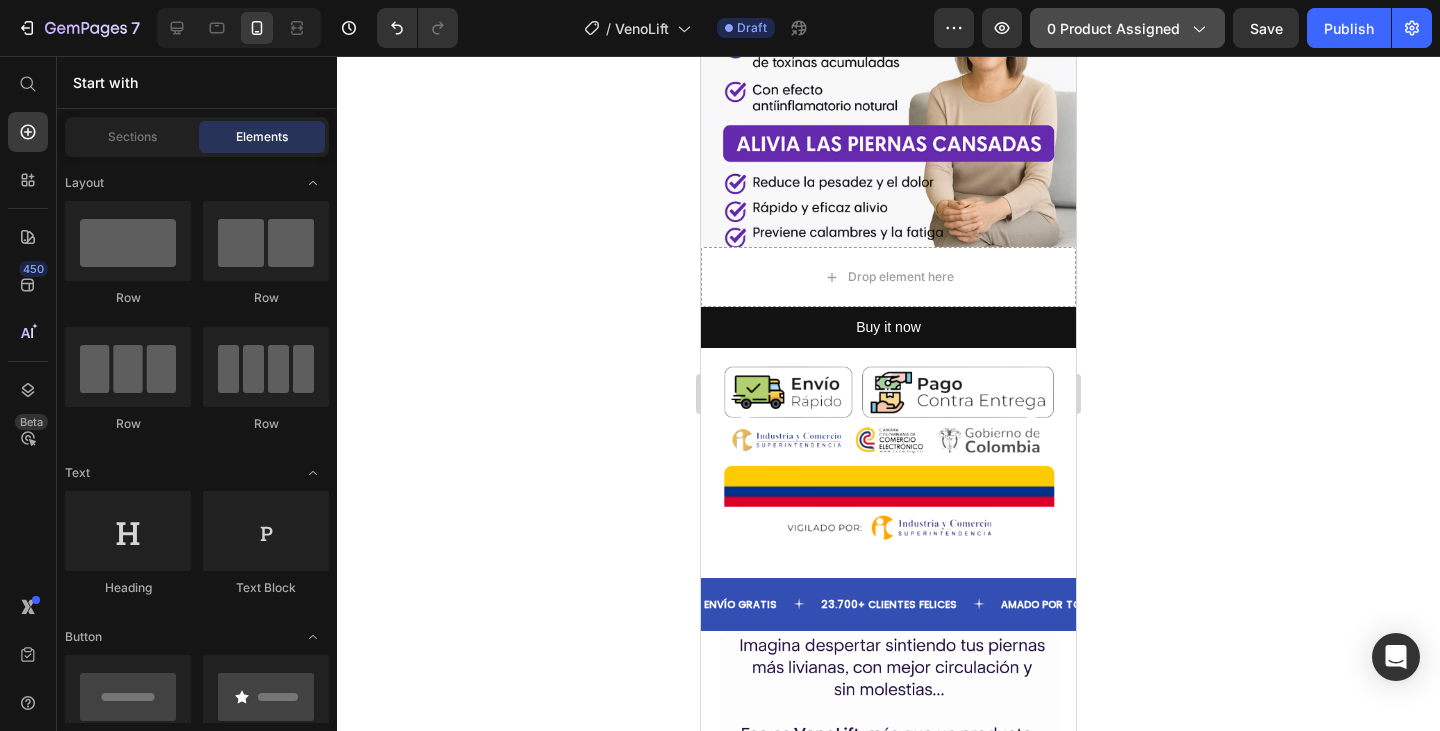 click on "0 product assigned" 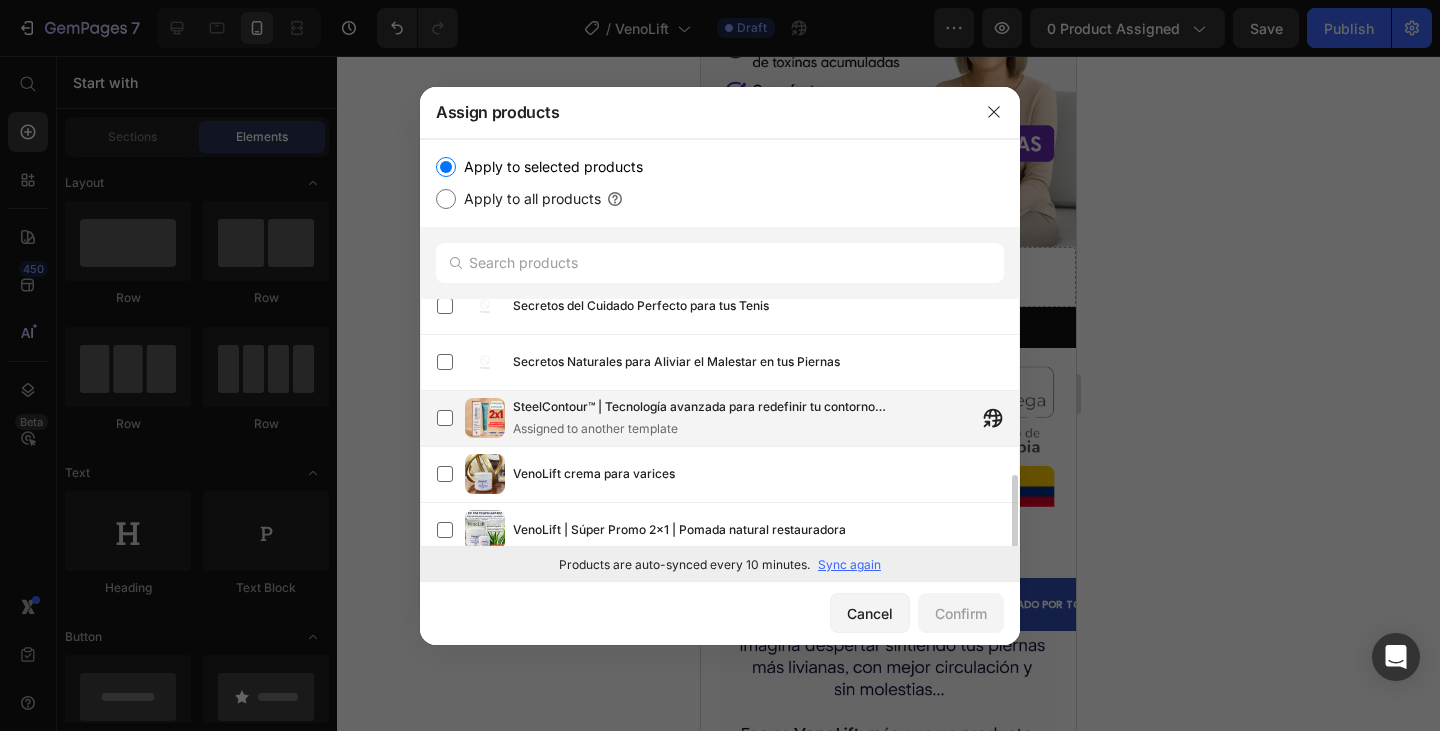 scroll, scrollTop: 481, scrollLeft: 0, axis: vertical 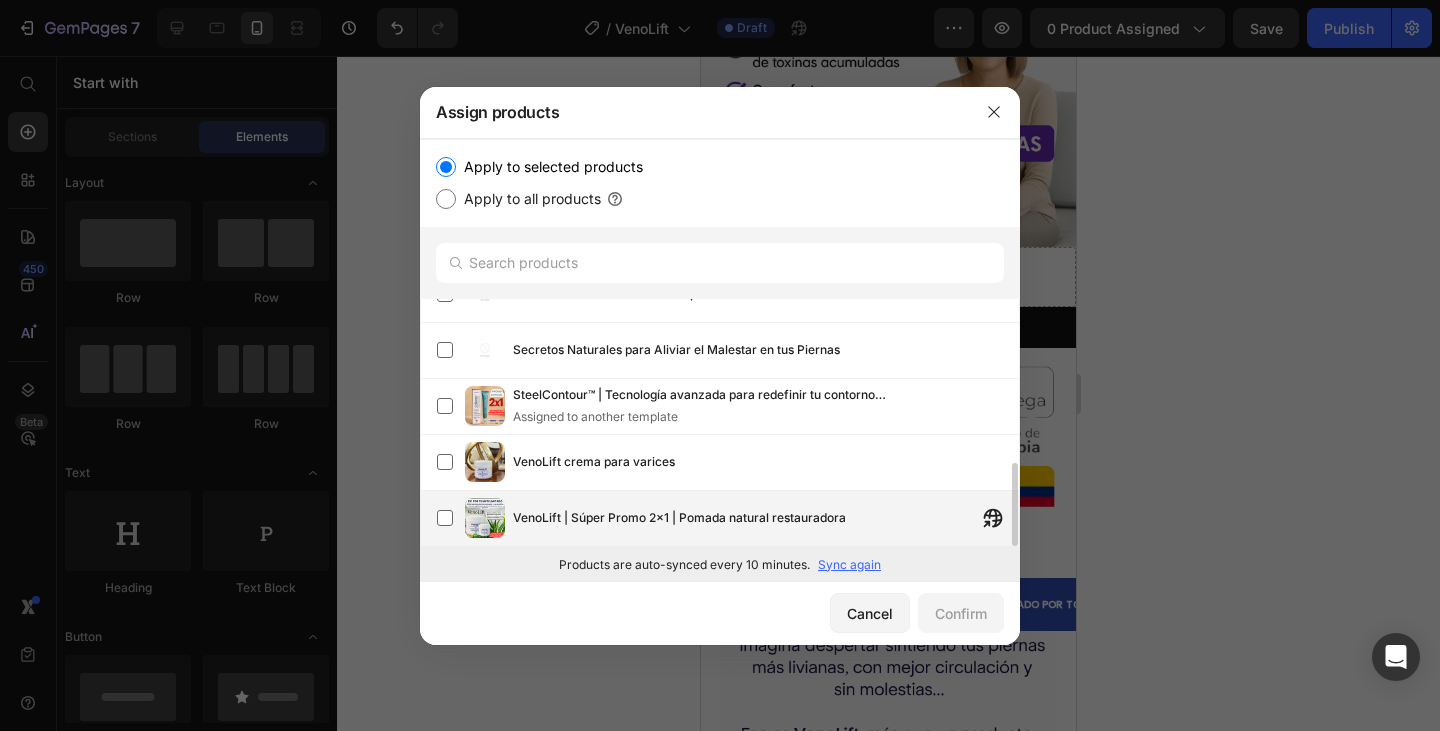 click on "VenoLift | Súper Promo 2x1 | Pomada natural restauradora" at bounding box center [679, 518] 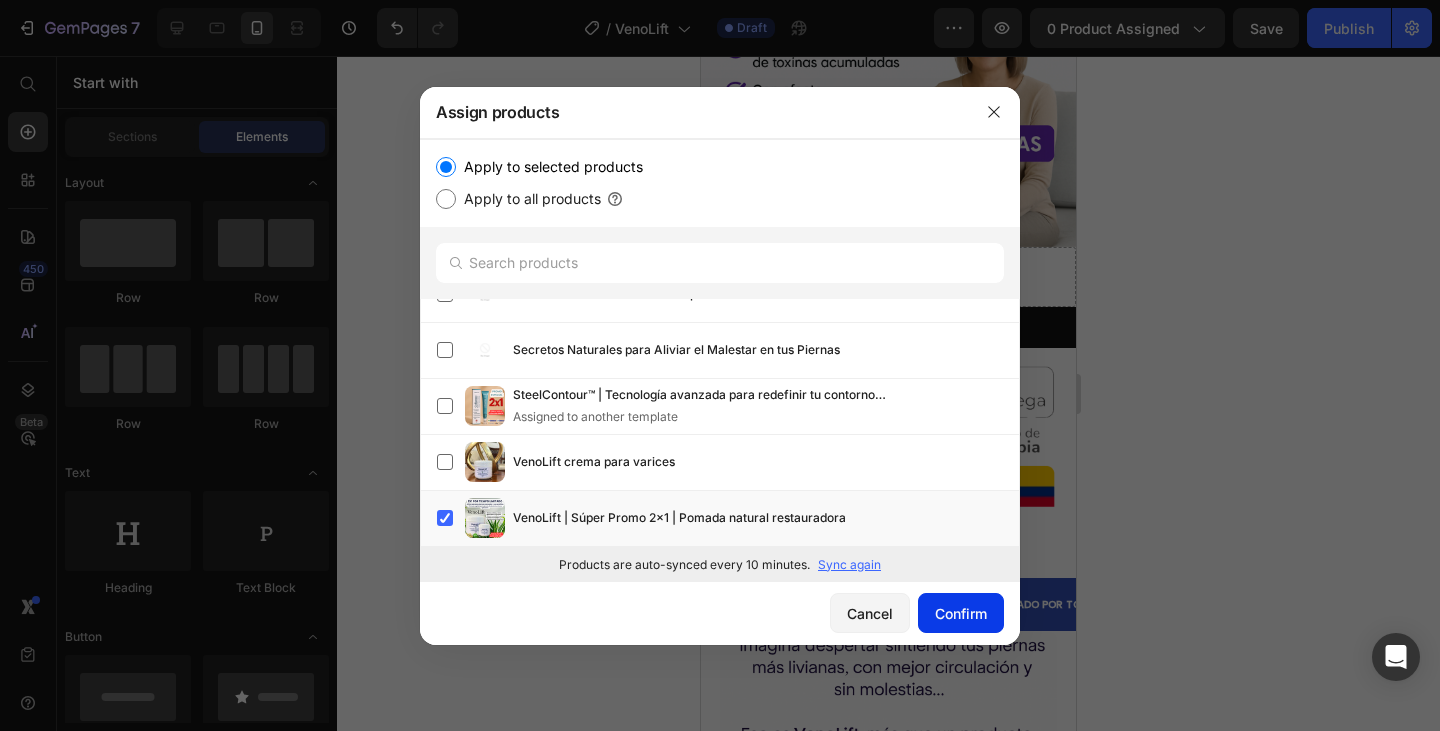 click on "Confirm" 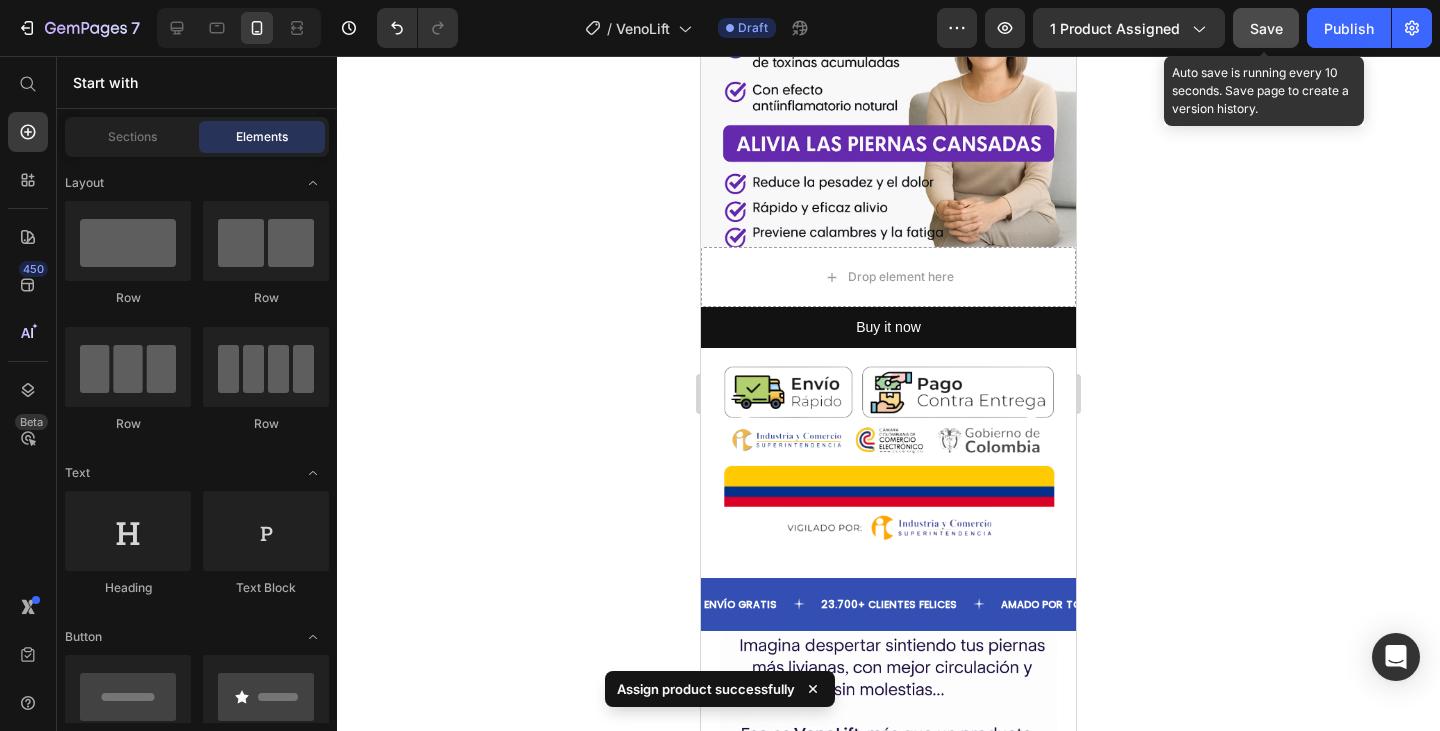 click on "Save" 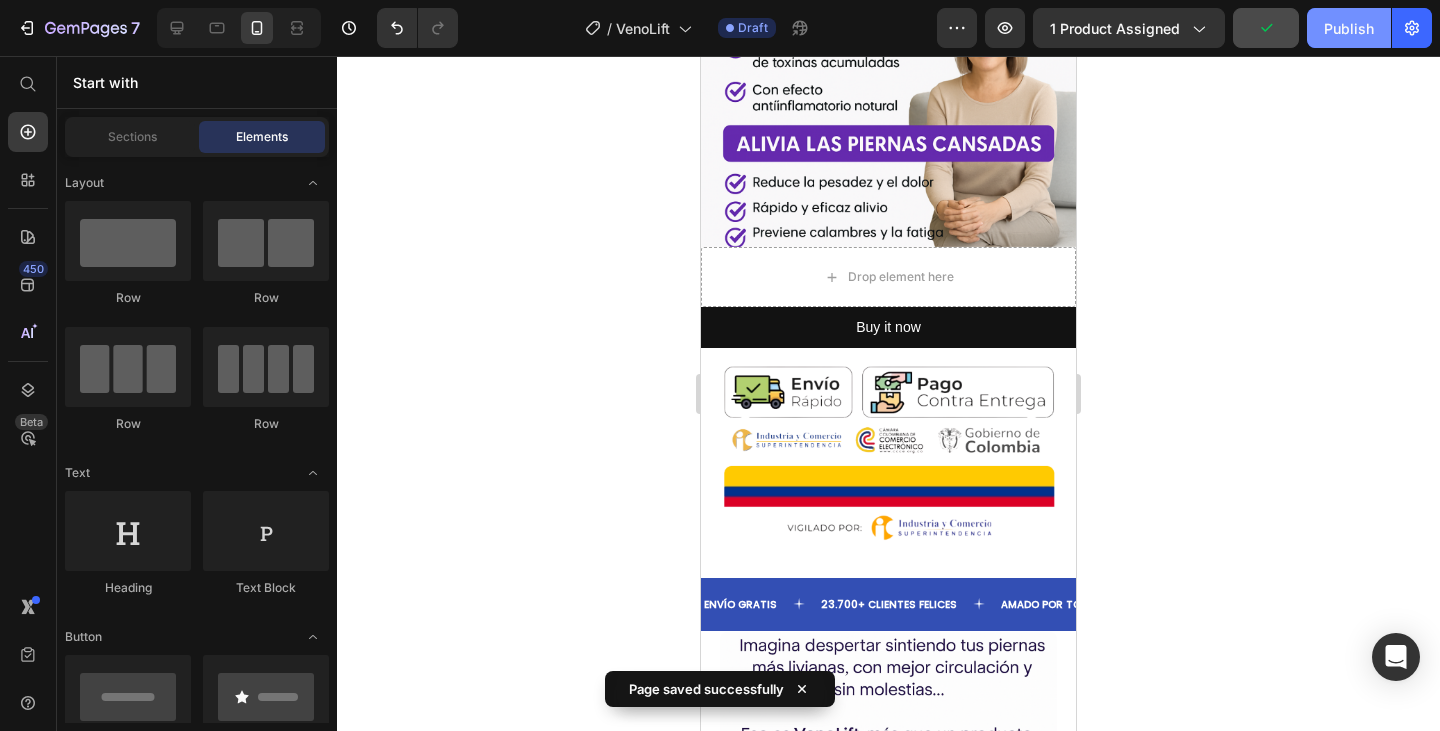 click on "Publish" at bounding box center [1349, 28] 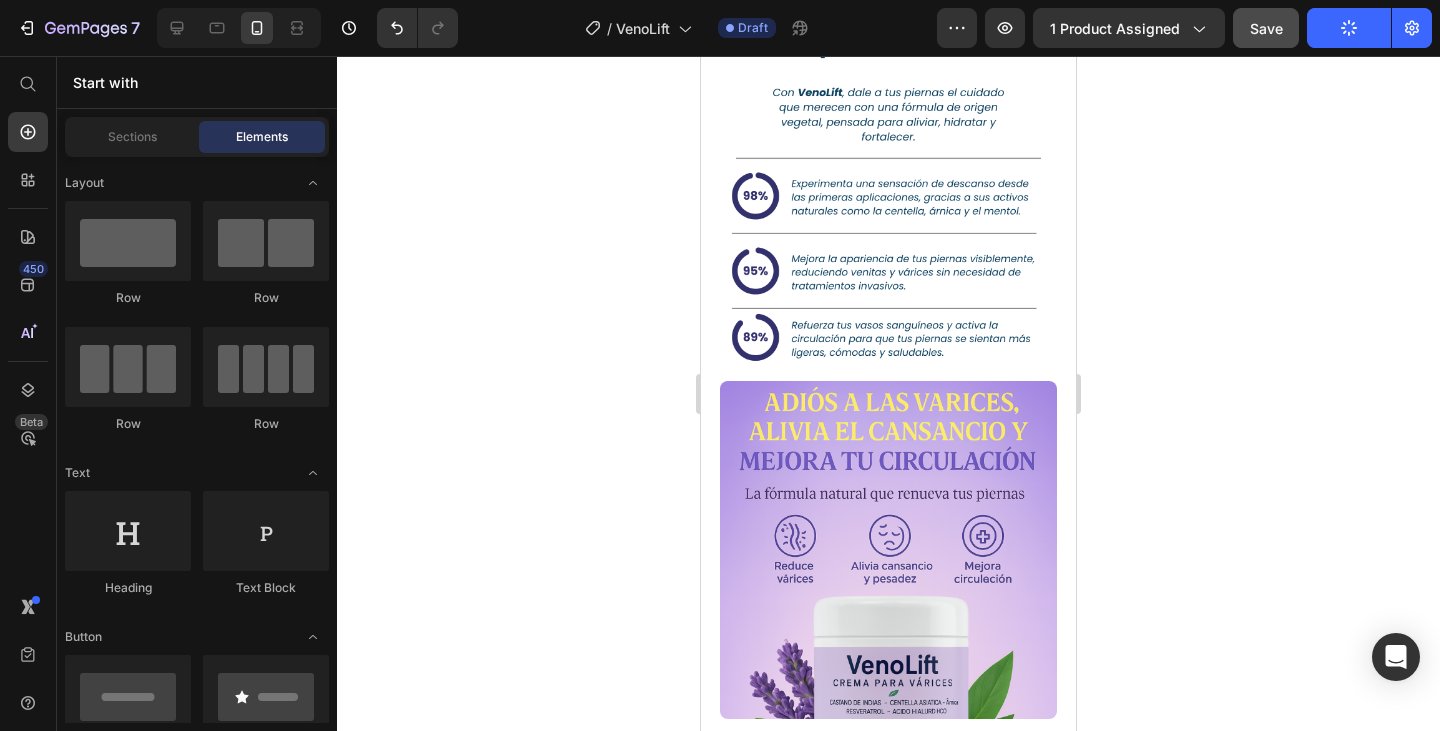 scroll, scrollTop: 5500, scrollLeft: 0, axis: vertical 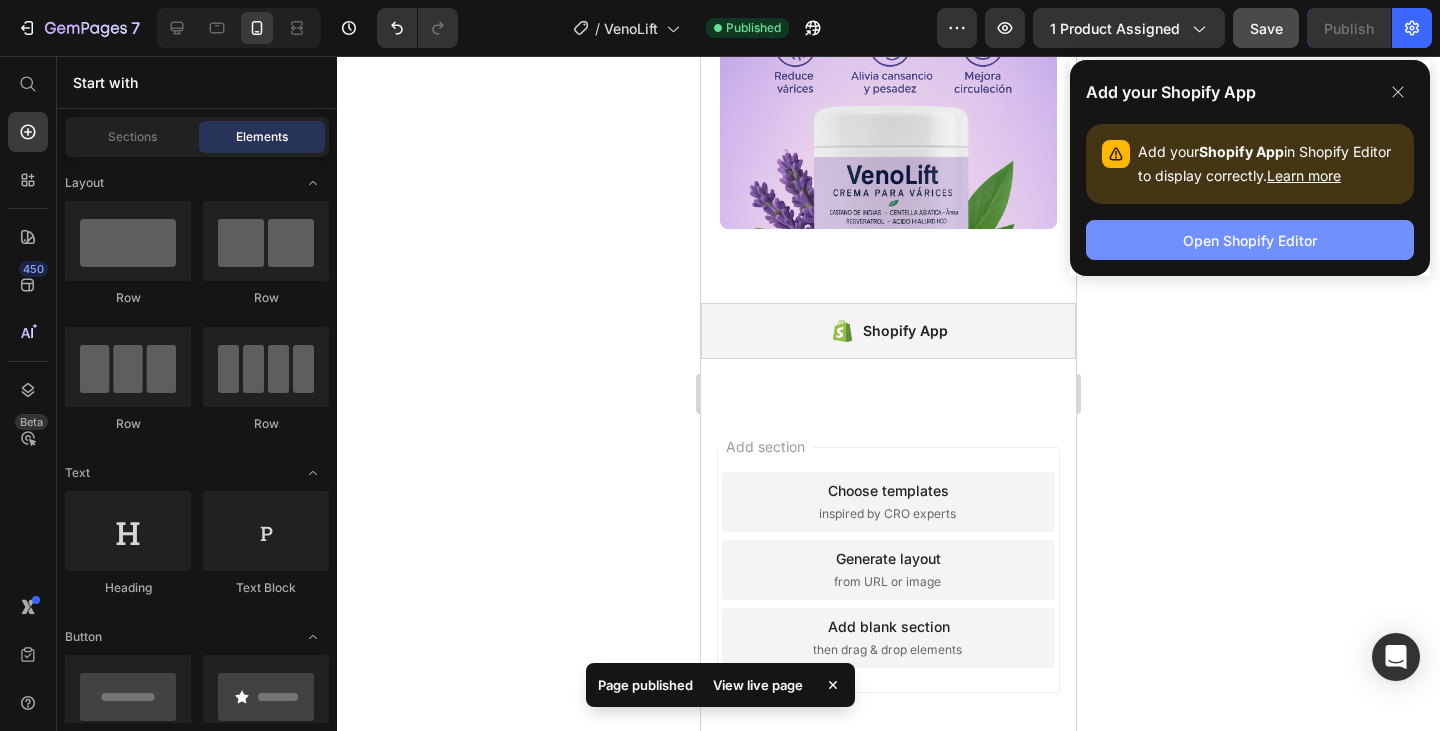 click on "Open Shopify Editor" at bounding box center [1250, 240] 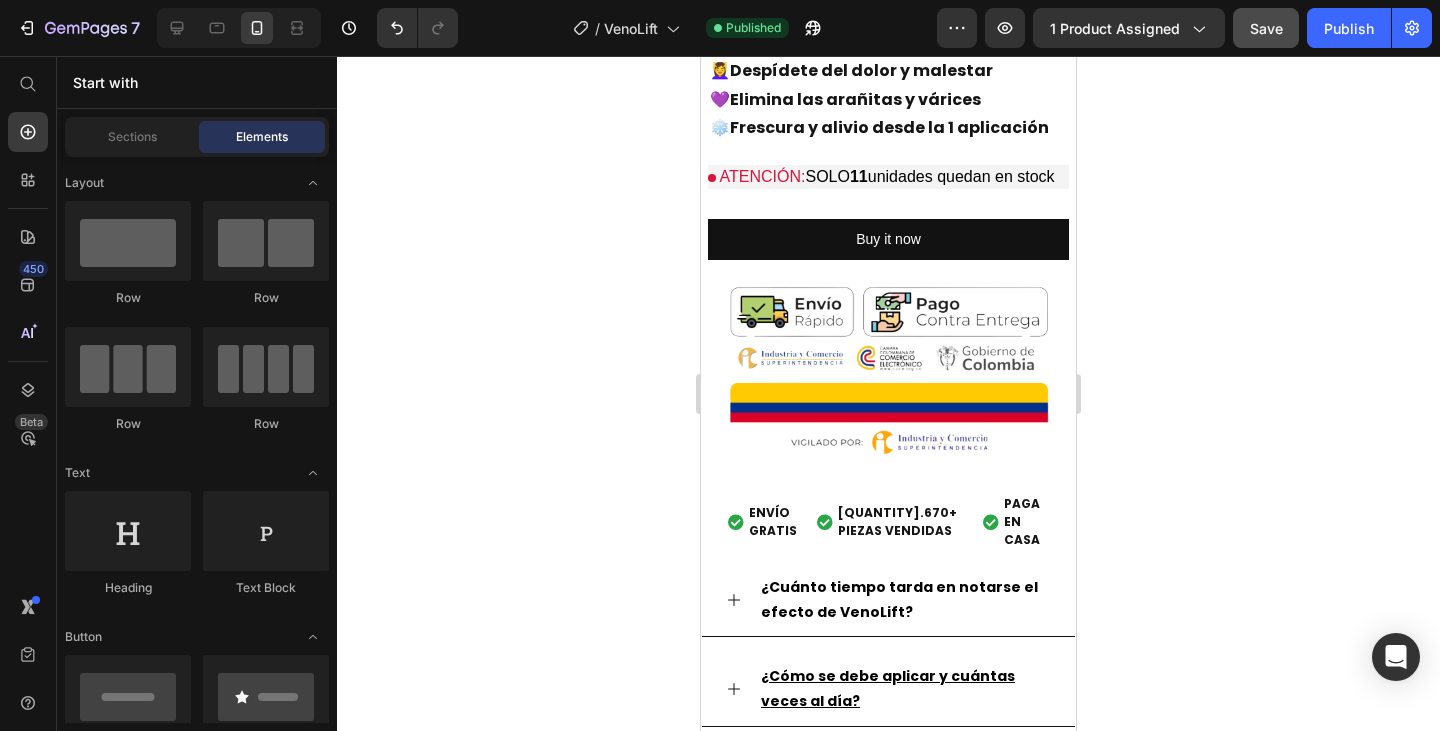 scroll, scrollTop: 663, scrollLeft: 0, axis: vertical 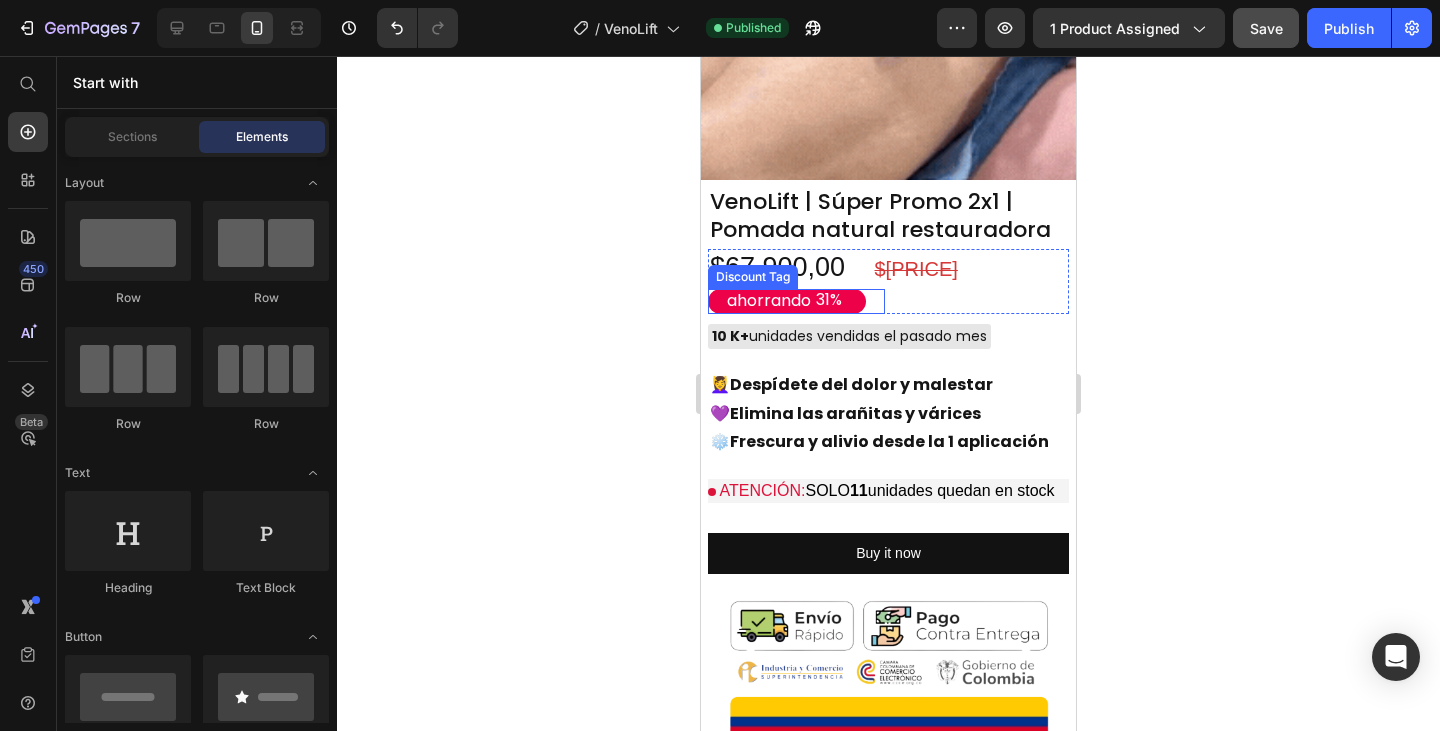 click on "ahorrando" at bounding box center [769, 301] 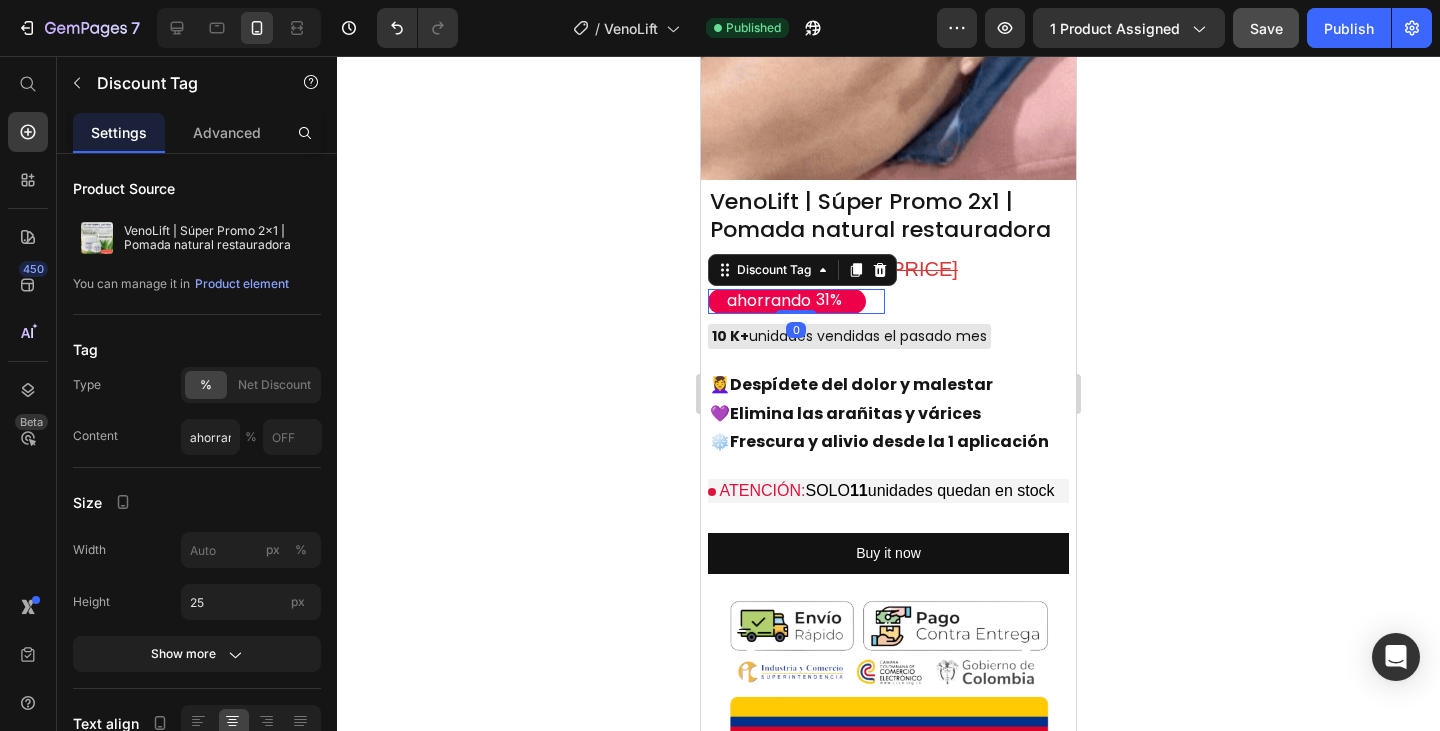 click on "31%" at bounding box center (829, 300) 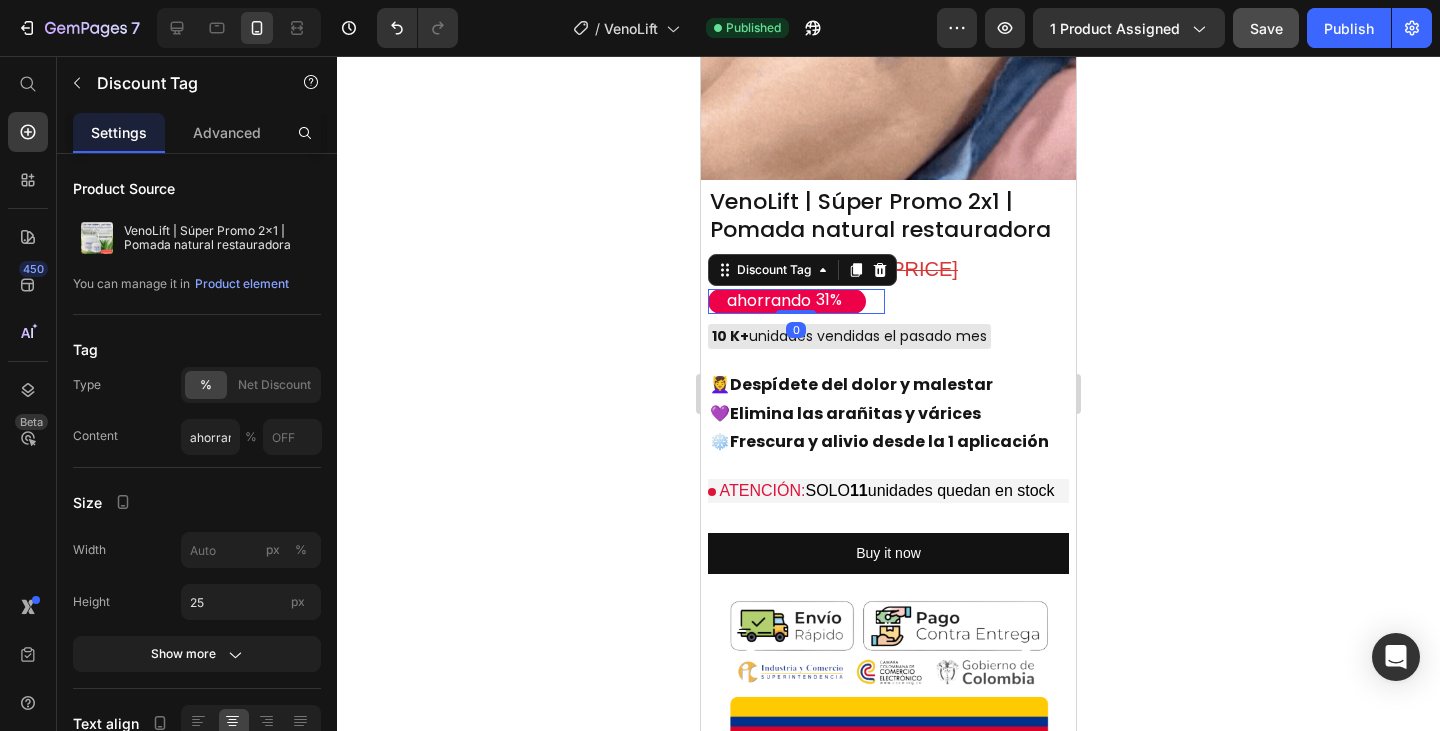 click on "31%" at bounding box center [829, 300] 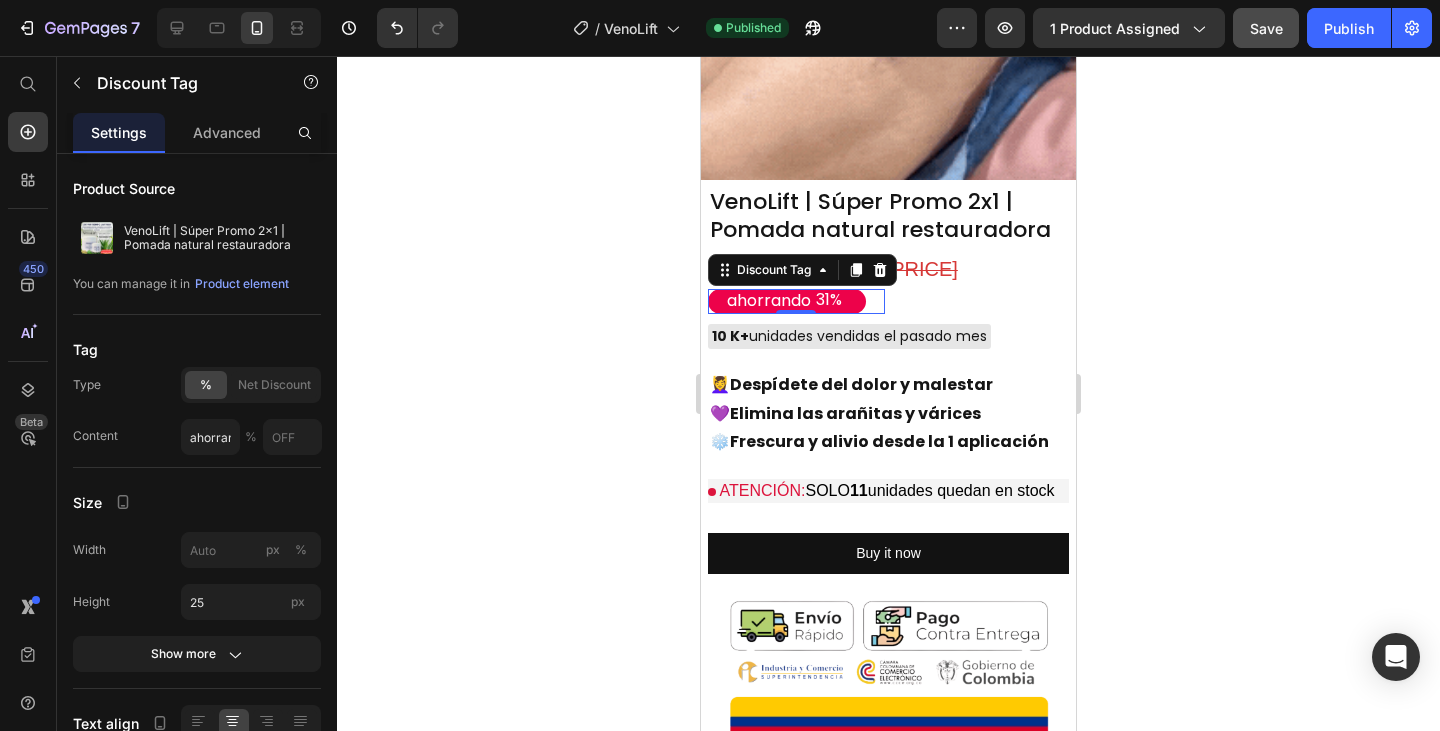 click on "31%" at bounding box center [829, 300] 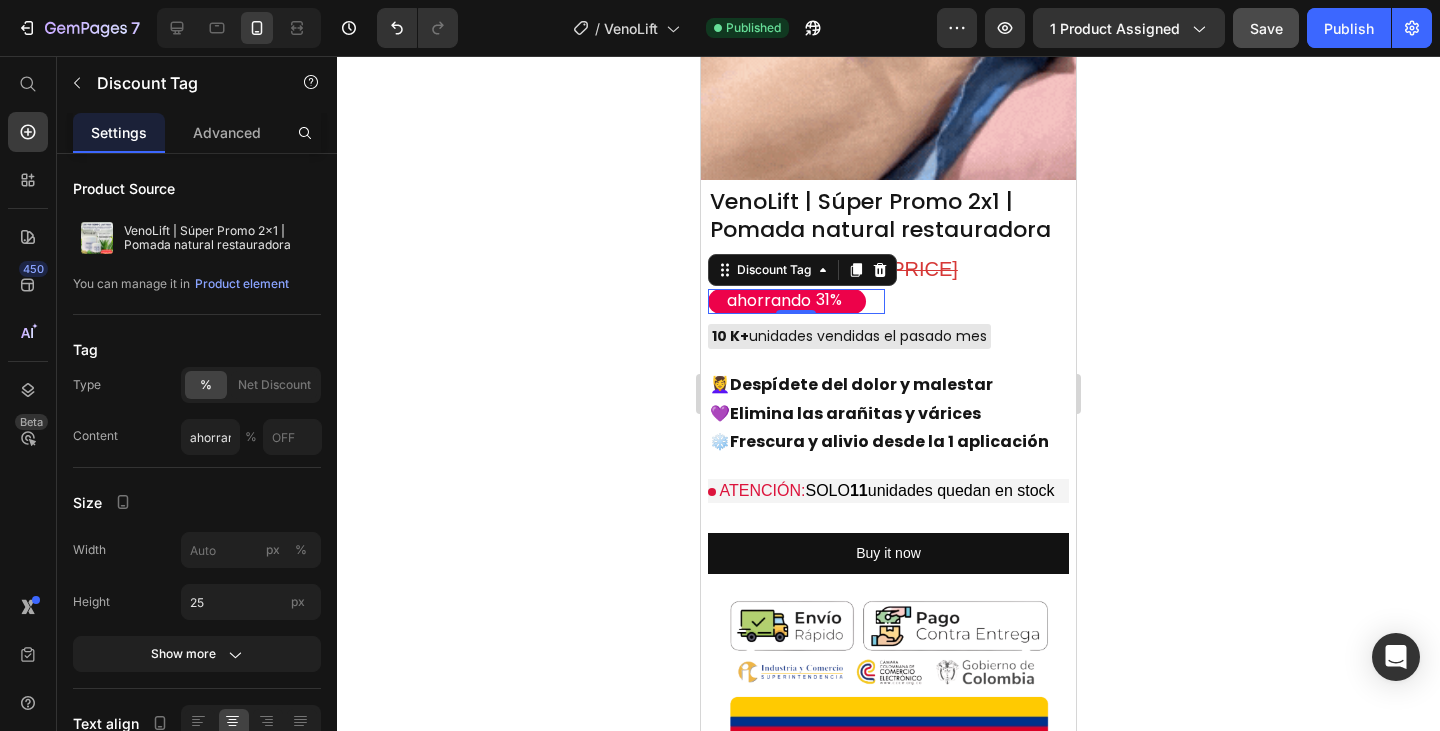 click on "31%" at bounding box center [829, 300] 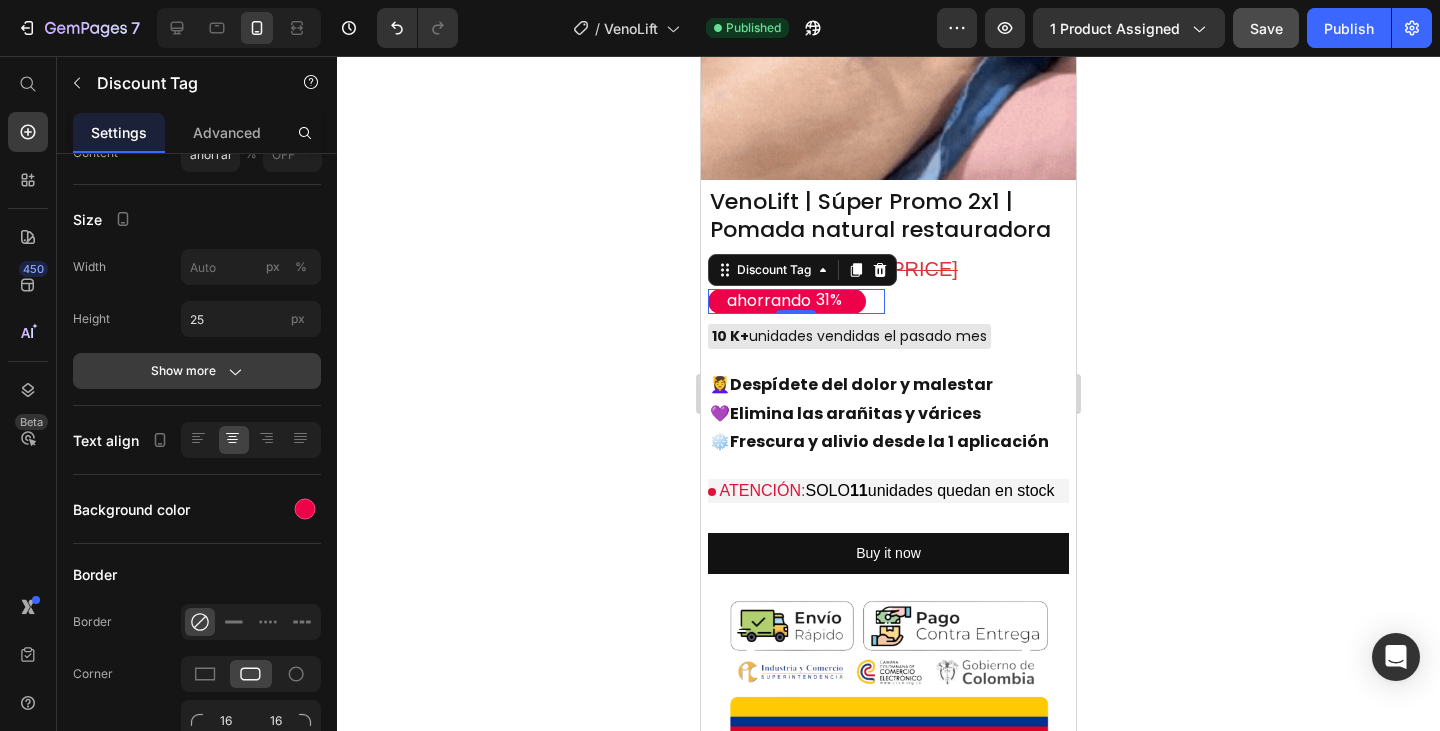 scroll, scrollTop: 0, scrollLeft: 0, axis: both 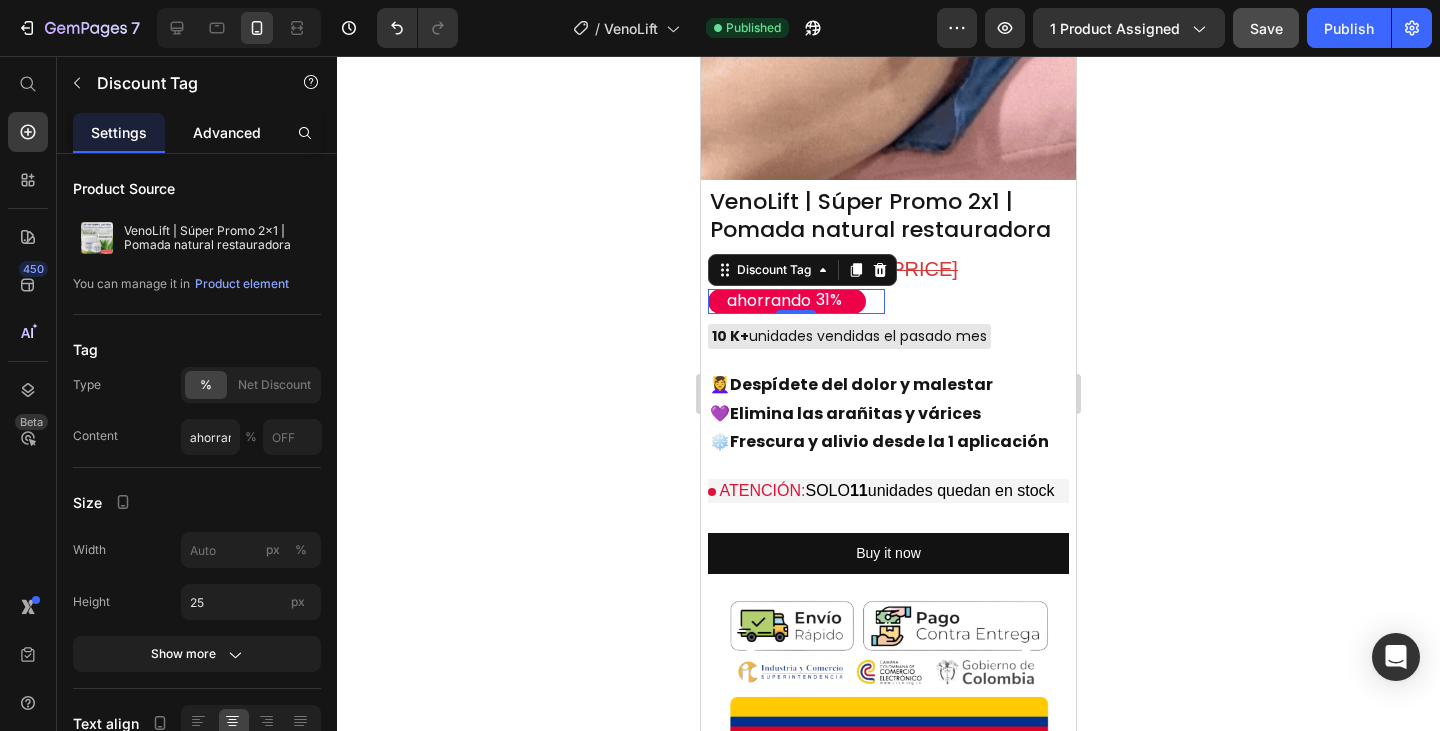 click on "Advanced" at bounding box center [227, 132] 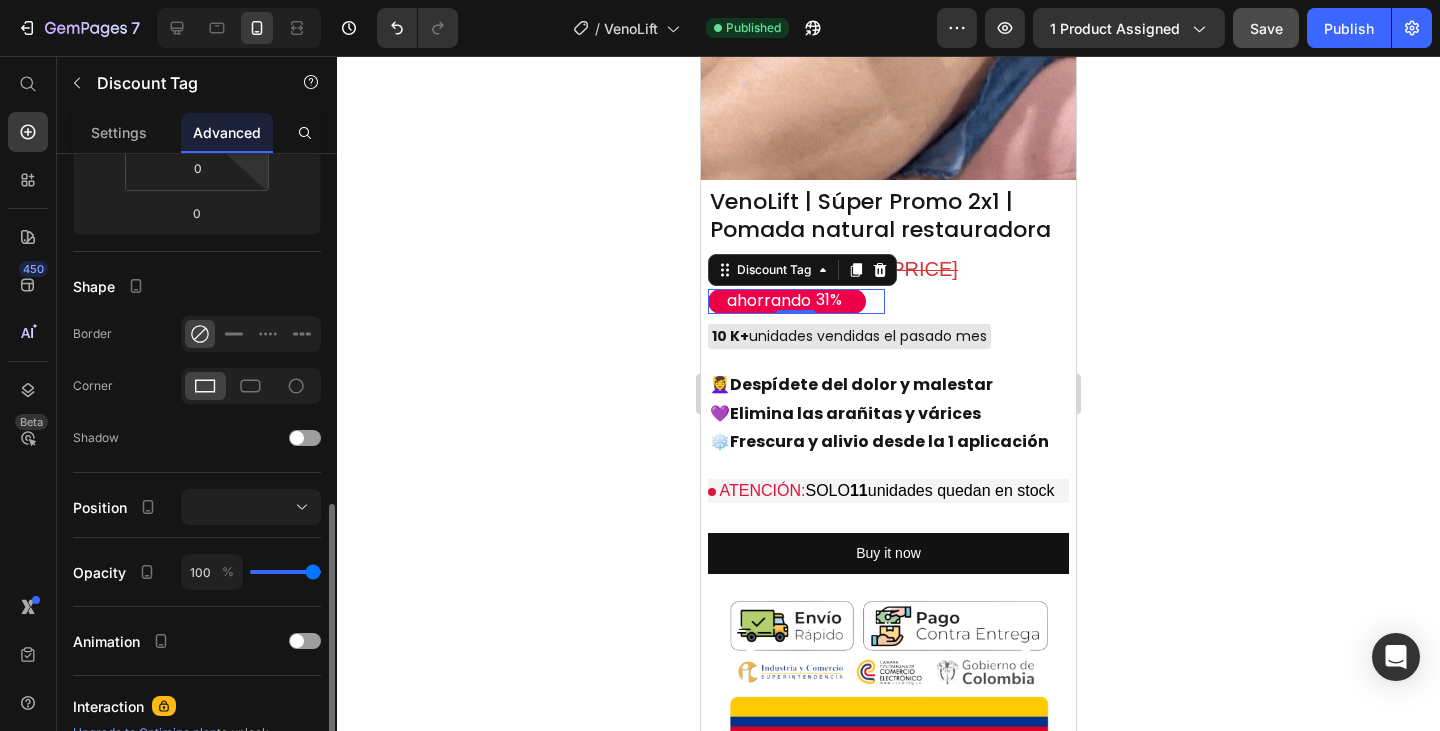 scroll, scrollTop: 635, scrollLeft: 0, axis: vertical 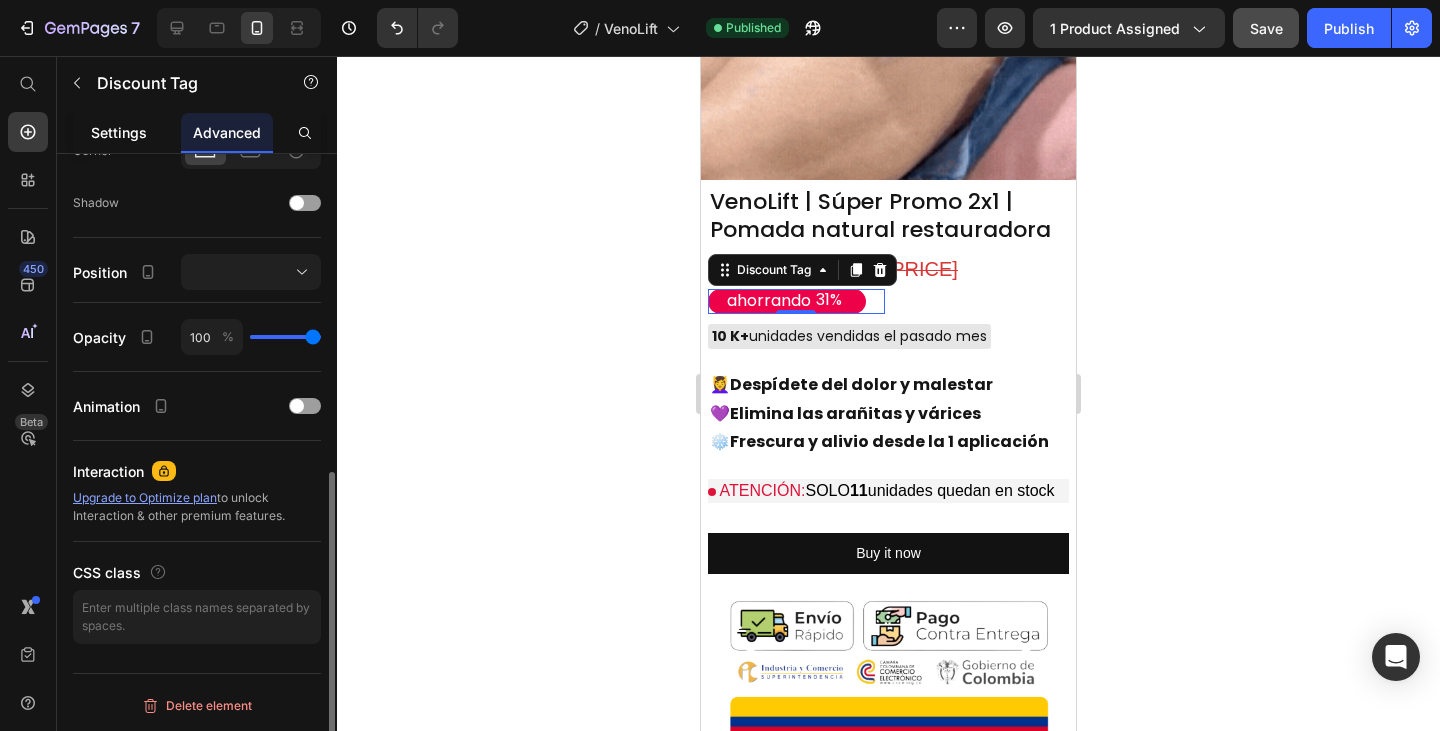 click on "Settings" at bounding box center (119, 132) 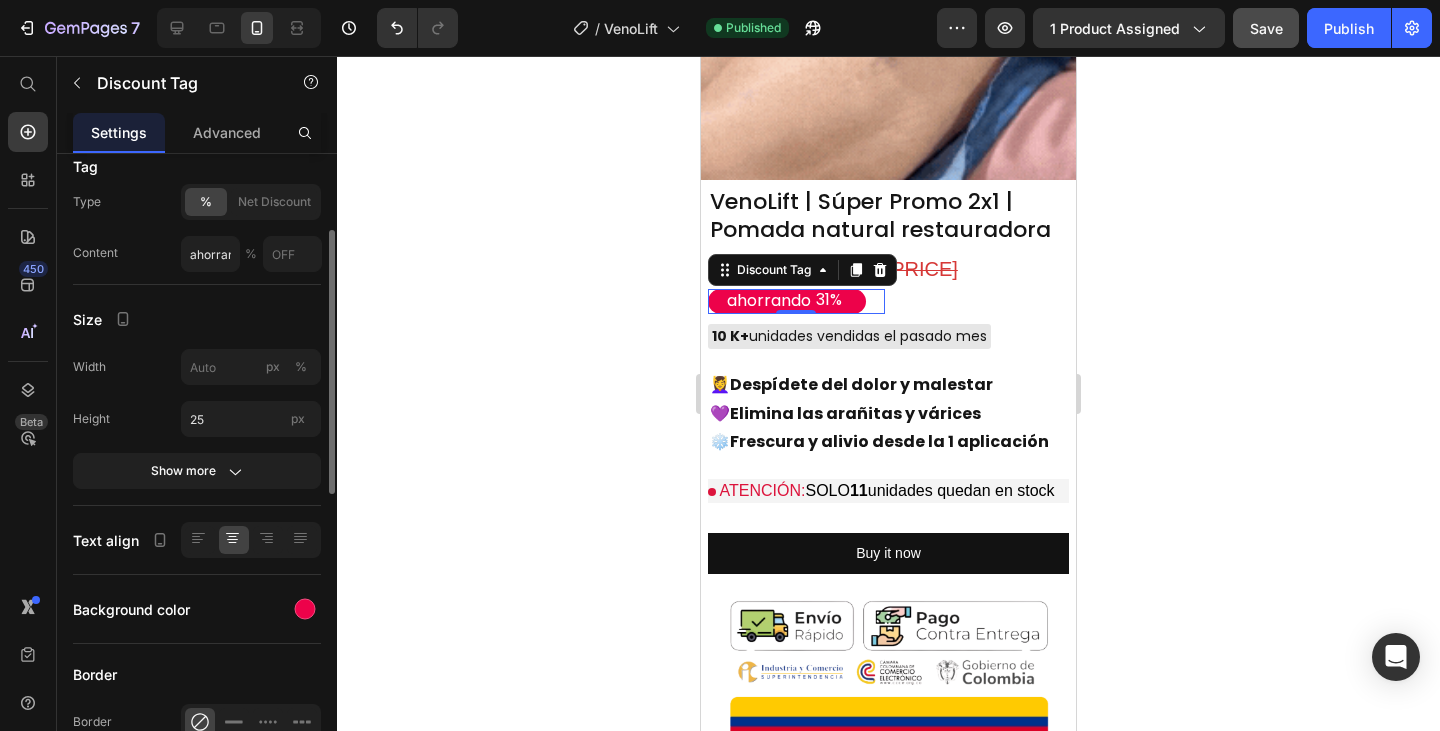 scroll, scrollTop: 0, scrollLeft: 0, axis: both 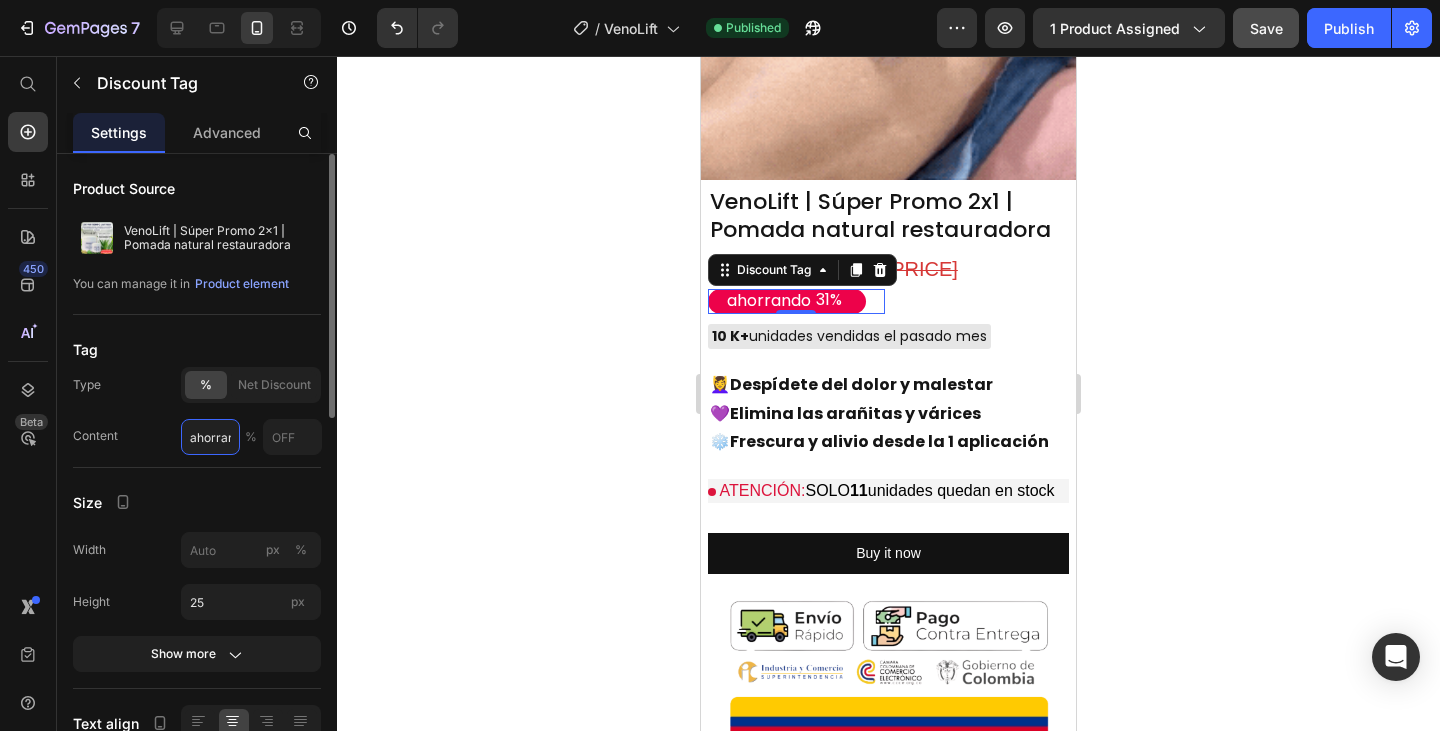 click on "ahorrando" at bounding box center (210, 437) 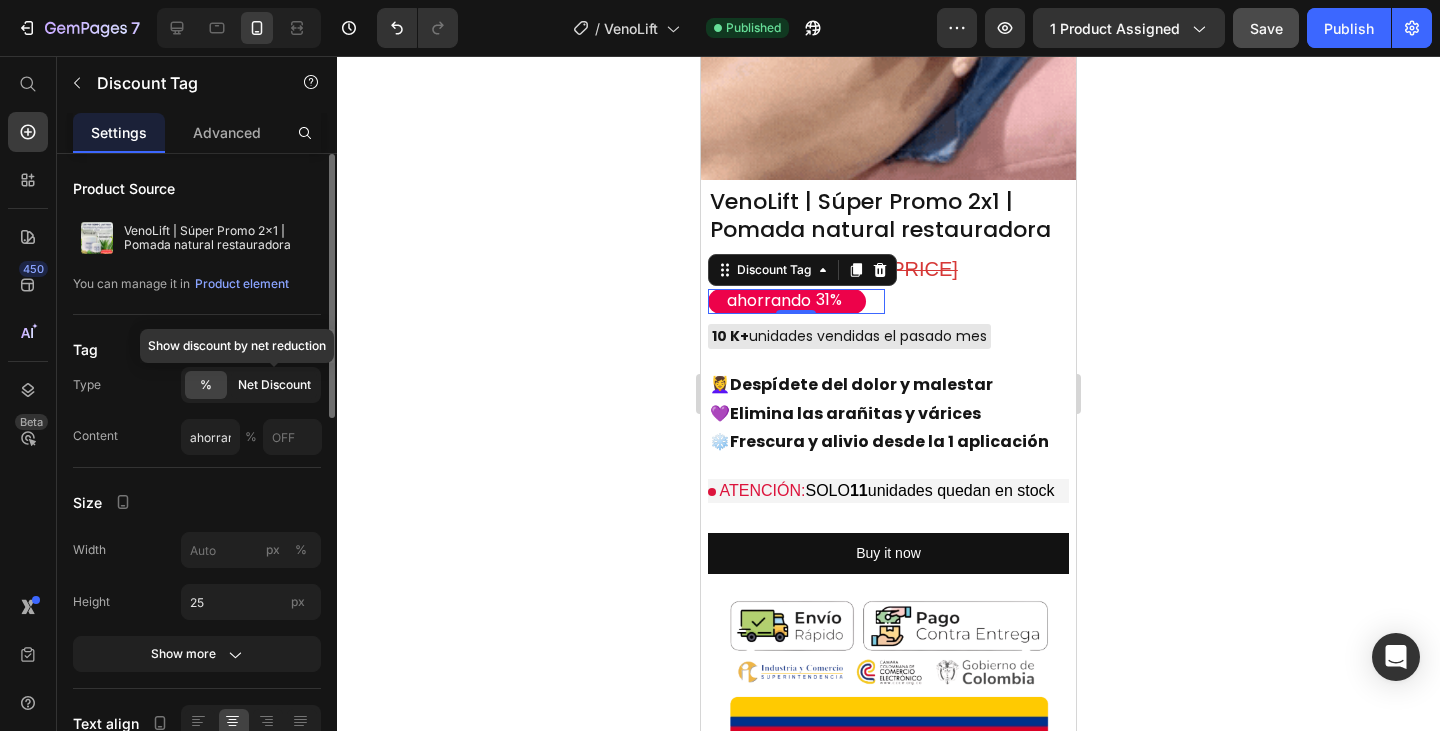 click on "Net Discount" 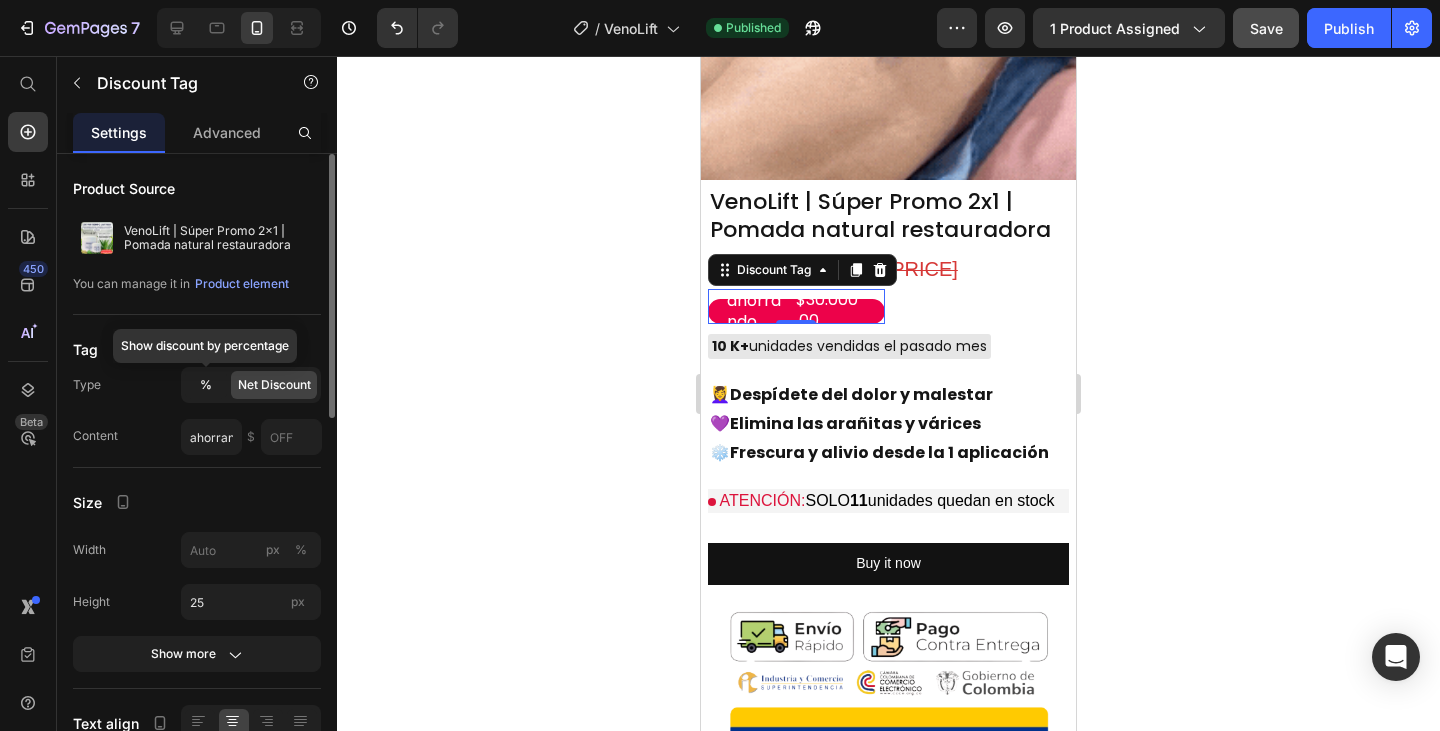 click on "%" 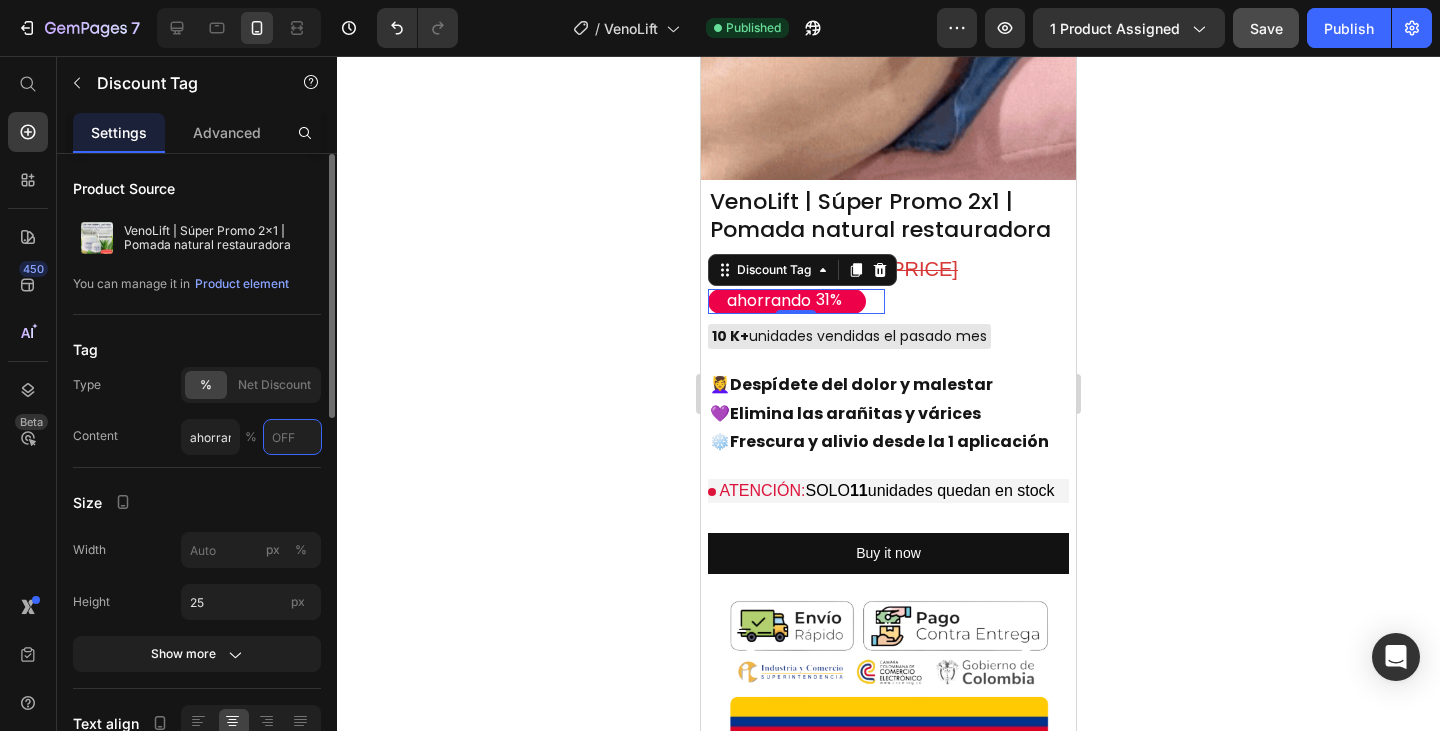 click at bounding box center [292, 437] 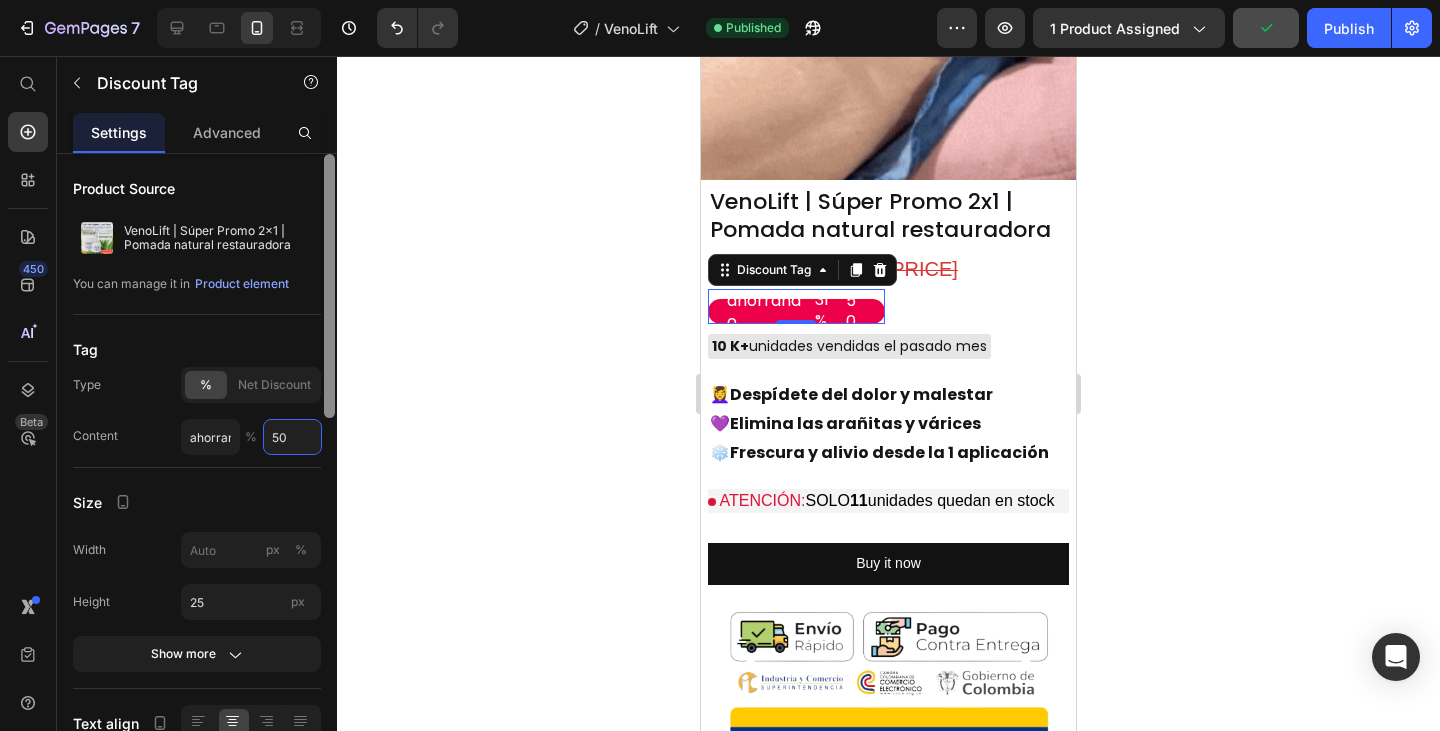 type on "5" 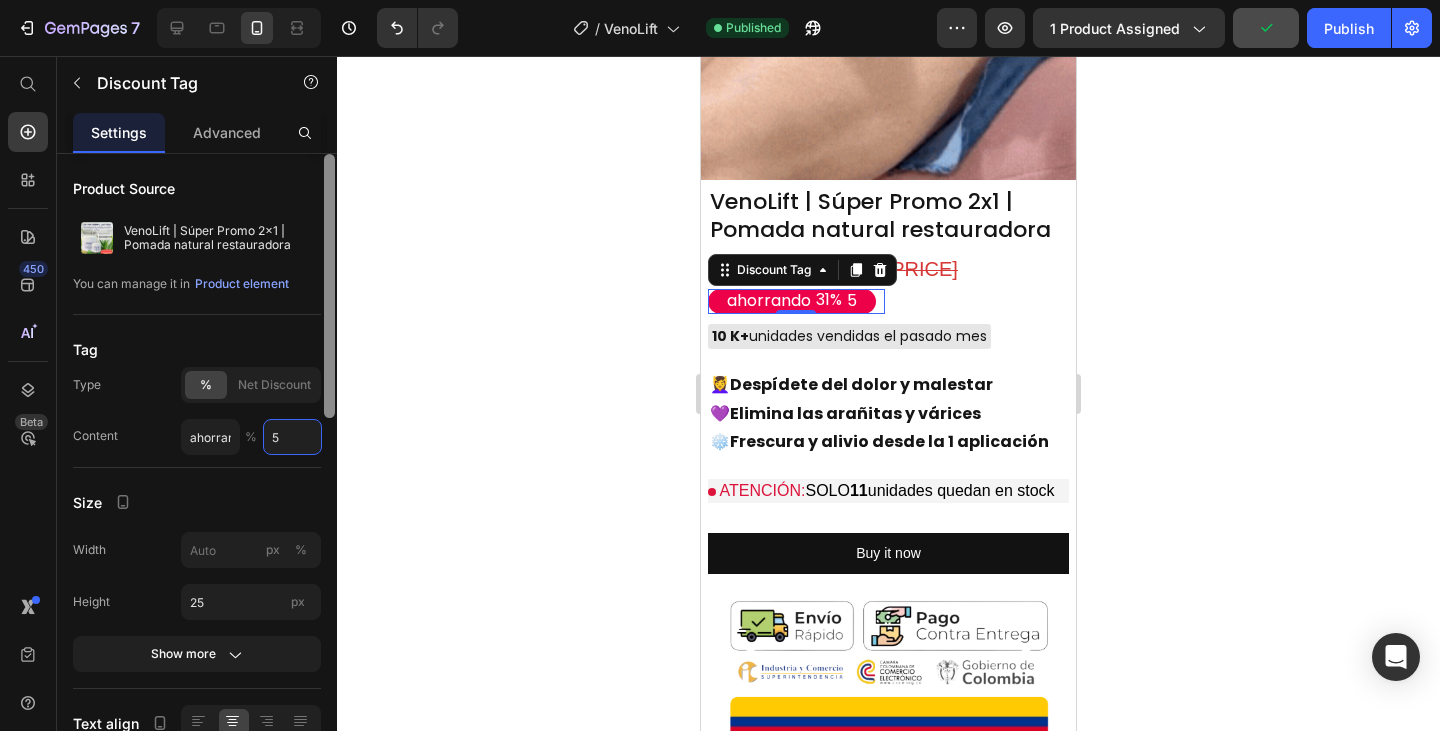 type 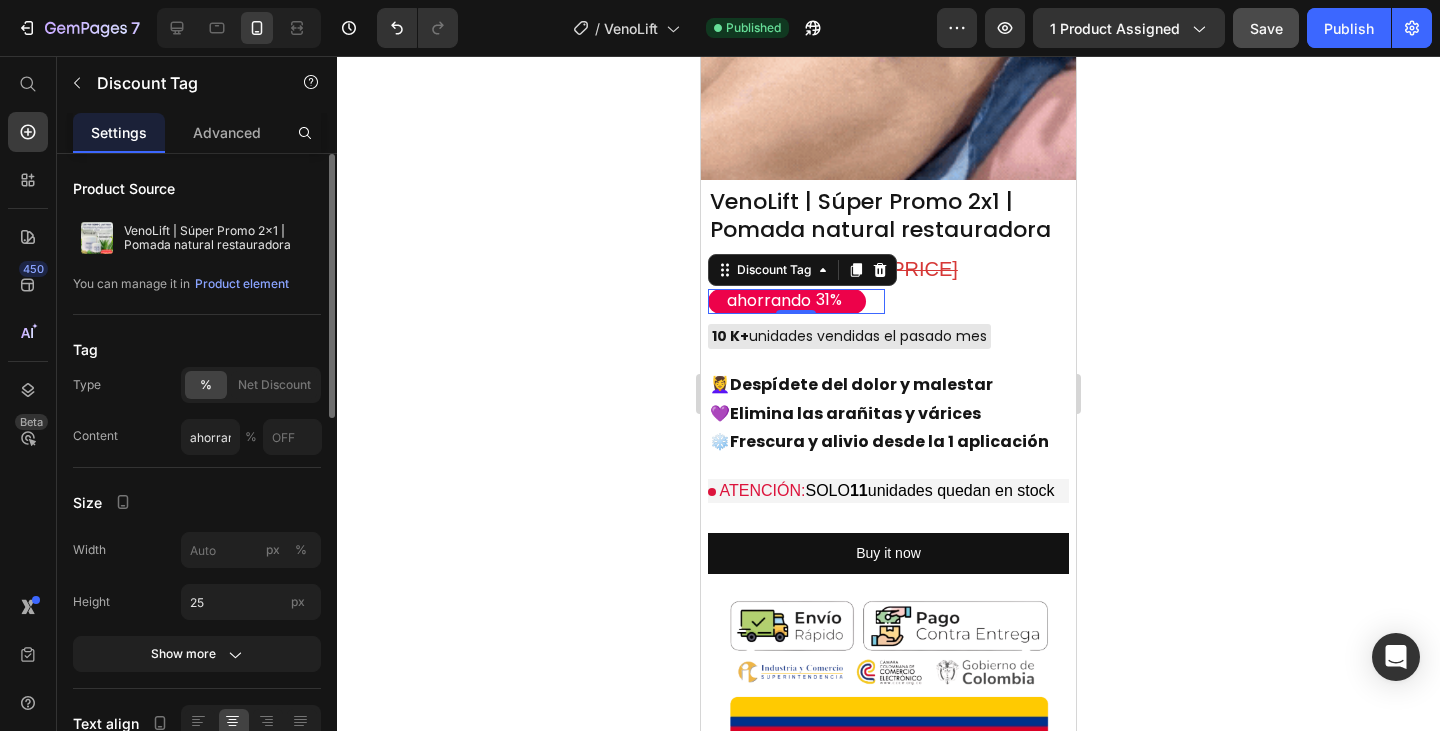 click on "Size" at bounding box center [197, 502] 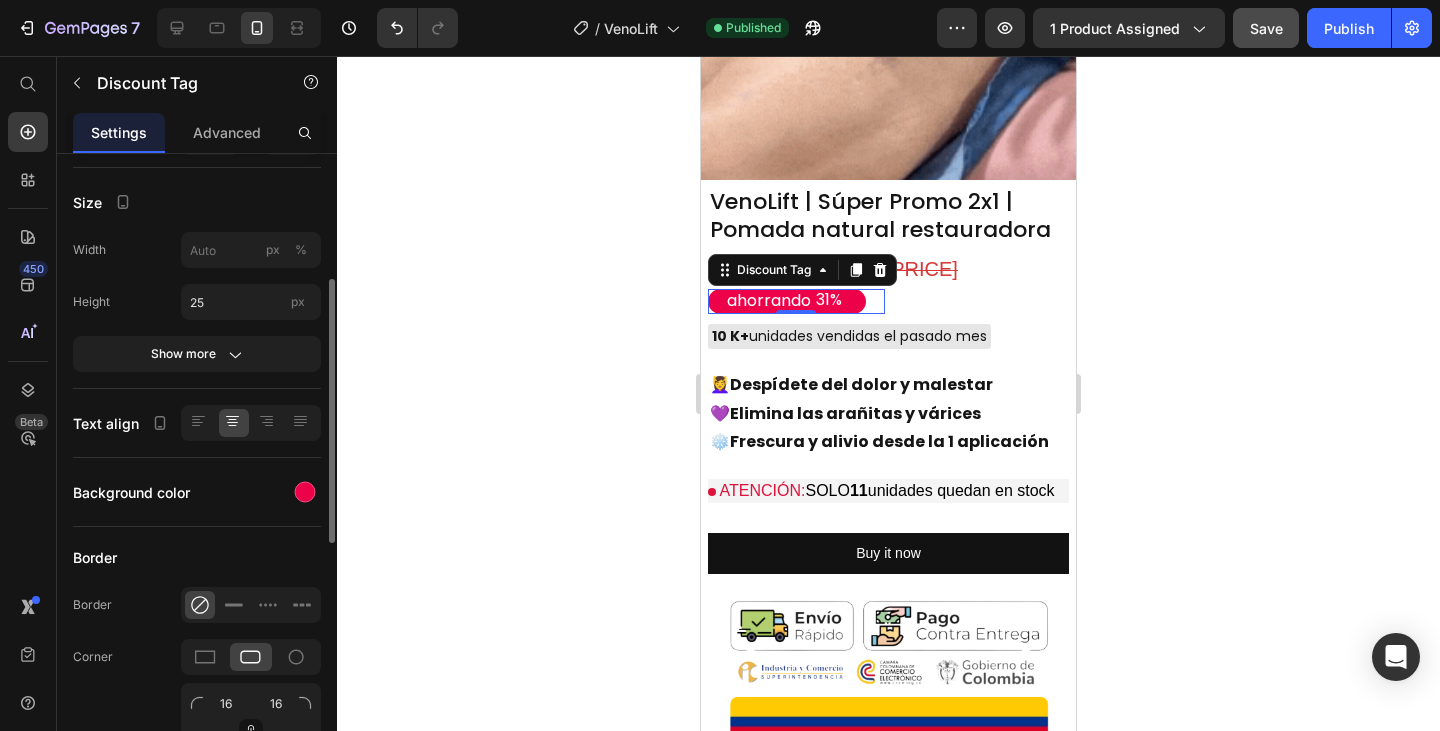 scroll, scrollTop: 400, scrollLeft: 0, axis: vertical 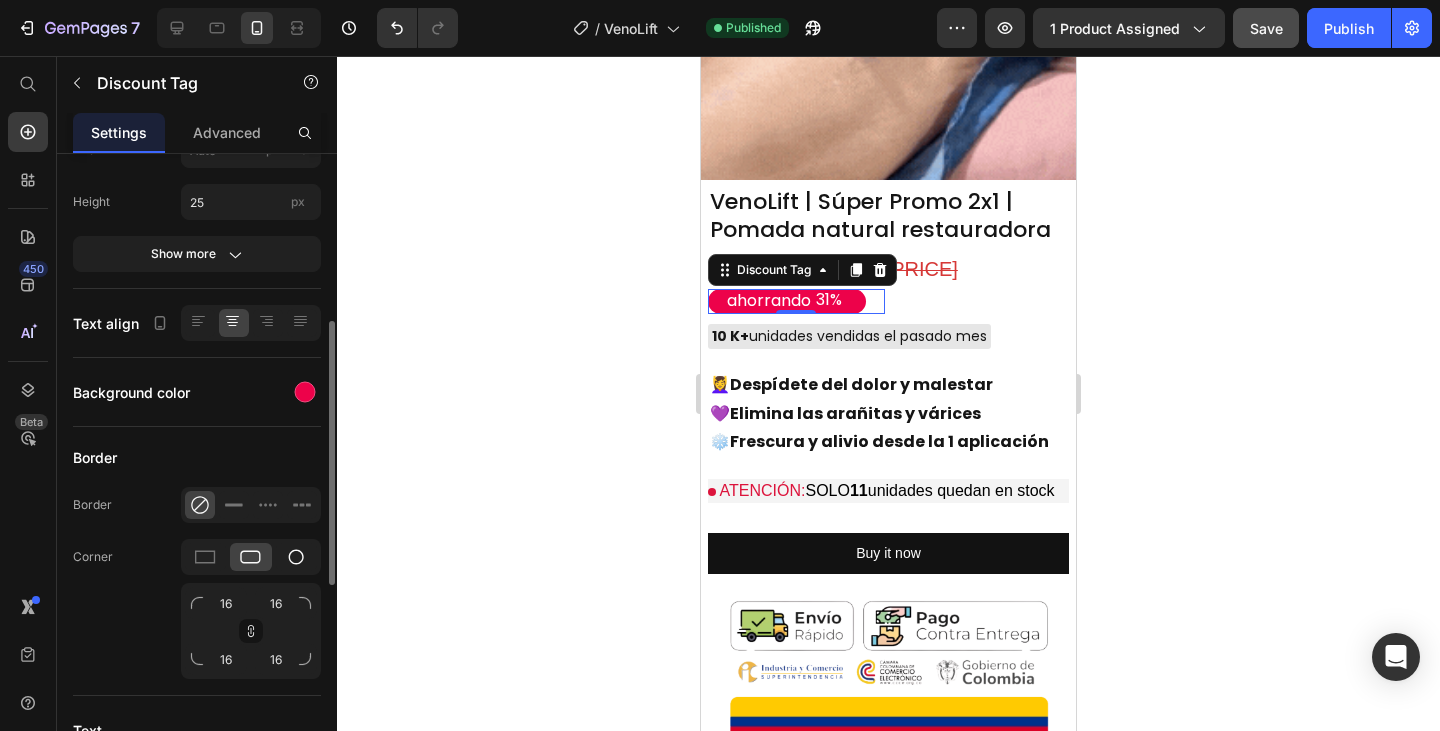 click 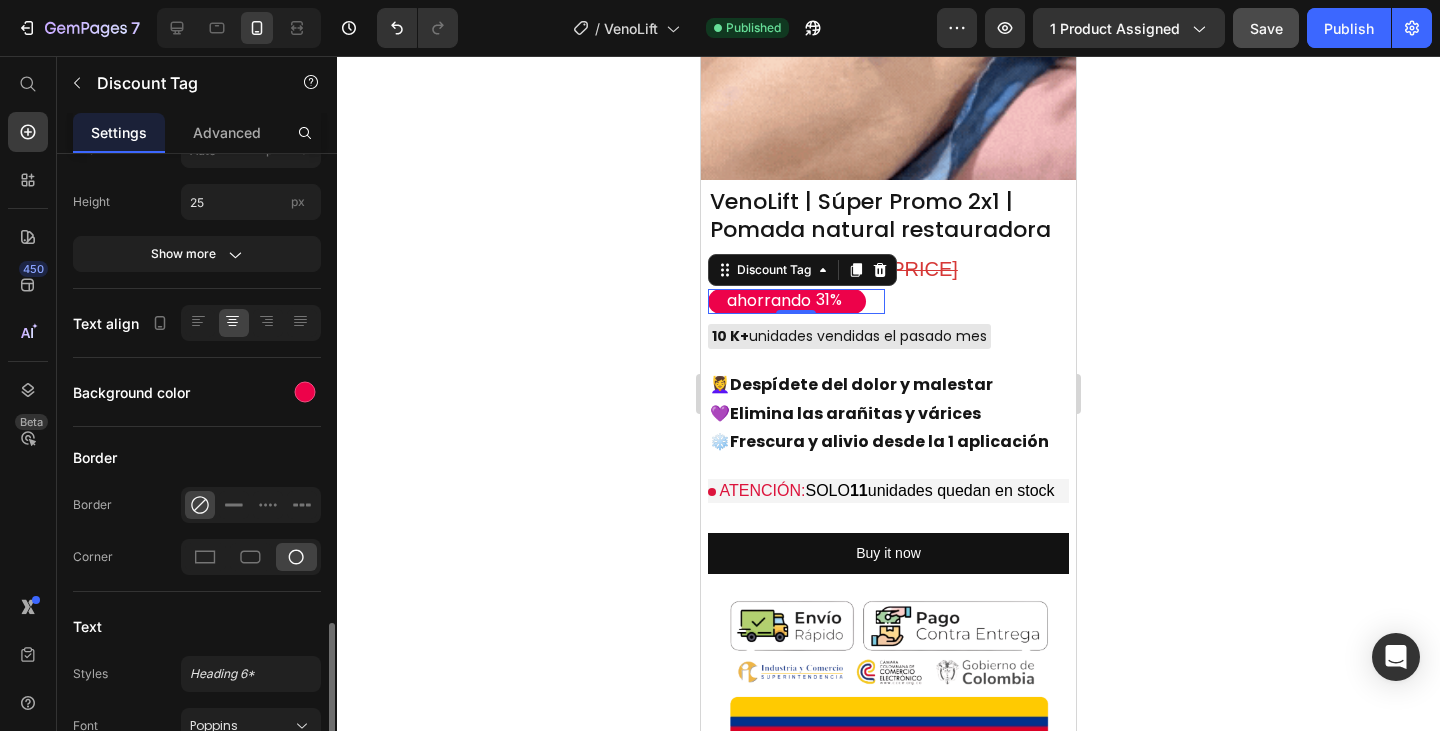 scroll, scrollTop: 600, scrollLeft: 0, axis: vertical 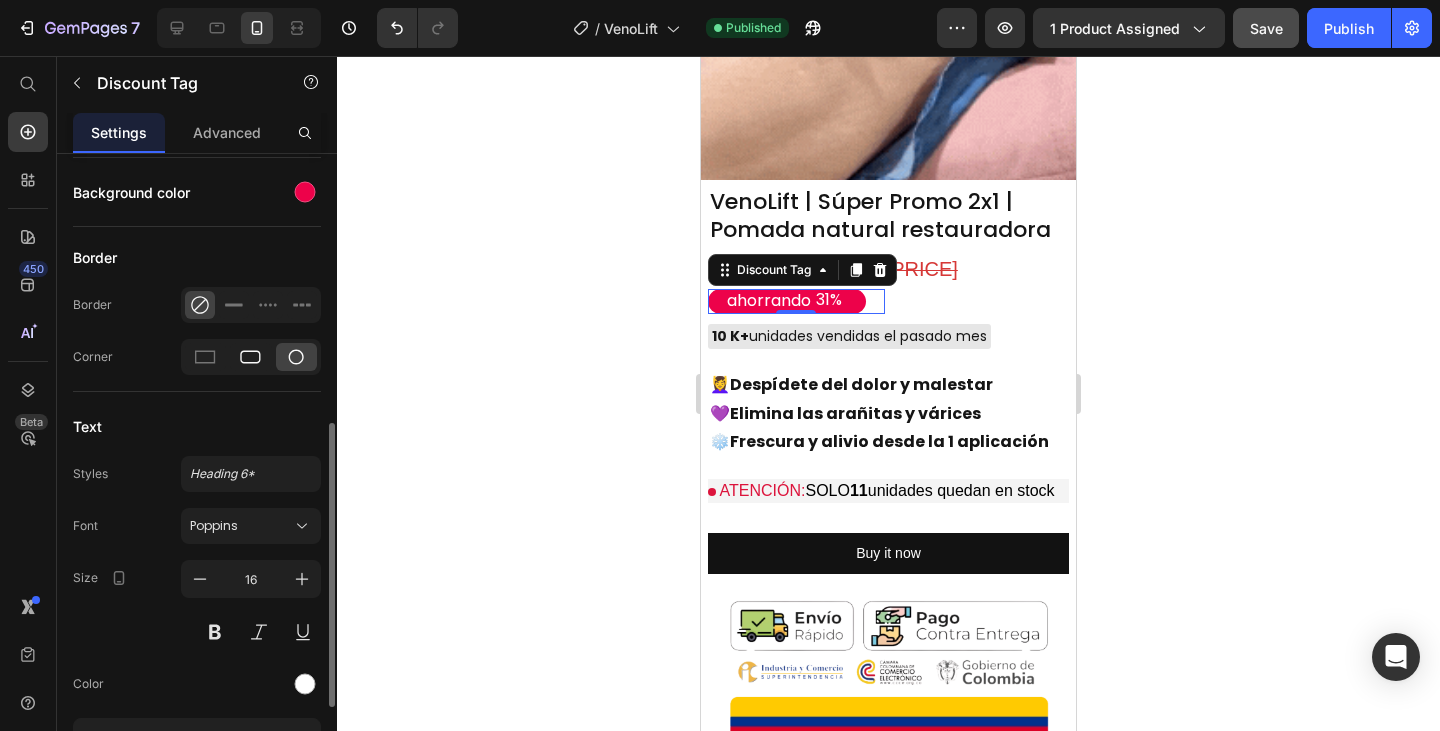 click 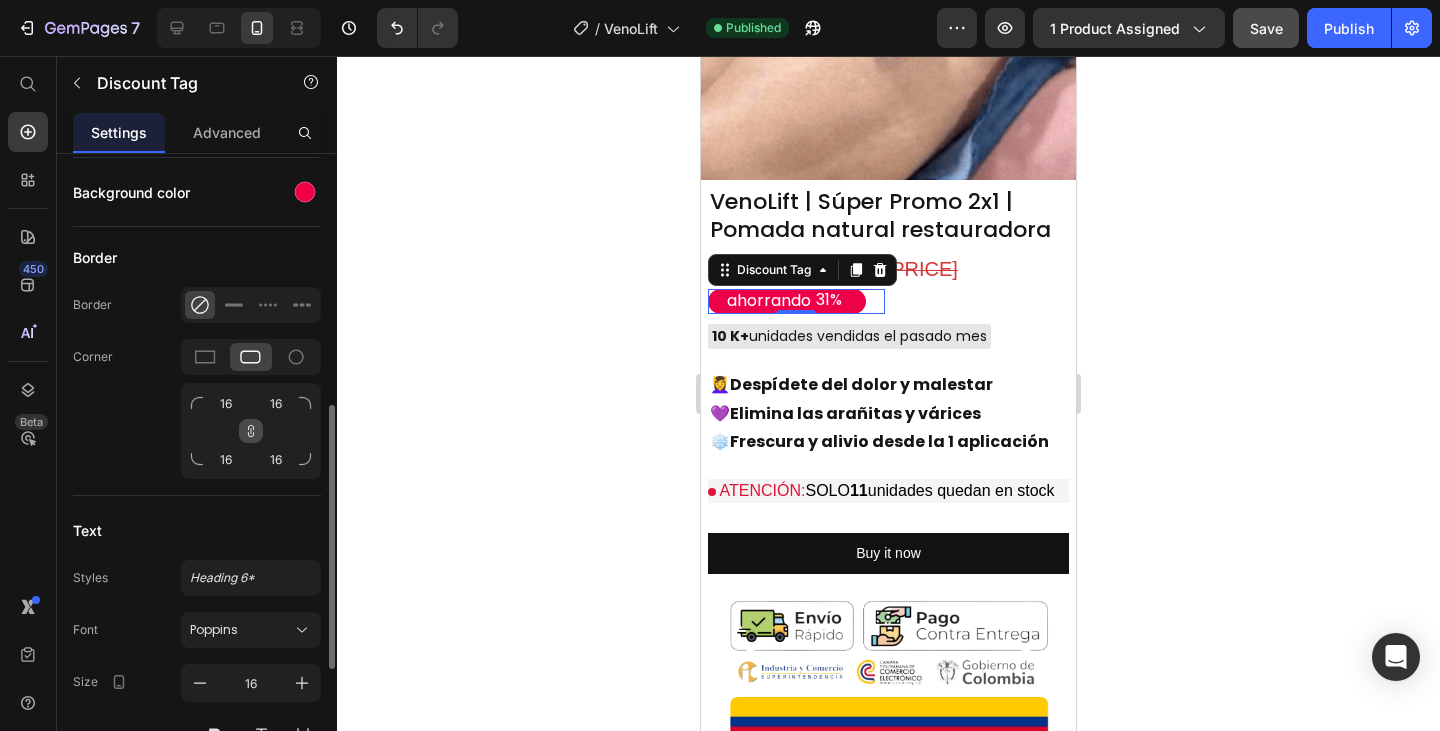 click 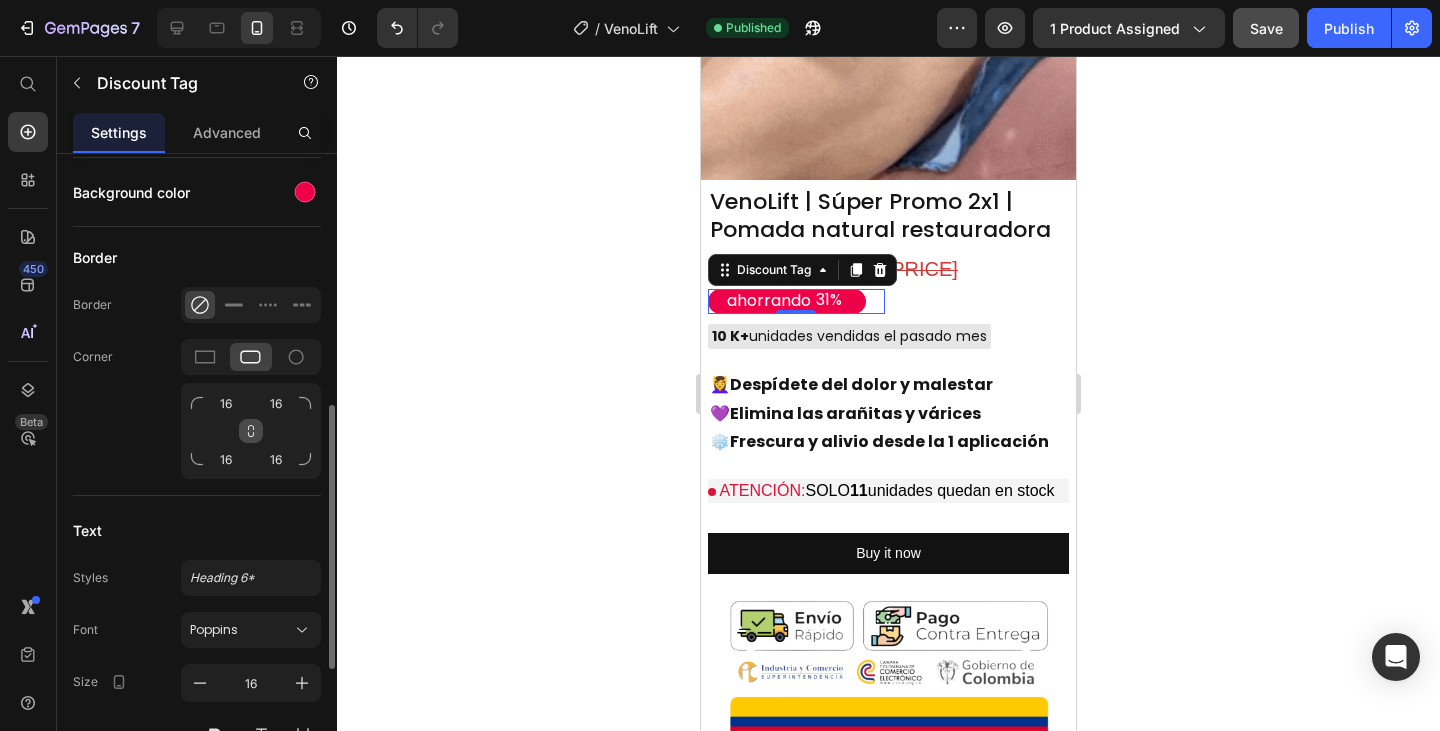 click 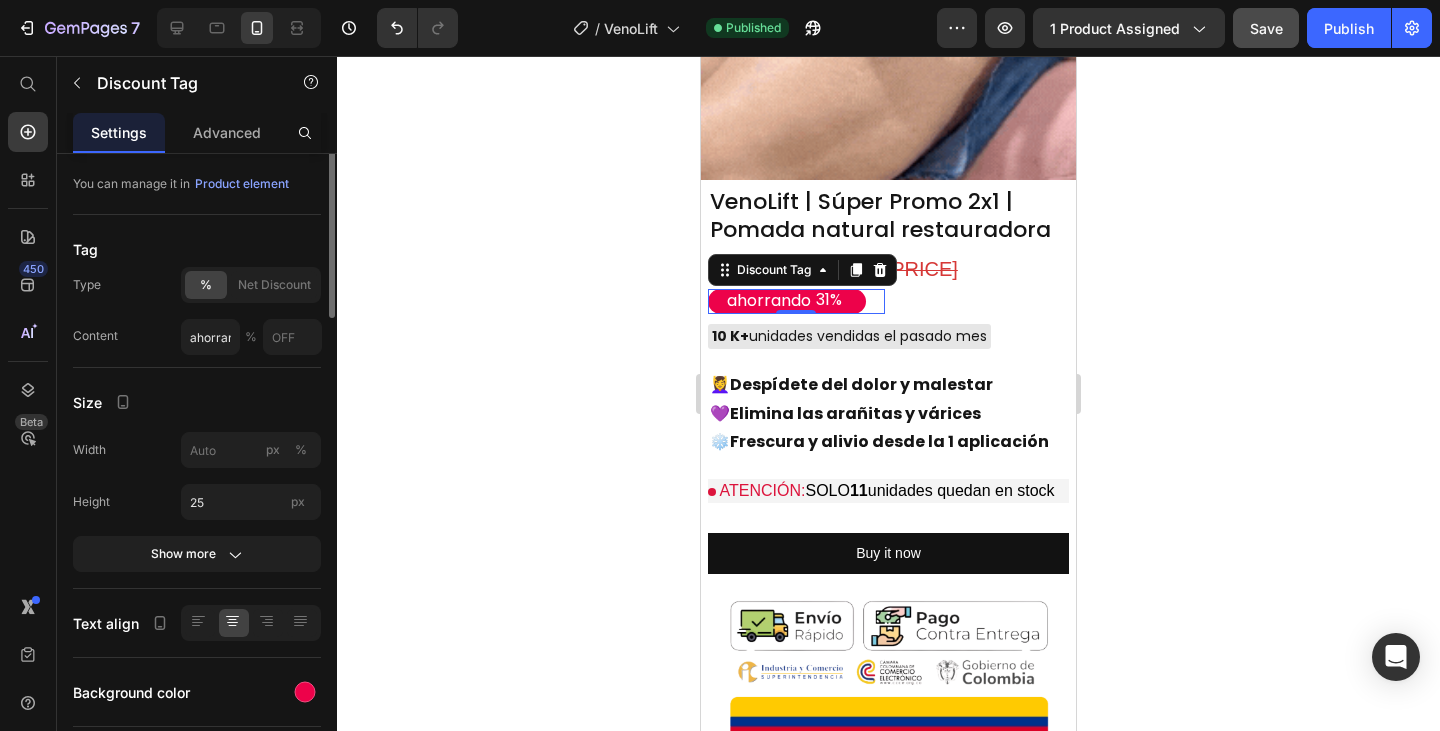 scroll, scrollTop: 0, scrollLeft: 0, axis: both 